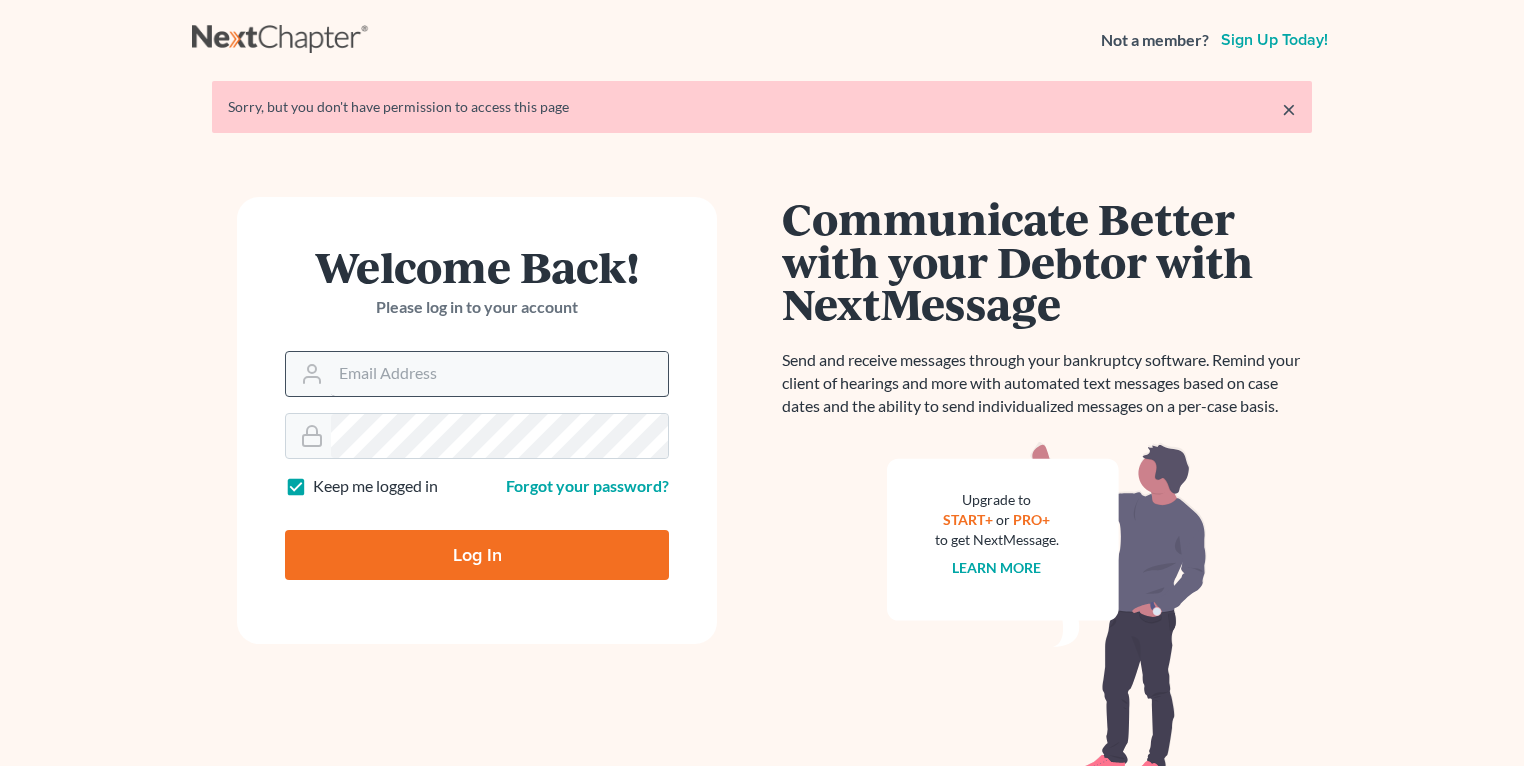 scroll, scrollTop: 0, scrollLeft: 0, axis: both 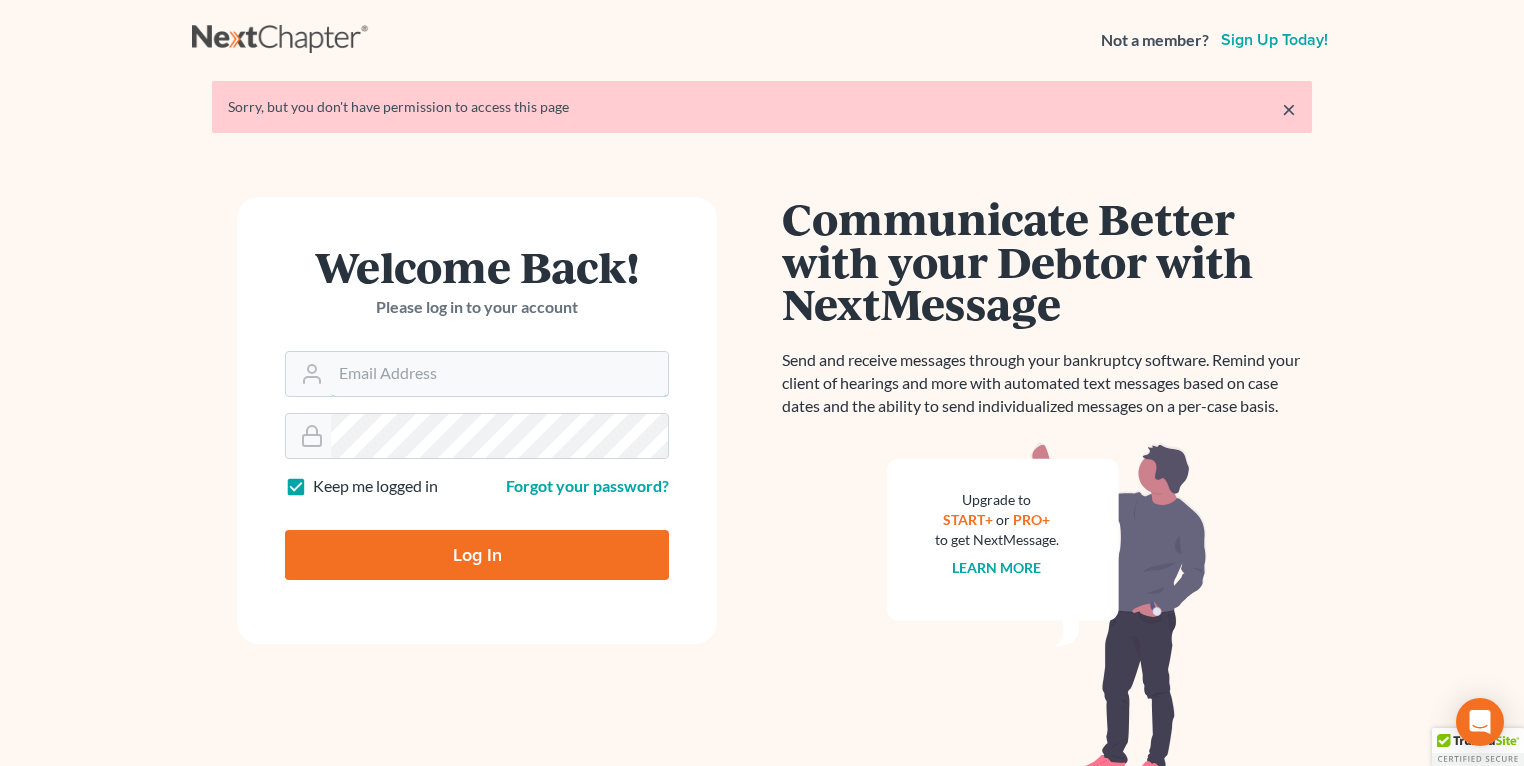 type on "[USERNAME]@example.com" 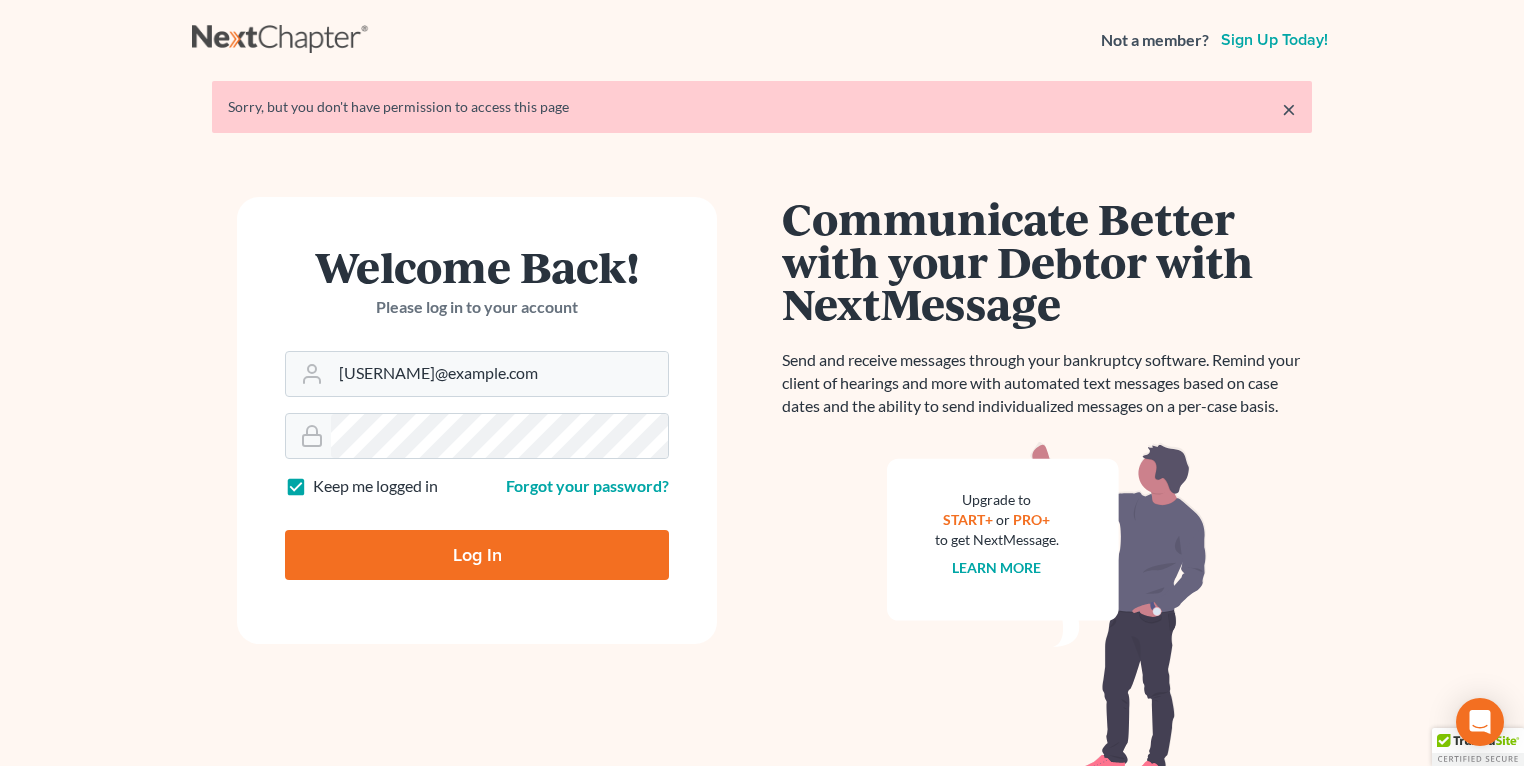 click on "Log In" at bounding box center [477, 555] 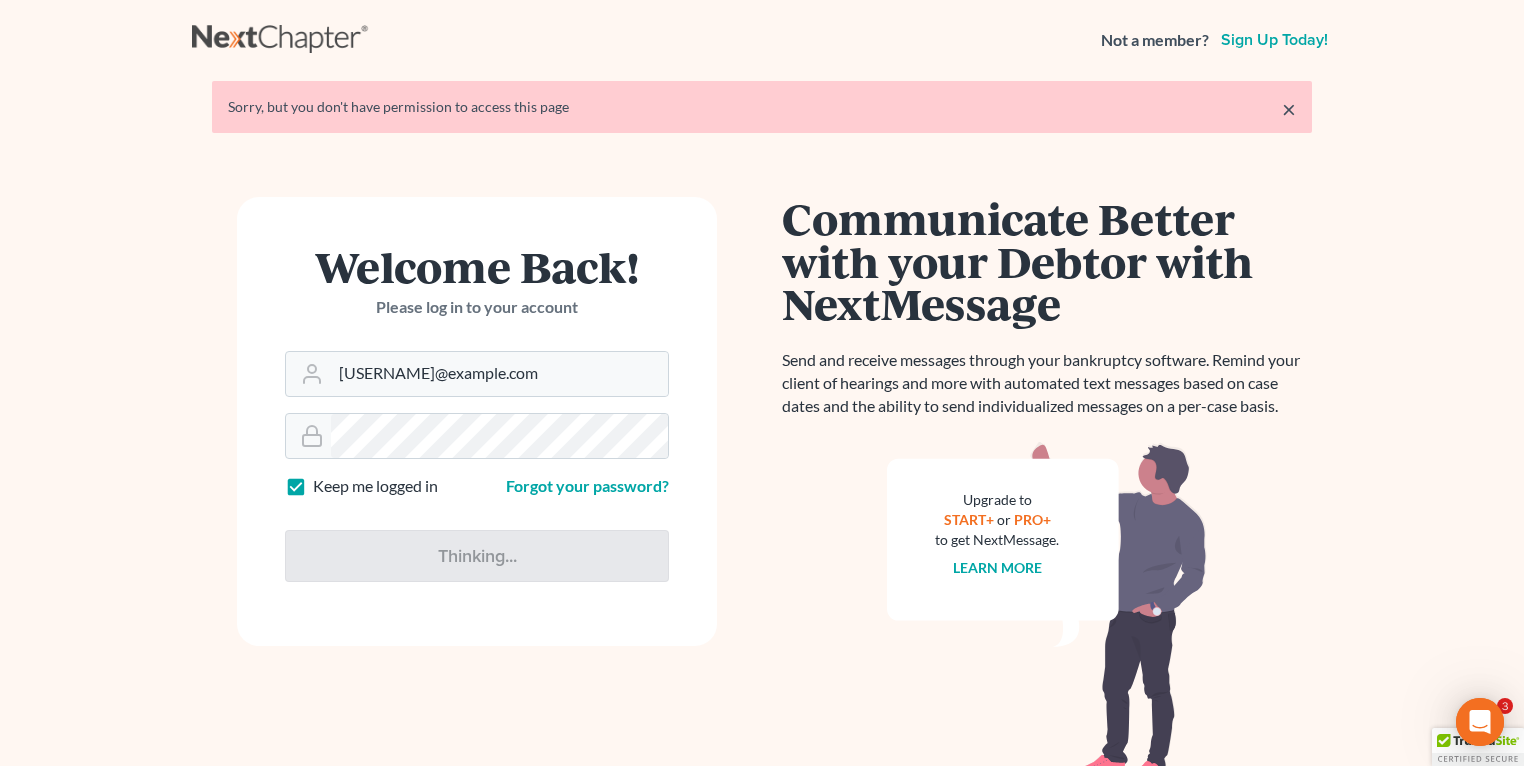 scroll, scrollTop: 0, scrollLeft: 0, axis: both 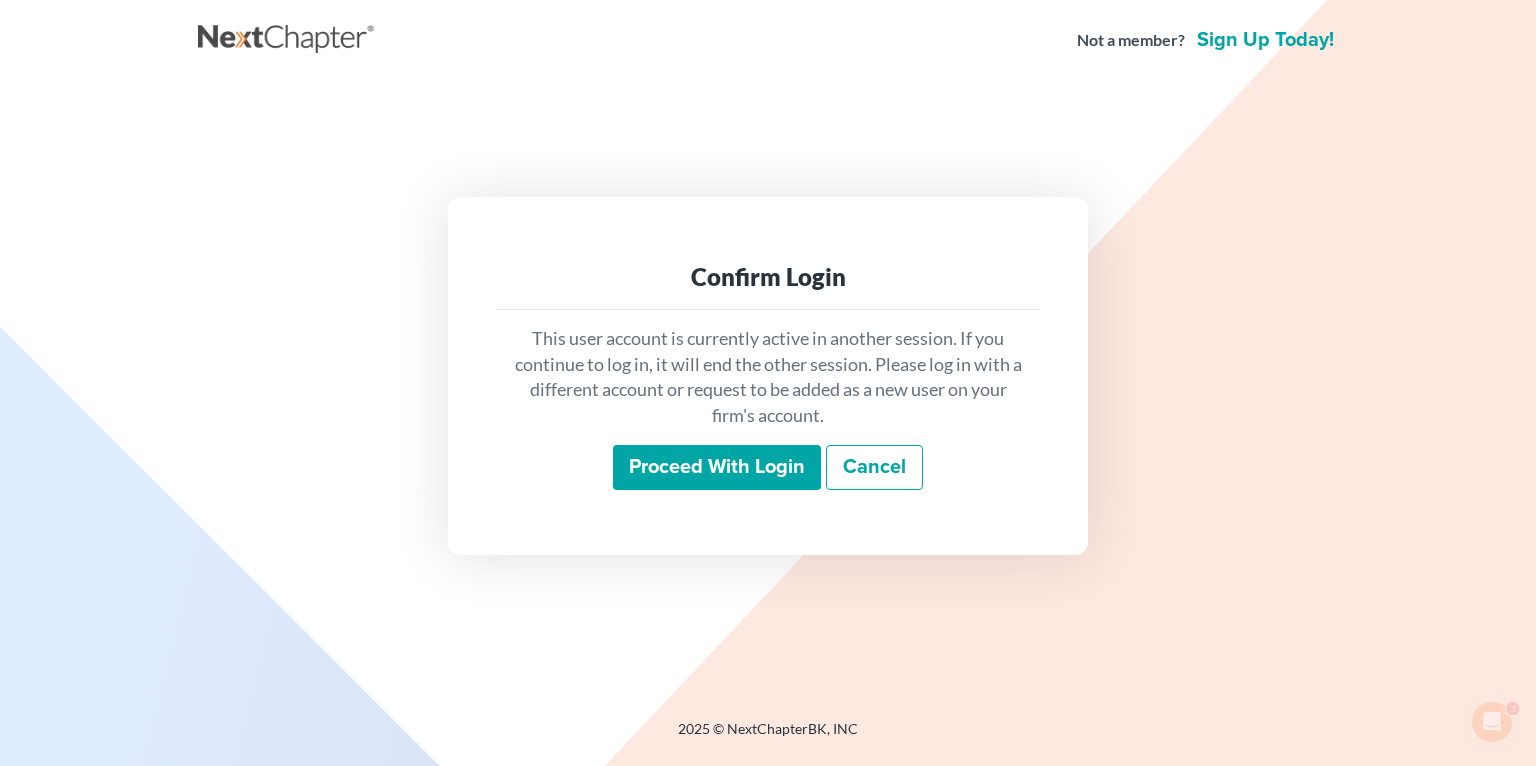 click on "Proceed with login" at bounding box center [717, 468] 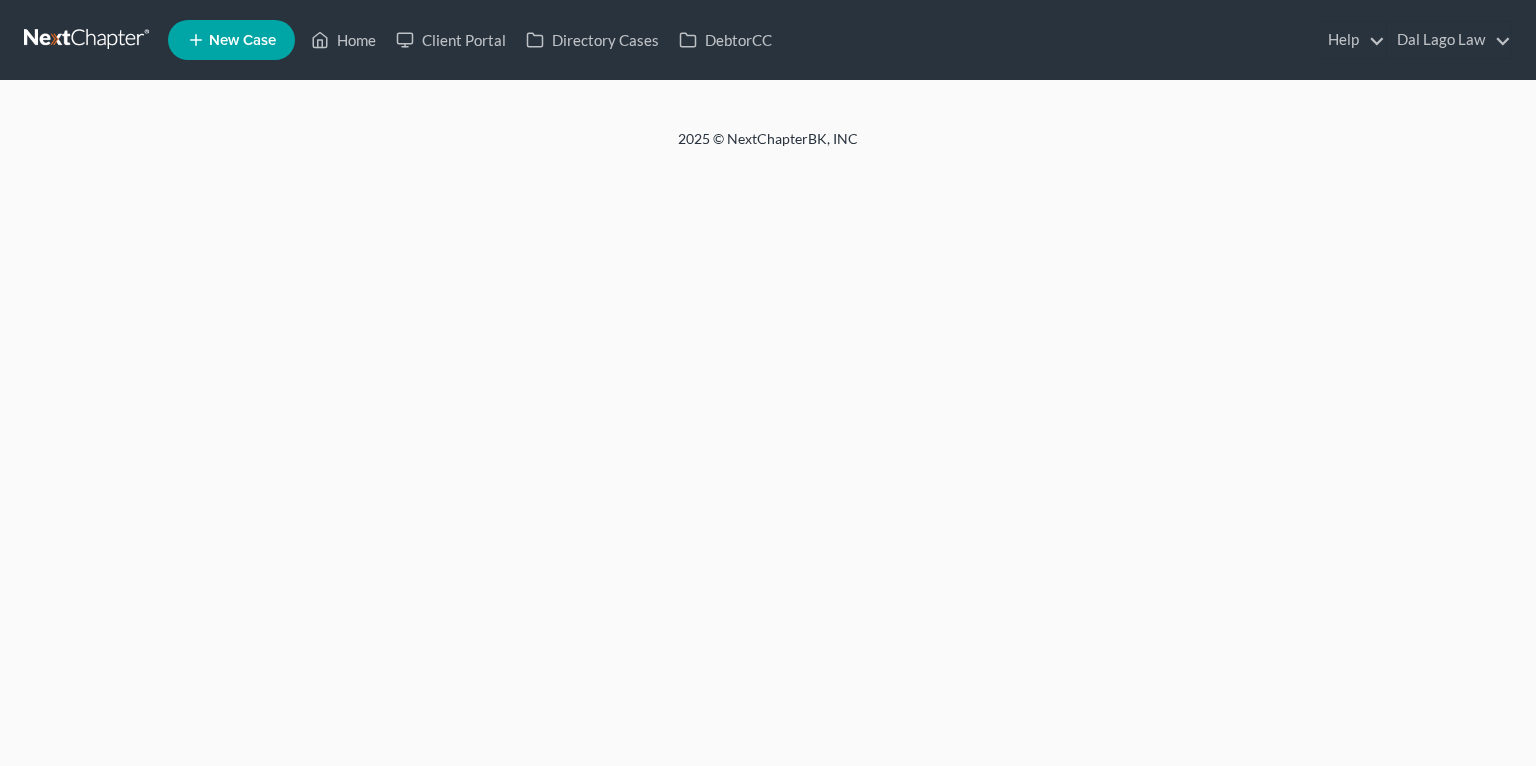 scroll, scrollTop: 0, scrollLeft: 0, axis: both 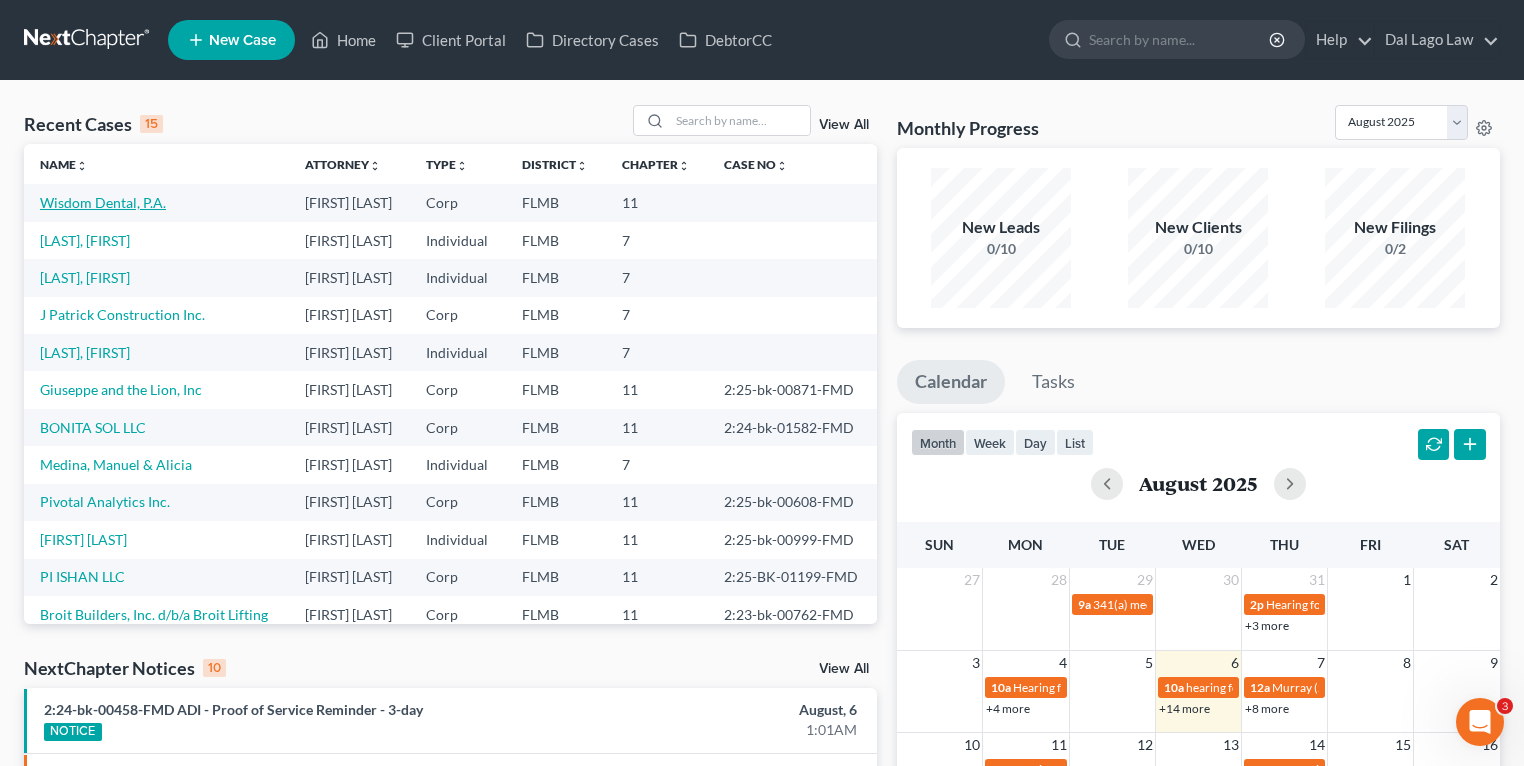 click on "Wisdom Dental, P.A." at bounding box center (103, 202) 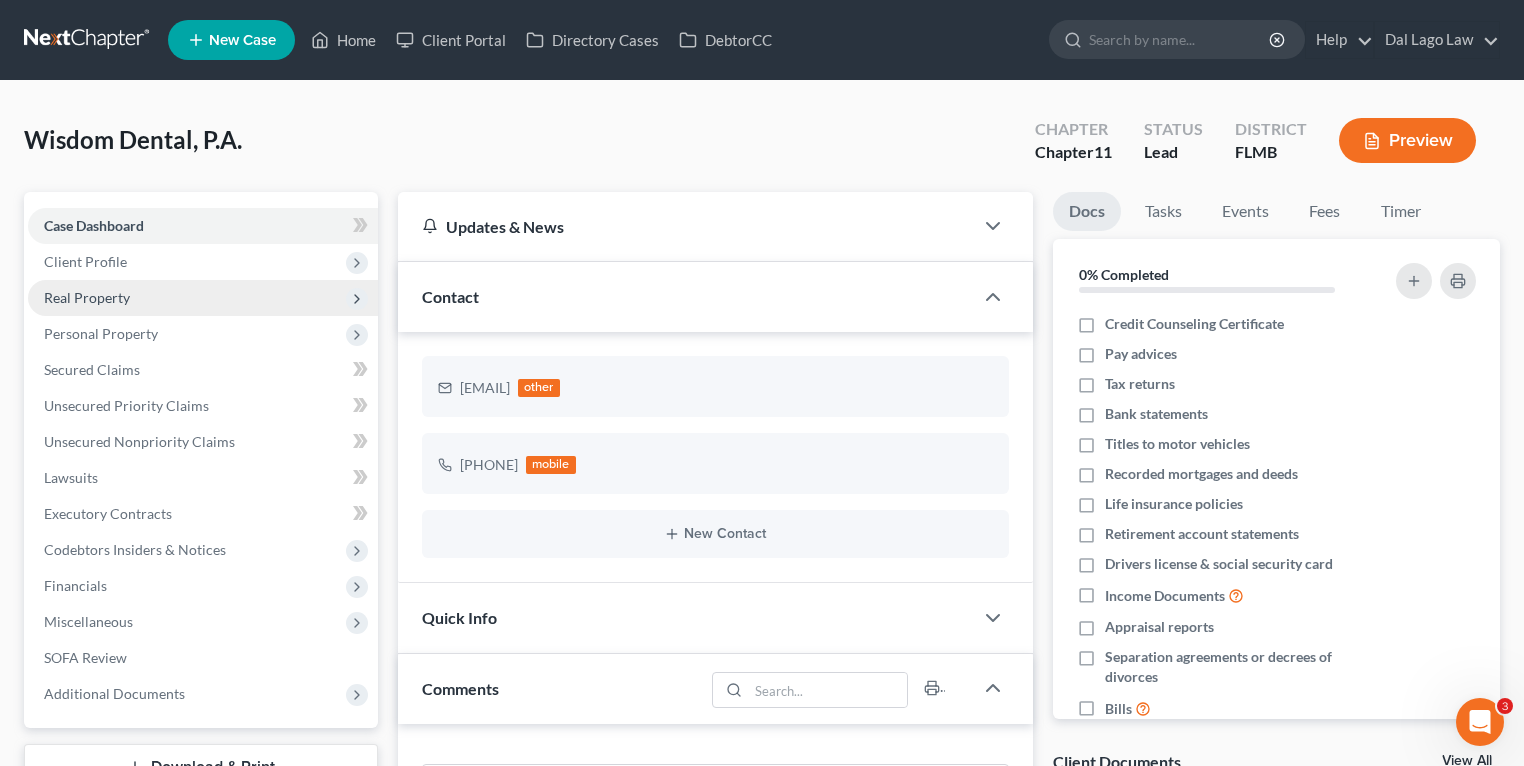 scroll, scrollTop: 788, scrollLeft: 0, axis: vertical 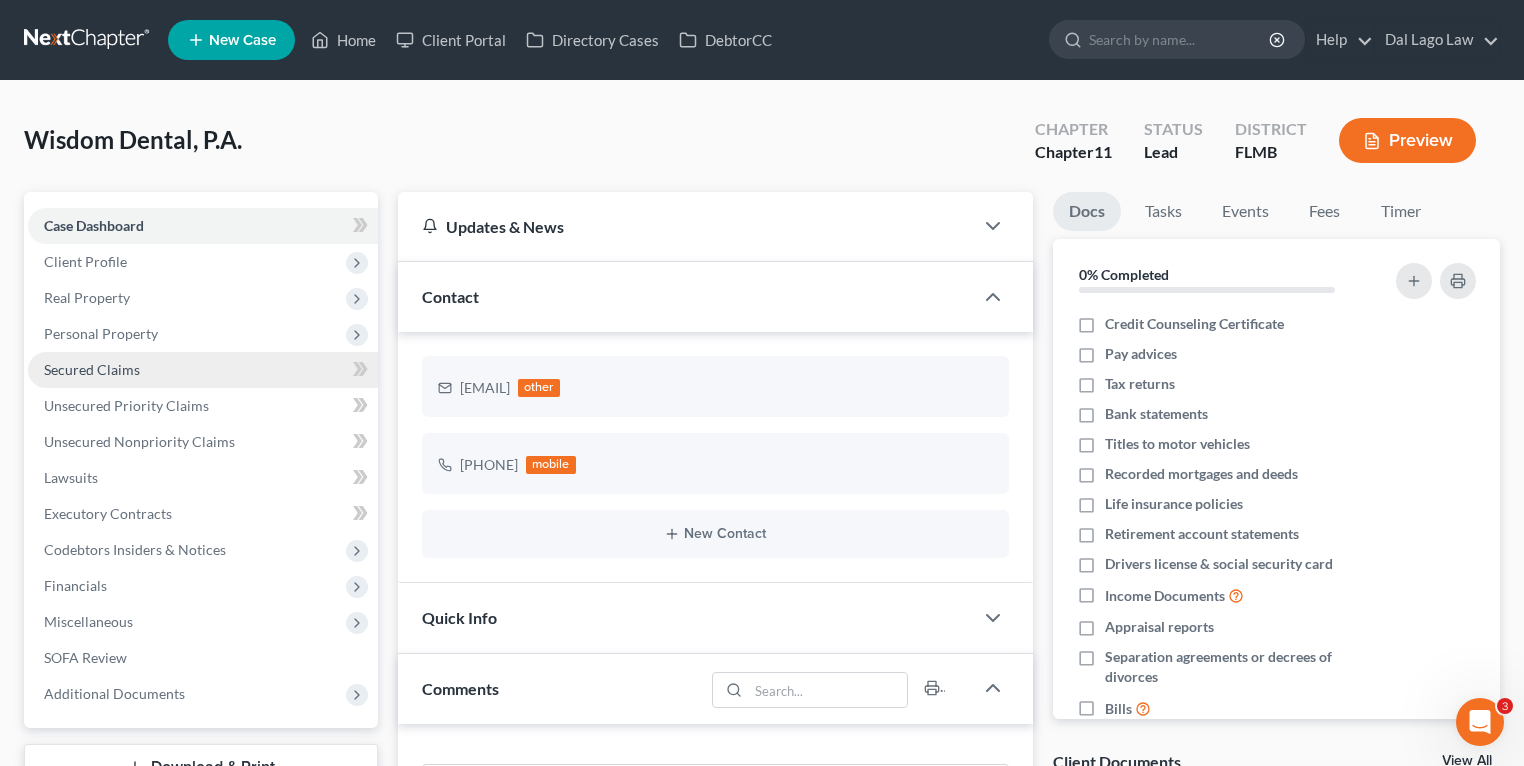 click on "Secured Claims" at bounding box center (203, 370) 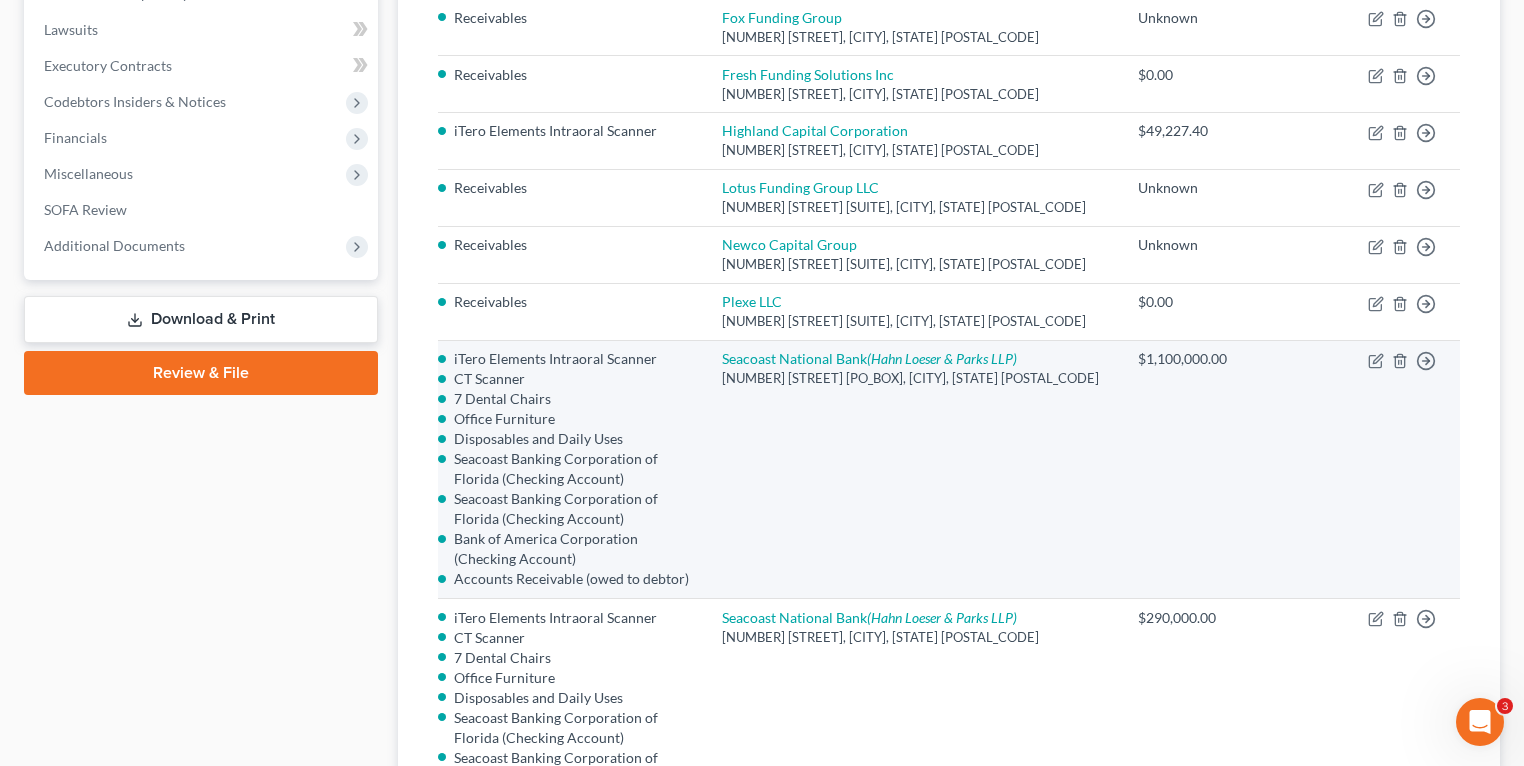 scroll, scrollTop: 0, scrollLeft: 0, axis: both 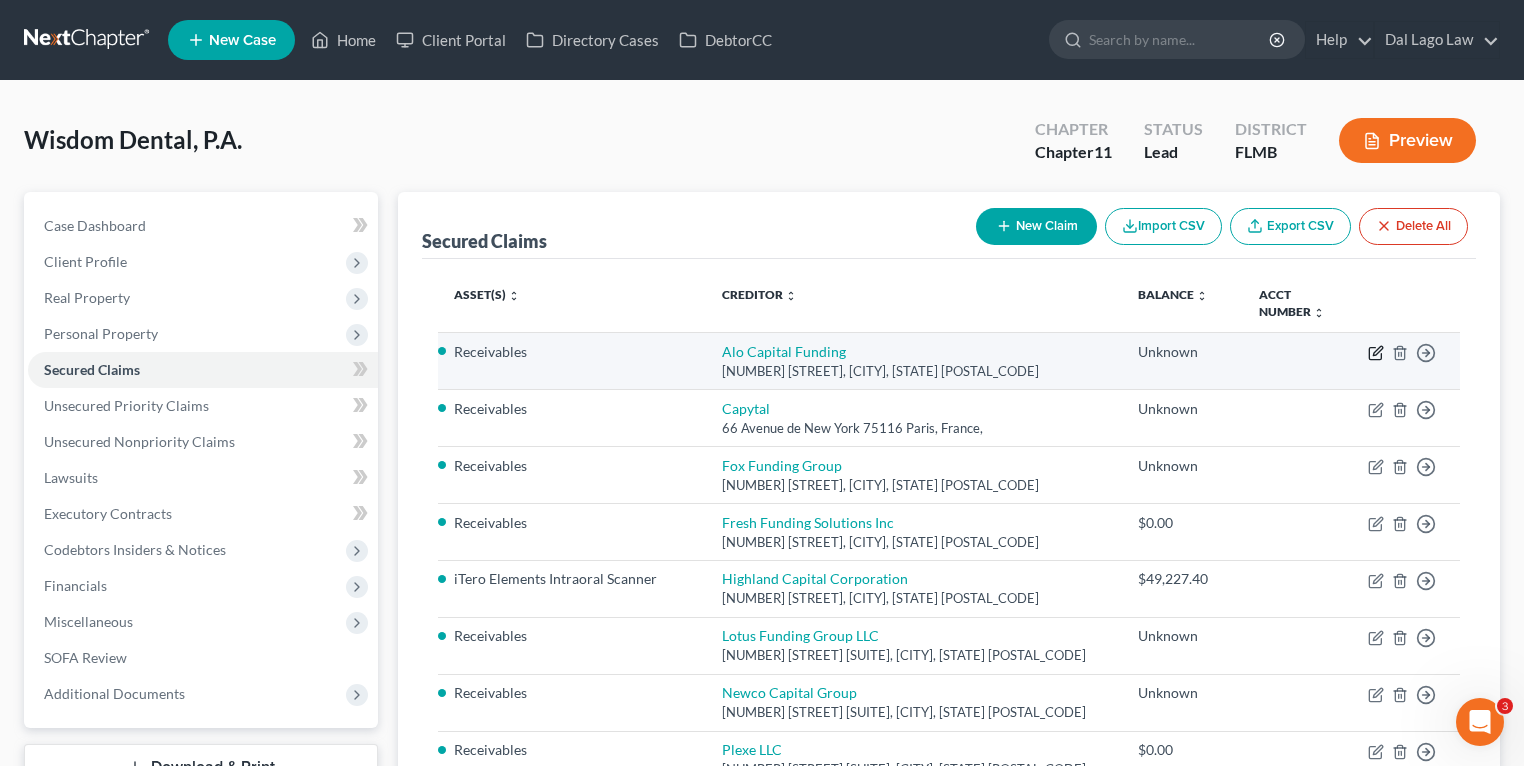 click 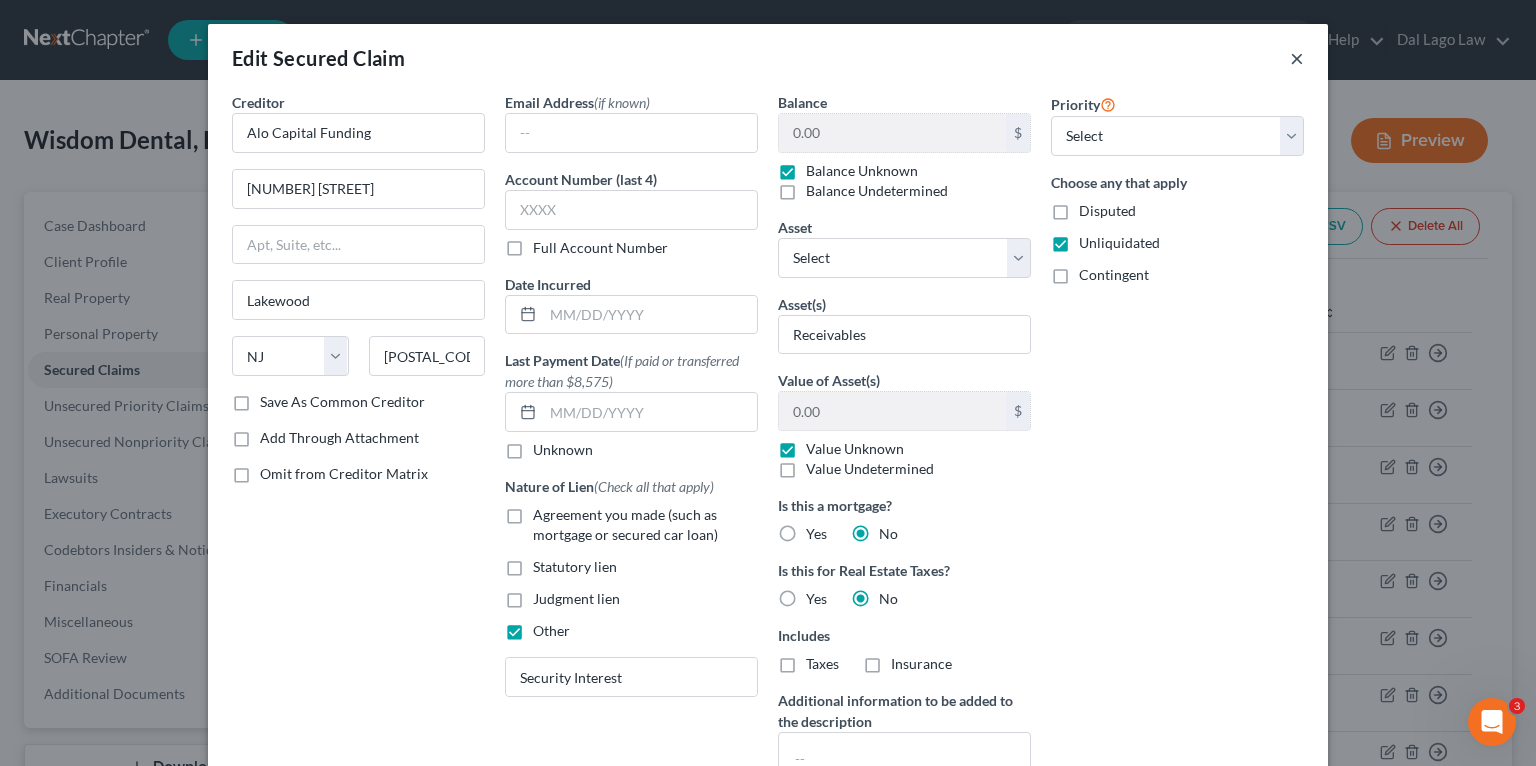 click on "×" at bounding box center [1297, 58] 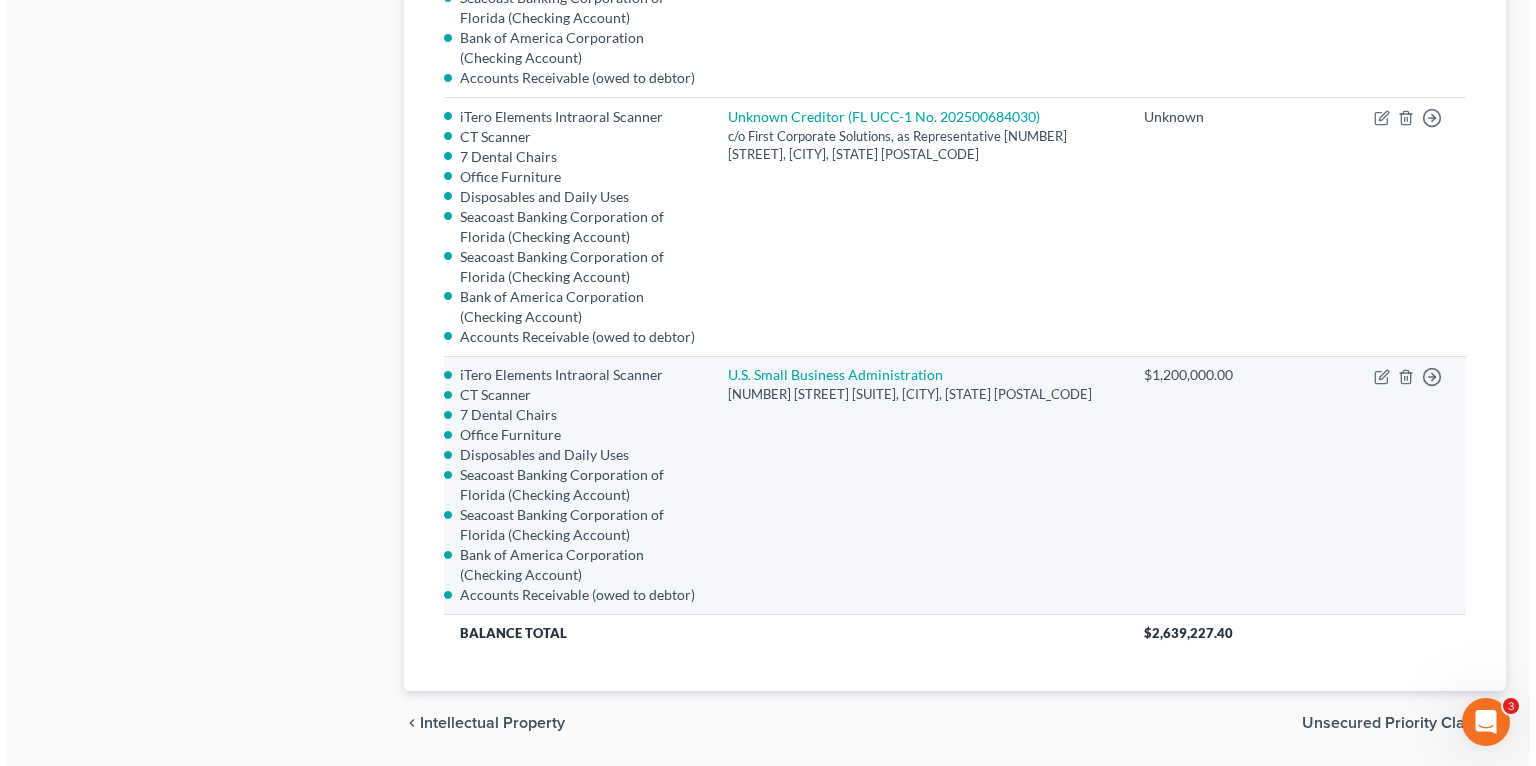scroll, scrollTop: 3590, scrollLeft: 0, axis: vertical 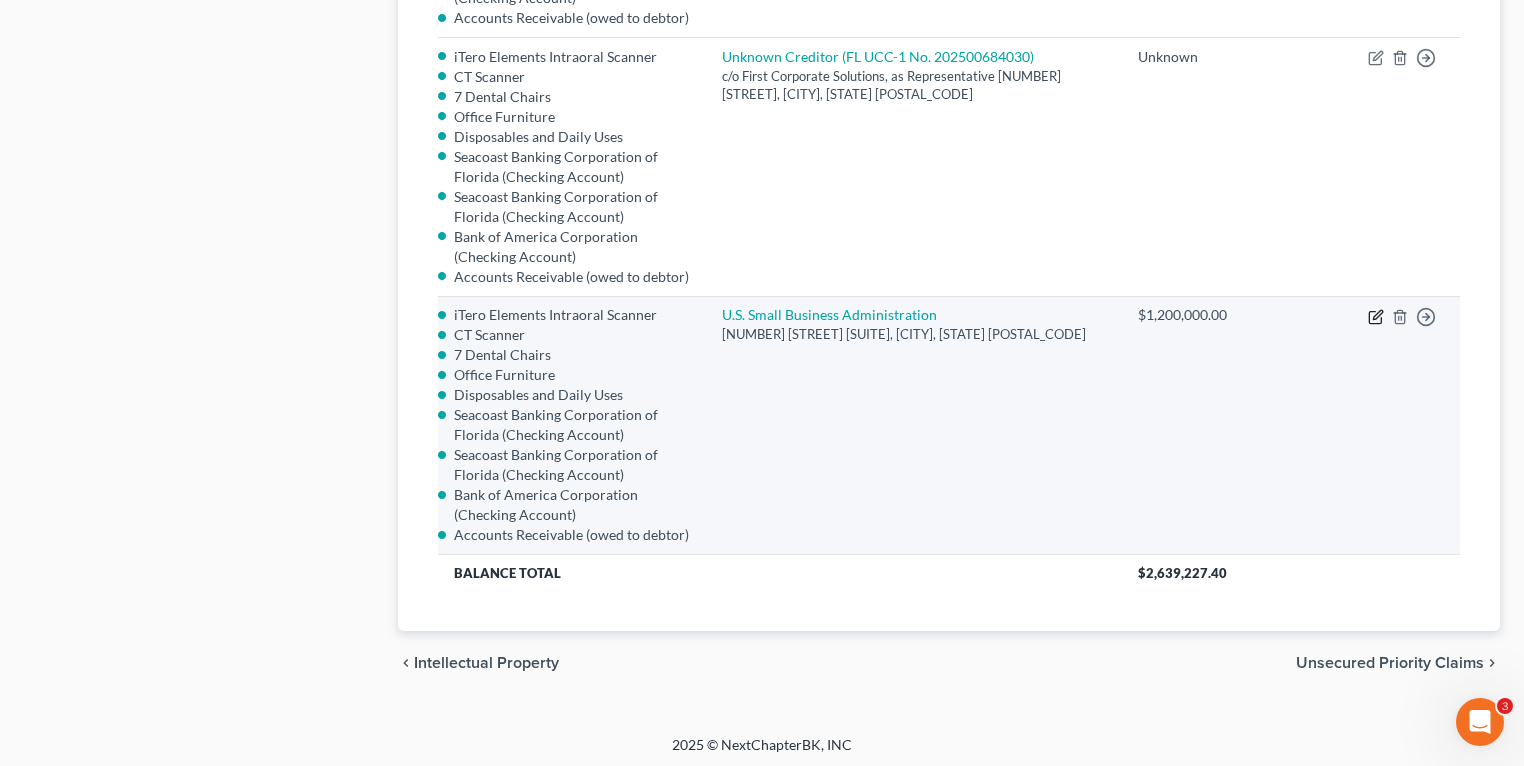 click 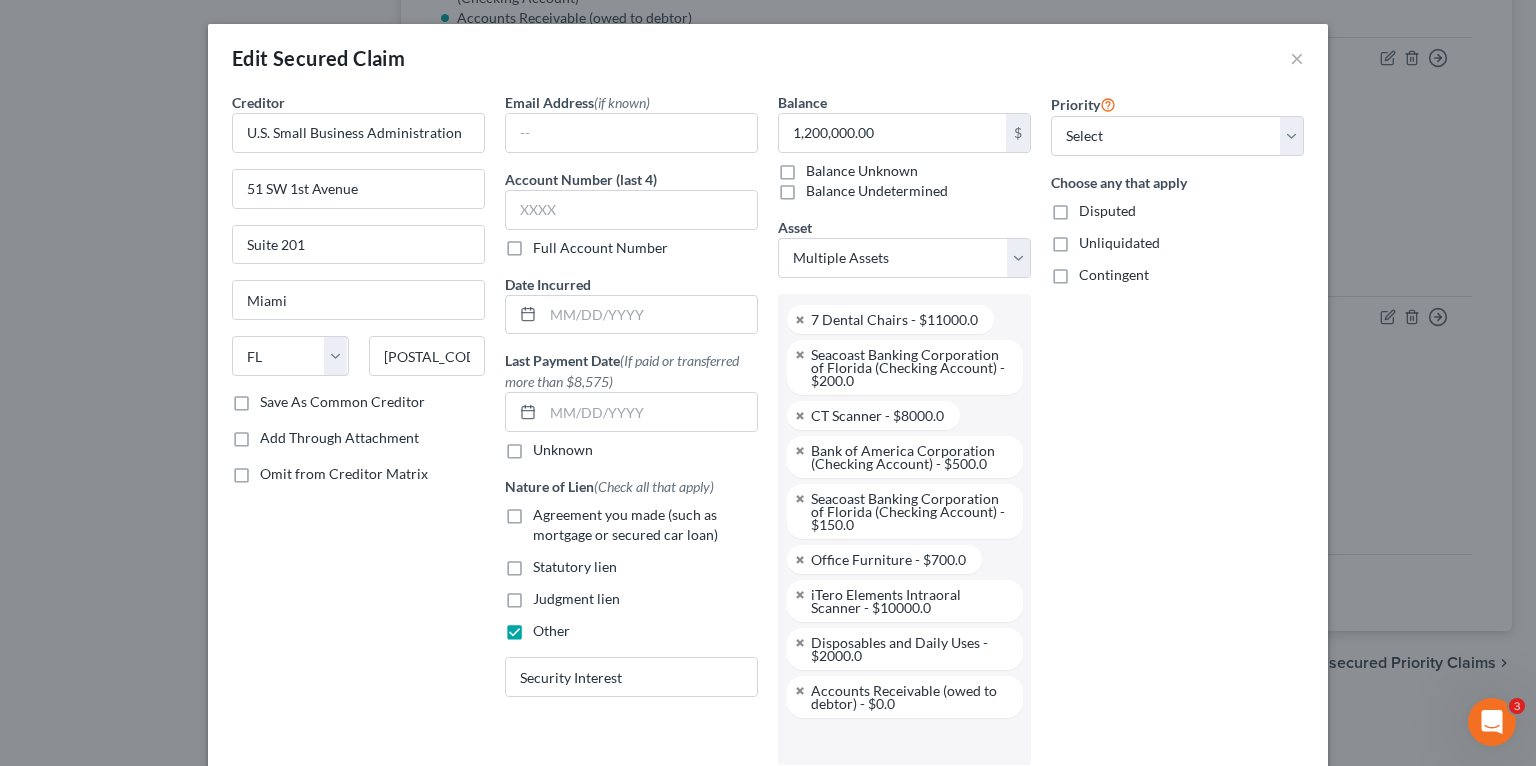 scroll, scrollTop: 231, scrollLeft: 0, axis: vertical 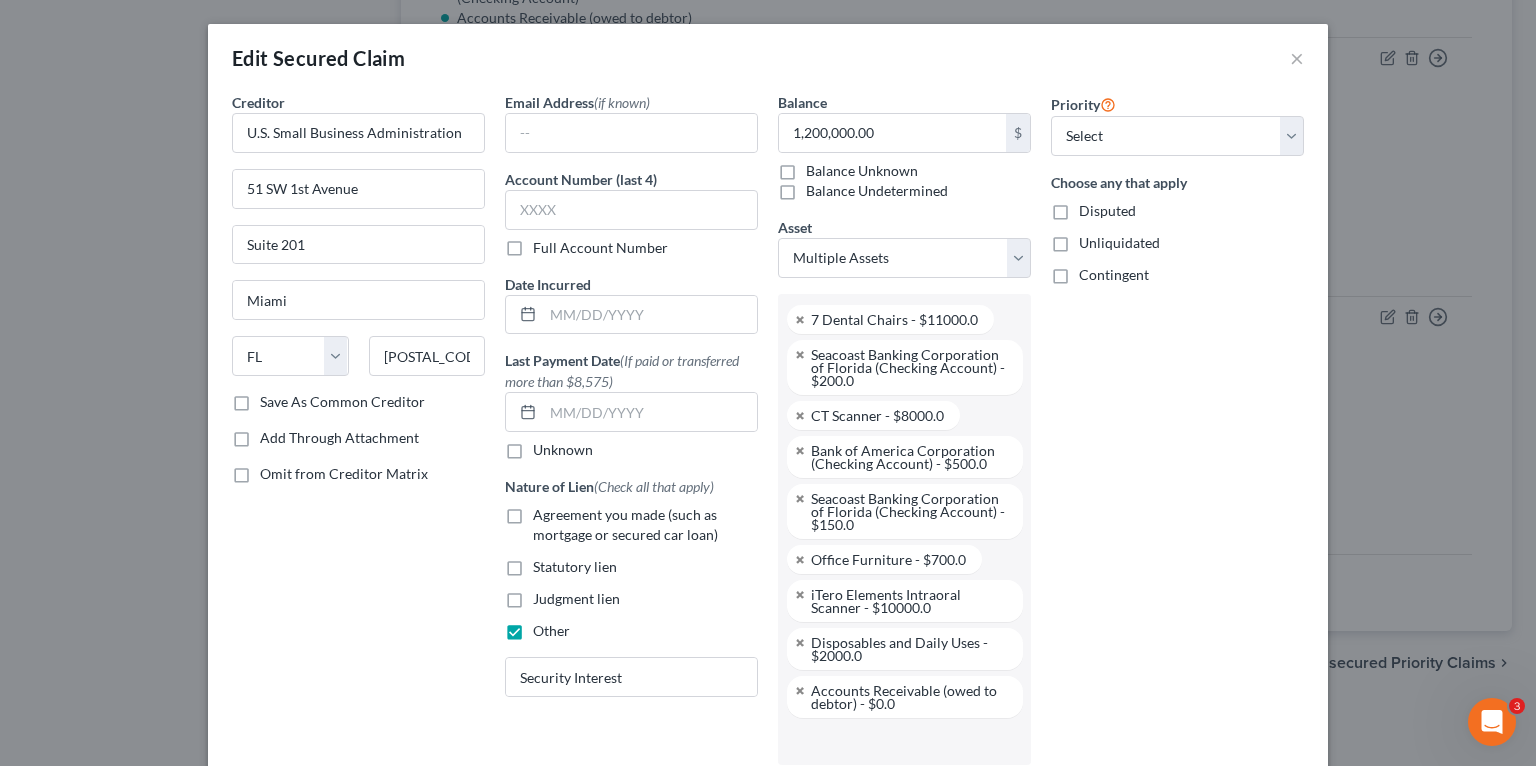 click at bounding box center (902, 741) 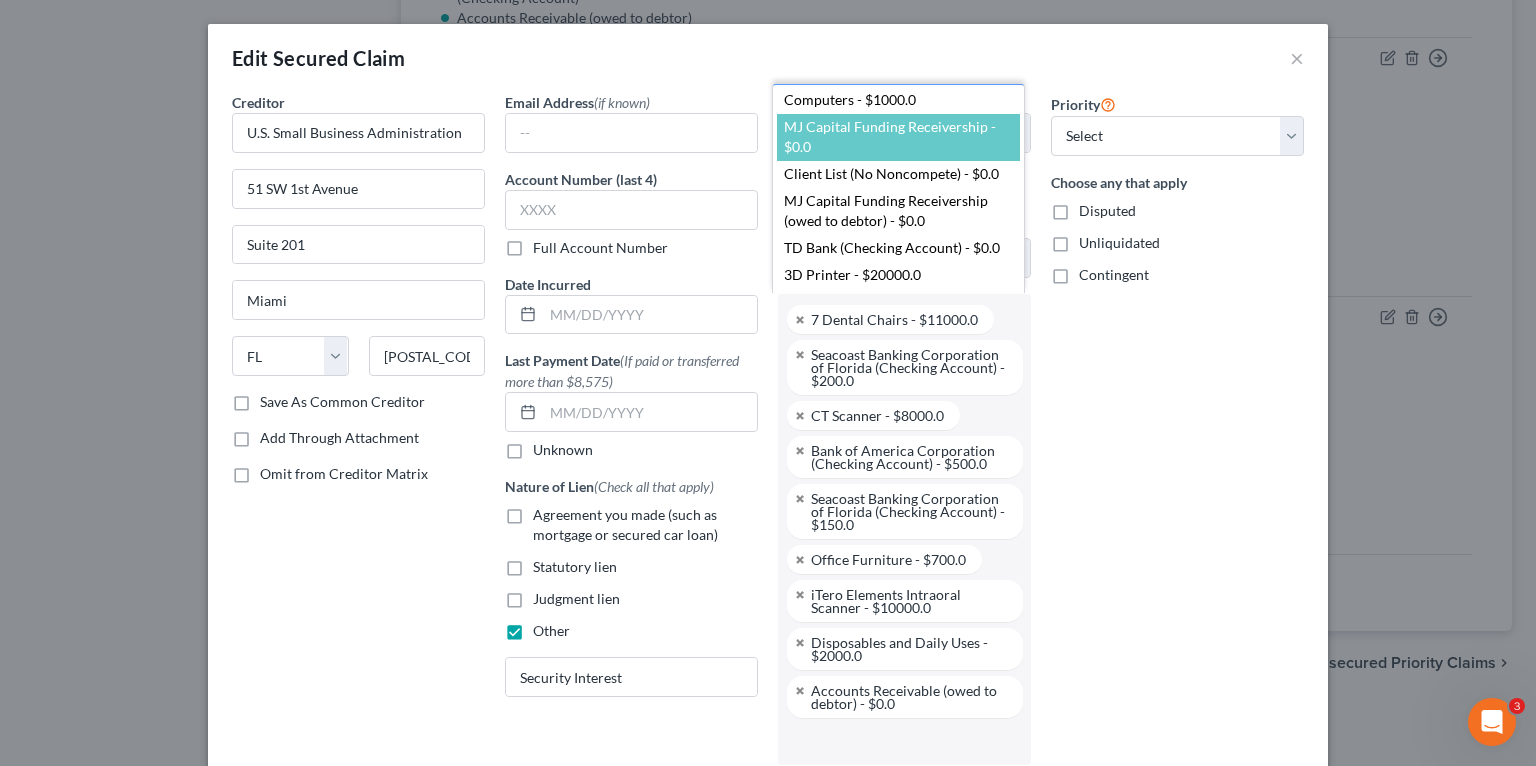 scroll, scrollTop: 215, scrollLeft: 0, axis: vertical 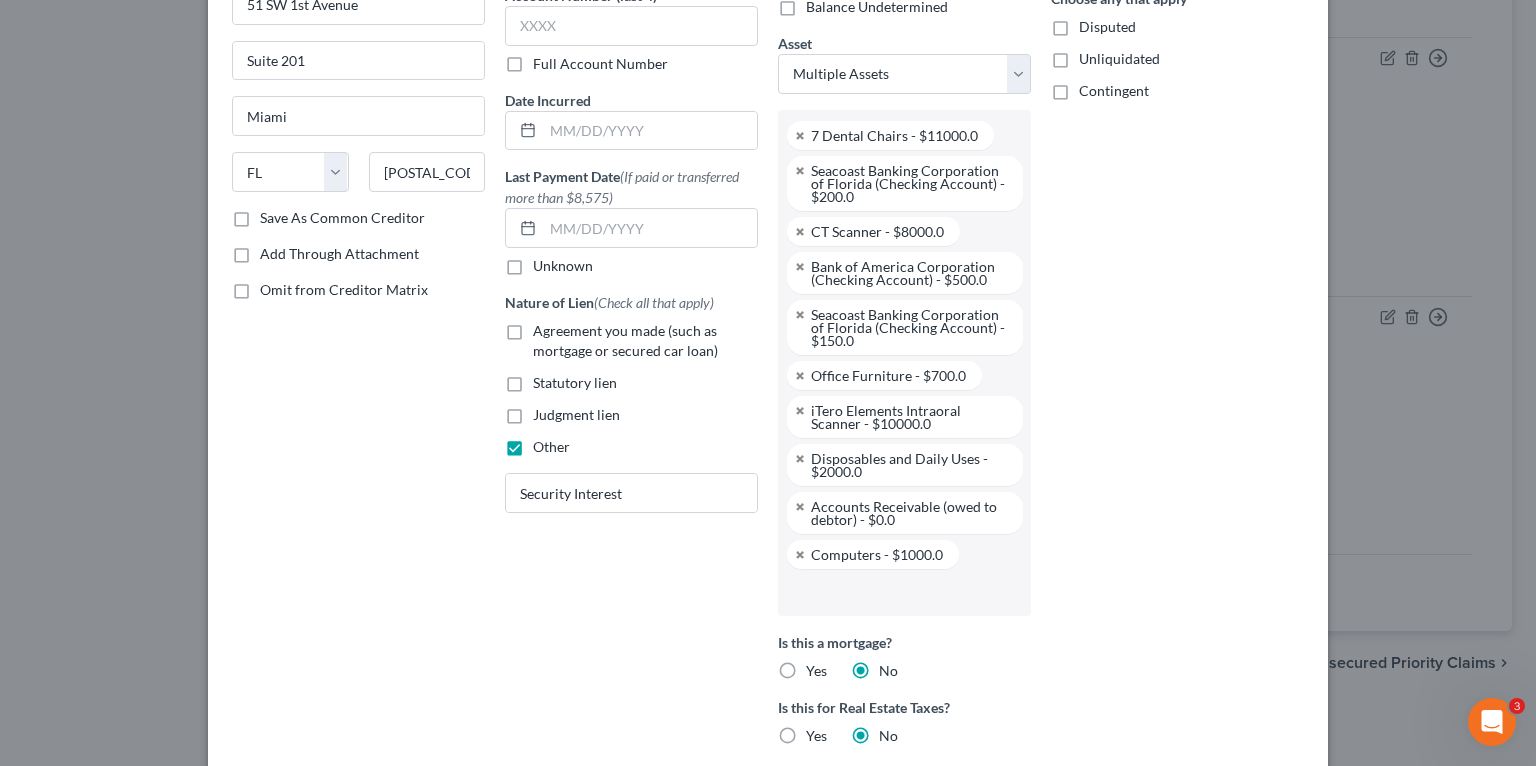 click at bounding box center (902, 592) 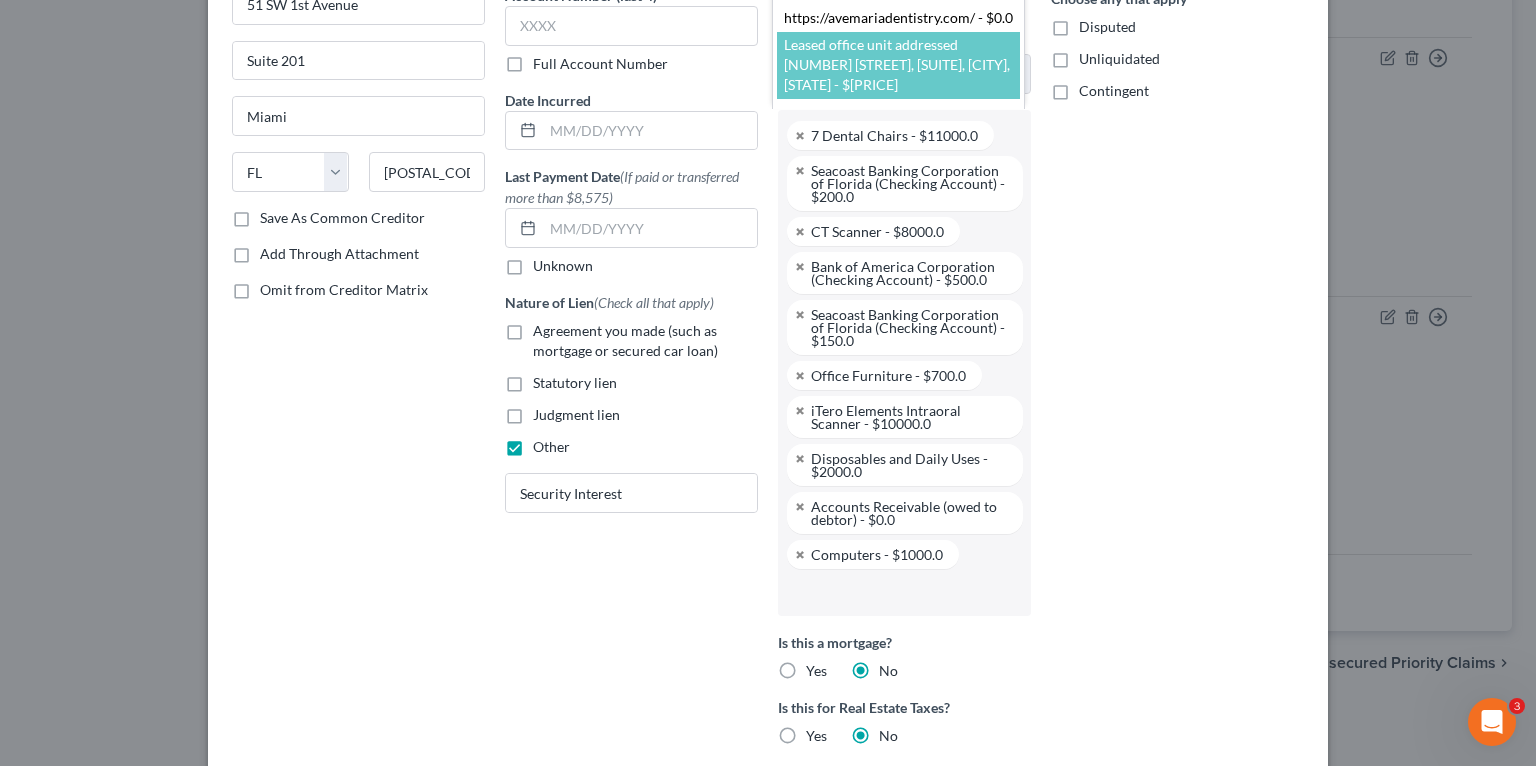 scroll, scrollTop: 0, scrollLeft: 0, axis: both 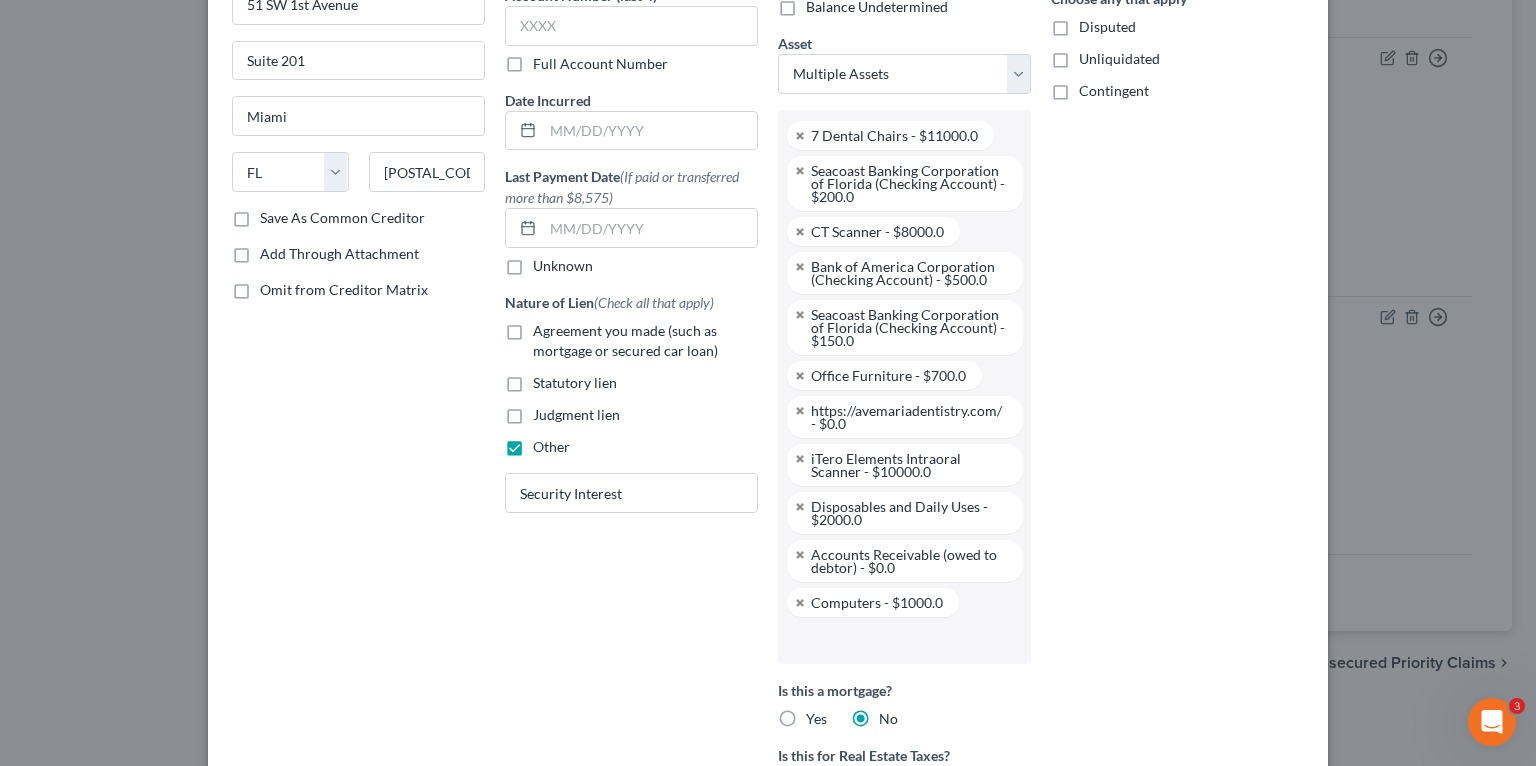 click at bounding box center (902, 640) 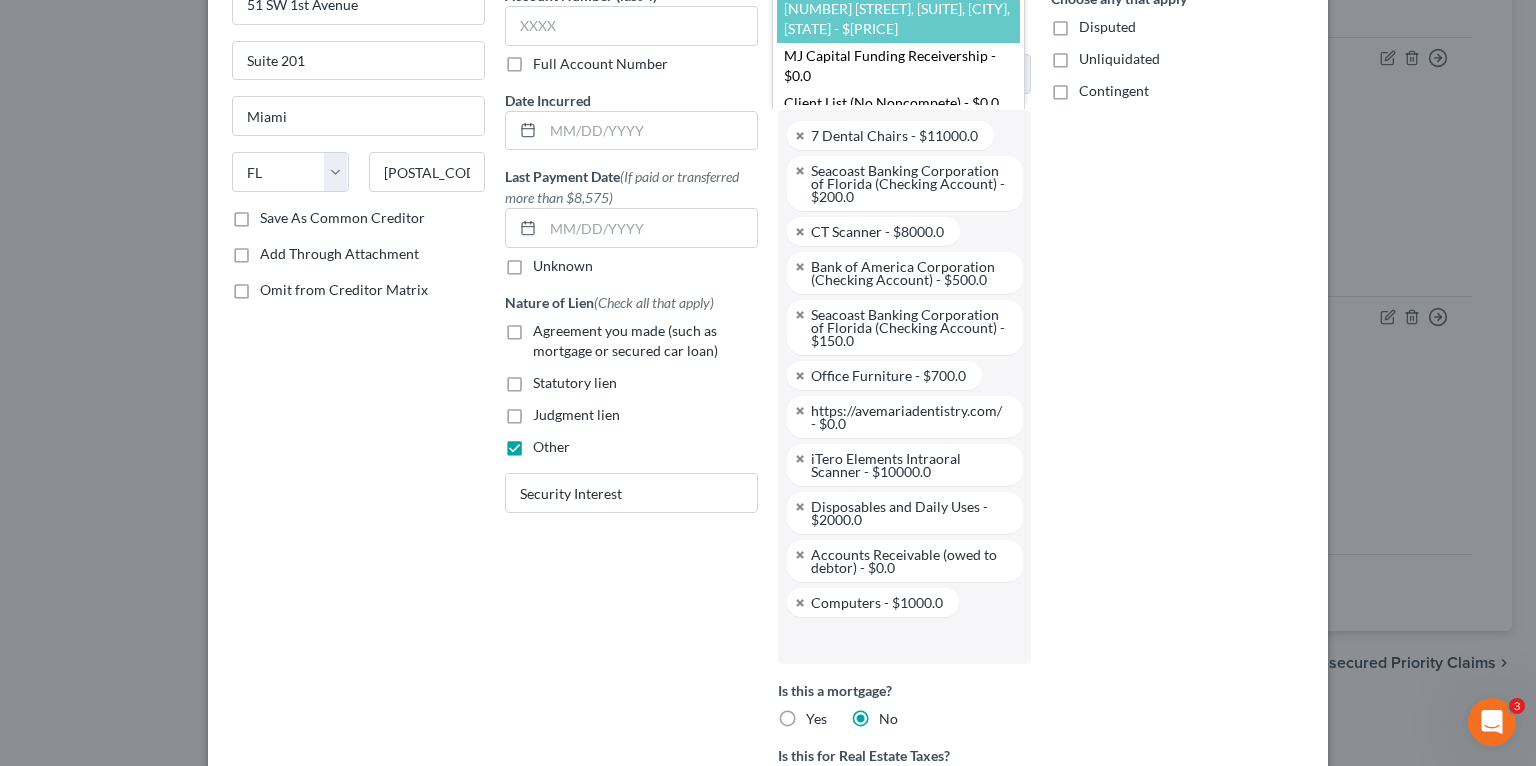 scroll, scrollTop: 80, scrollLeft: 0, axis: vertical 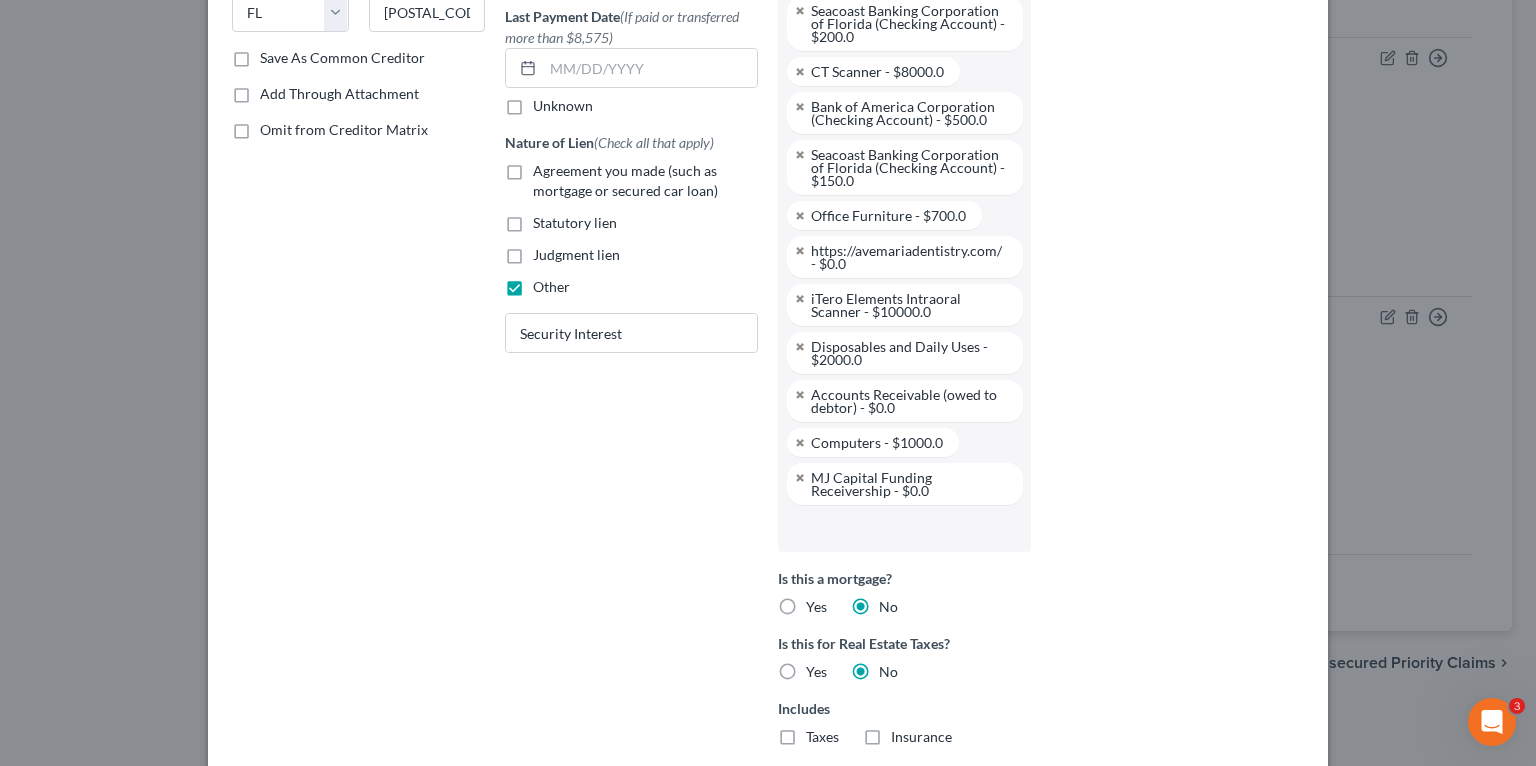 click at bounding box center [902, 528] 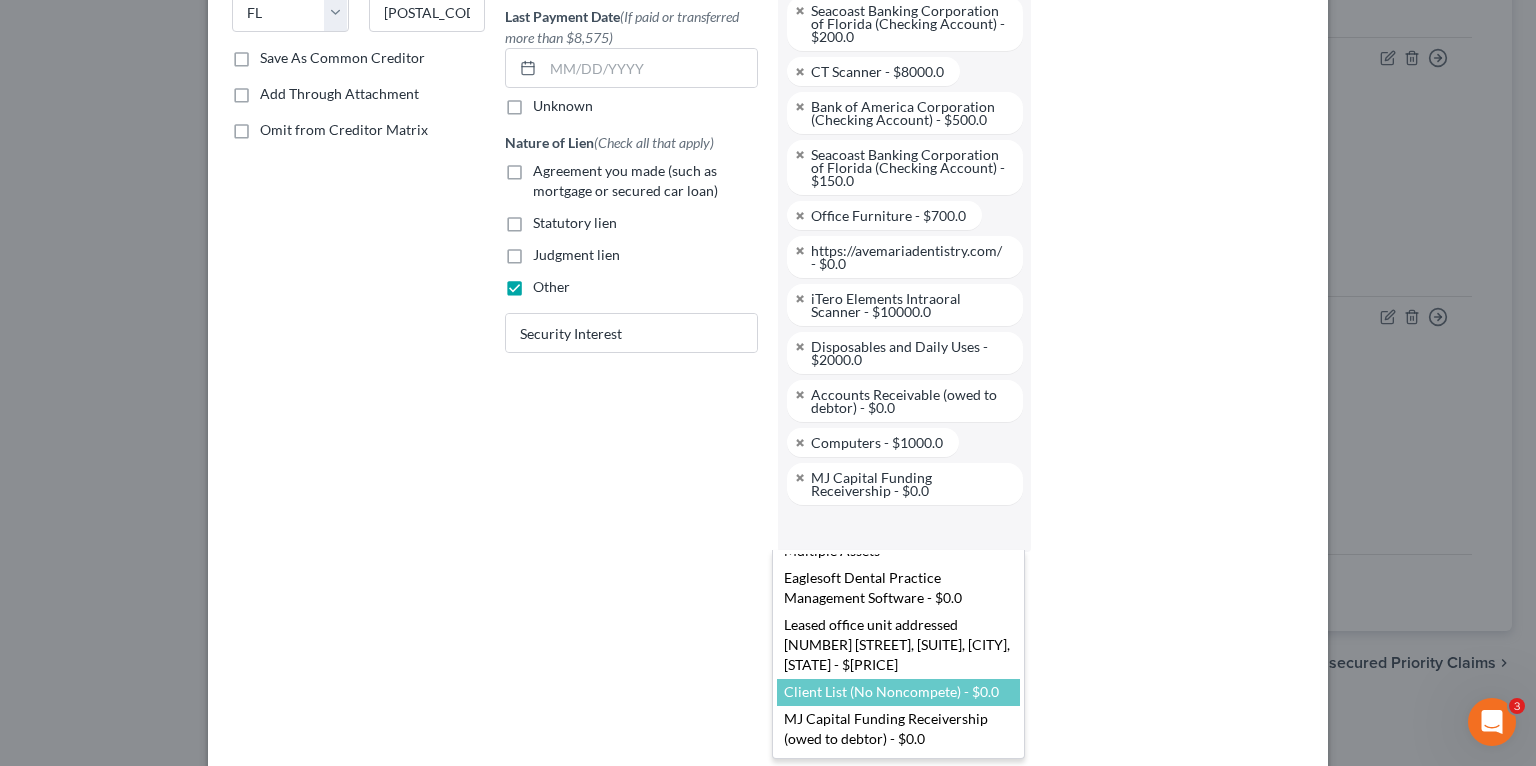 scroll, scrollTop: 80, scrollLeft: 0, axis: vertical 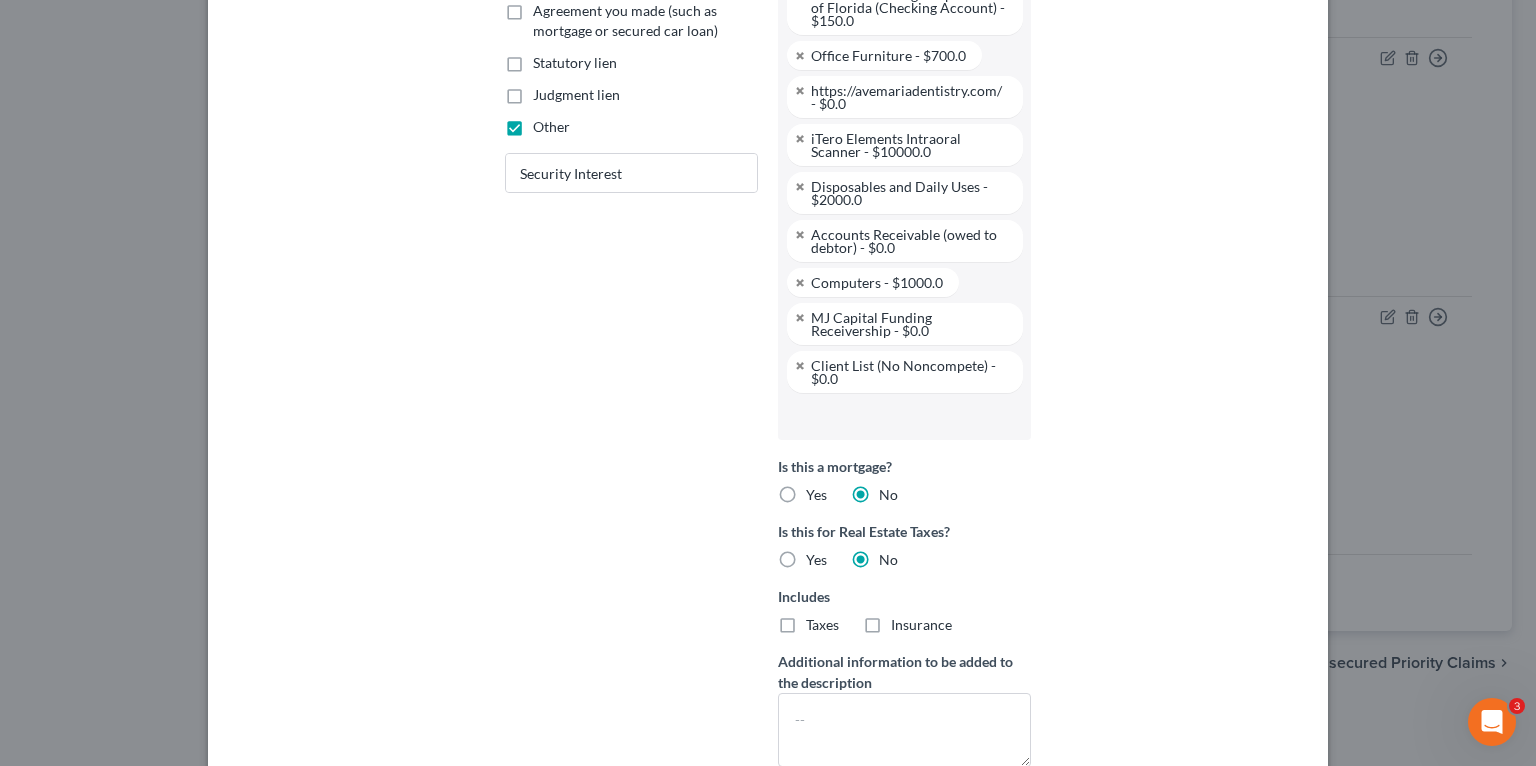 click at bounding box center [902, 416] 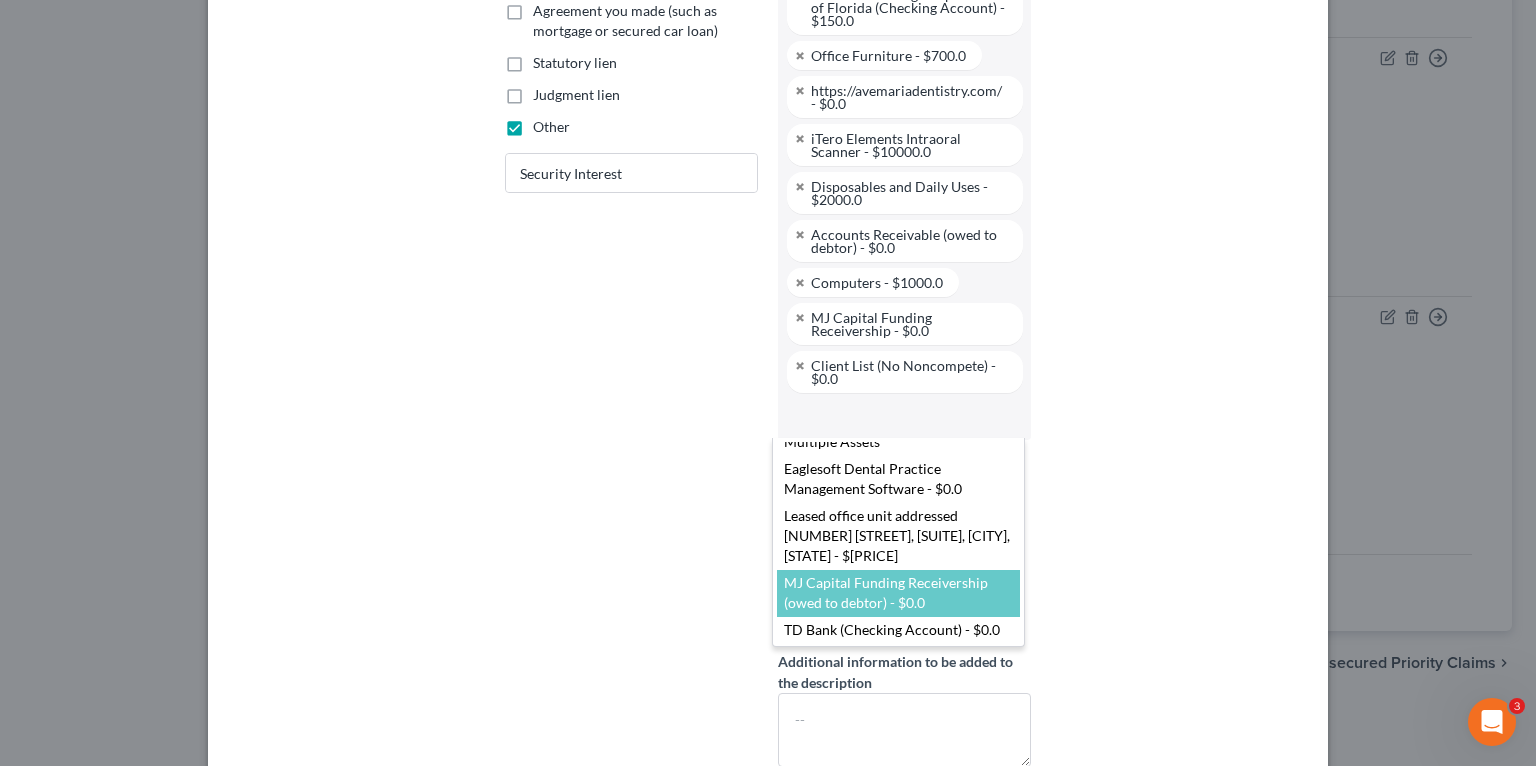 scroll, scrollTop: 68, scrollLeft: 0, axis: vertical 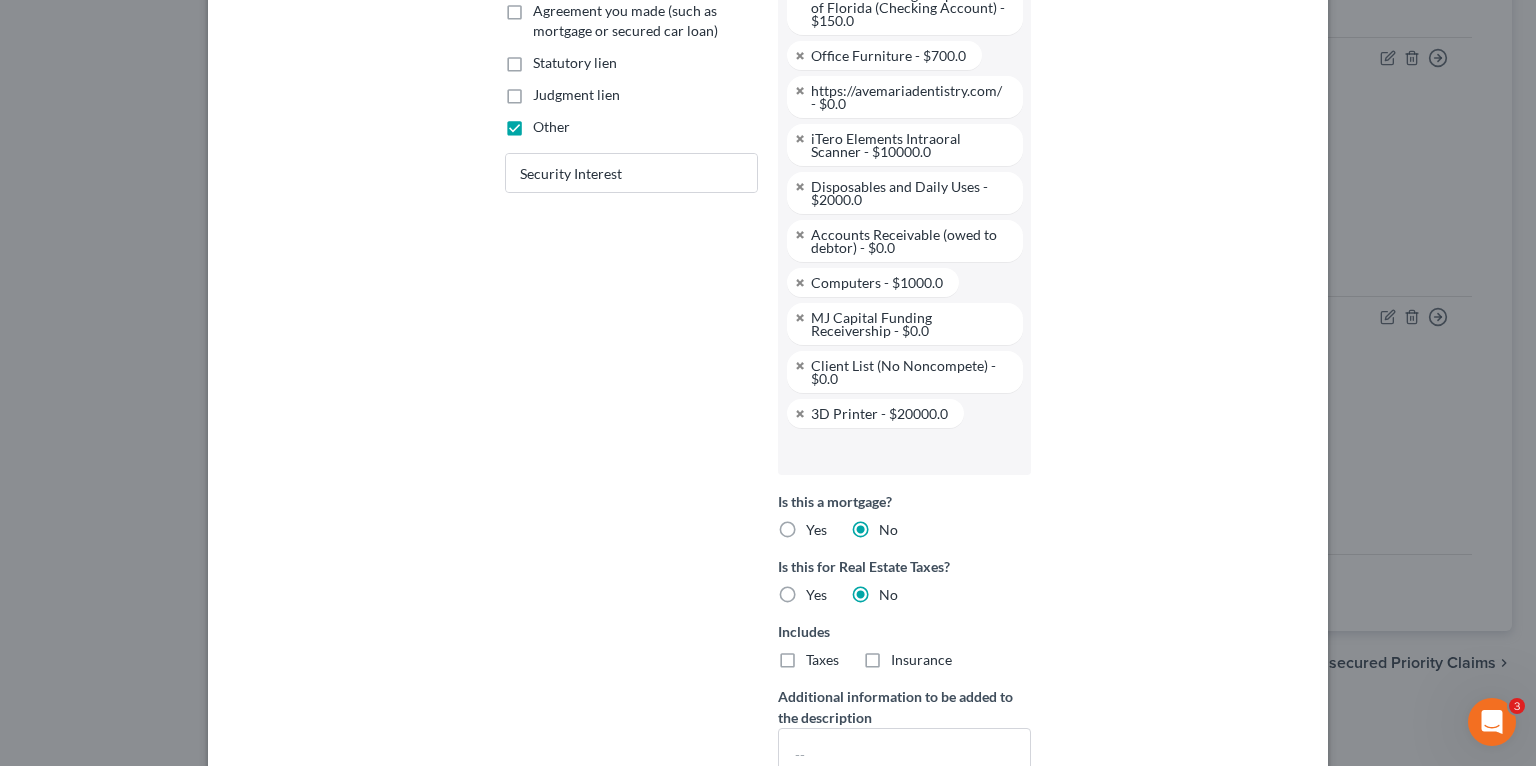 click at bounding box center (902, 451) 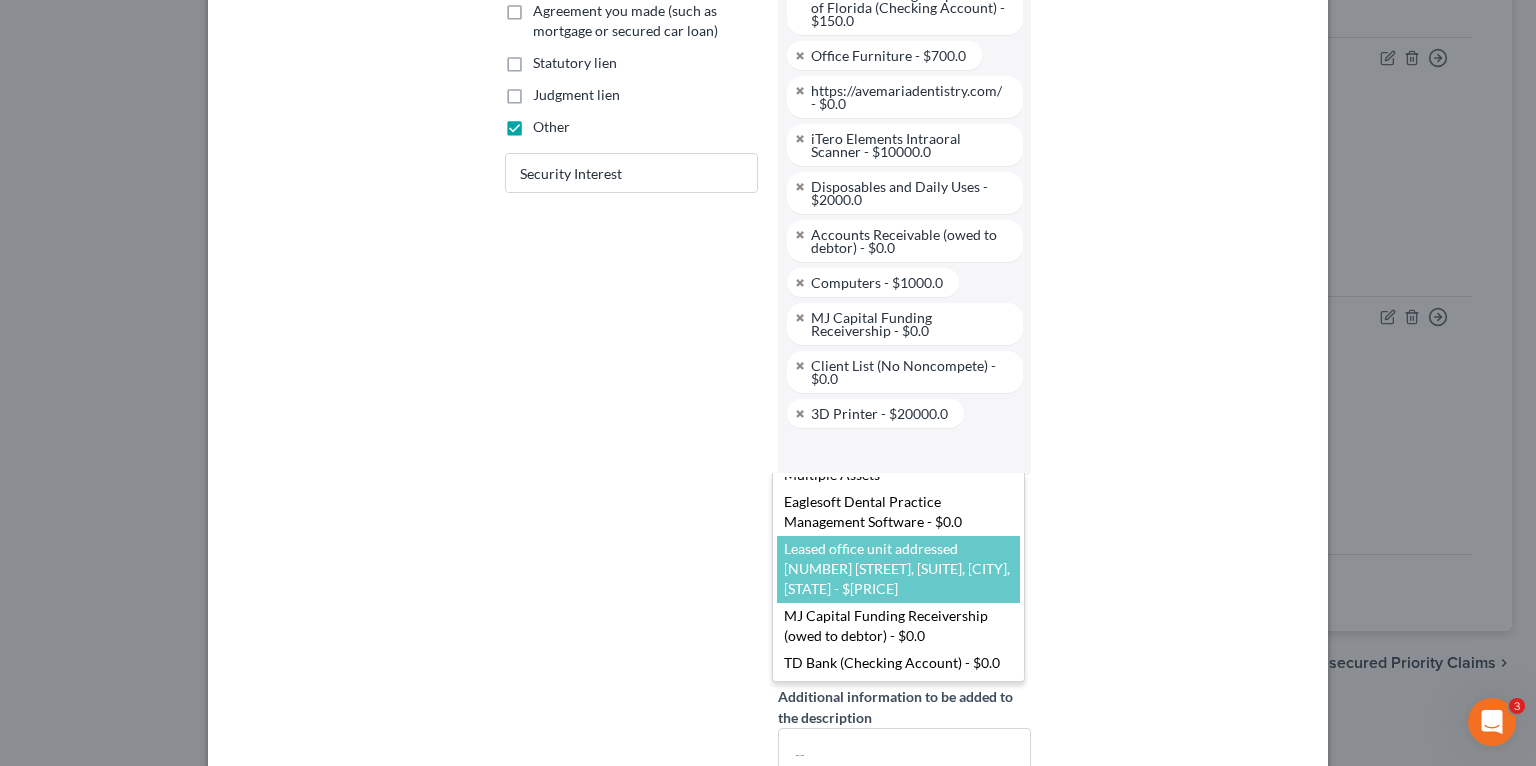 scroll, scrollTop: 0, scrollLeft: 0, axis: both 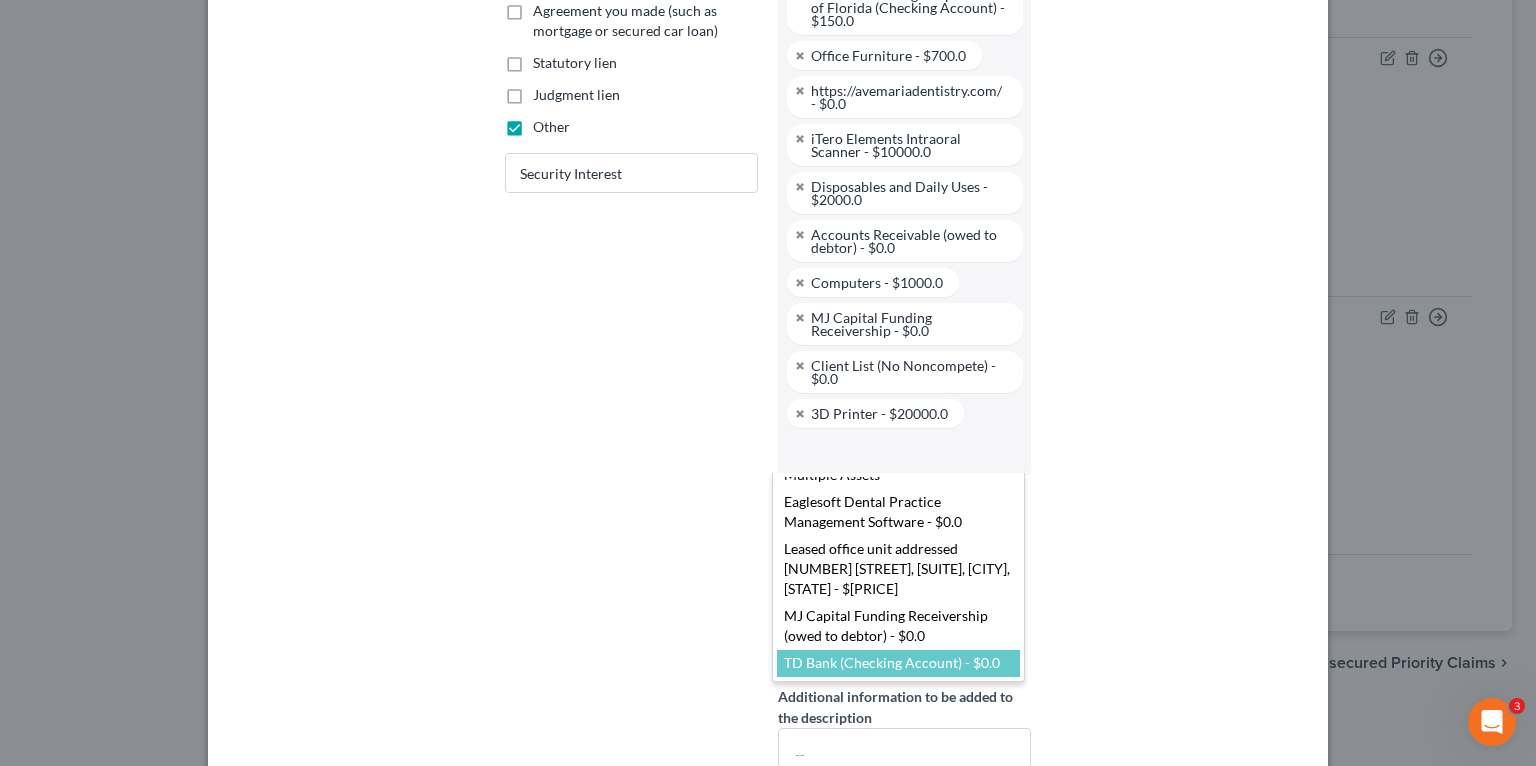 click on "Home New Case Client Portal Directory Cases DebtorCC Dal Lago Law [EMAIL] My Account Settings Plan + Billing Account Add-Ons Upgrade to Whoa Help Center Webinars Training Videos What's new Log out New Case Home Client Portal Directory Cases DebtorCC         - No Result - See all results Or Press Enter... Help Help Center Webinars Training Videos What's new Dal Lago Law Dal Lago Law [EMAIL] My Account Settings Plan + Billing Account Add-Ons Upgrade to Whoa Log out 	 Wisdom Dental, P.A. Upgraded Chapter Chapter  11 Status Lead District FLMB Preview Petition Navigation
Case Dashboard
Payments
Invoices" at bounding box center (768, -1410) 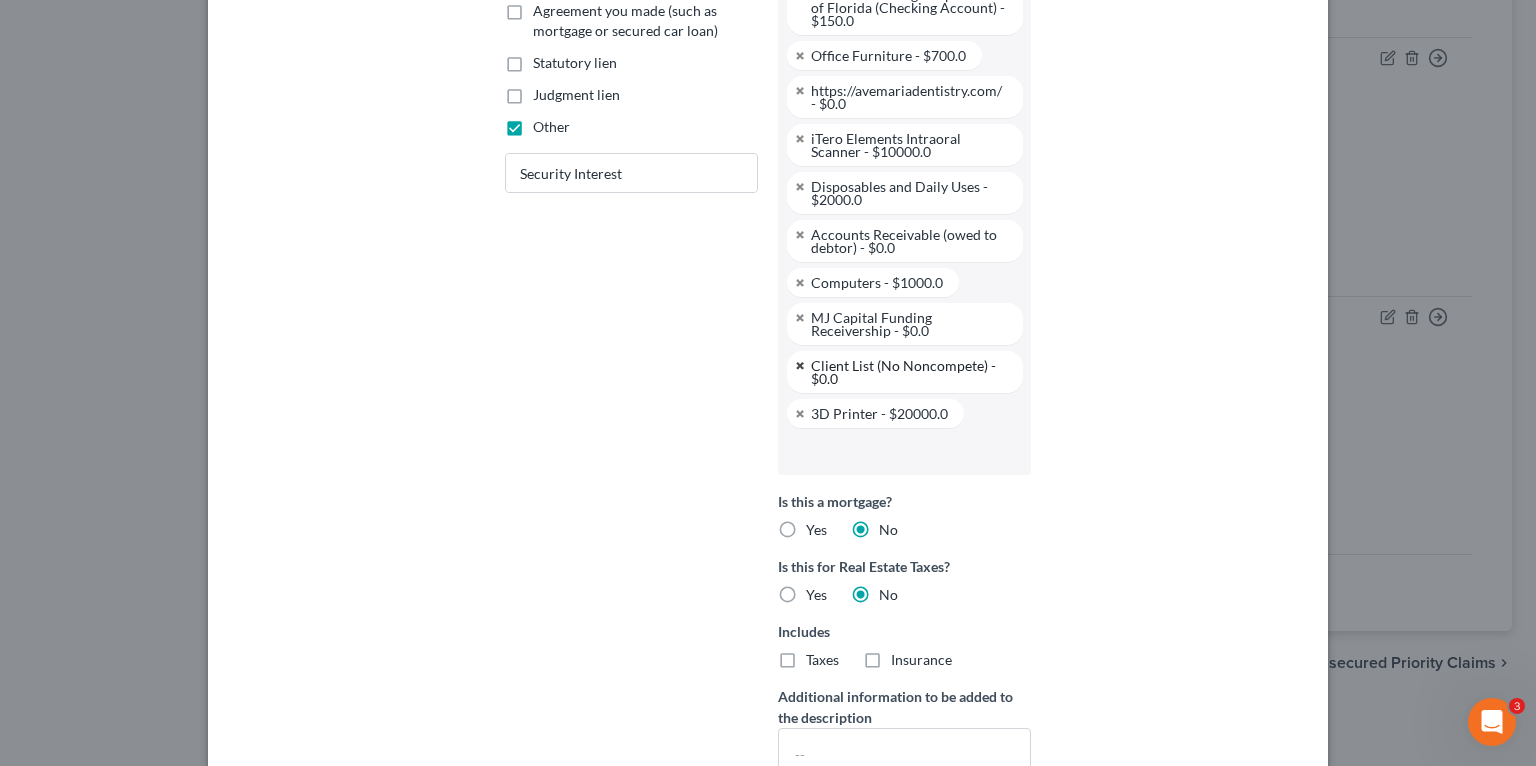 click at bounding box center [801, 365] 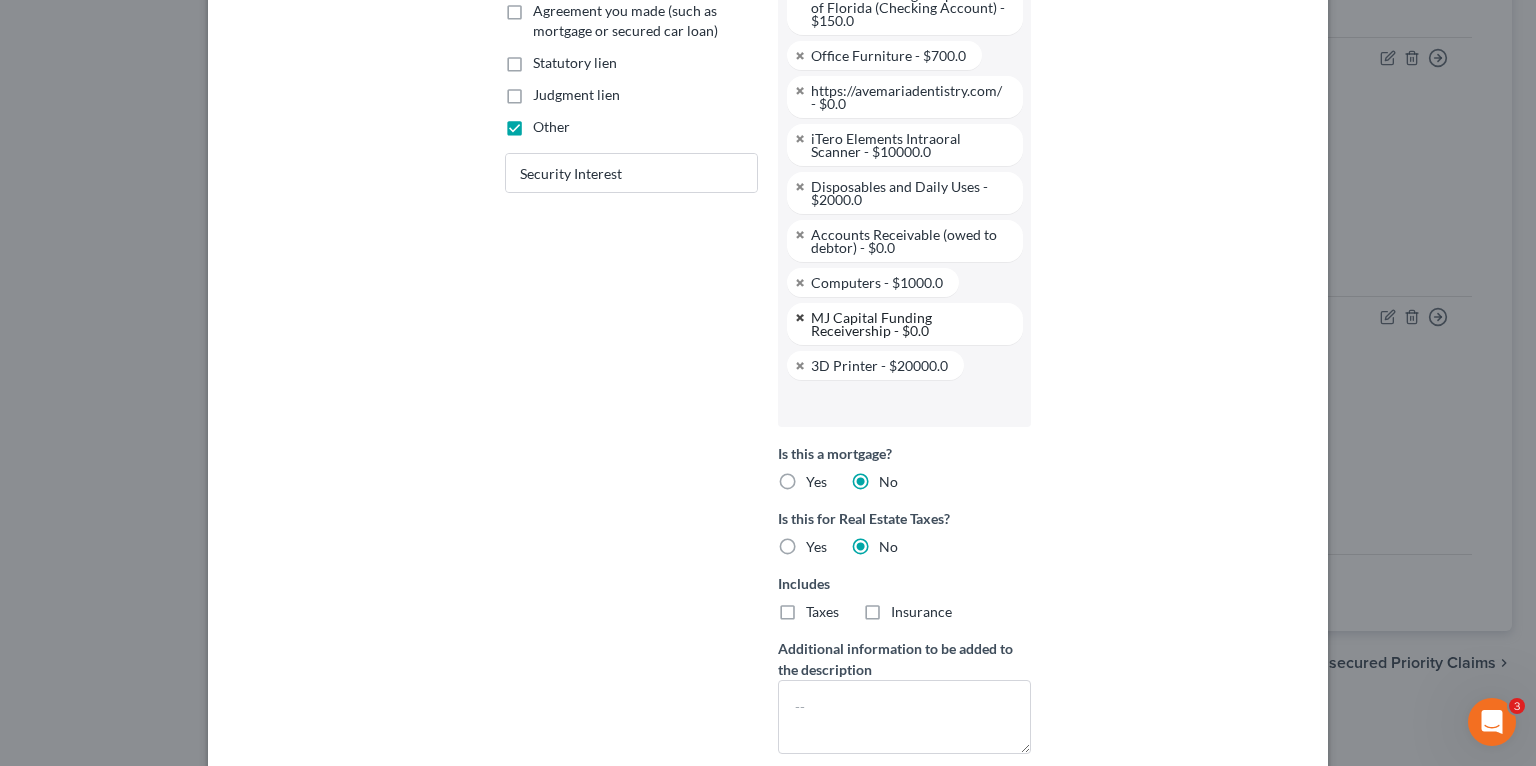 click at bounding box center [801, 317] 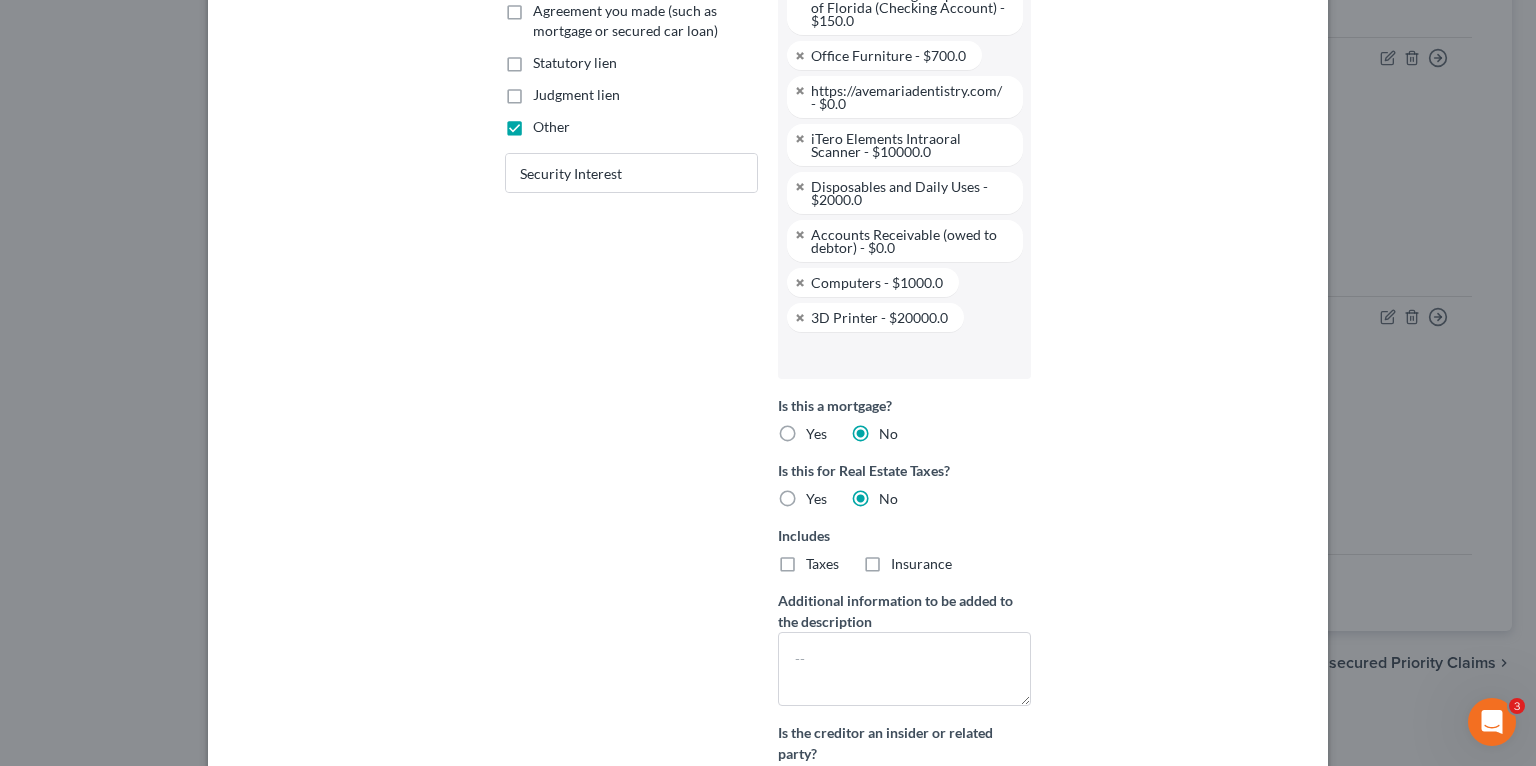 click on "Priority  Select 1st 2nd 3rd 4th 5th 6th 7th 8th 9th 10th 11th 12th 13th 14th 15th 16th 17th 18th 19th 20th 21th 22th 23th 24th 25th 26th 27th 28th 29th 30th Choose any that apply Disputed Unliquidated Contingent" at bounding box center (1177, 198) 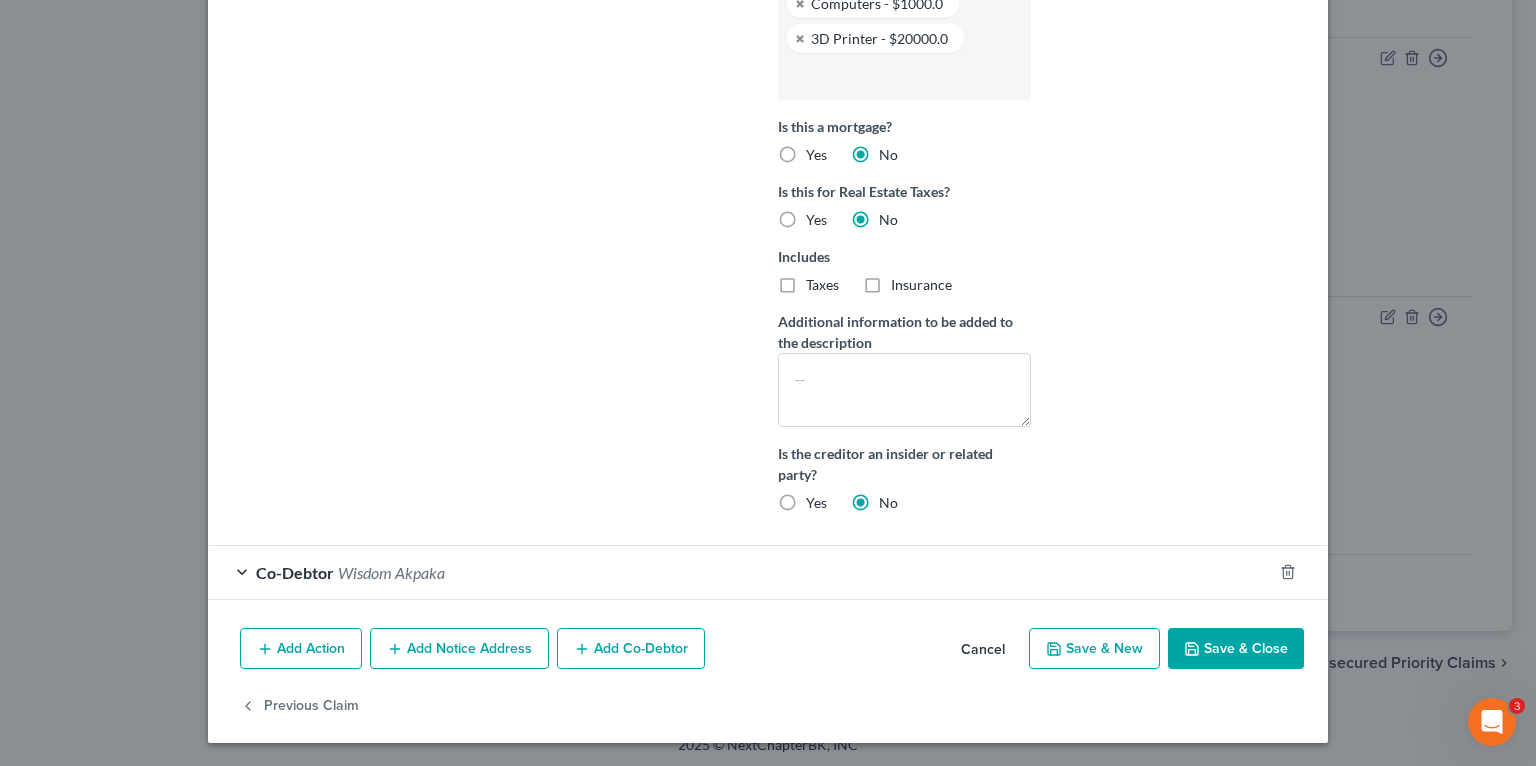 click on "Save & Close" at bounding box center [1236, 649] 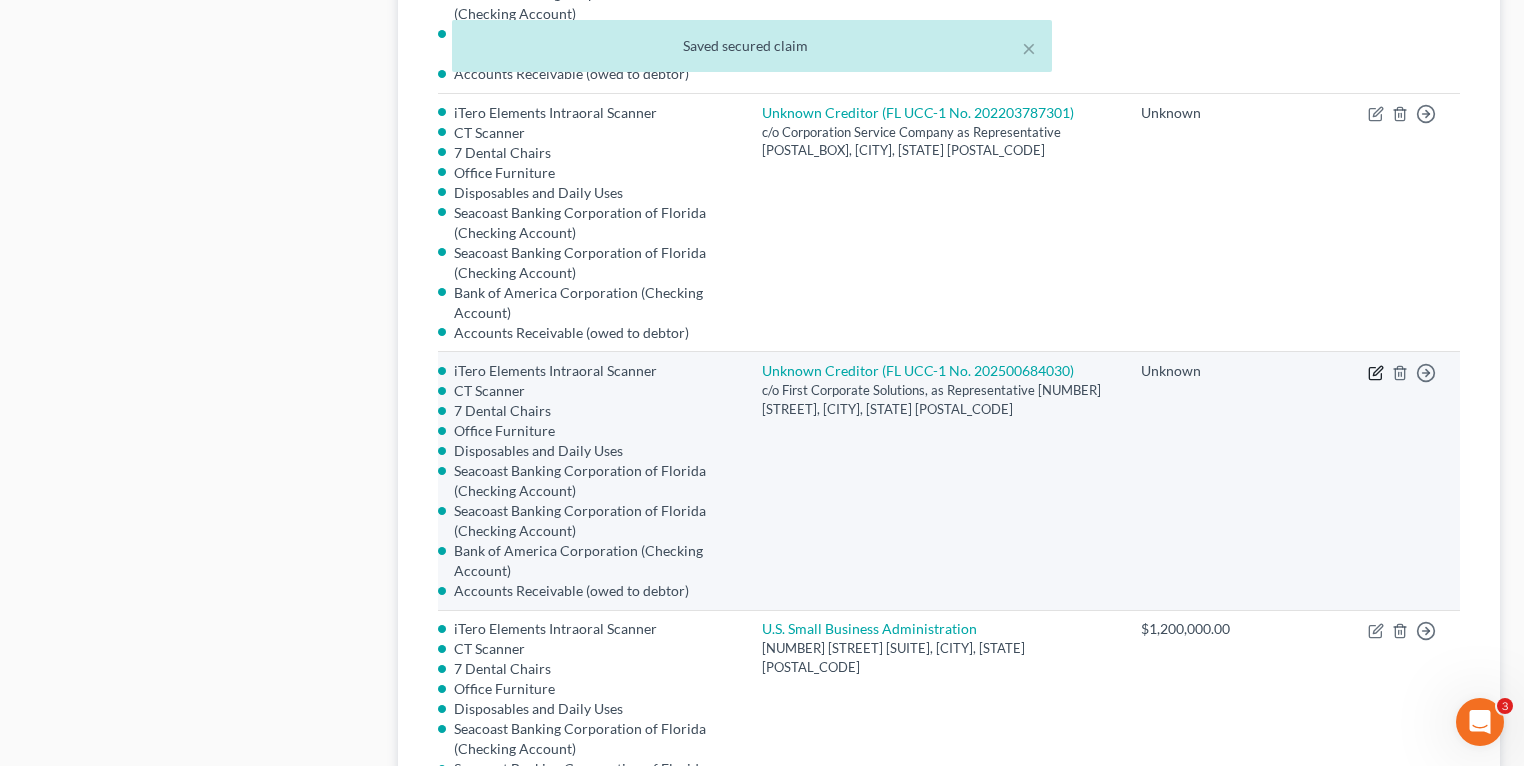 click 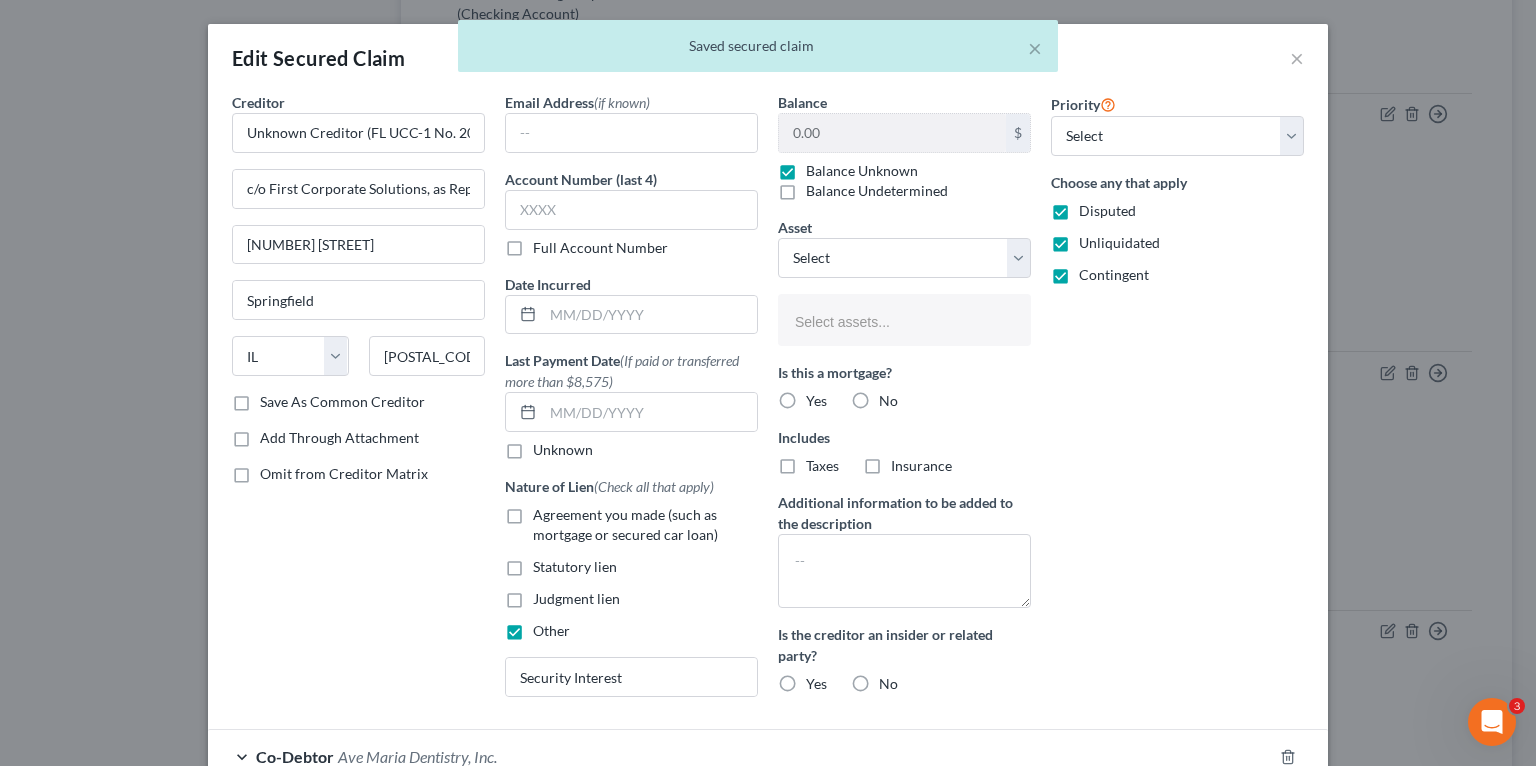 type 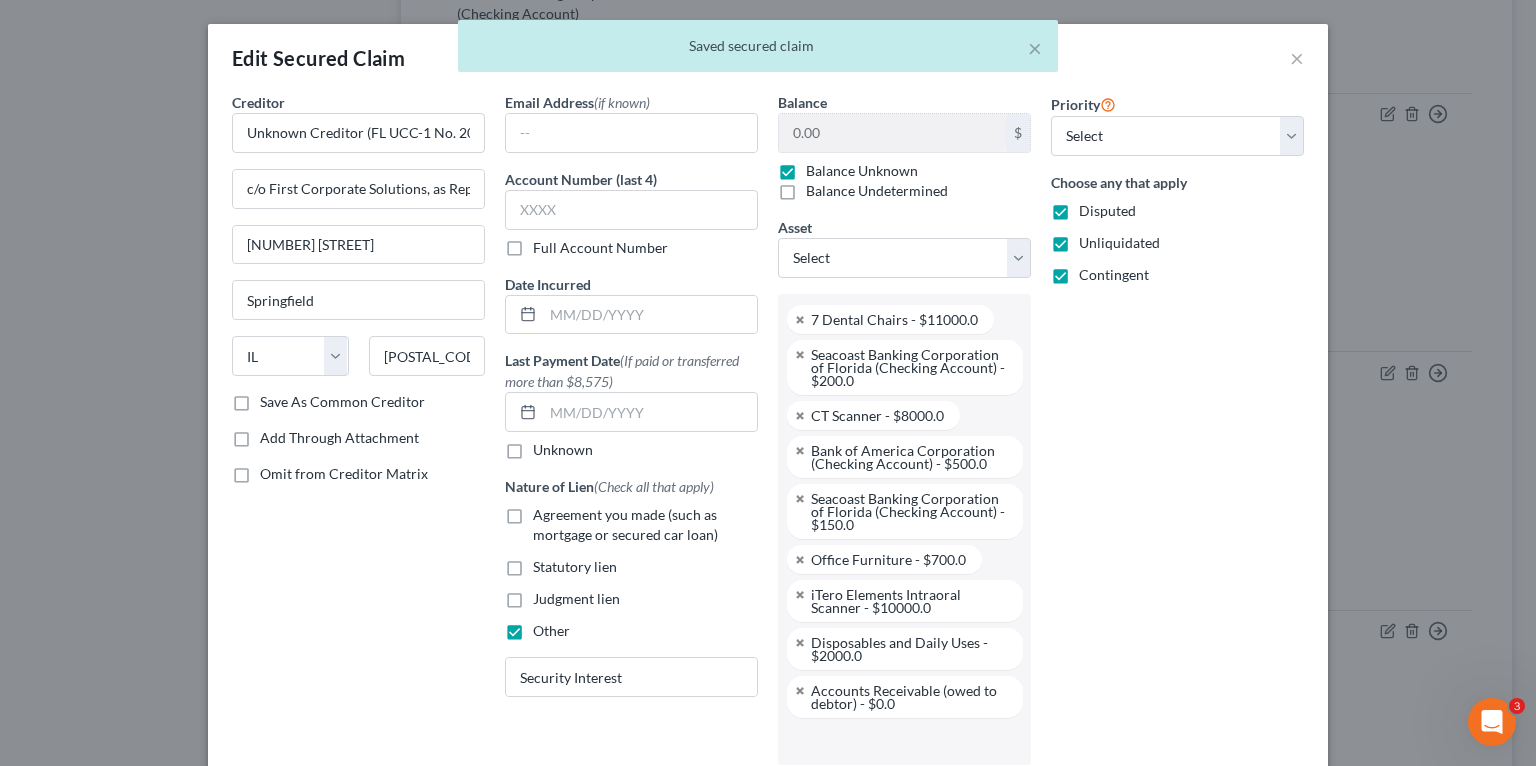 click at bounding box center (902, 741) 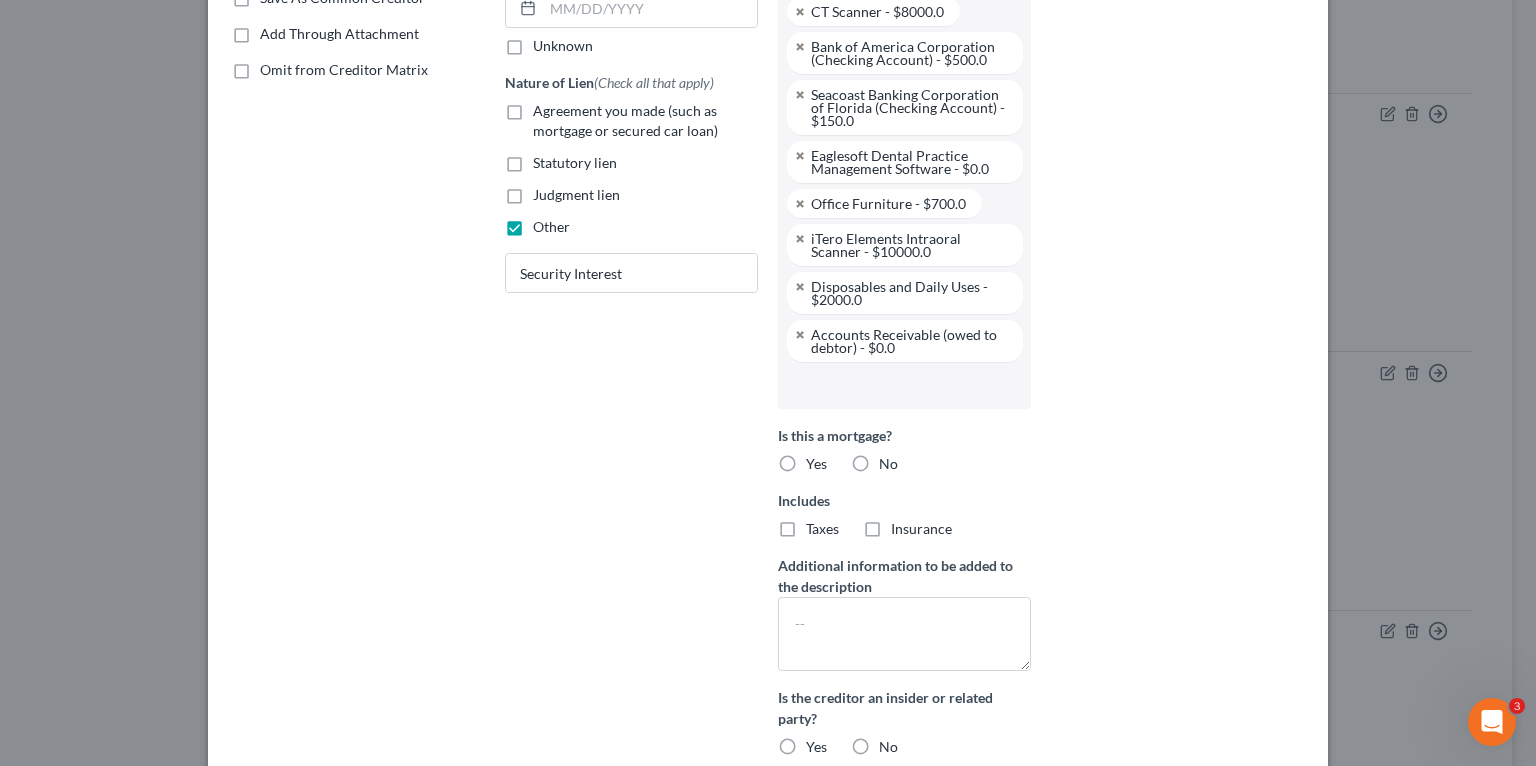 click at bounding box center (902, 385) 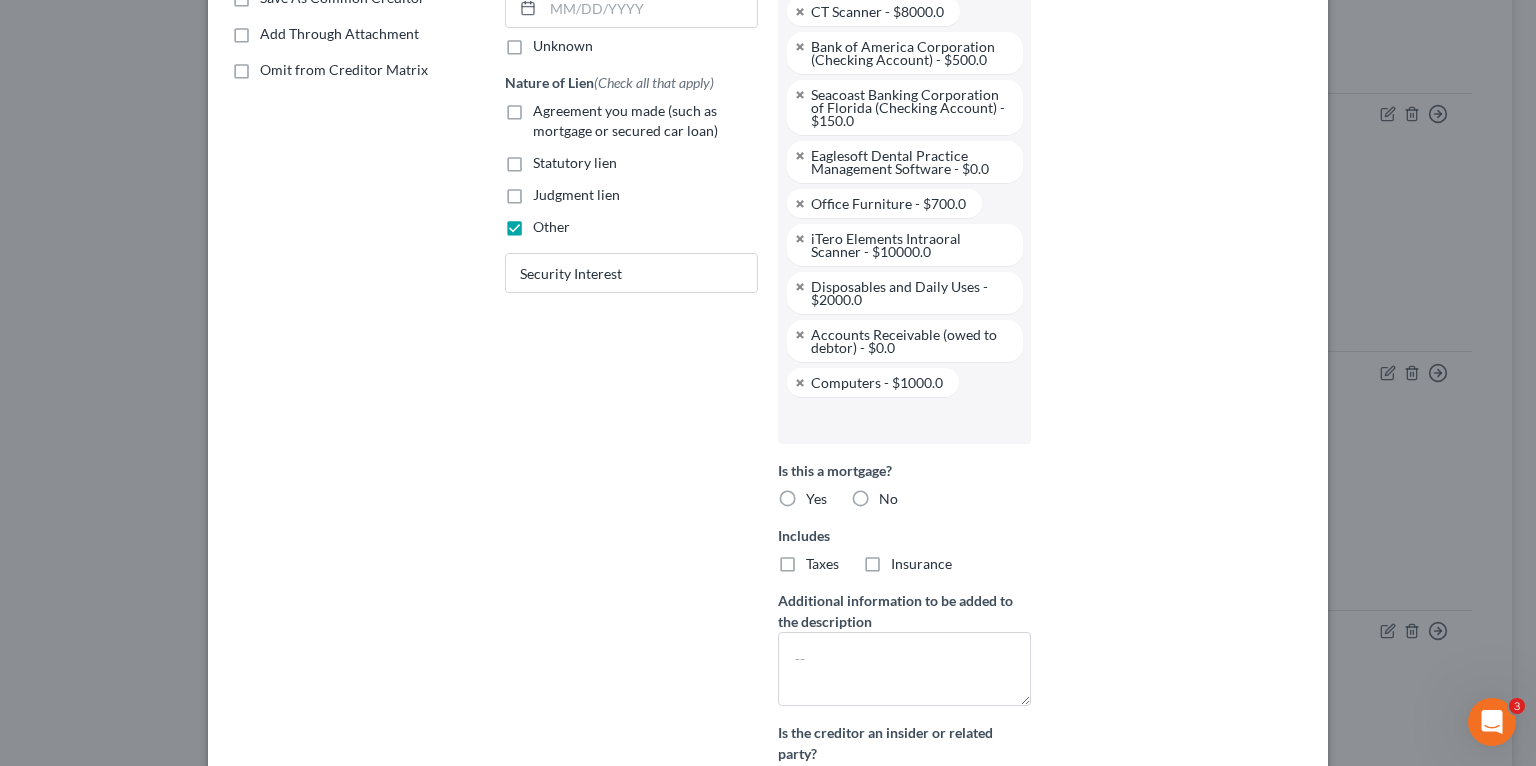 click at bounding box center (902, 420) 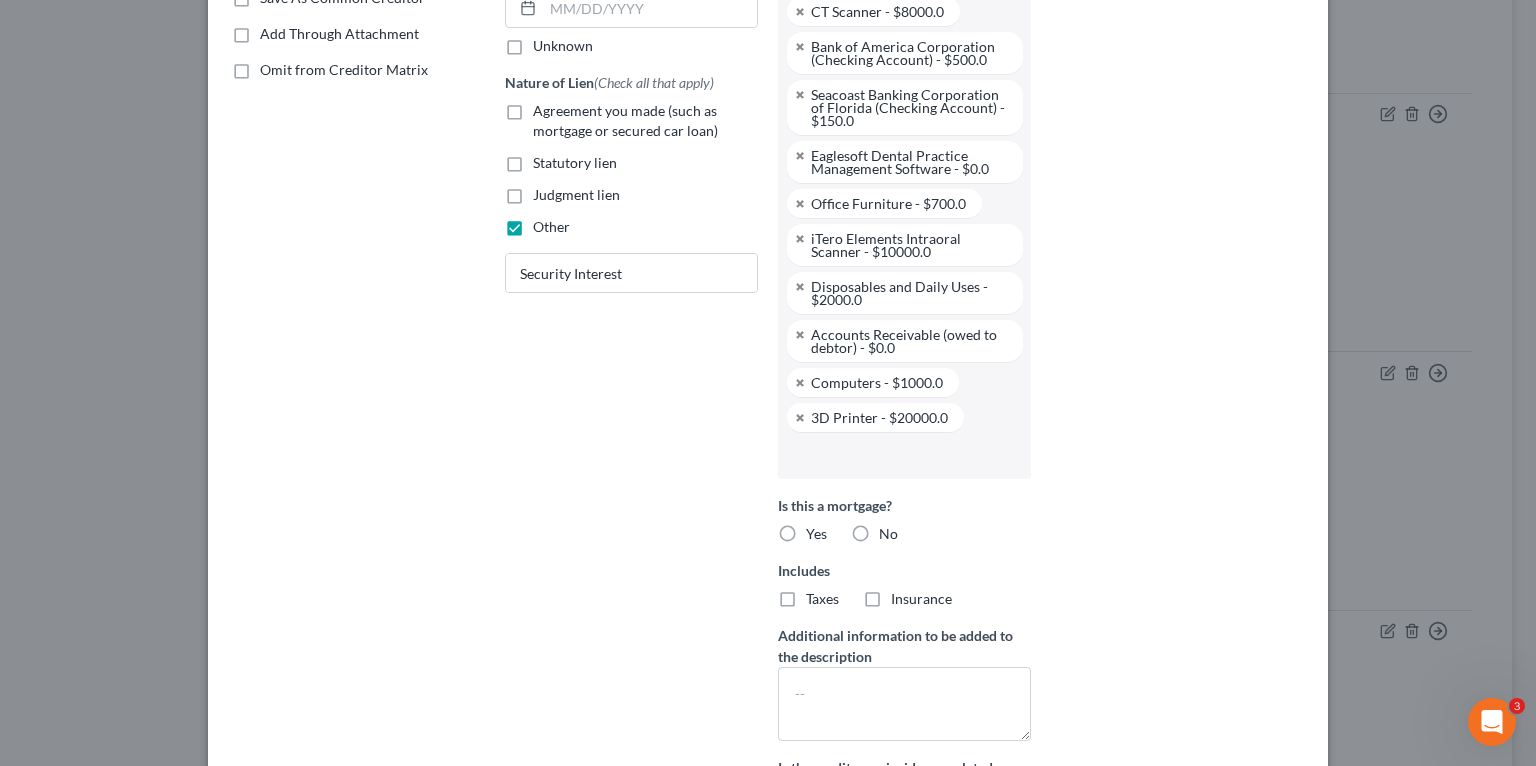click at bounding box center [902, 455] 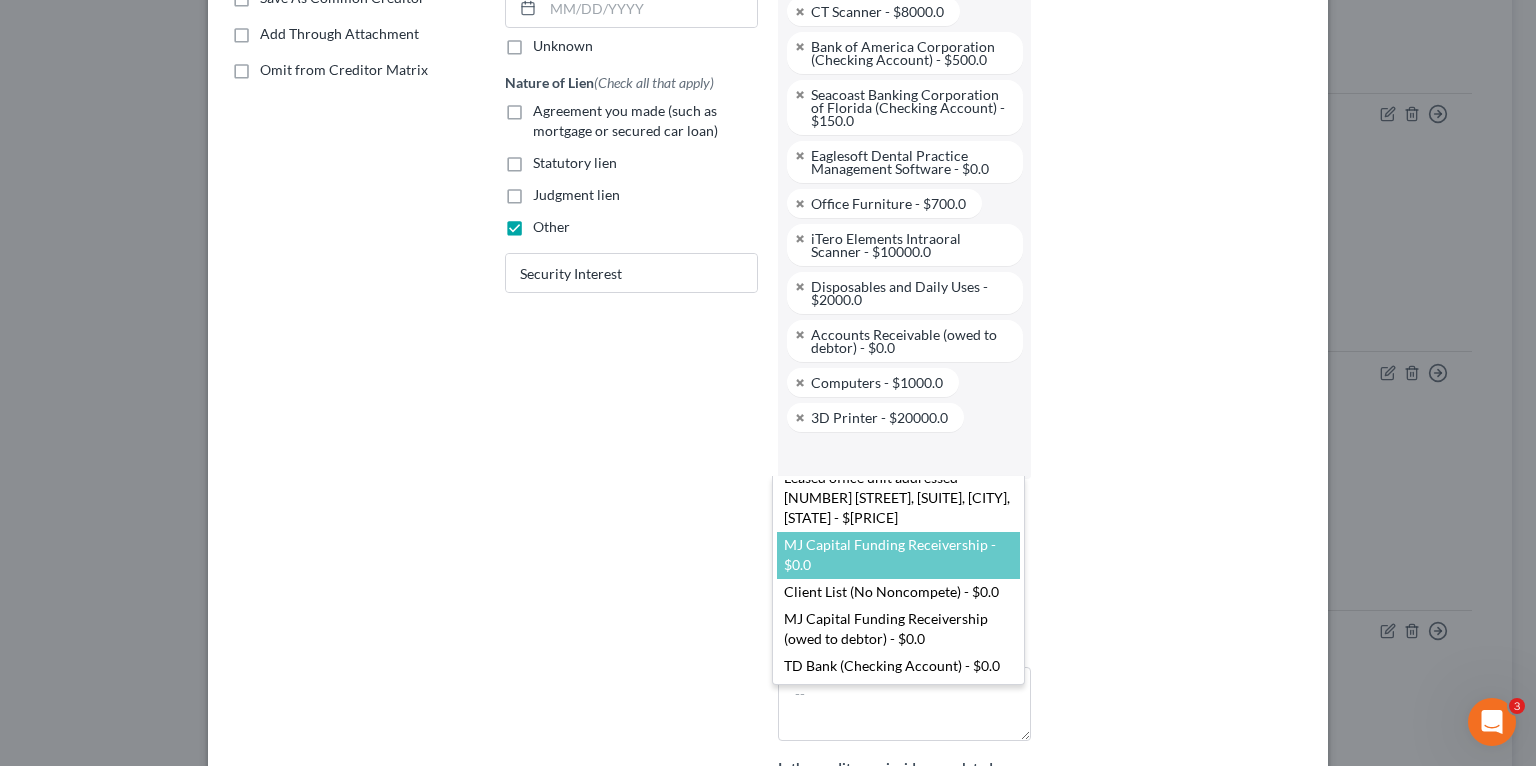 scroll, scrollTop: 31, scrollLeft: 0, axis: vertical 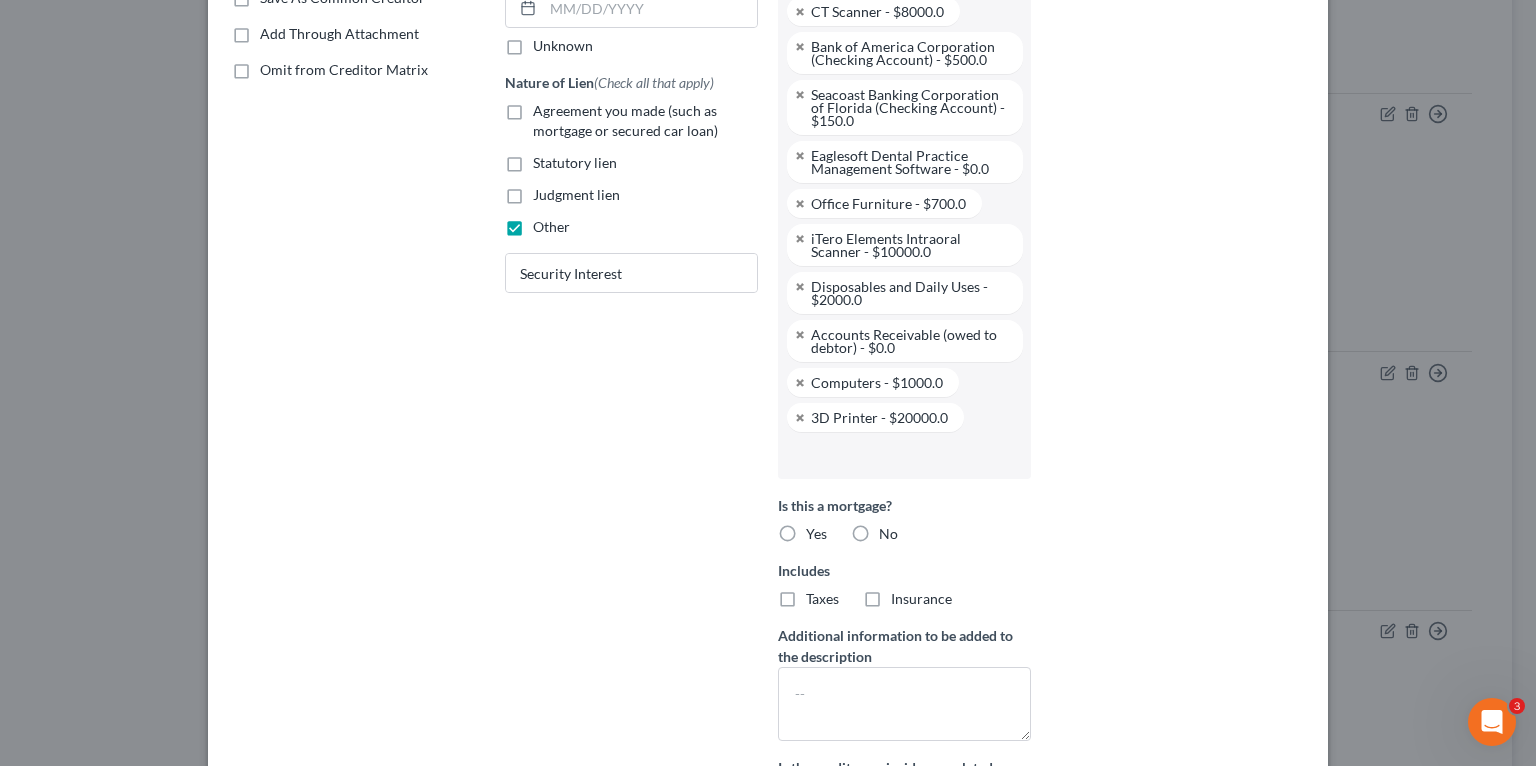 click on "Home New Case Client Portal Directory Cases DebtorCC Dal Lago Law [EMAIL] My Account Settings Plan + Billing Account Add-Ons Upgrade to Whoa Help Center Webinars Training Videos What's new Log out New Case Home Client Portal Directory Cases DebtorCC         - No Result - See all results Or Press Enter... Help Help Center Webinars Training Videos What's new Dal Lago Law Dal Lago Law [EMAIL] My Account Settings Plan + Billing Account Add-Ons Upgrade to Whoa Log out 	 Wisdom Dental, P.A. Upgraded Chapter Chapter  11 Status Lead District FLMB Preview Petition Navigation
Case Dashboard
Payments
Invoices" at bounding box center [768, -1103] 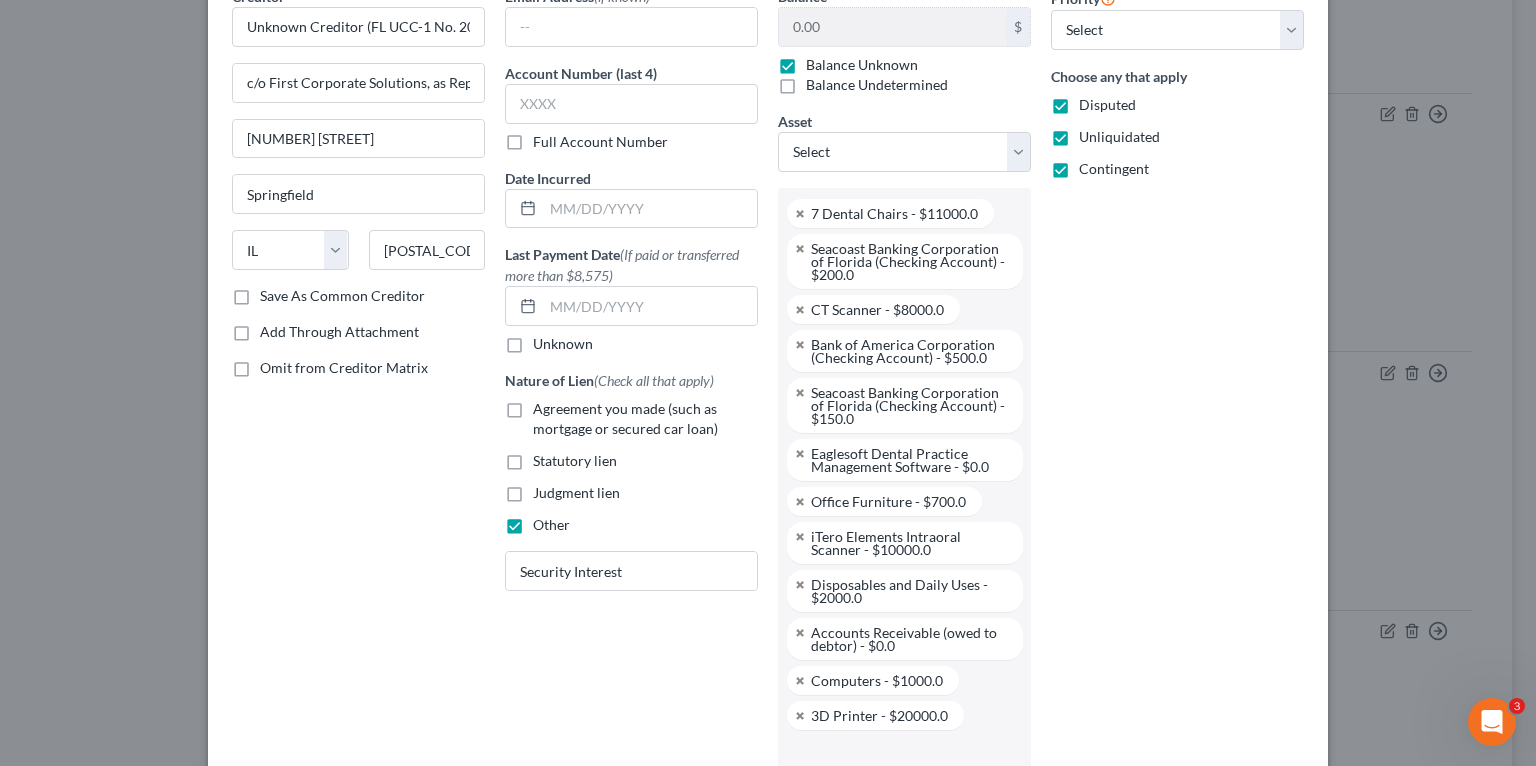 scroll, scrollTop: 8, scrollLeft: 0, axis: vertical 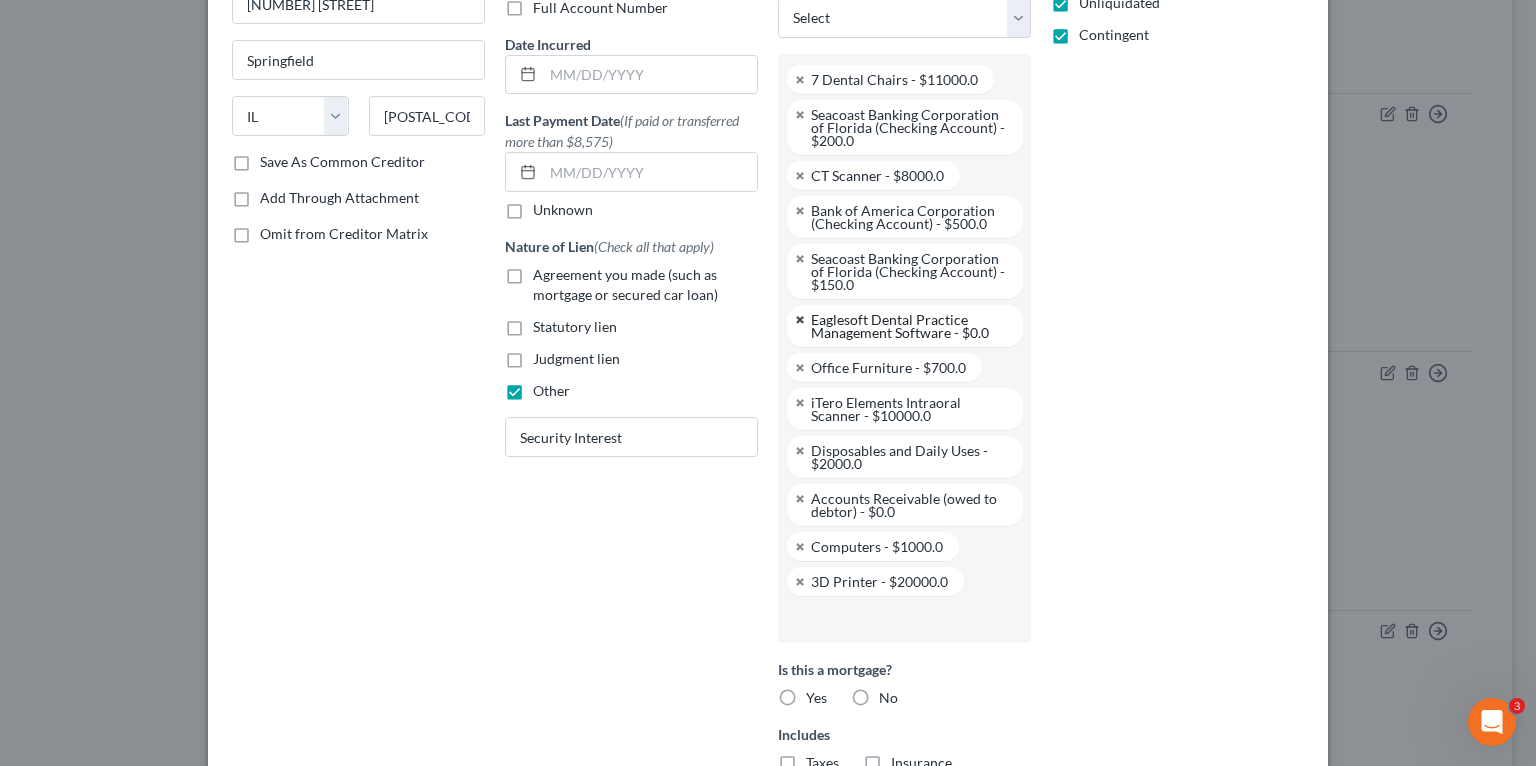 click at bounding box center (801, 319) 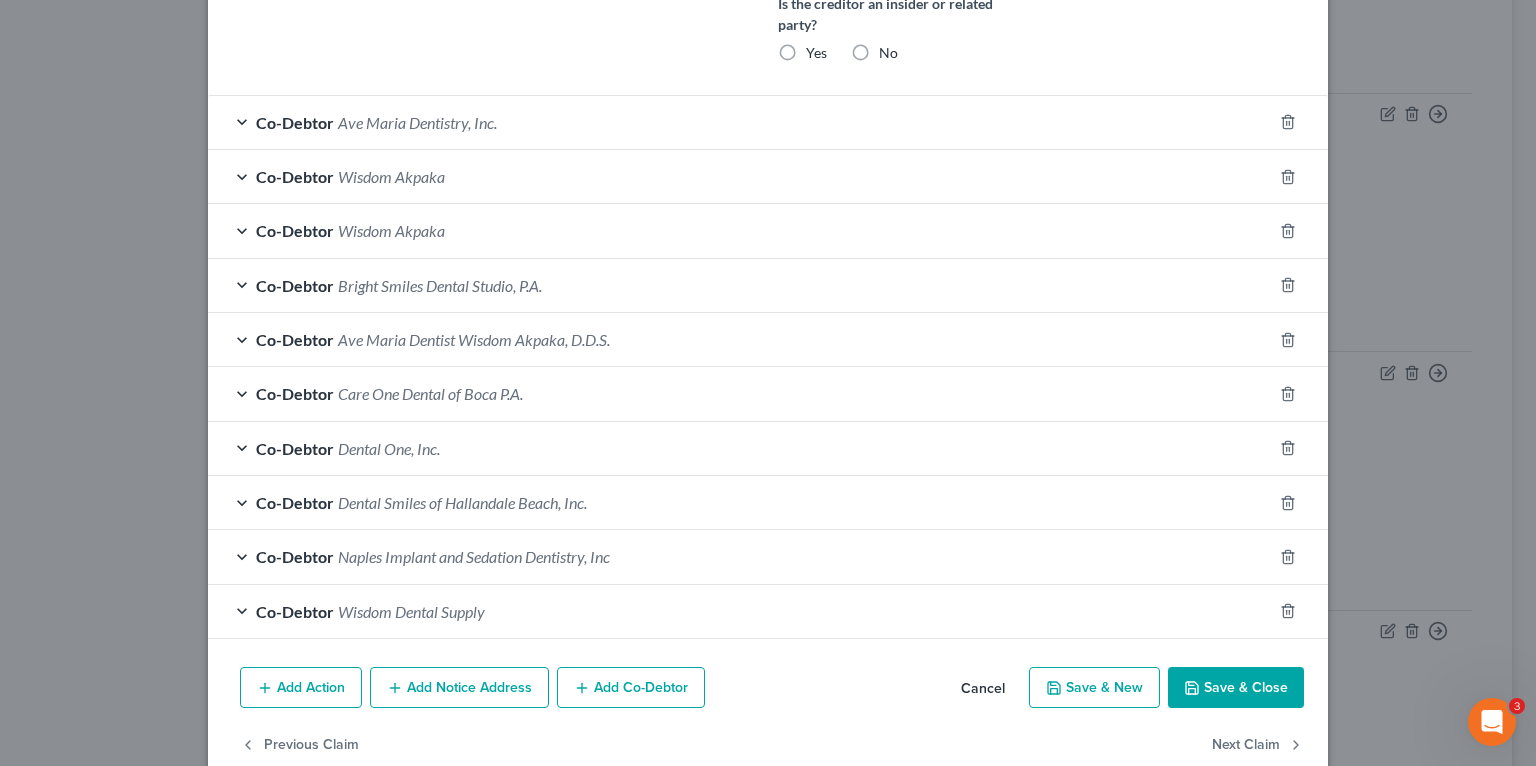click on "Save & Close" at bounding box center [1236, 688] 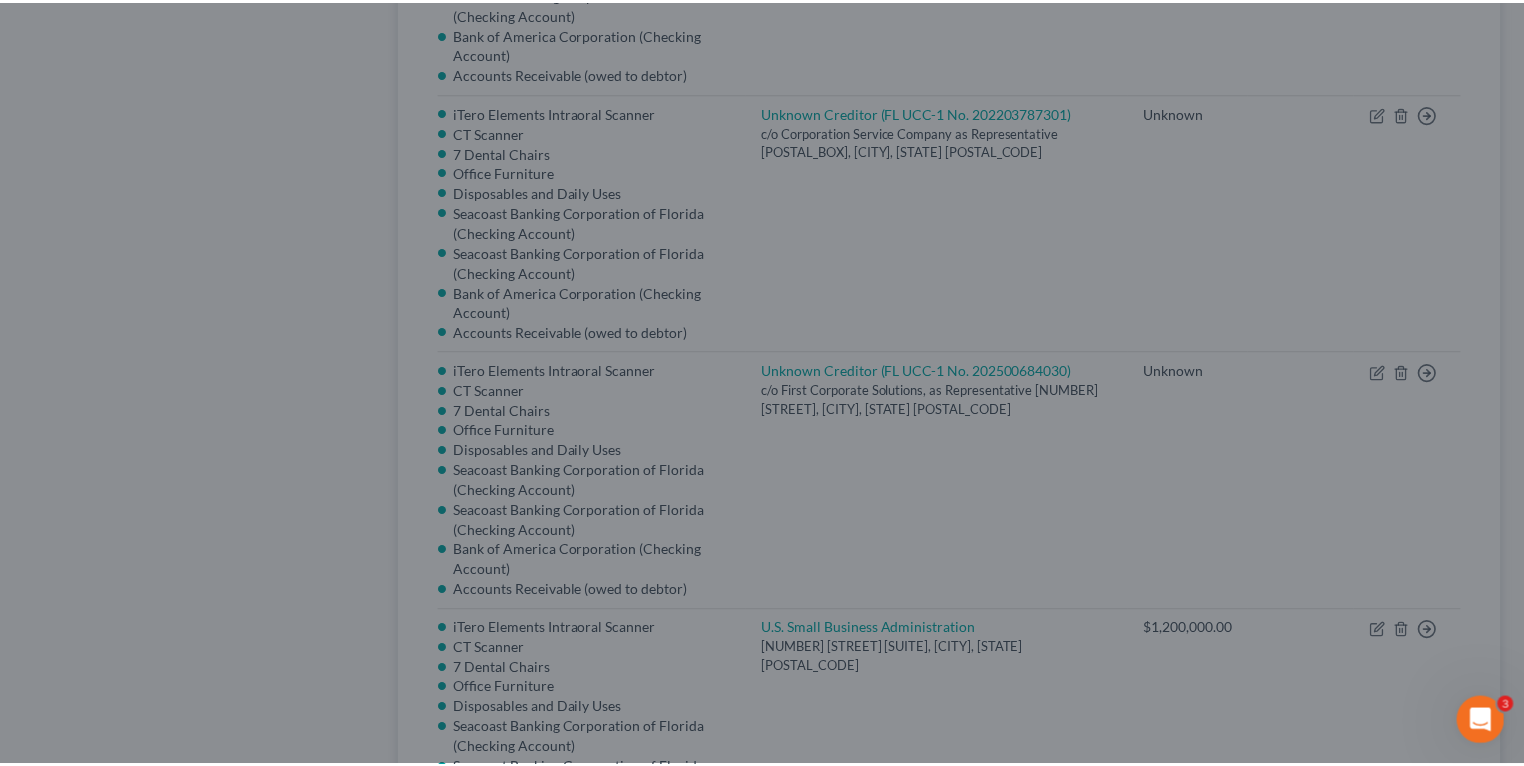 scroll, scrollTop: 670, scrollLeft: 0, axis: vertical 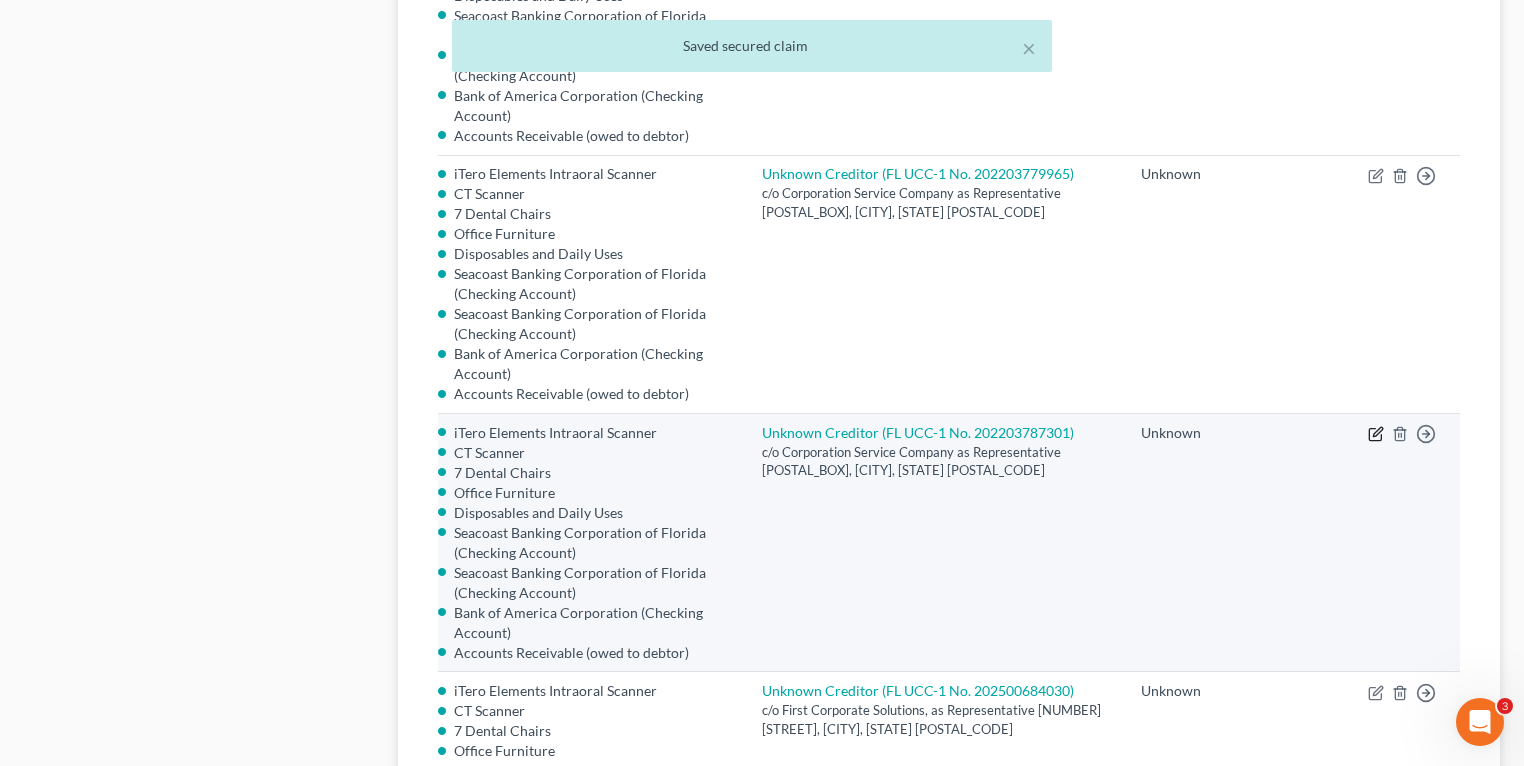 click 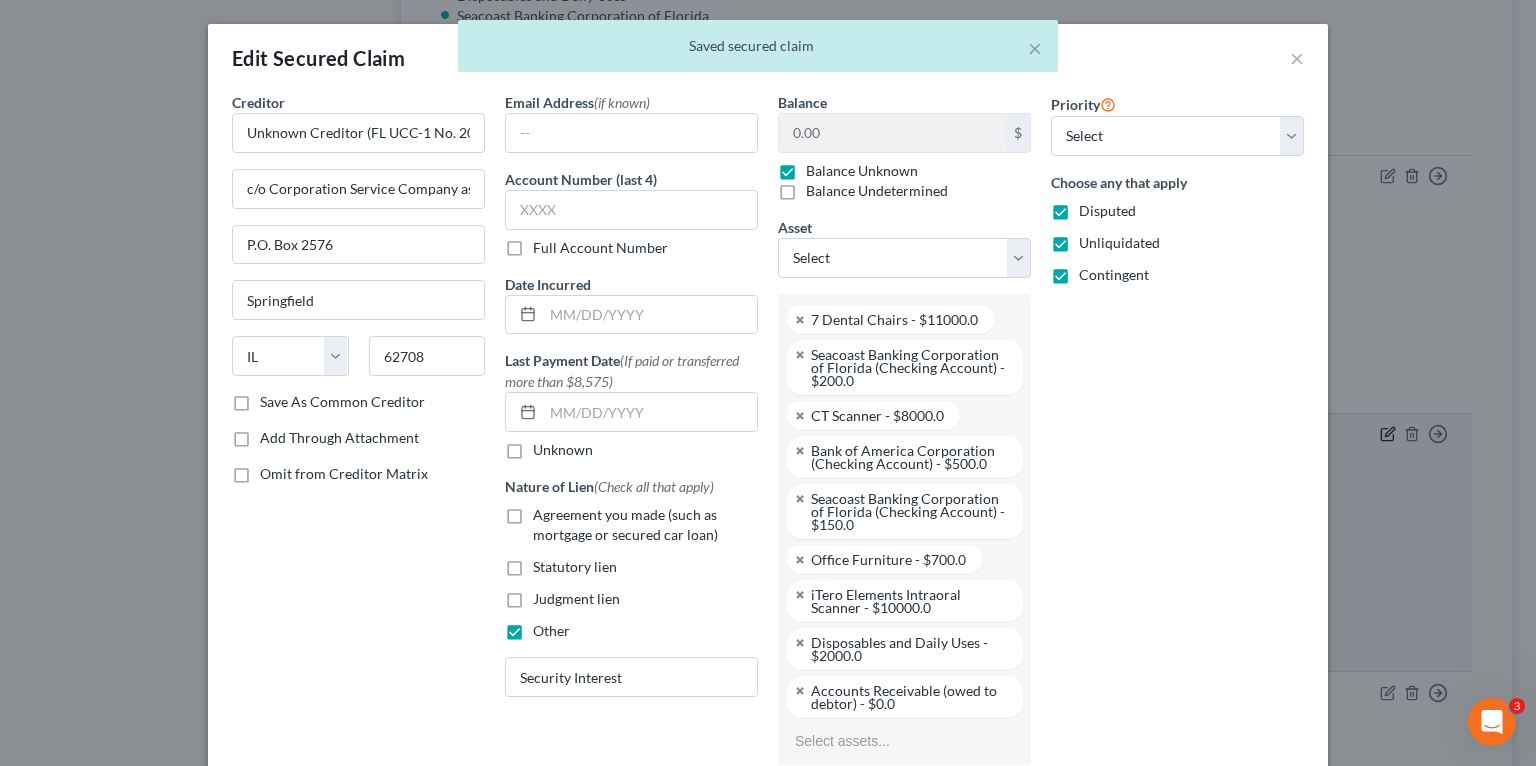 type 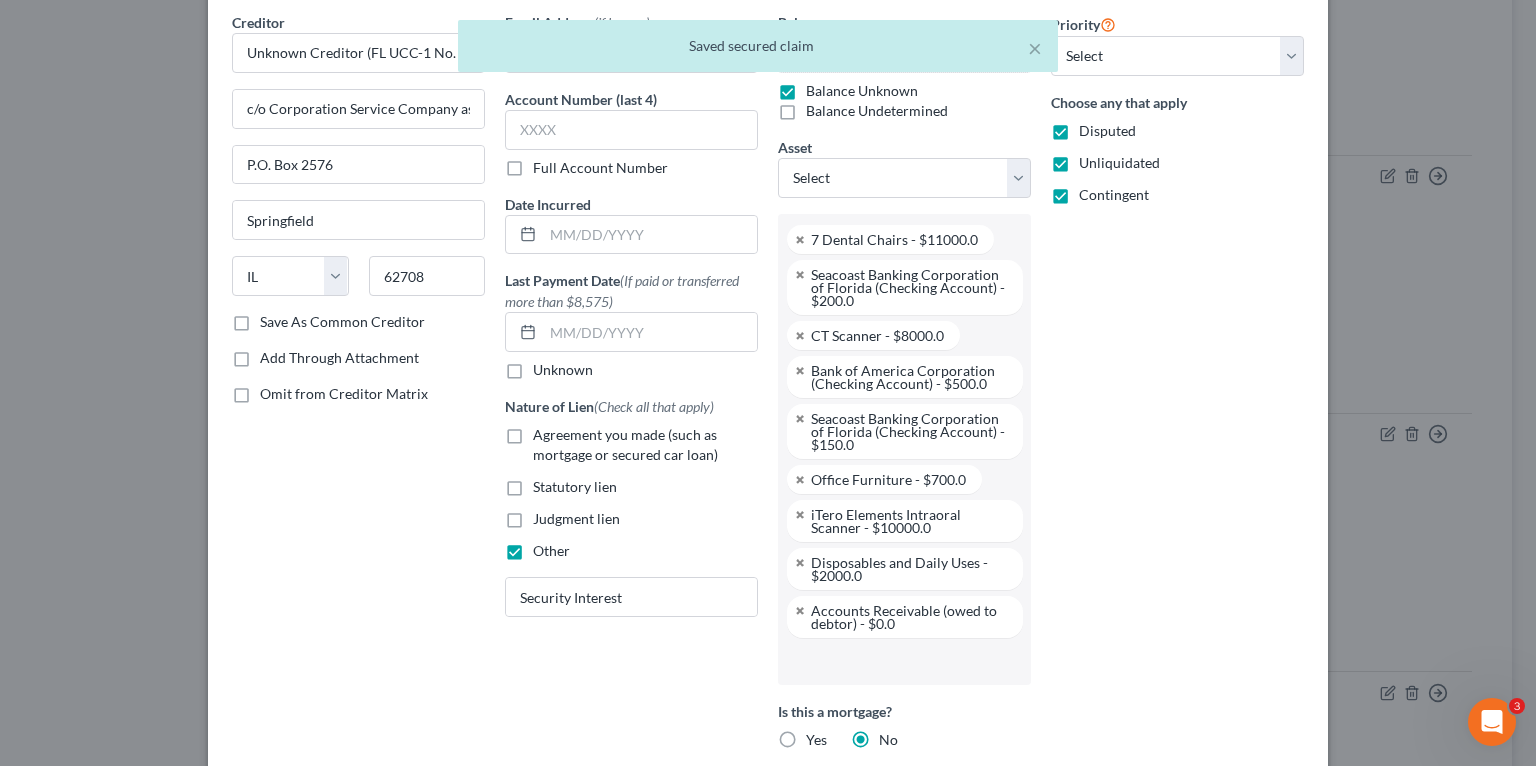 click at bounding box center [902, 661] 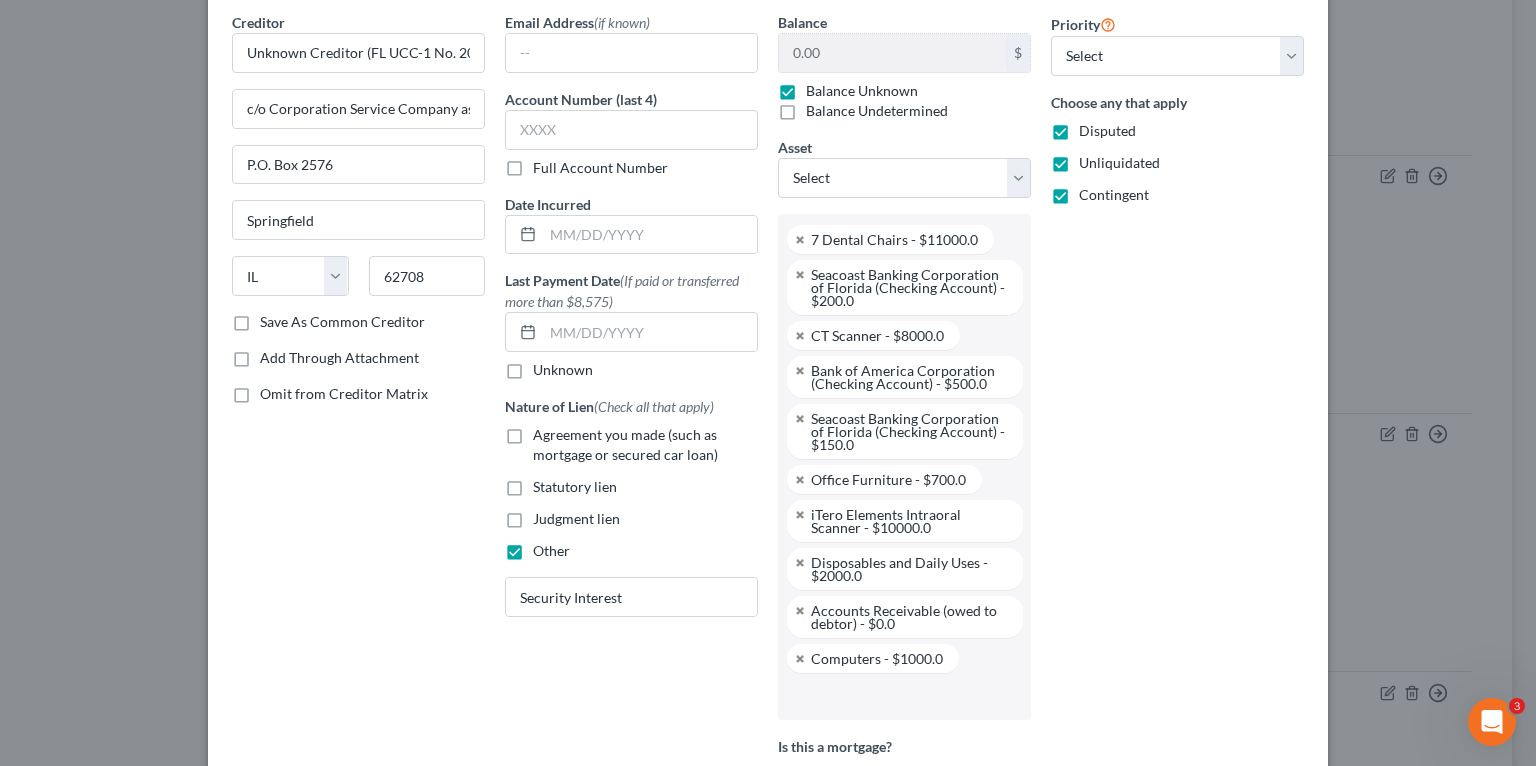 click at bounding box center (902, 696) 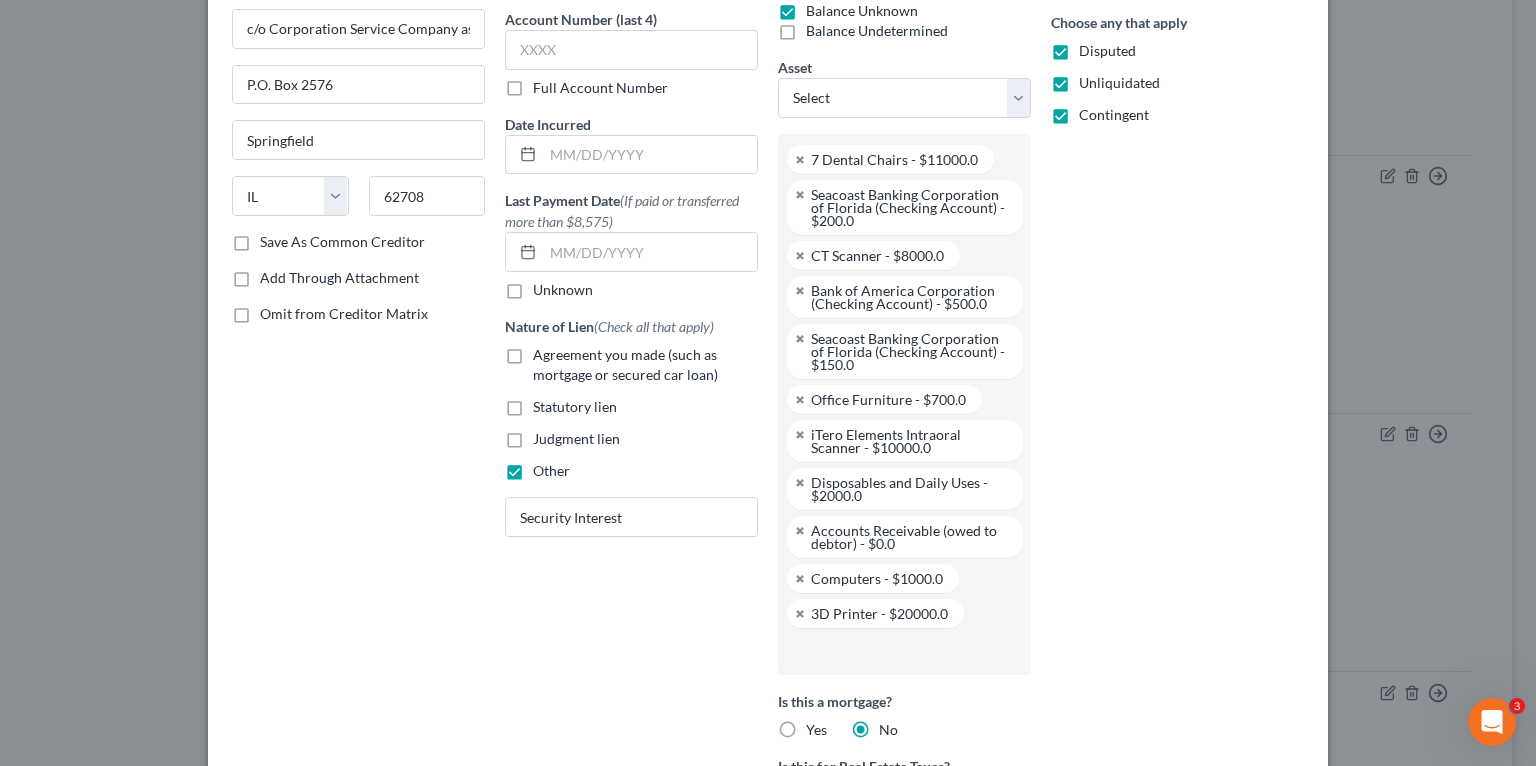 click at bounding box center (902, 651) 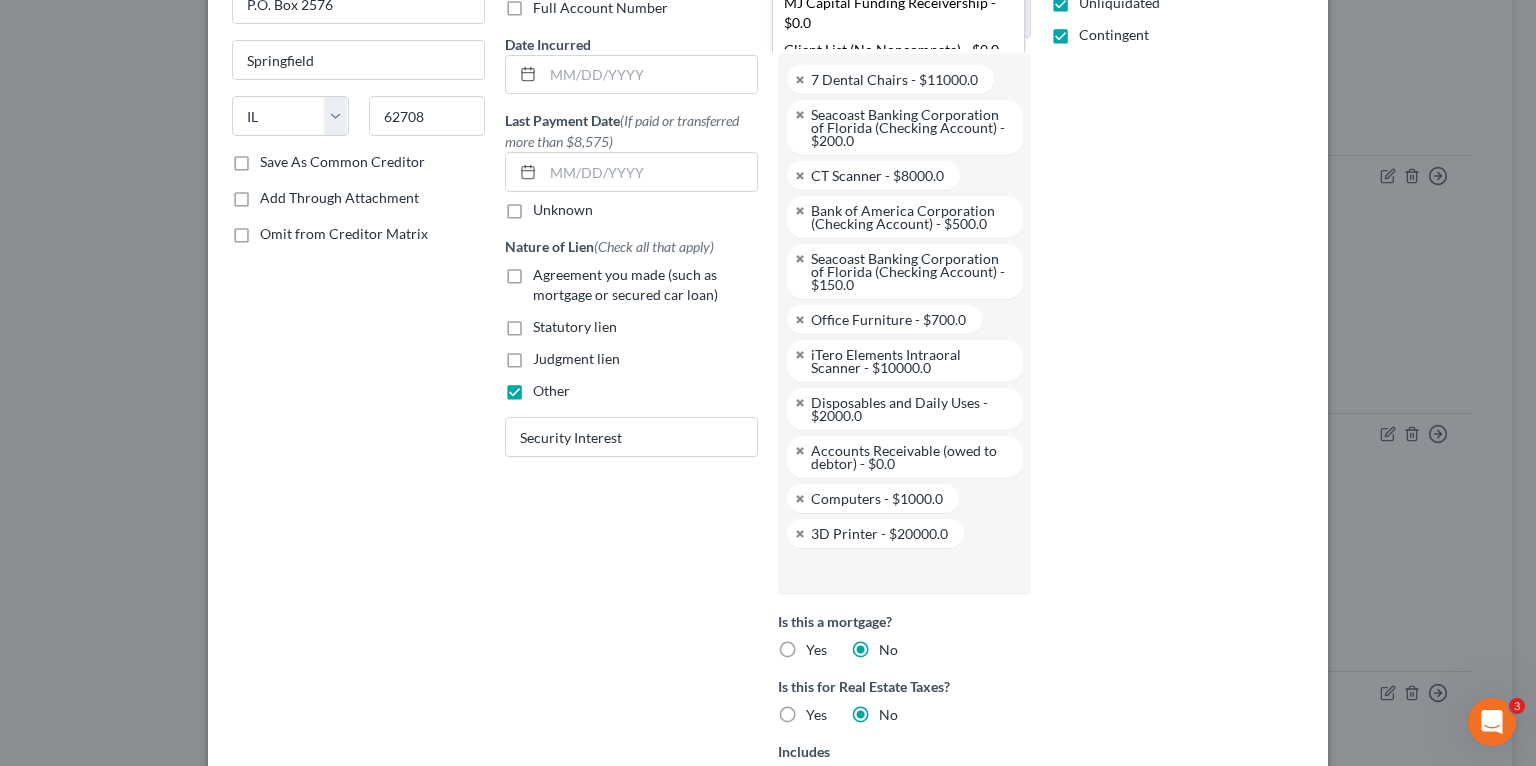 click on "Home New Case Client Portal Directory Cases DebtorCC Dal Lago Law [EMAIL] My Account Settings Plan + Billing Account Add-Ons Upgrade to Whoa Help Center Webinars Training Videos What's new Log out New Case Home Client Portal Directory Cases DebtorCC         - No Result - See all results Or Press Enter... Help Help Center Webinars Training Videos What's new Dal Lago Law Dal Lago Law [EMAIL] My Account Settings Plan + Billing Account Add-Ons Upgrade to Whoa Log out 	 Wisdom Dental, P.A. Upgraded Chapter Chapter  11 Status Lead District FLMB Preview Petition Navigation
Case Dashboard
Payments
Invoices" at bounding box center (768, -763) 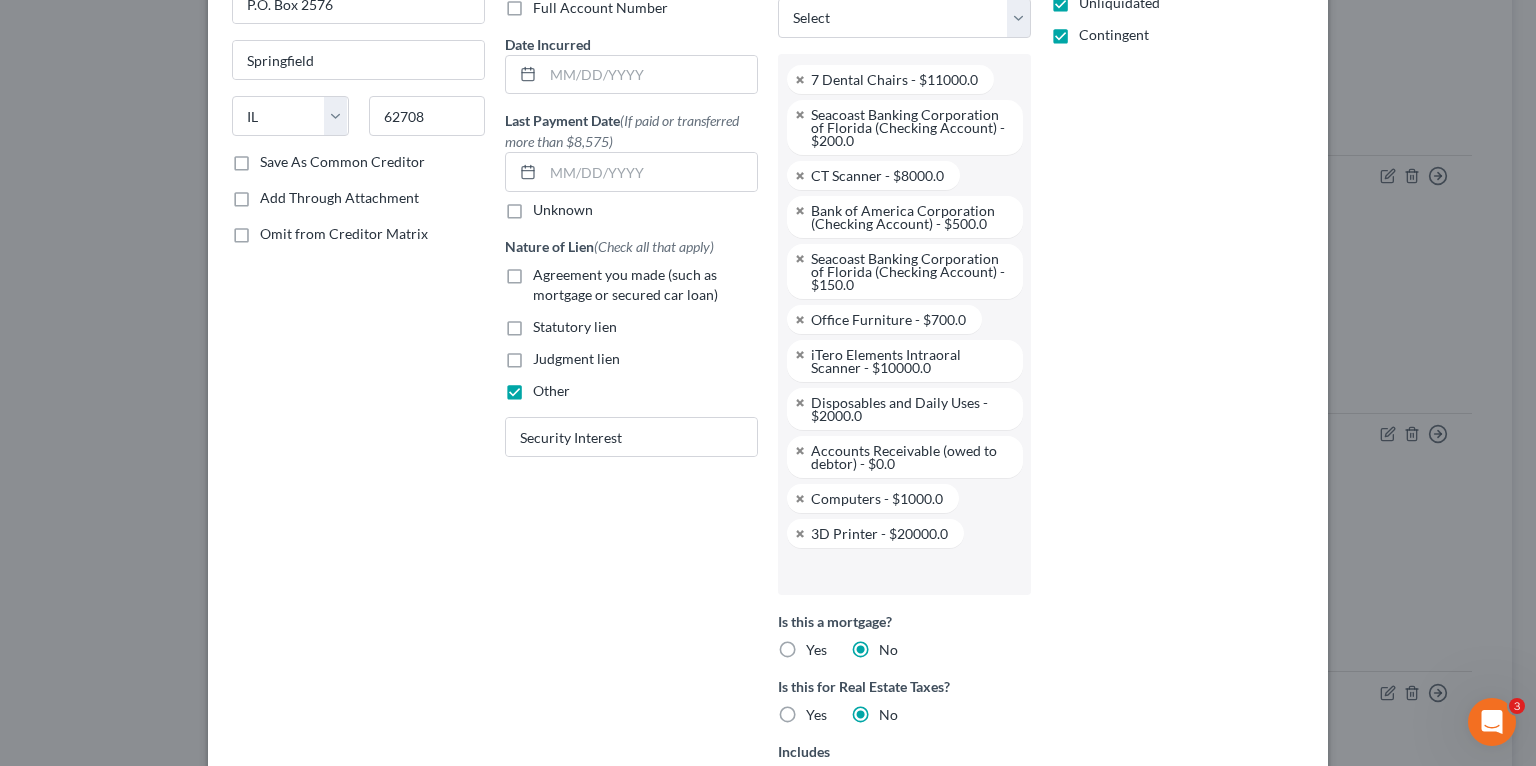 click at bounding box center [902, 571] 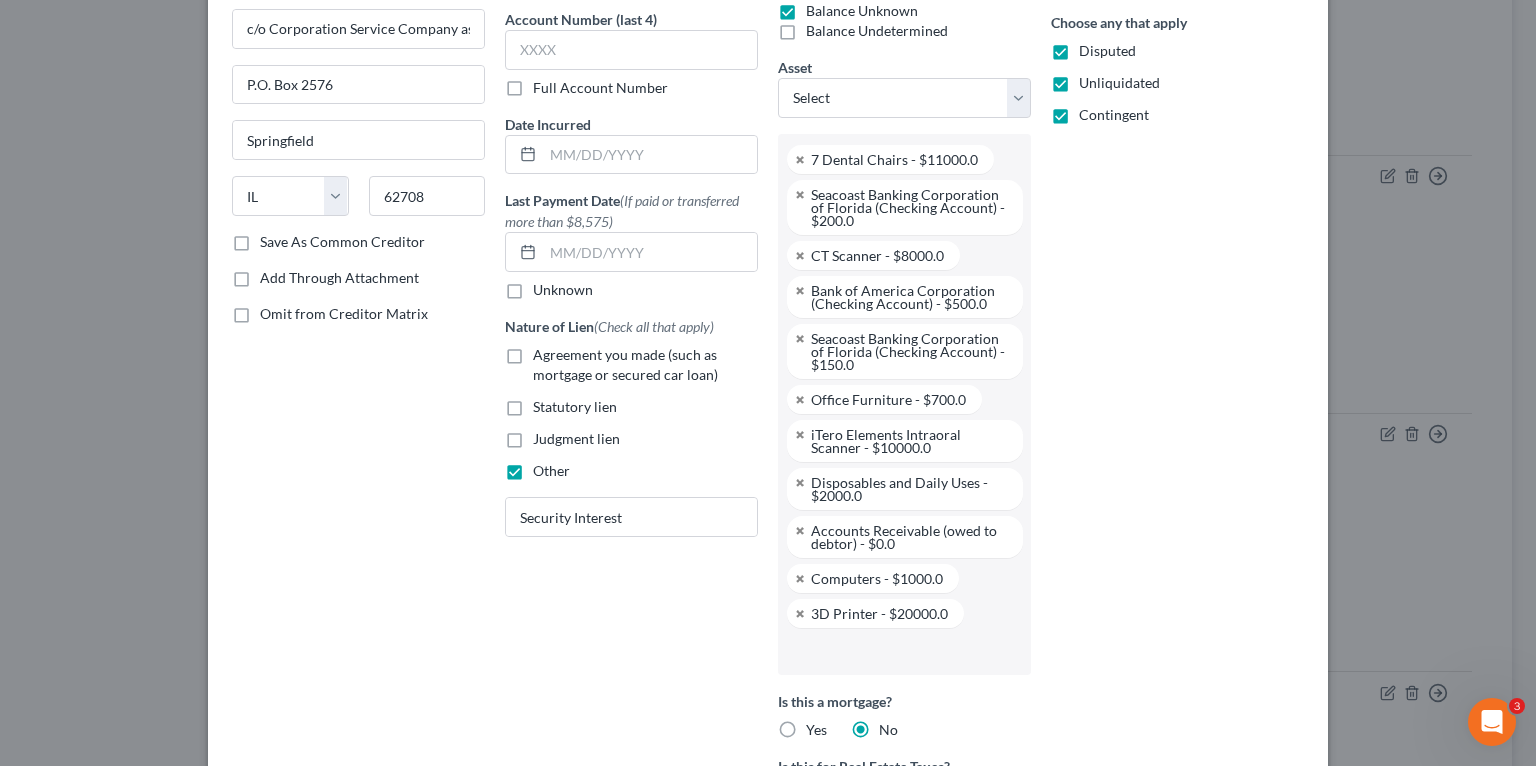 click at bounding box center [902, 651] 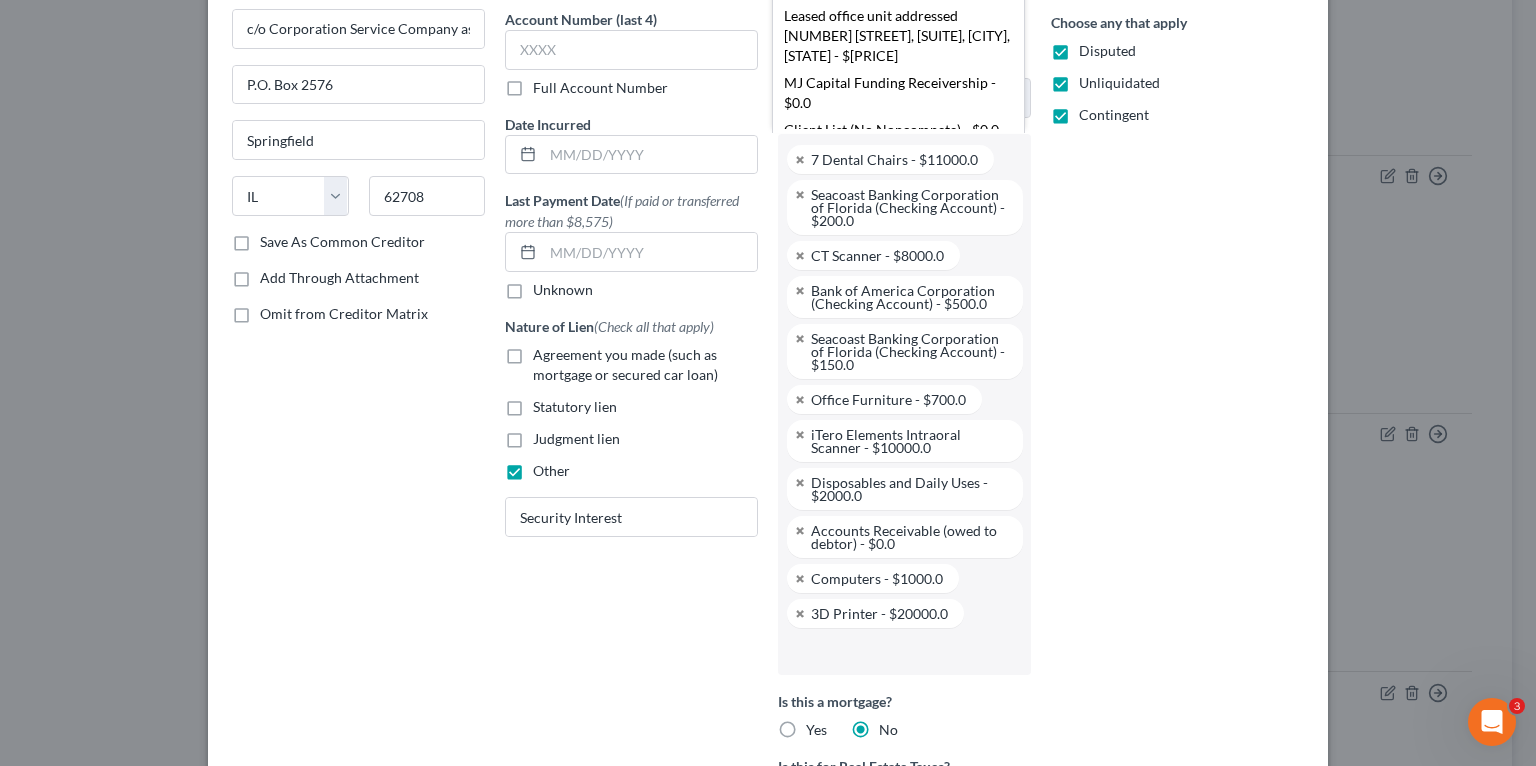 click on "Home New Case Client Portal Directory Cases DebtorCC Dal Lago Law [EMAIL] My Account Settings Plan + Billing Account Add-Ons Upgrade to Whoa Help Center Webinars Training Videos What's new Log out New Case Home Client Portal Directory Cases DebtorCC         - No Result - See all results Or Press Enter... Help Help Center Webinars Training Videos What's new Dal Lago Law Dal Lago Law [EMAIL] My Account Settings Plan + Billing Account Add-Ons Upgrade to Whoa Log out 	 Wisdom Dental, P.A. Upgraded Chapter Chapter  11 Status Lead District FLMB Preview Petition Navigation
Case Dashboard
Payments
Invoices" at bounding box center [768, -763] 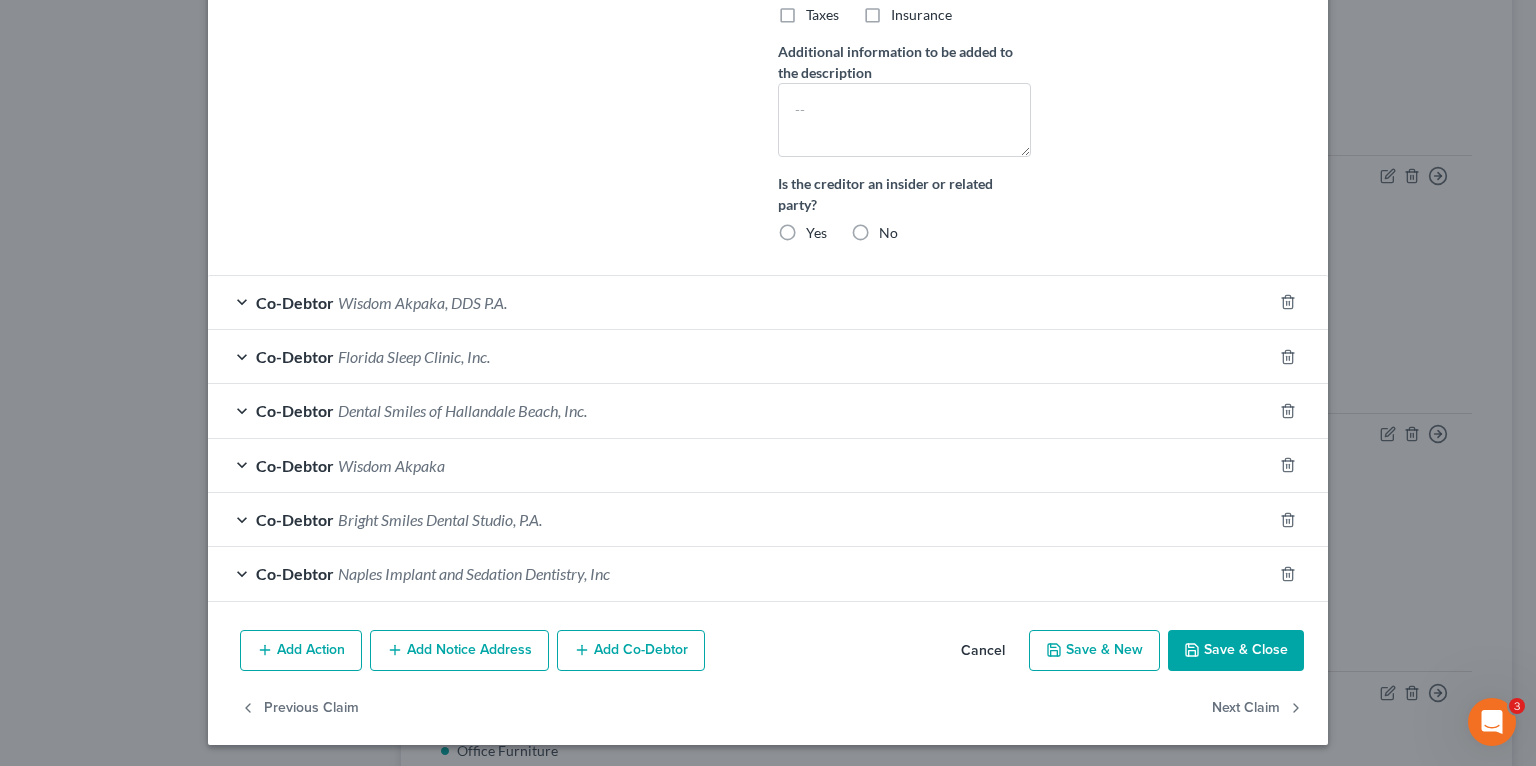 click on "Save & Close" at bounding box center (1236, 651) 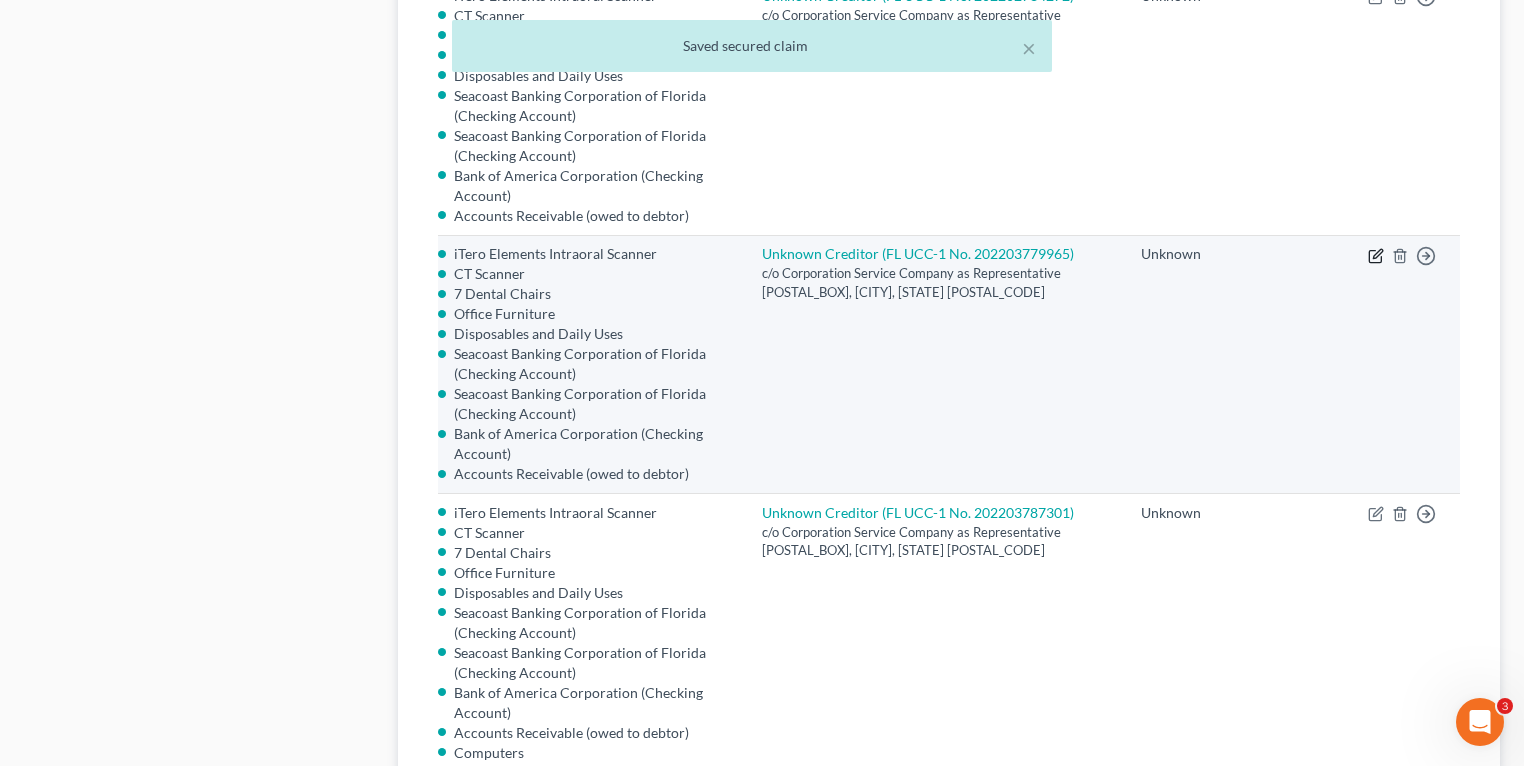 click 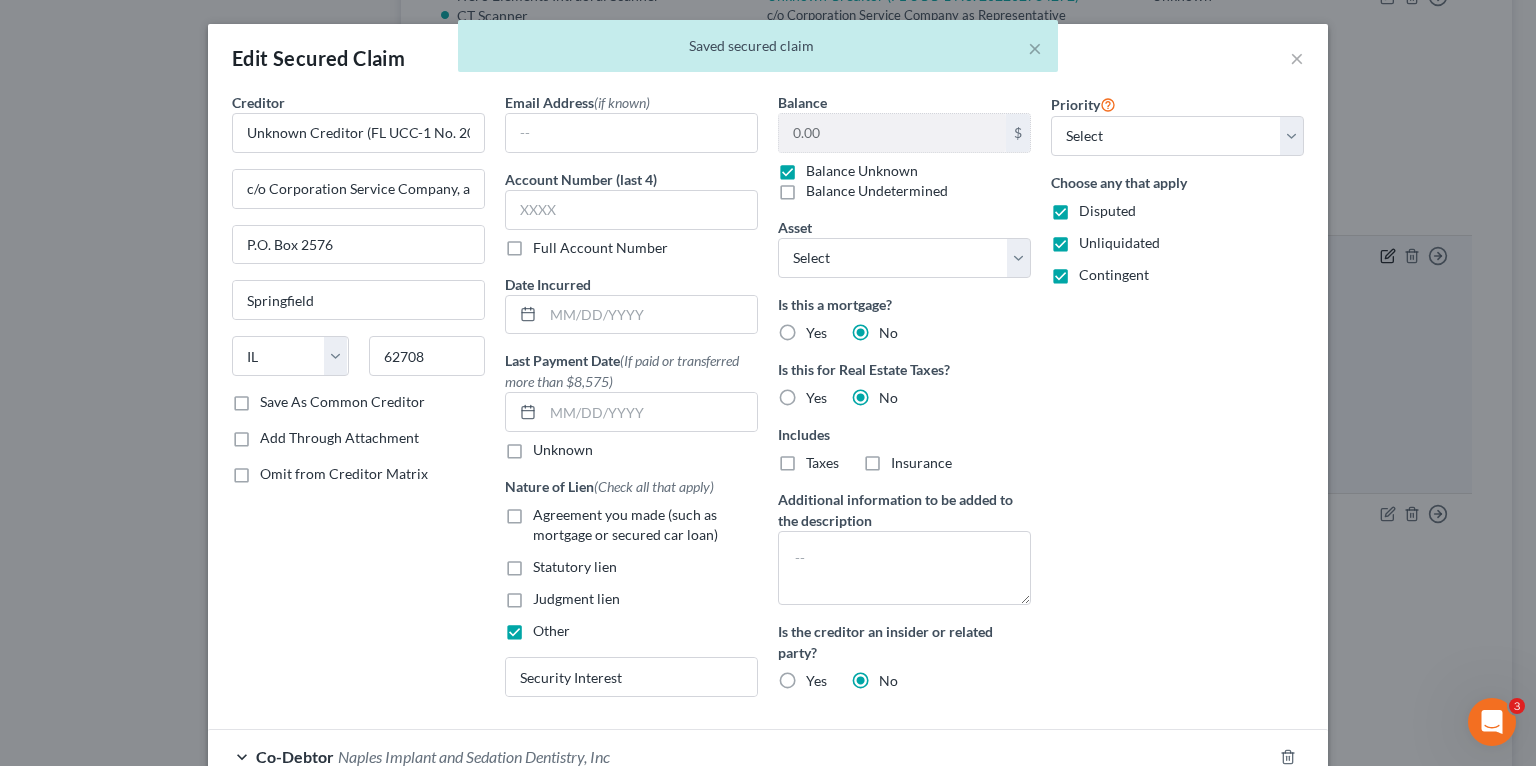 type 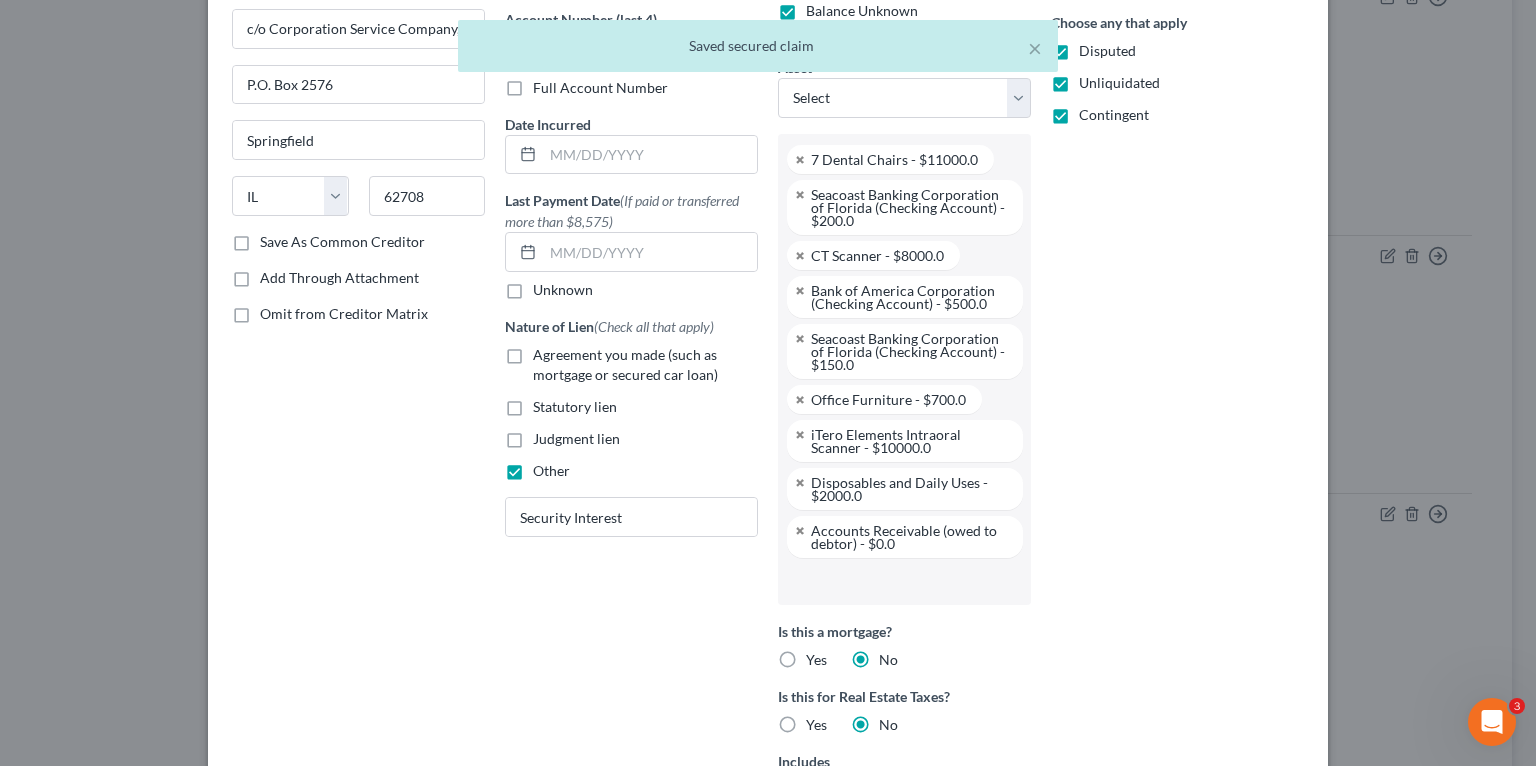 click at bounding box center (902, 581) 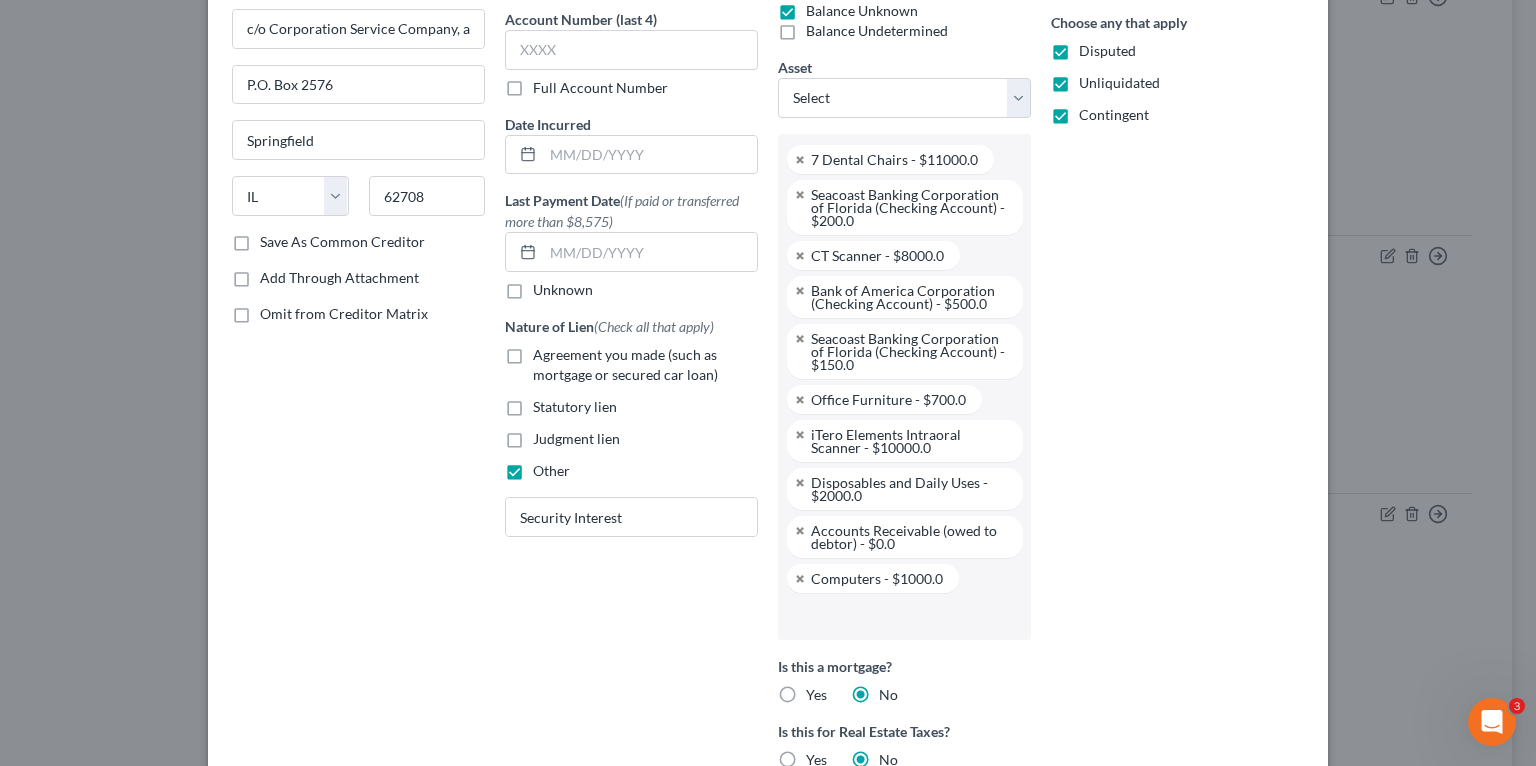 click at bounding box center (902, 616) 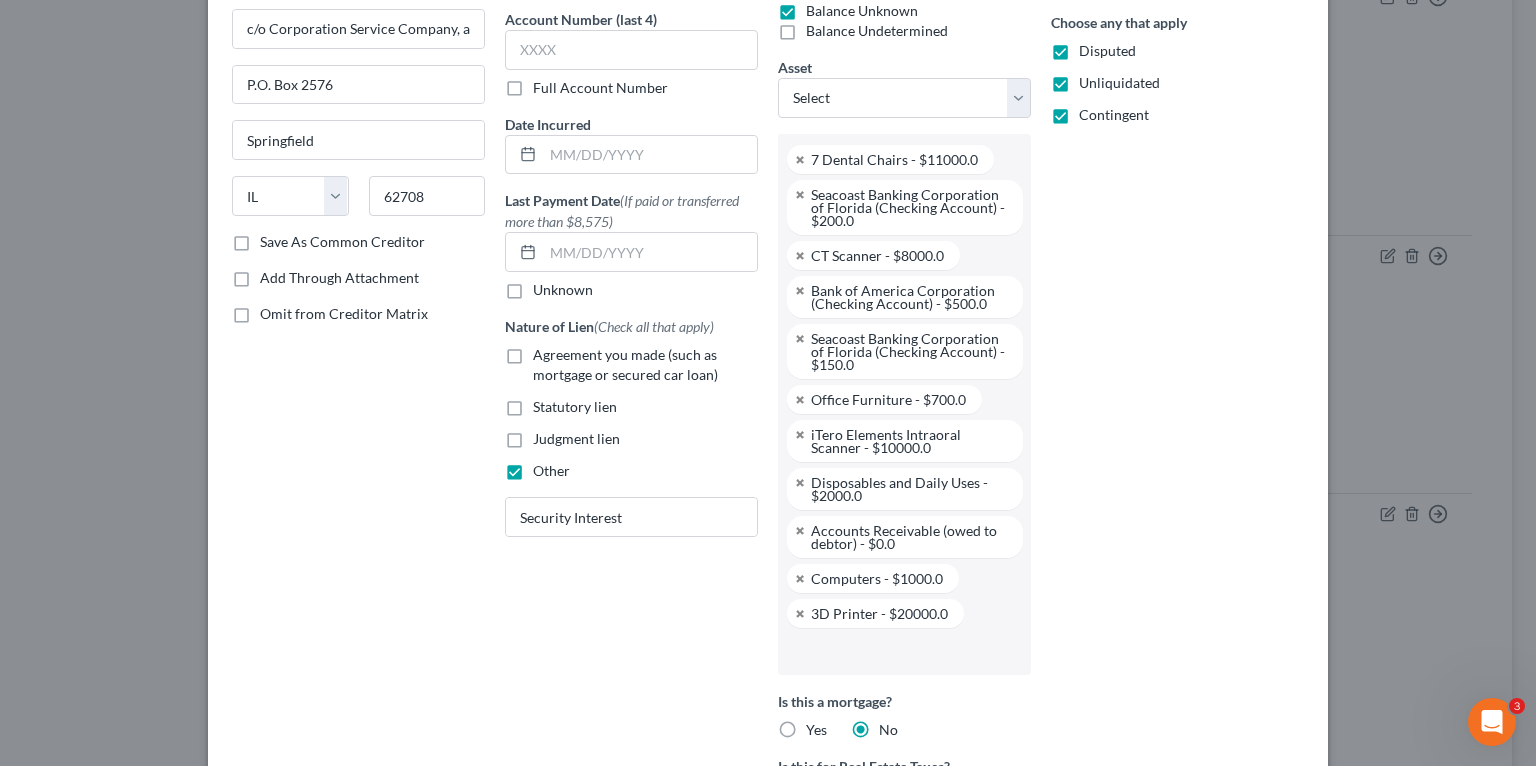 click on "Priority  Select 1st 2nd 3rd 4th 5th 6th 7th 8th 9th 10th 11th 12th 13th 14th 15th 16th 17th 18th 19th 20th 21th 22th 23th 24th 25th 26th 27th 28th 29th 30th Choose any that apply Disputed Unliquidated Contingent" at bounding box center (1177, 518) 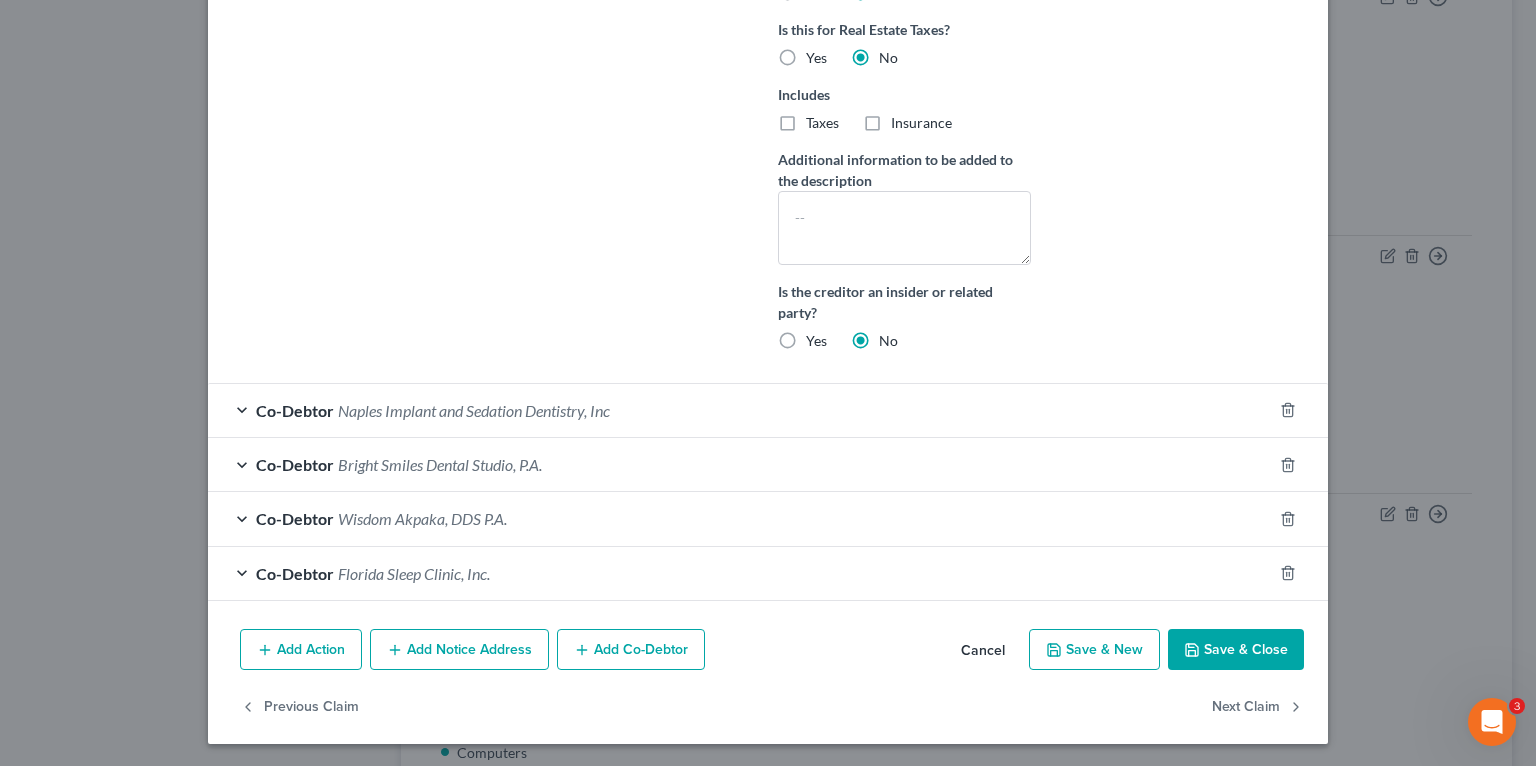 click on "Save & Close" at bounding box center (1236, 650) 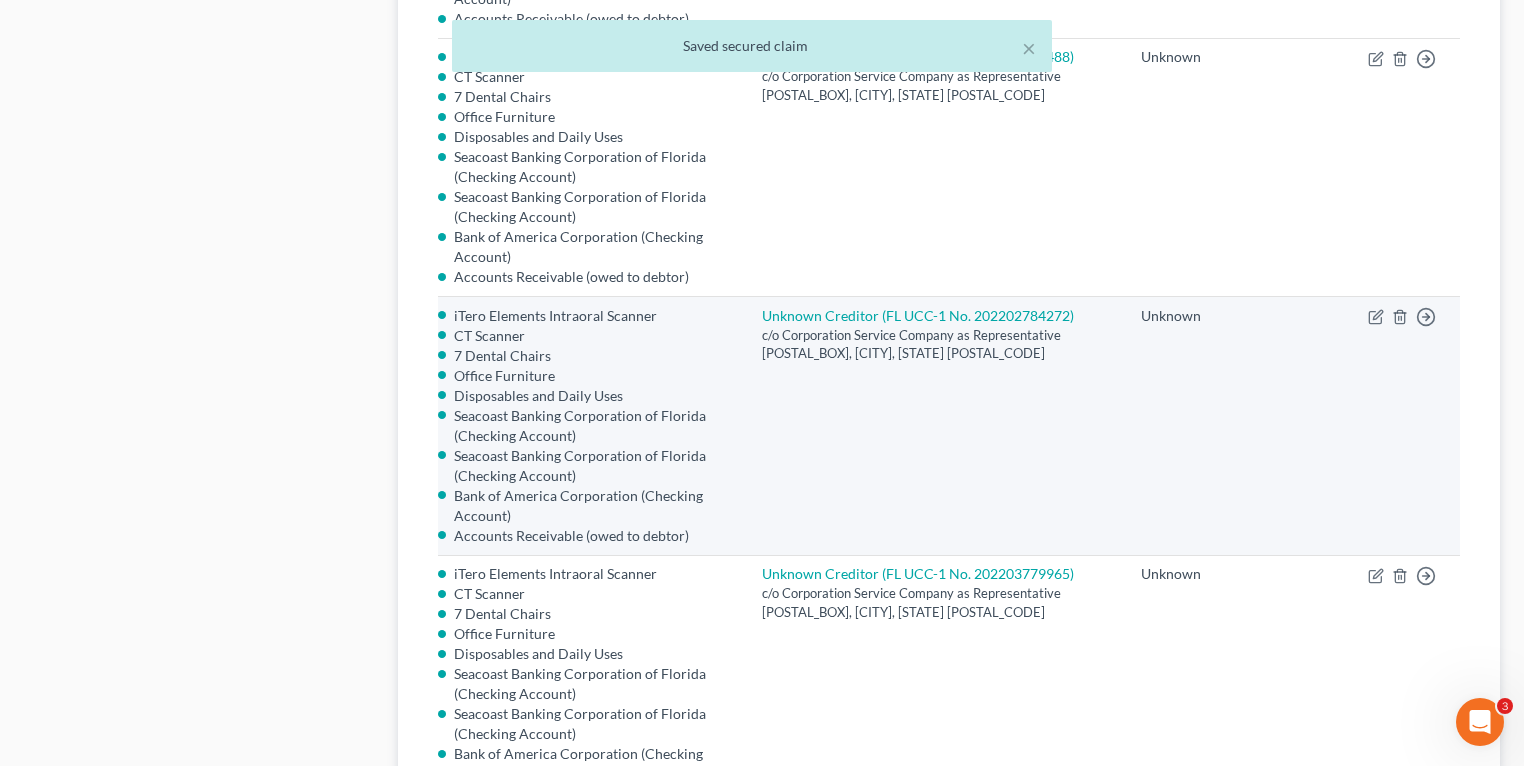 click on "Move to E Move to F Move to G Move to Notice Only" at bounding box center [1406, 426] 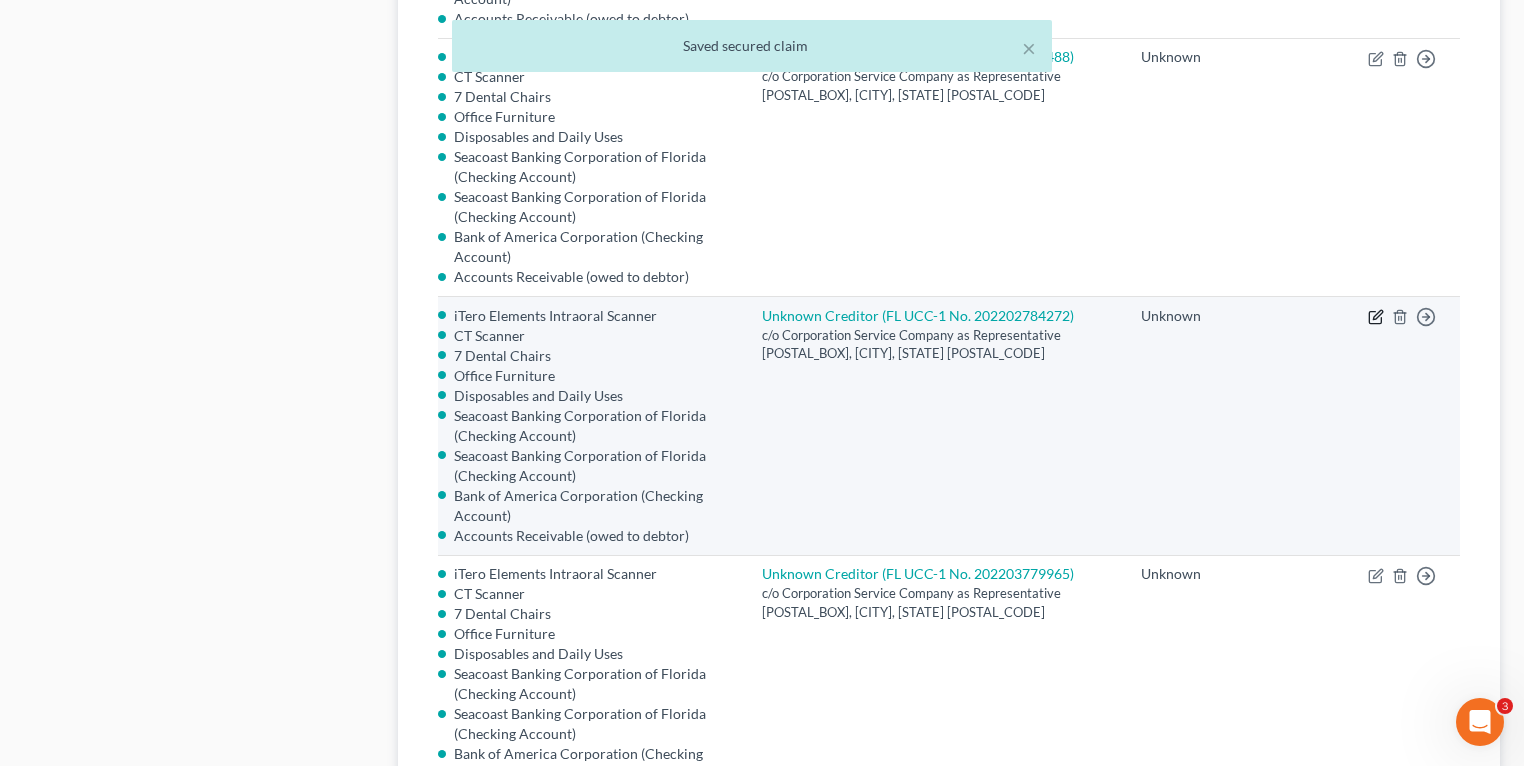 click 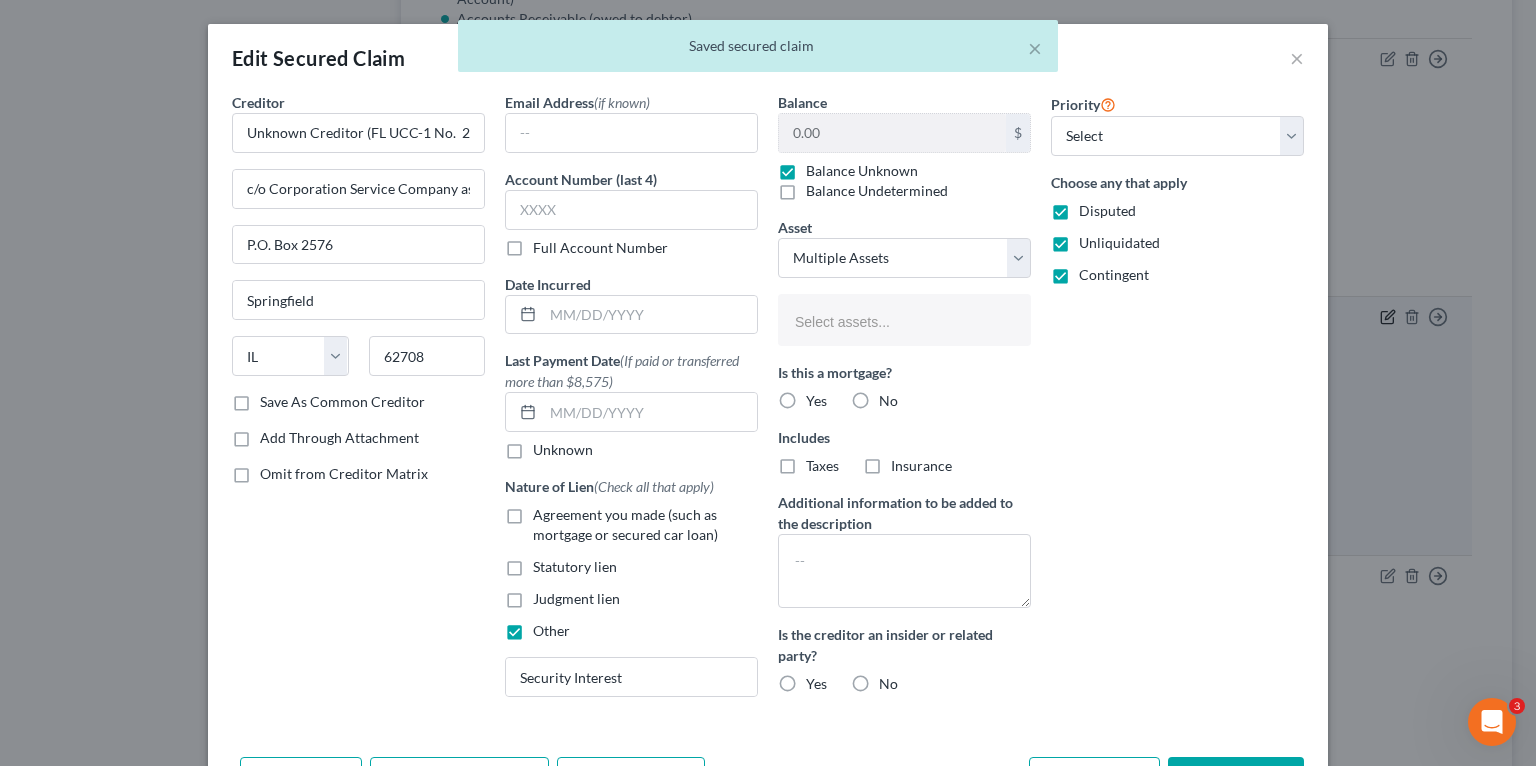 type 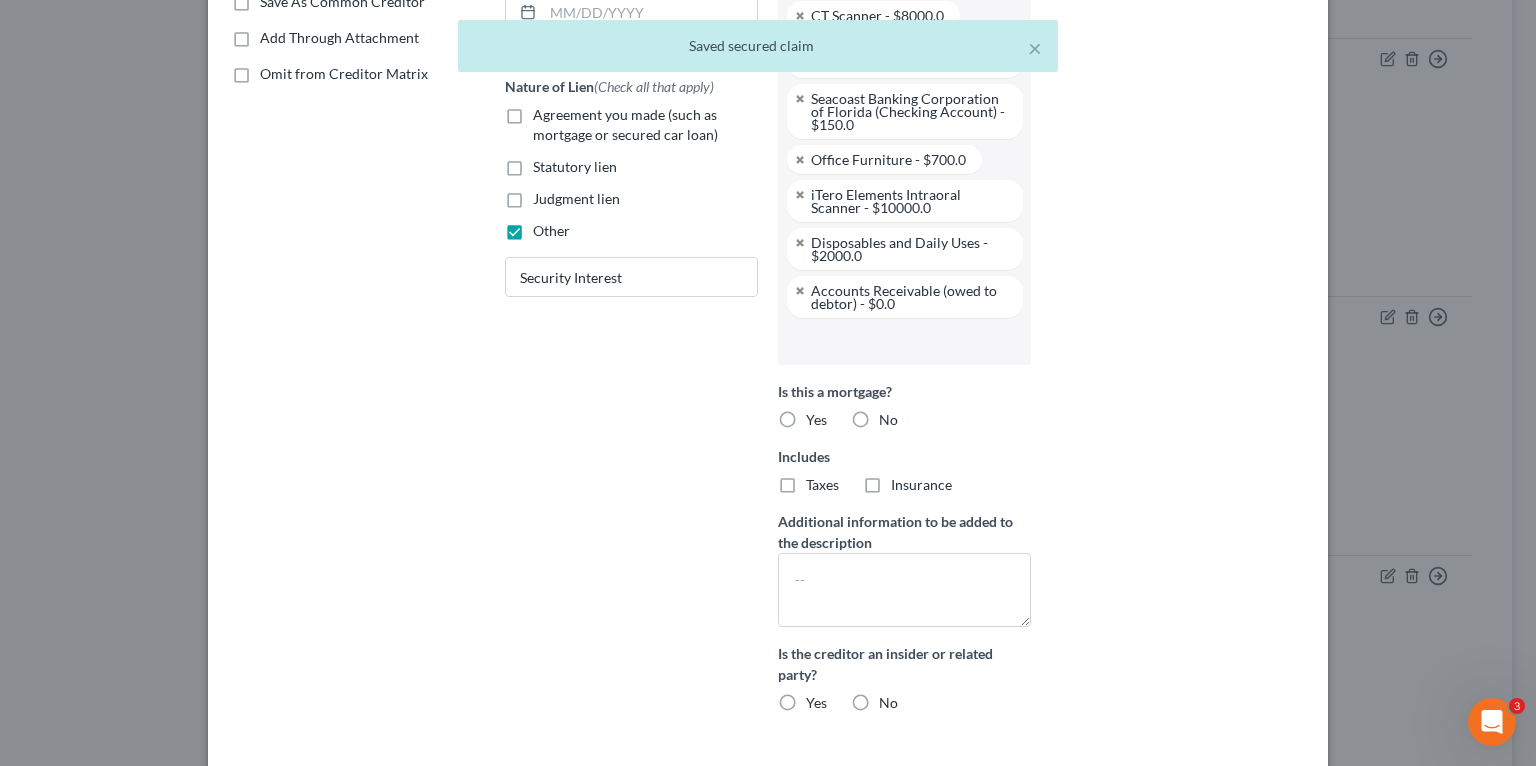 click at bounding box center [902, 341] 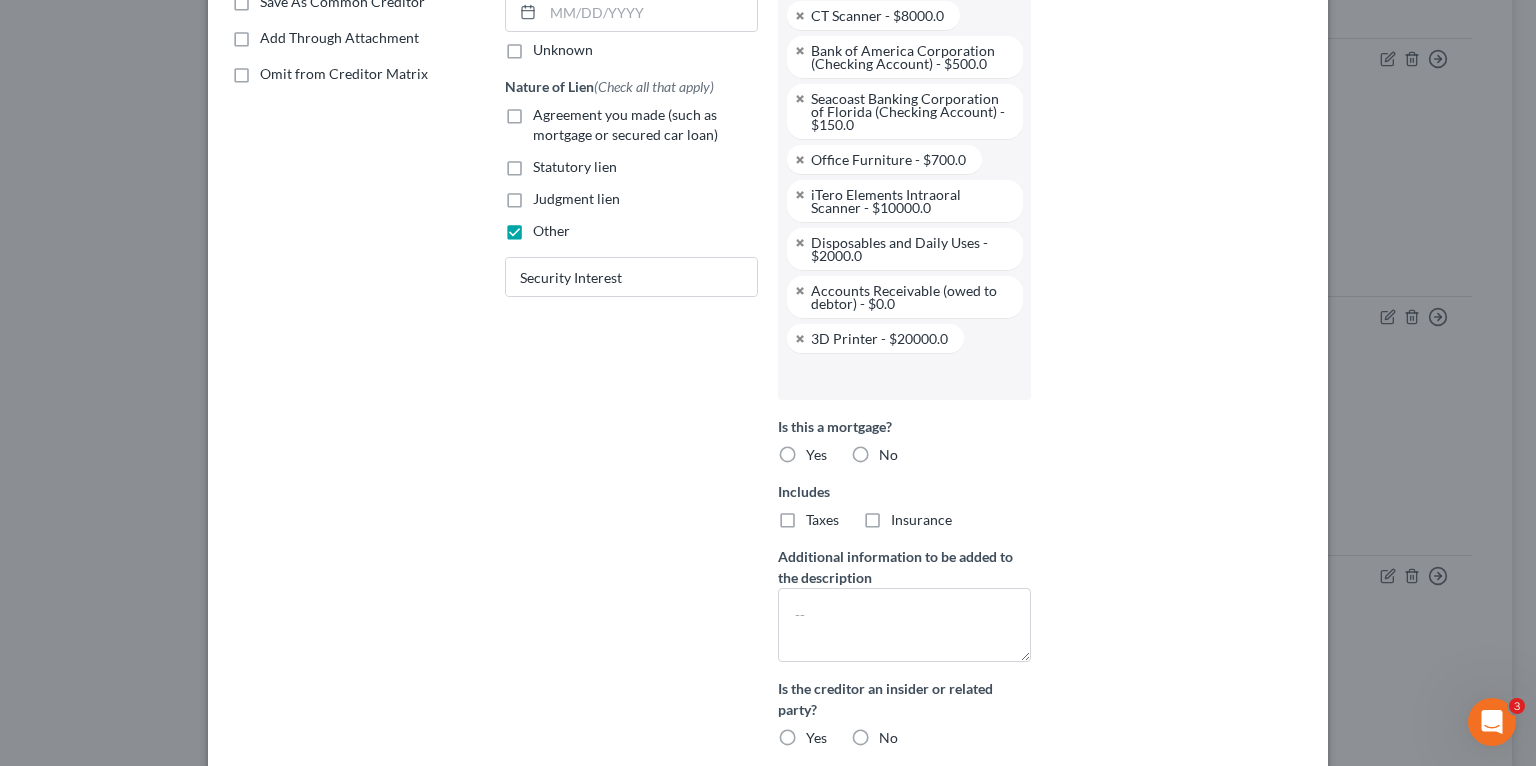 scroll, scrollTop: 0, scrollLeft: 0, axis: both 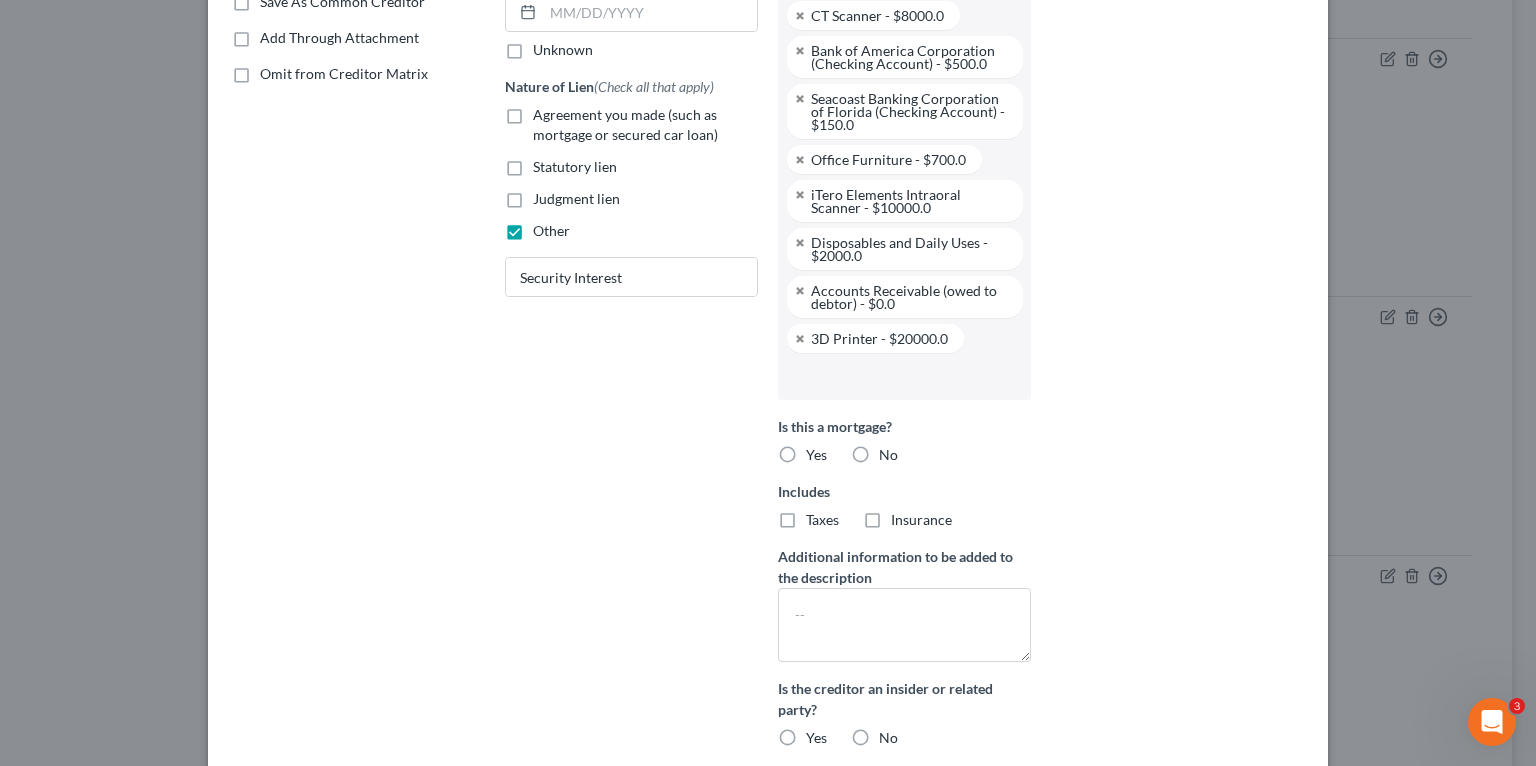 click at bounding box center (902, 376) 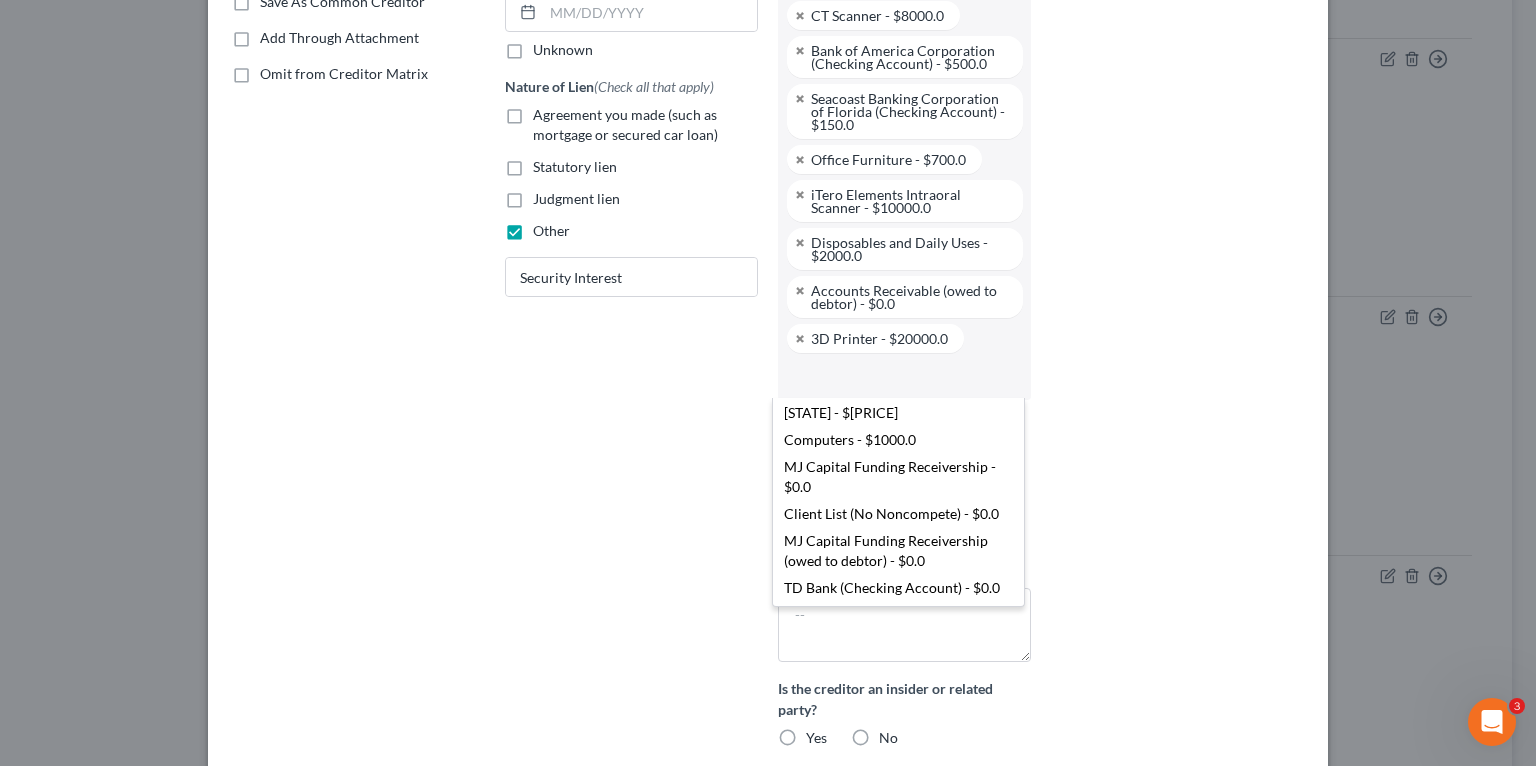 scroll, scrollTop: 136, scrollLeft: 0, axis: vertical 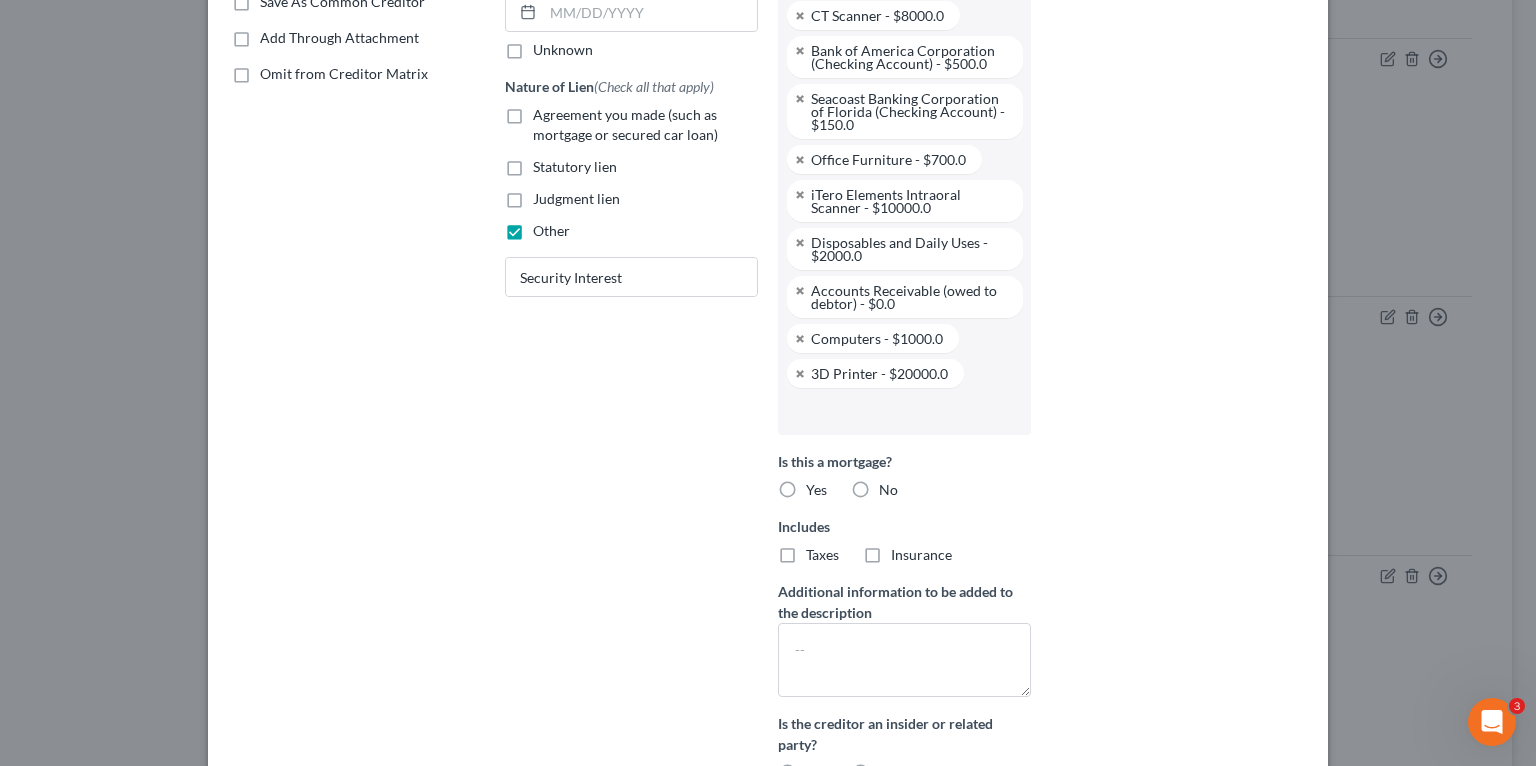 click on "Priority  Select 1st 2nd 3rd 4th 5th 6th 7th 8th 9th 10th 11th 12th 13th 14th 15th 16th 17th 18th 19th 20th 21th 22th 23th 24th 25th 26th 27th 28th 29th 30th Choose any that apply Disputed Unliquidated Contingent" at bounding box center [1177, 245] 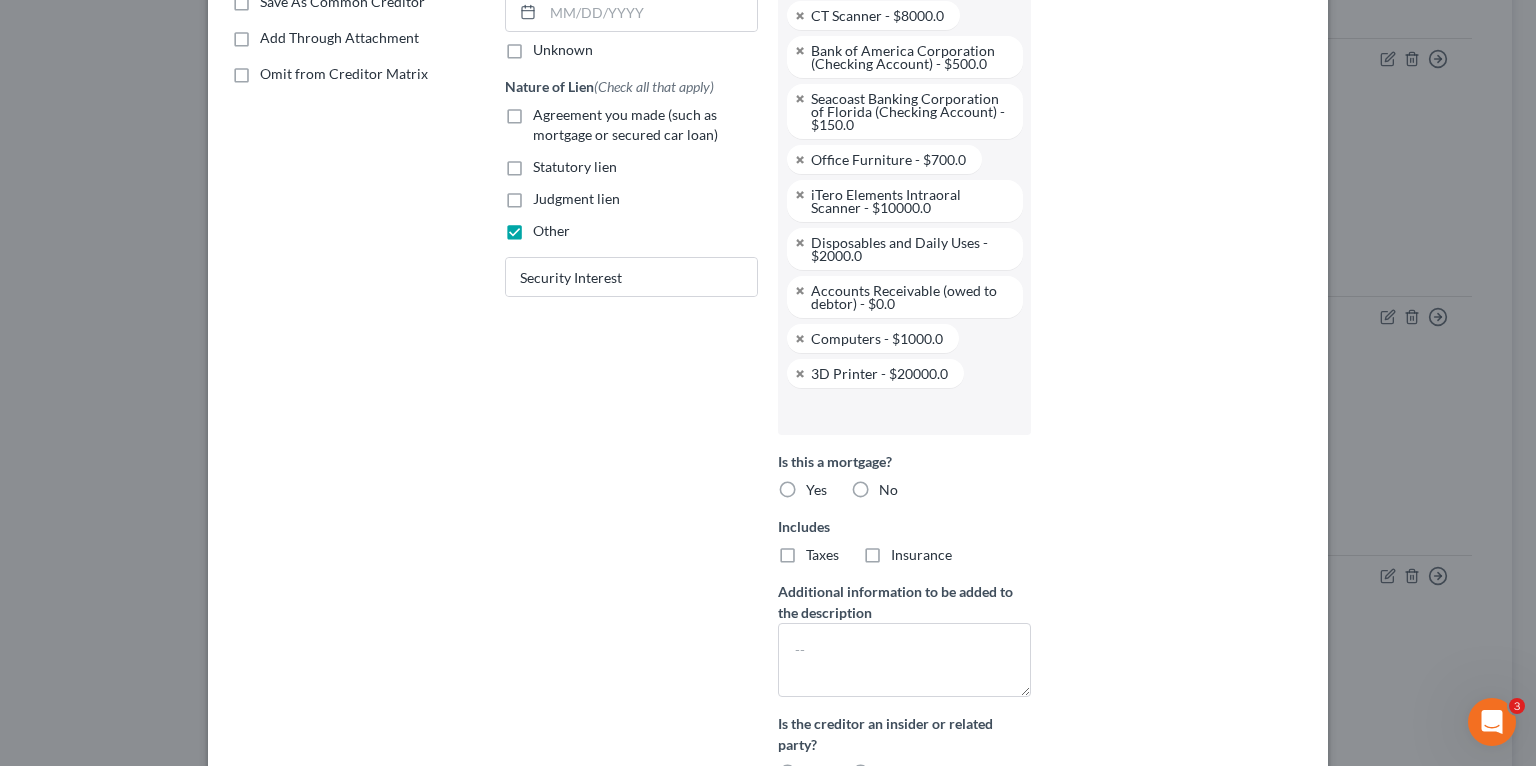 click at bounding box center (902, 411) 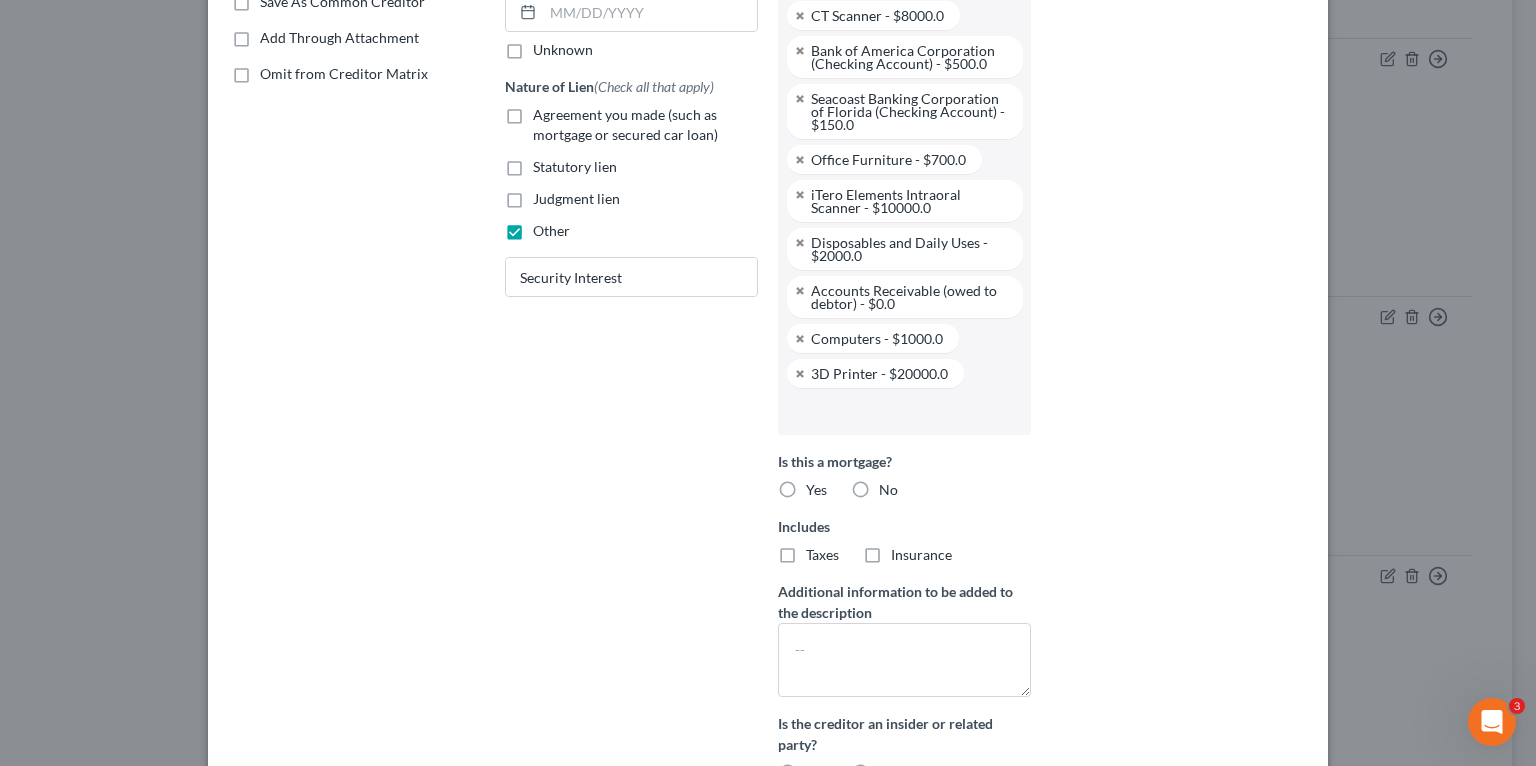click on "Home New Case Client Portal Directory Cases DebtorCC Dal Lago Law [EMAIL] My Account Settings Plan + Billing Account Add-Ons Upgrade to Whoa Help Center Webinars Training Videos What's new Log out New Case Home Client Portal Directory Cases DebtorCC         - No Result - See all results Or Press Enter... Help Help Center Webinars Training Videos What's new Dal Lago Law Dal Lago Law [EMAIL] My Account Settings Plan + Billing Account Add-Ons Upgrade to Whoa Log out 	 Wisdom Dental, P.A. Upgraded Chapter Chapter  11 Status Lead District FLMB Preview Petition Navigation
Case Dashboard
Payments
Invoices" at bounding box center [768, -323] 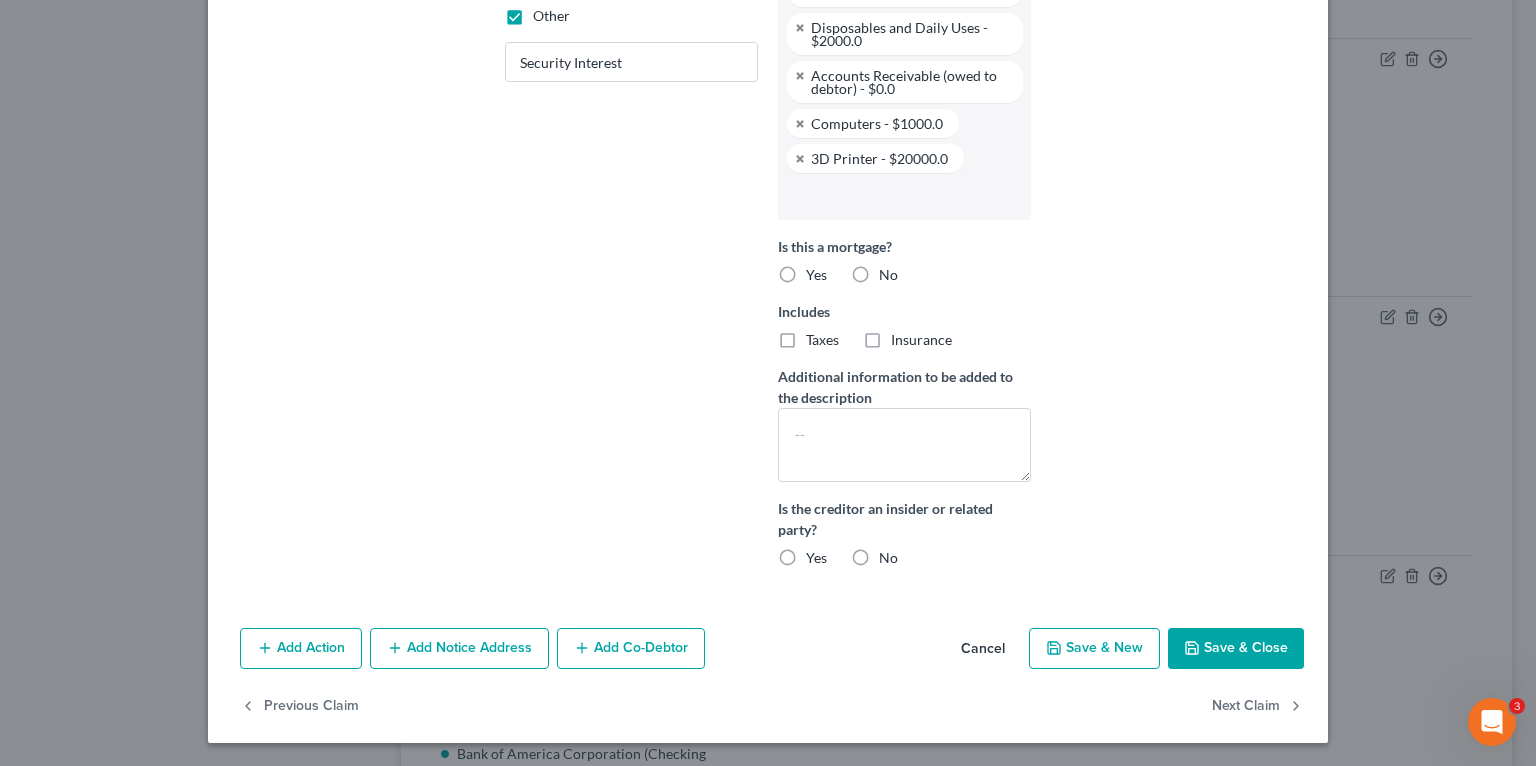 click on "Save & Close" at bounding box center (1236, 649) 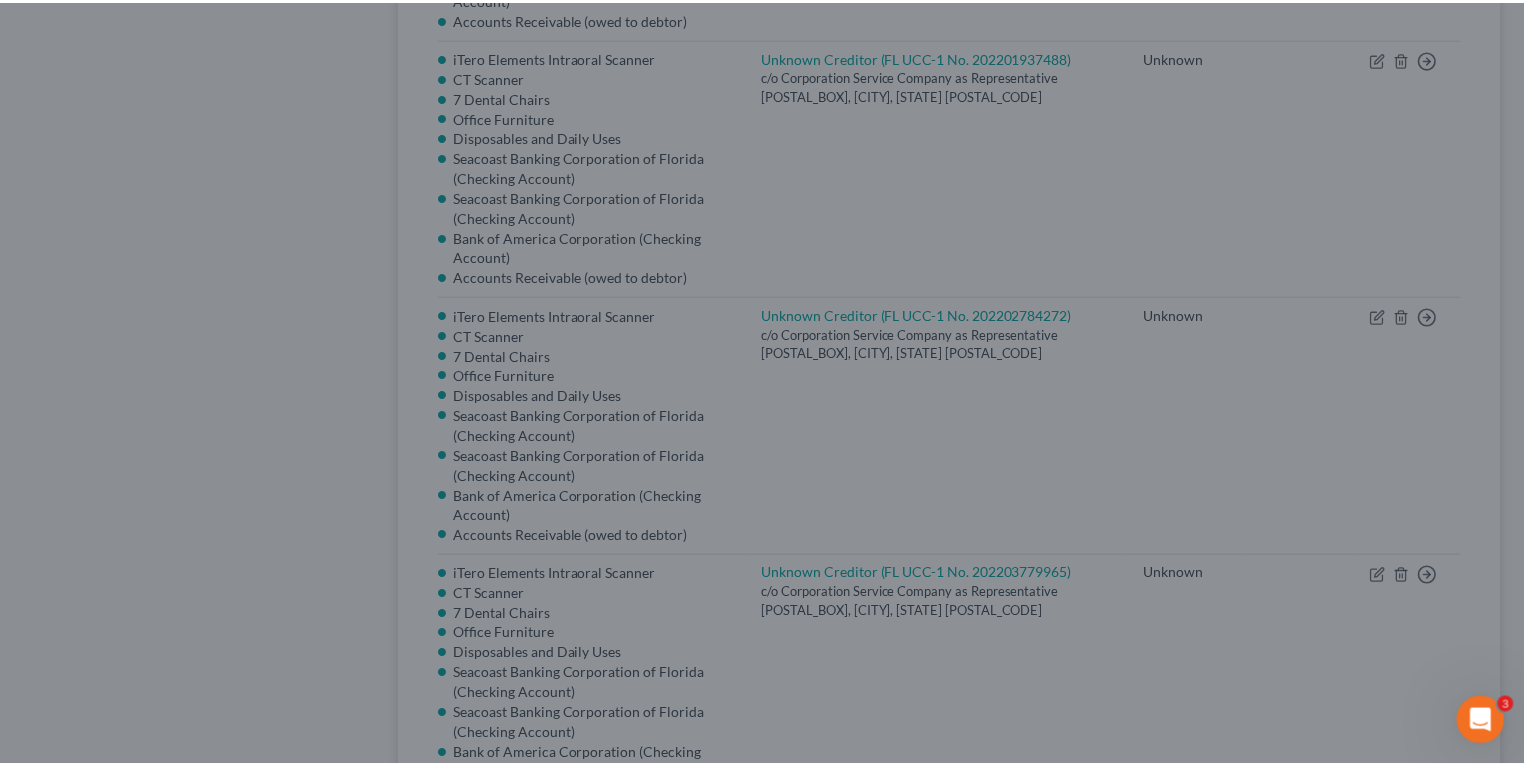 scroll, scrollTop: 128, scrollLeft: 0, axis: vertical 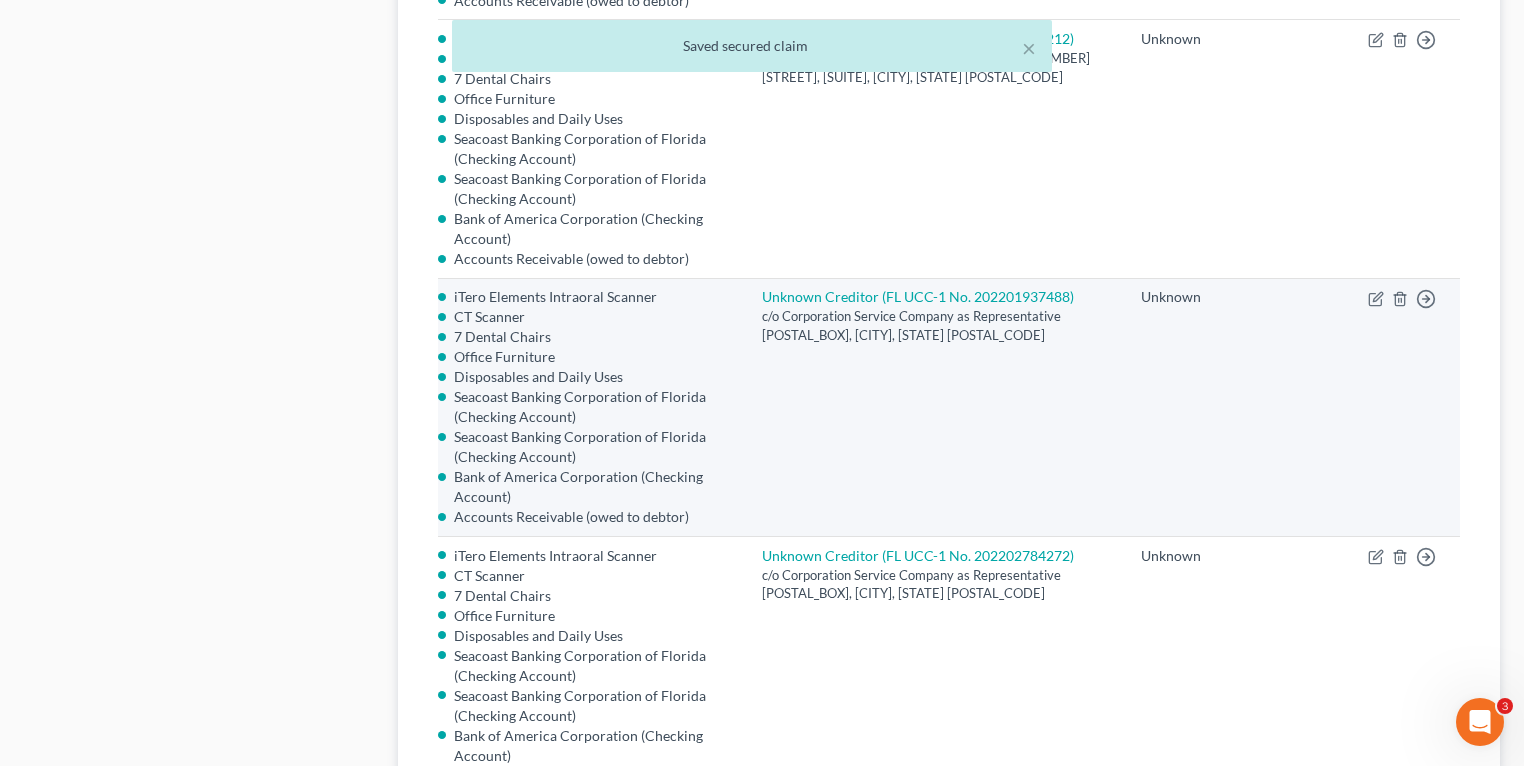 click on "Move to E Move to F Move to G Move to Notice Only" at bounding box center [1406, 407] 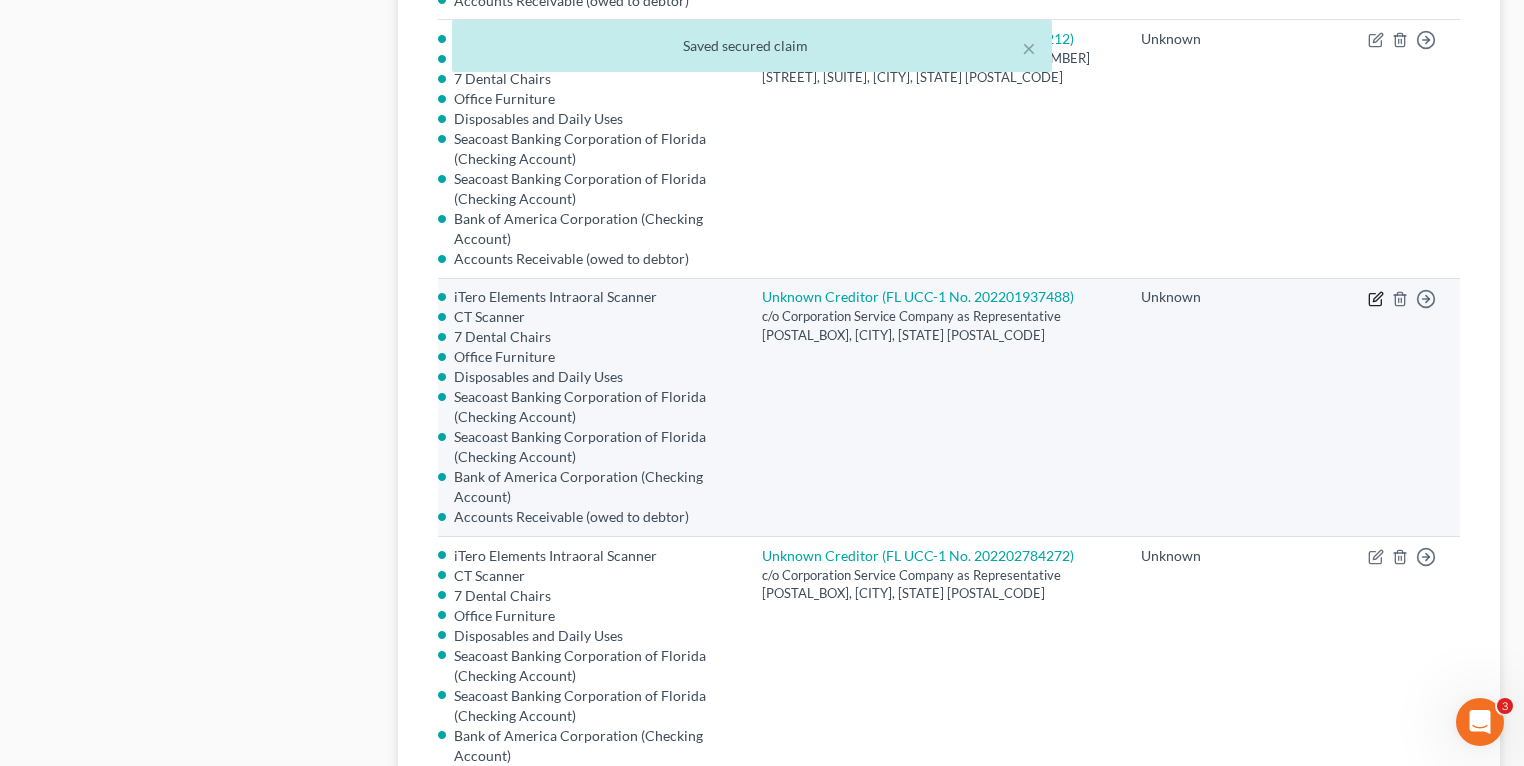 click 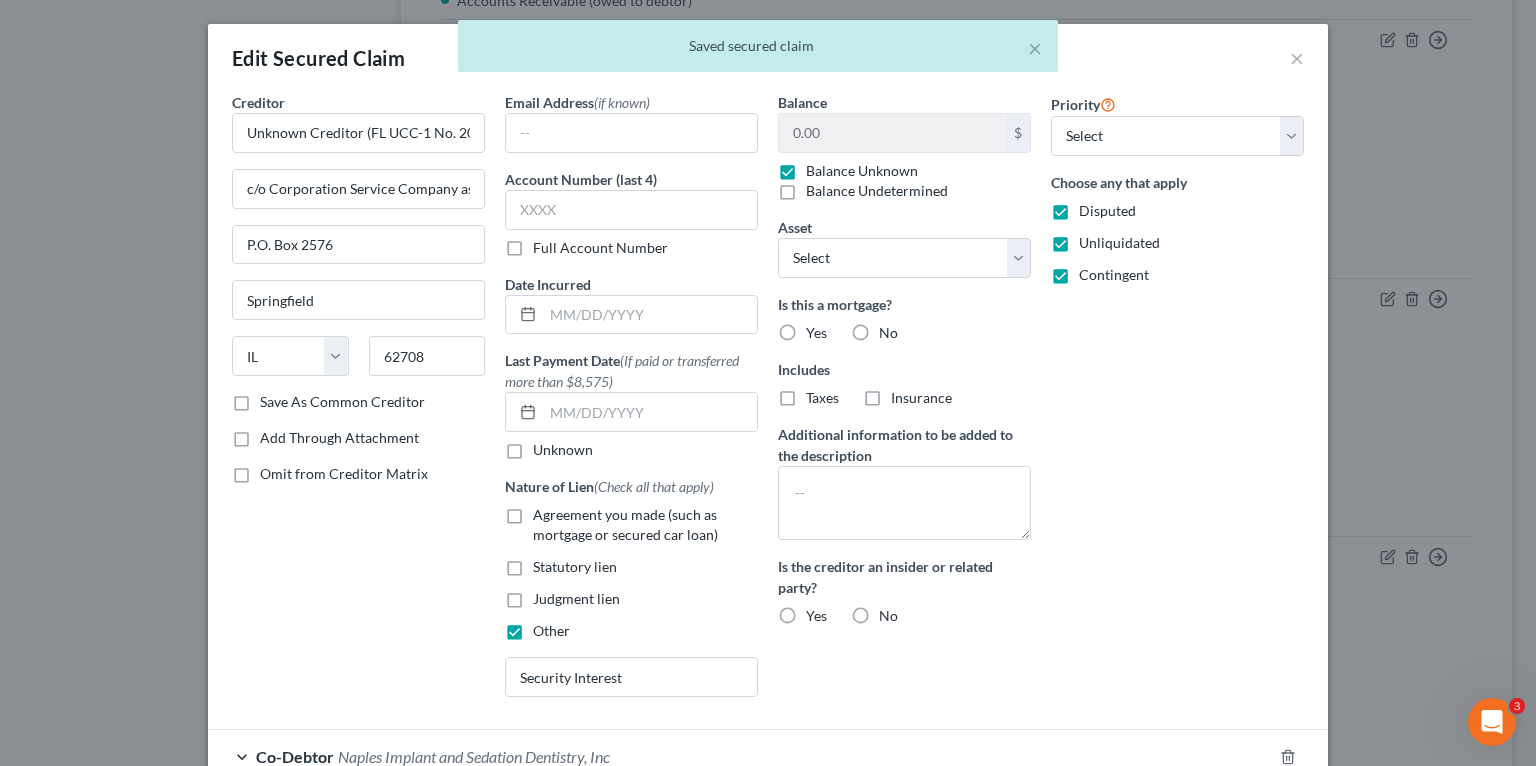 type 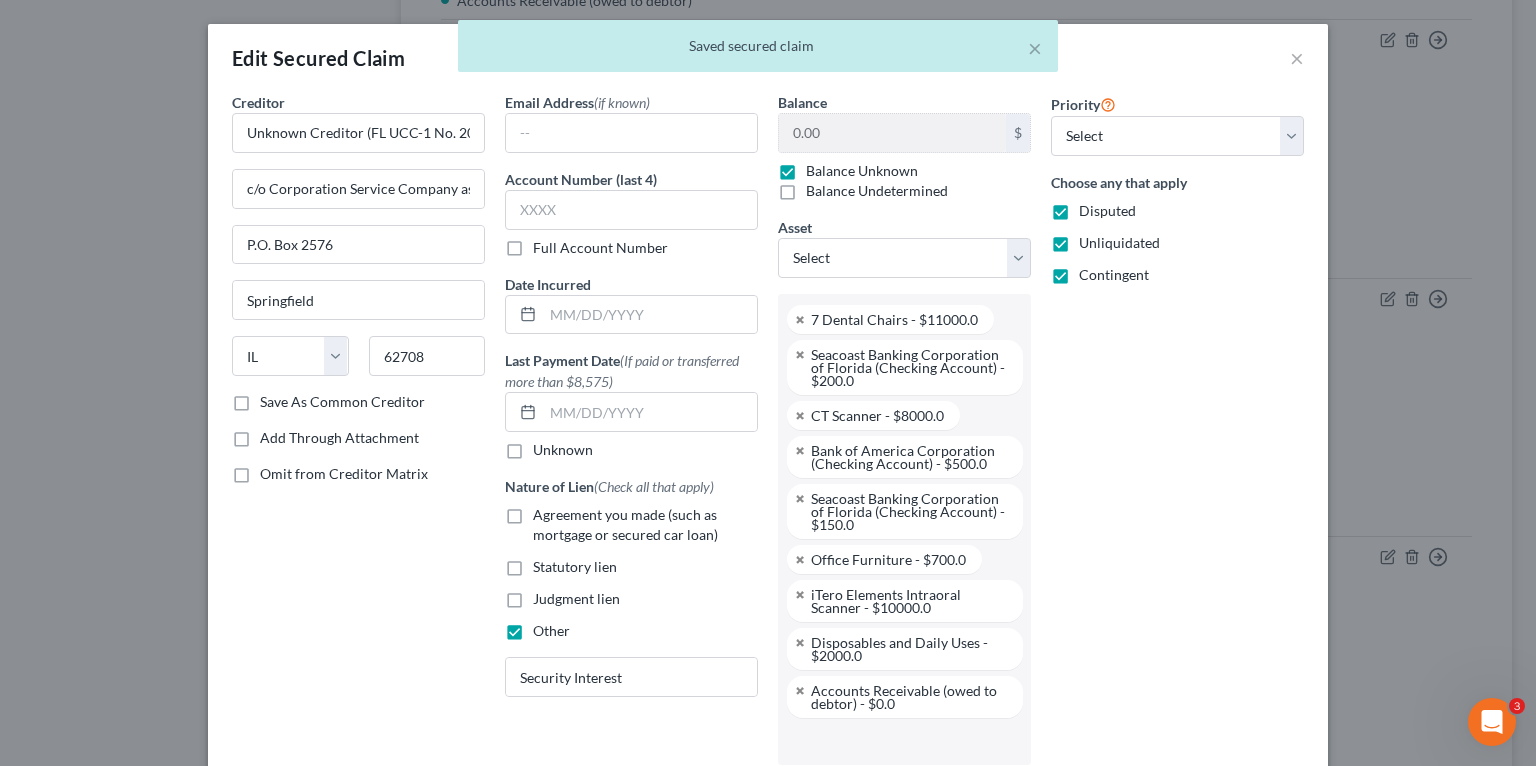 scroll, scrollTop: 196, scrollLeft: 0, axis: vertical 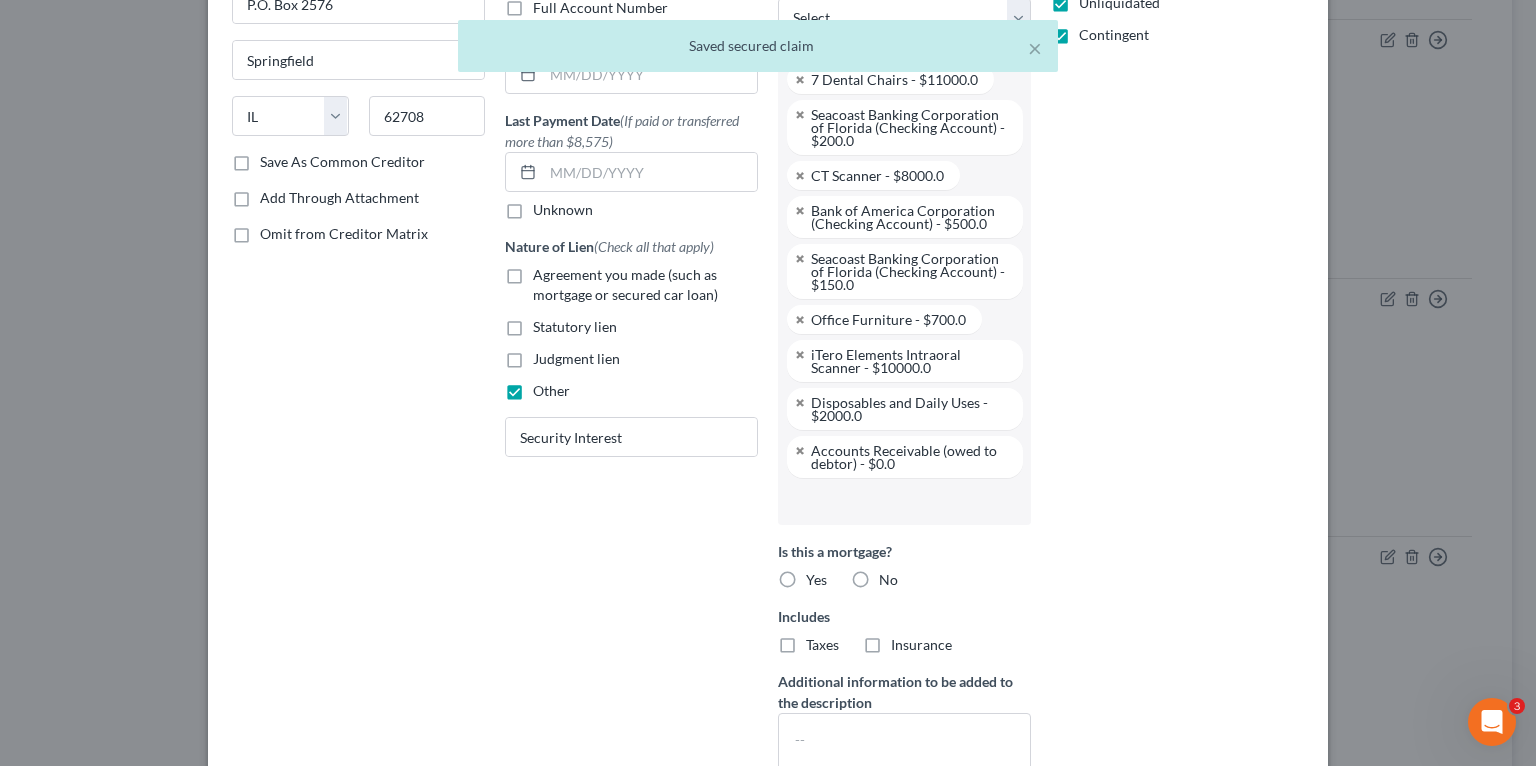 click at bounding box center [902, 501] 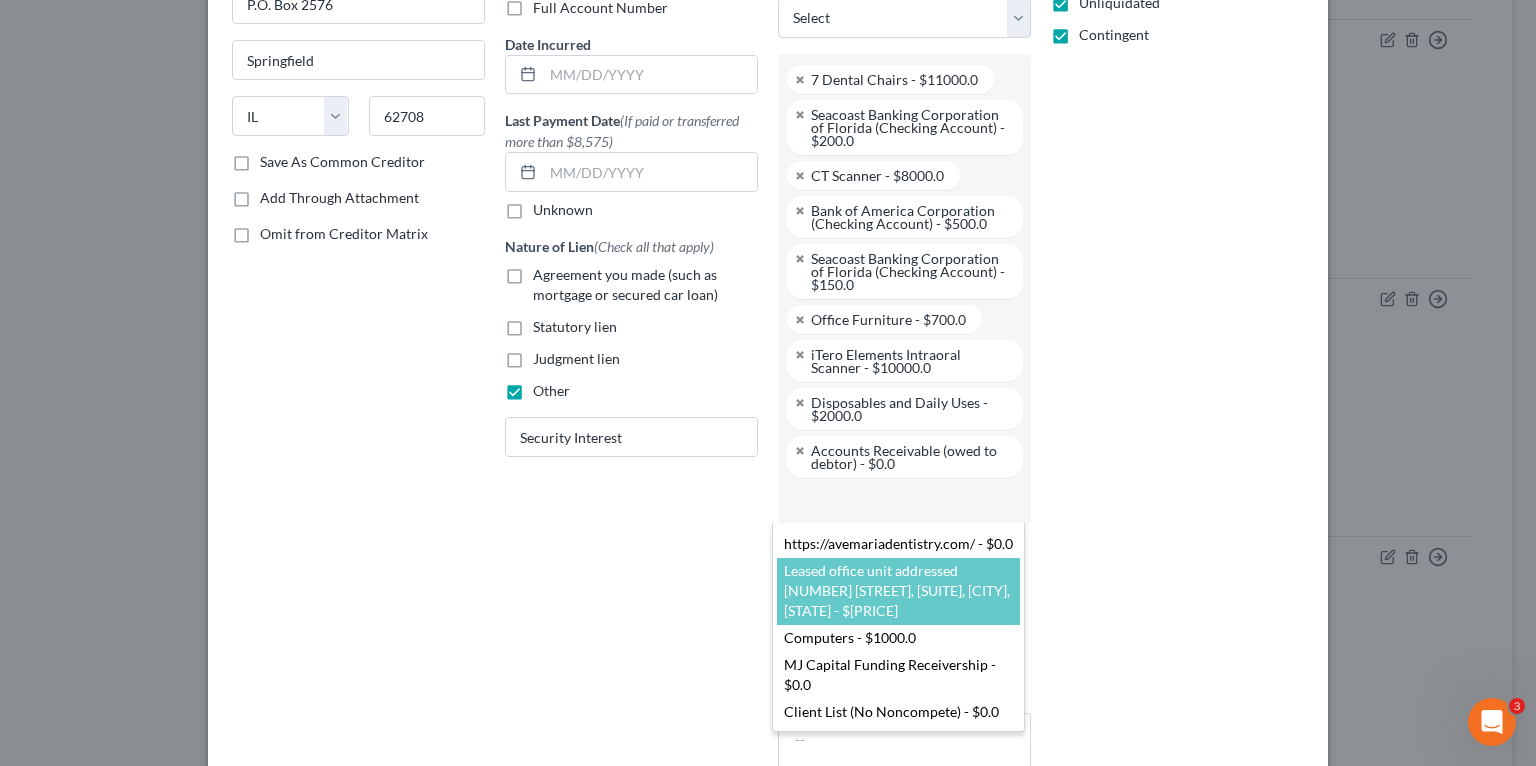 scroll, scrollTop: 80, scrollLeft: 0, axis: vertical 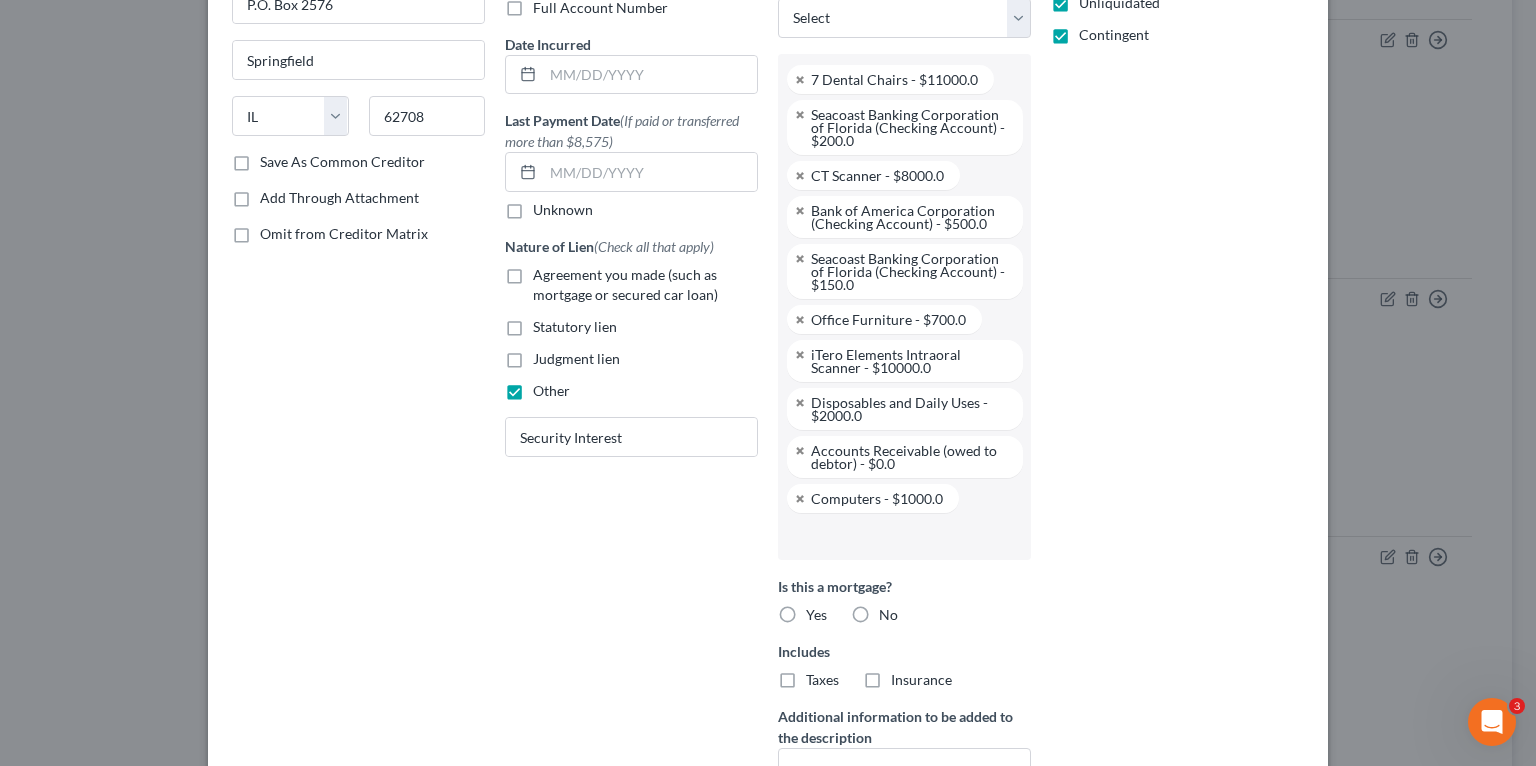 click at bounding box center (902, 536) 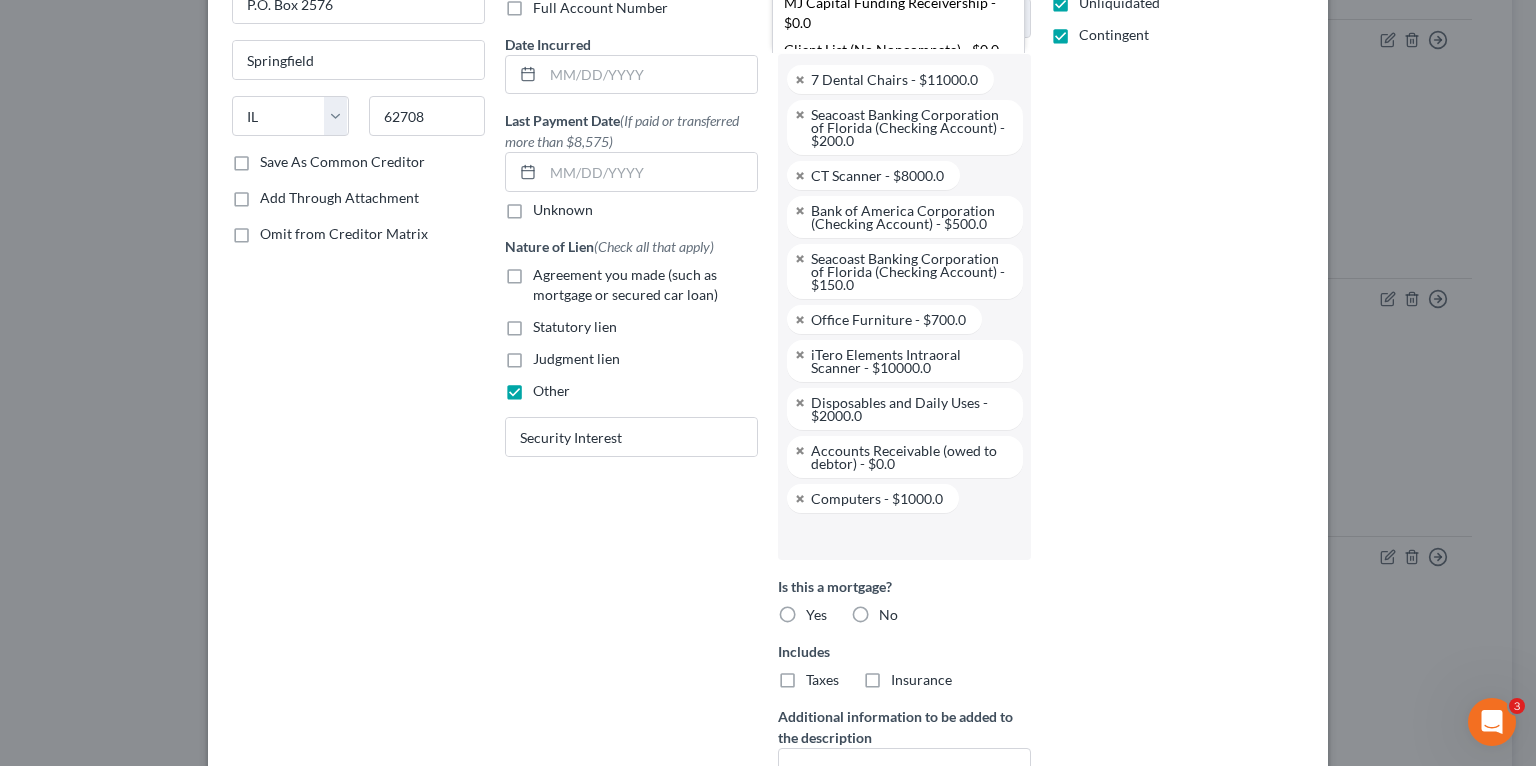 click on "Home New Case Client Portal Directory Cases DebtorCC Dal Lago Law [EMAIL] My Account Settings Plan + Billing Account Add-Ons Upgrade to Whoa Help Center Webinars Training Videos What's new Log out New Case Home Client Portal Directory Cases DebtorCC         - No Result - See all results Or Press Enter... Help Help Center Webinars Training Videos What's new Dal Lago Law Dal Lago Law [EMAIL] My Account Settings Plan + Billing Account Add-Ons Upgrade to Whoa Log out 	 Wisdom Dental, P.A. Upgraded Chapter Chapter  11 Status Lead District FLMB Preview Petition Navigation
Case Dashboard
Payments
Invoices" at bounding box center (768, -63) 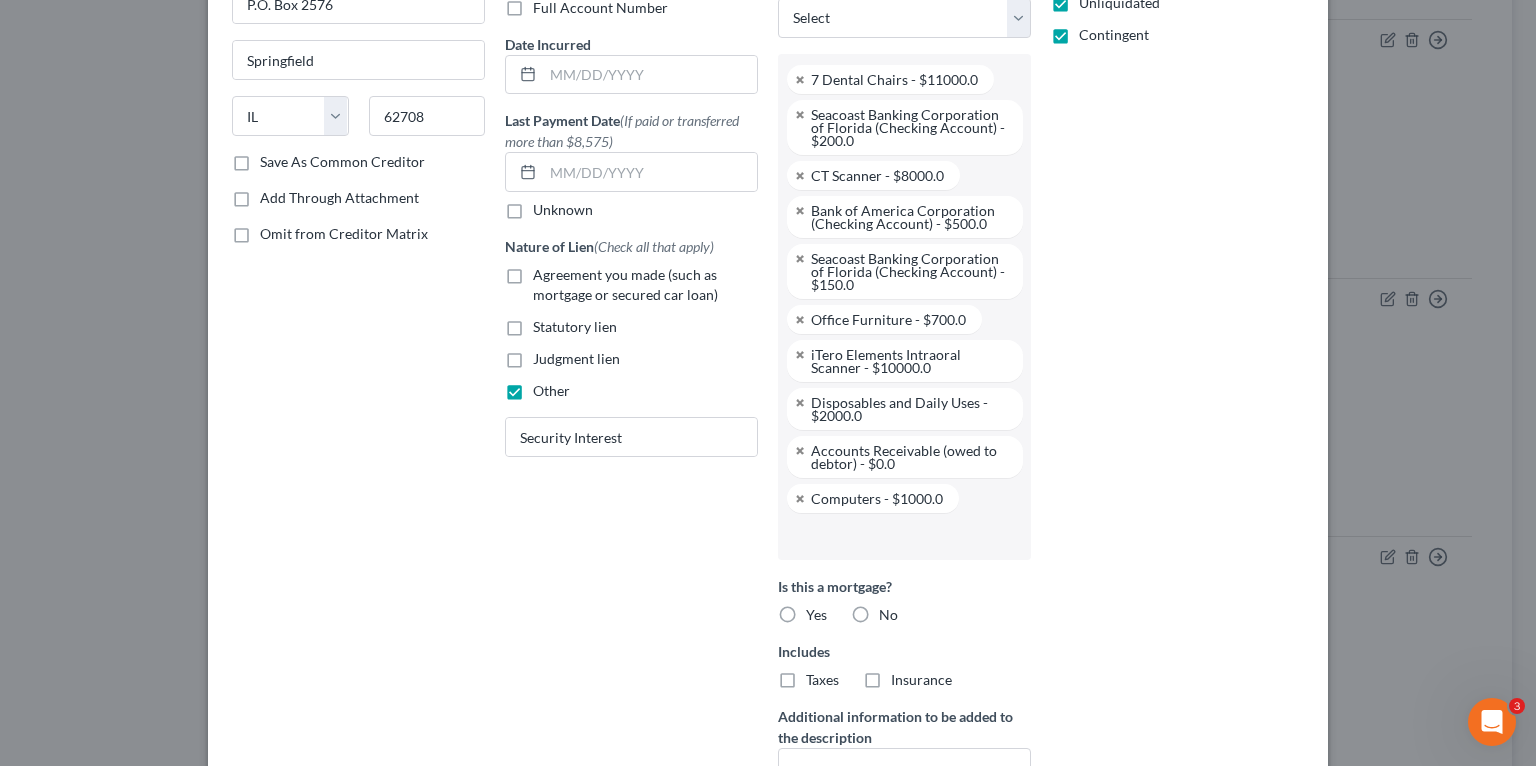 click at bounding box center [902, 536] 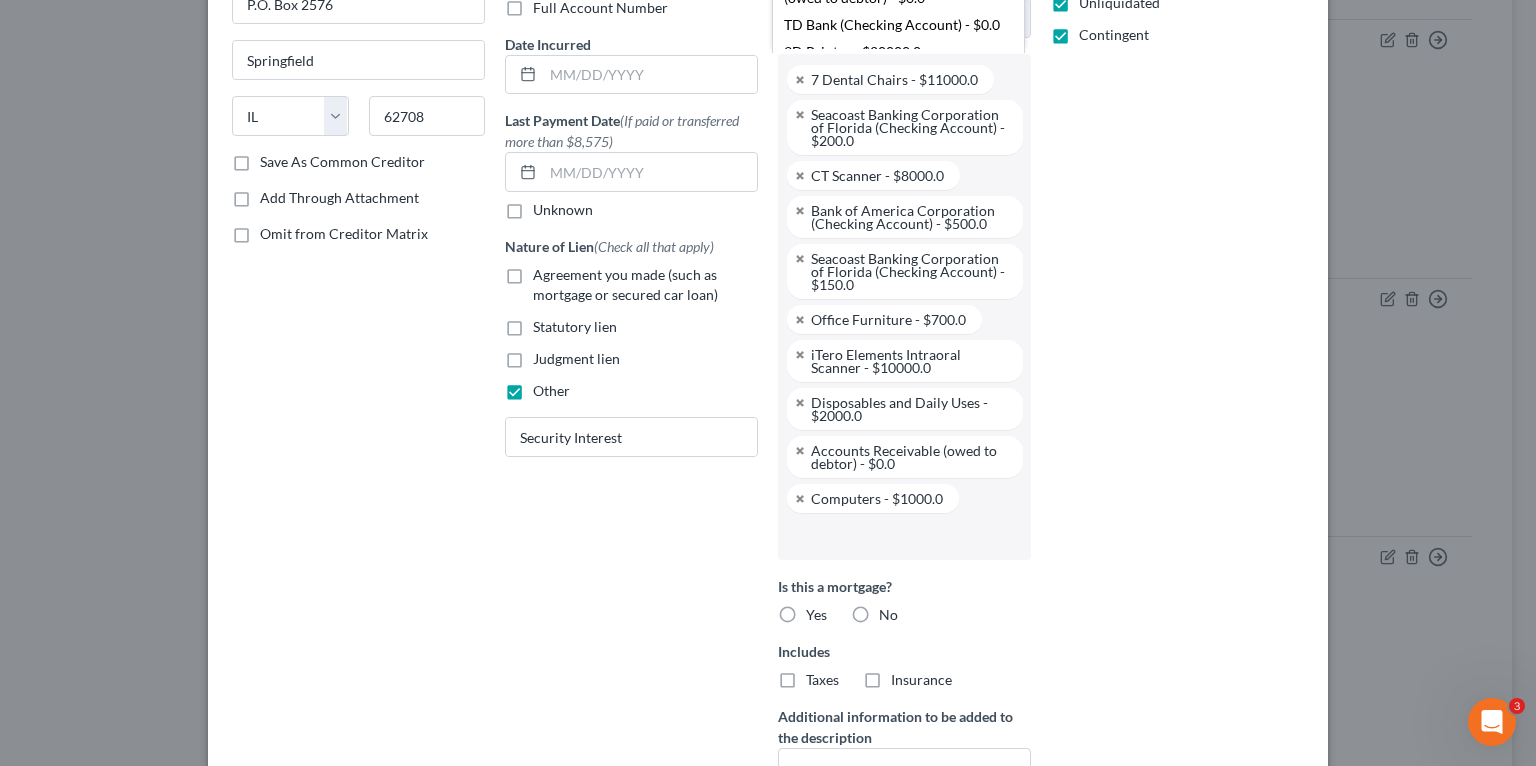 scroll, scrollTop: 136, scrollLeft: 0, axis: vertical 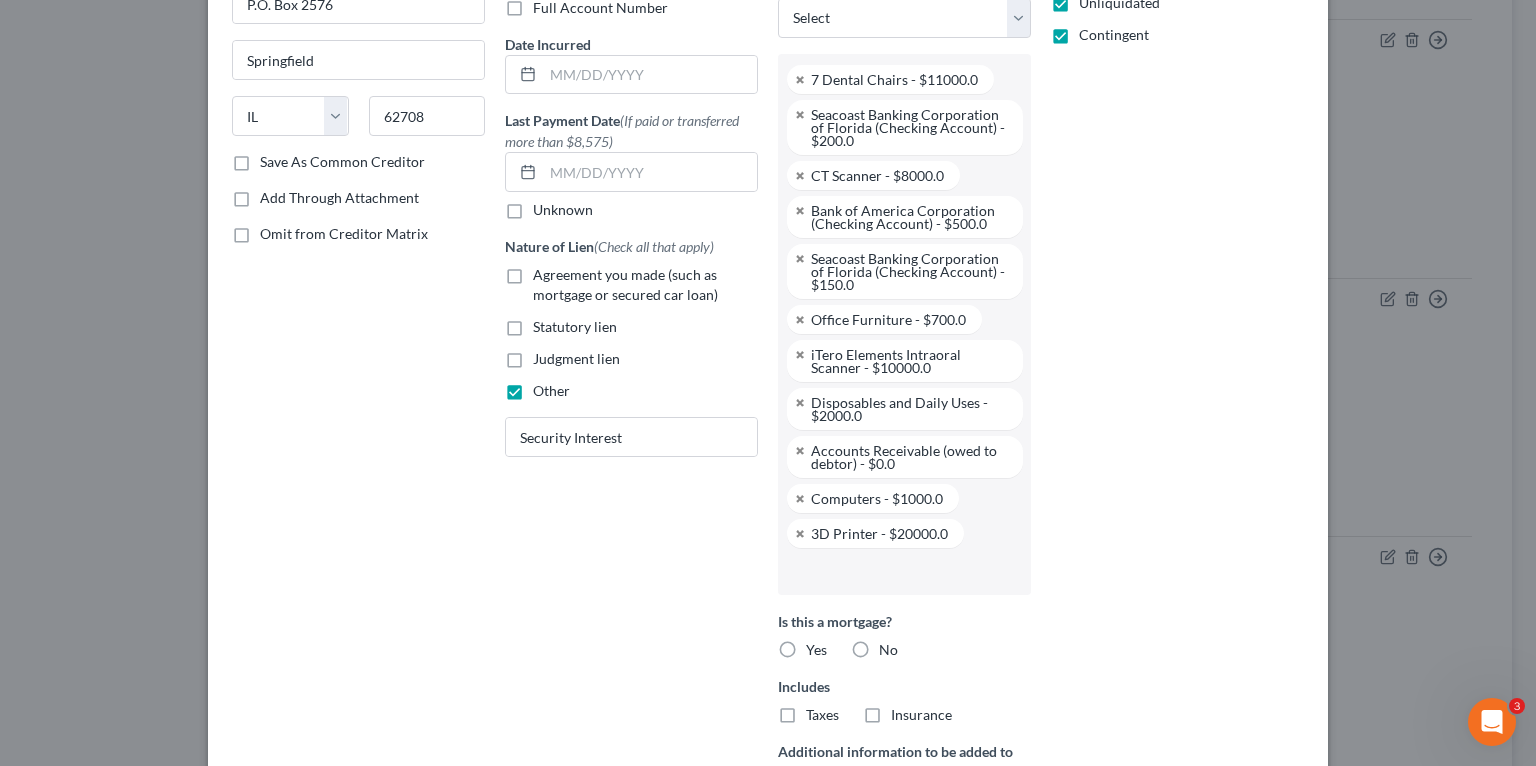 click on "Priority  Select 1st 2nd 3rd 4th 5th 6th 7th 8th 9th 10th 11th 12th 13th 14th 15th 16th 17th 18th 19th 20th 21th 22th 23th 24th 25th 26th 27th 28th 29th 30th Choose any that apply Disputed Unliquidated Contingent" at bounding box center [1177, 405] 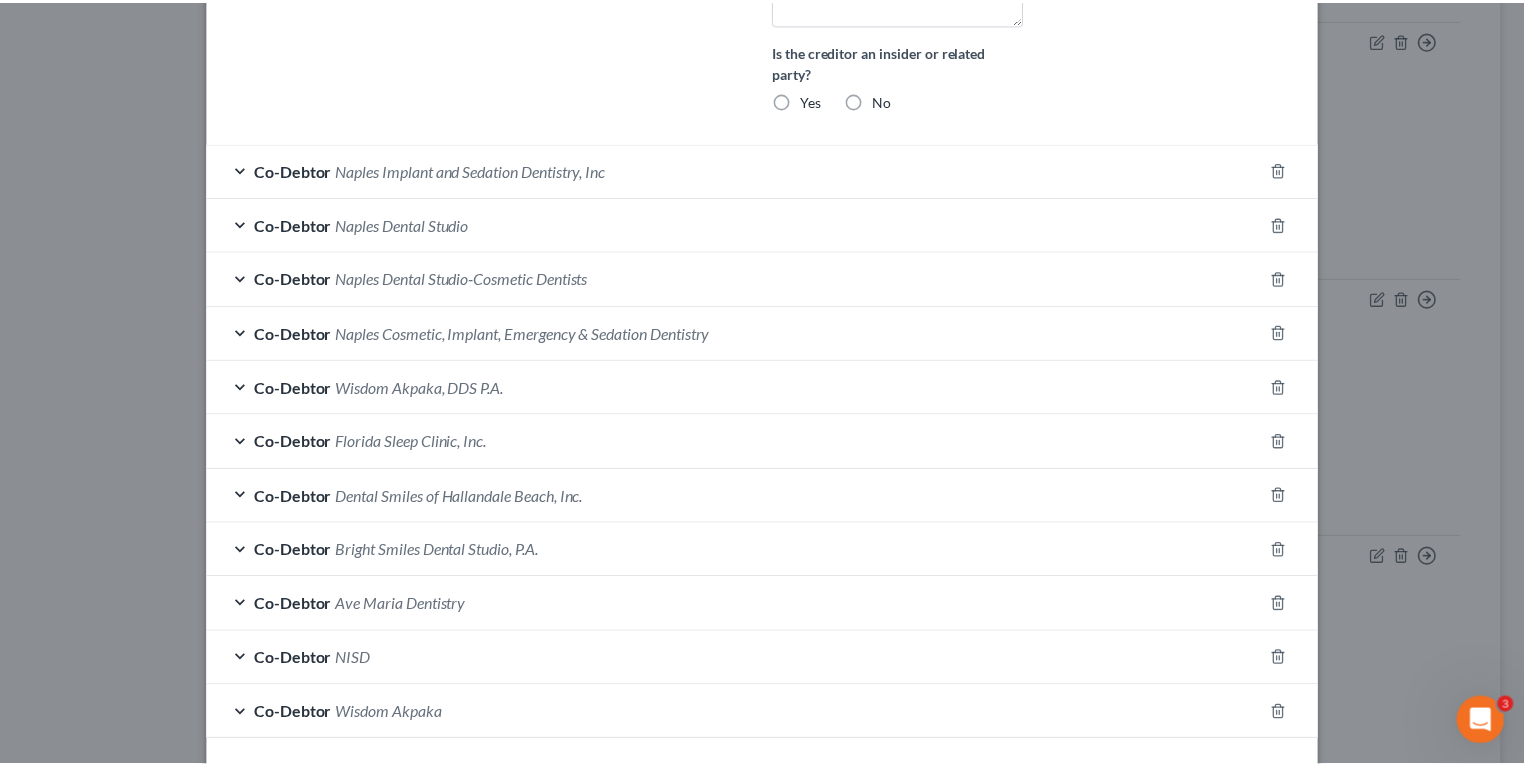 scroll, scrollTop: 1211, scrollLeft: 0, axis: vertical 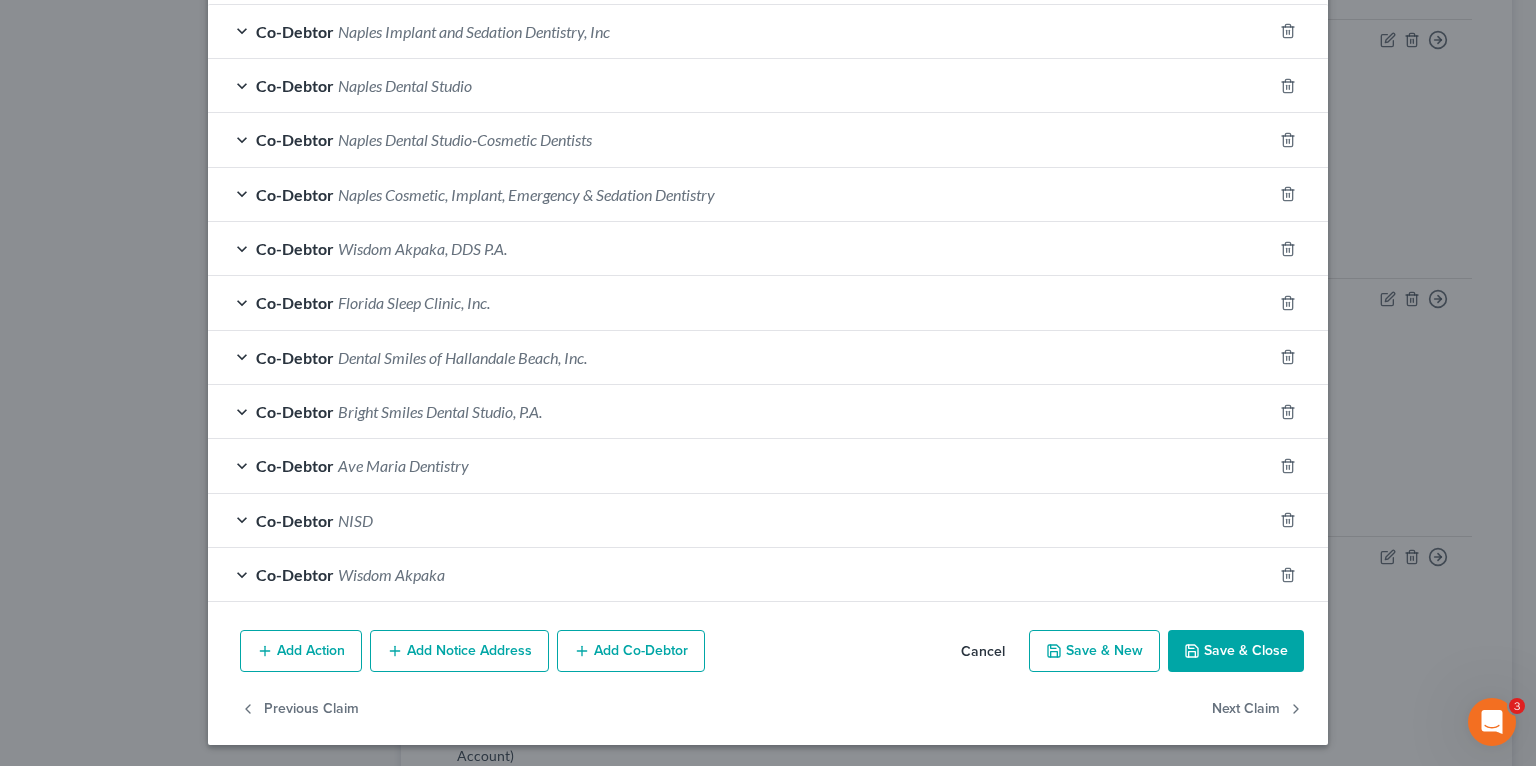 click on "Save & Close" at bounding box center [1236, 651] 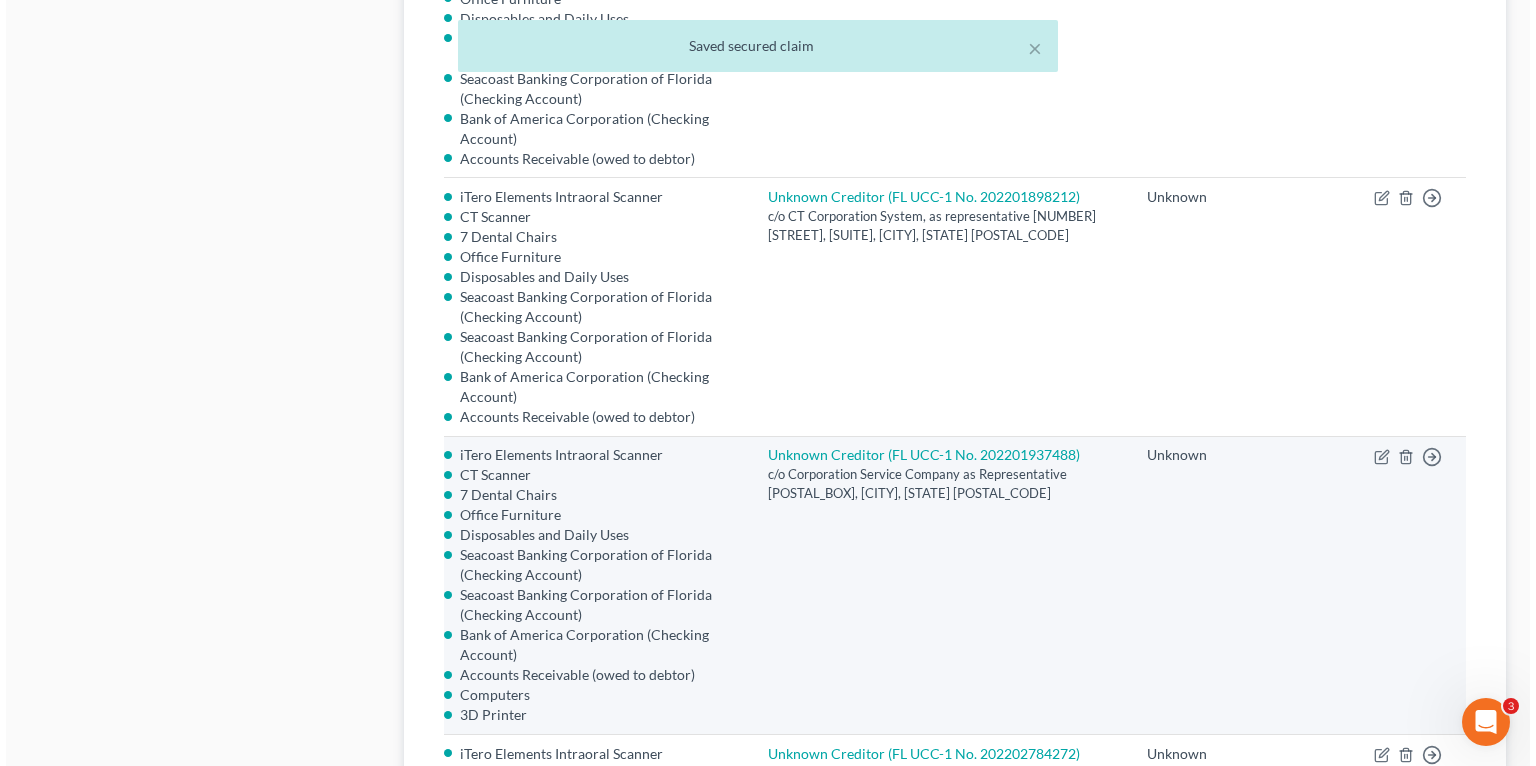 scroll, scrollTop: 2150, scrollLeft: 0, axis: vertical 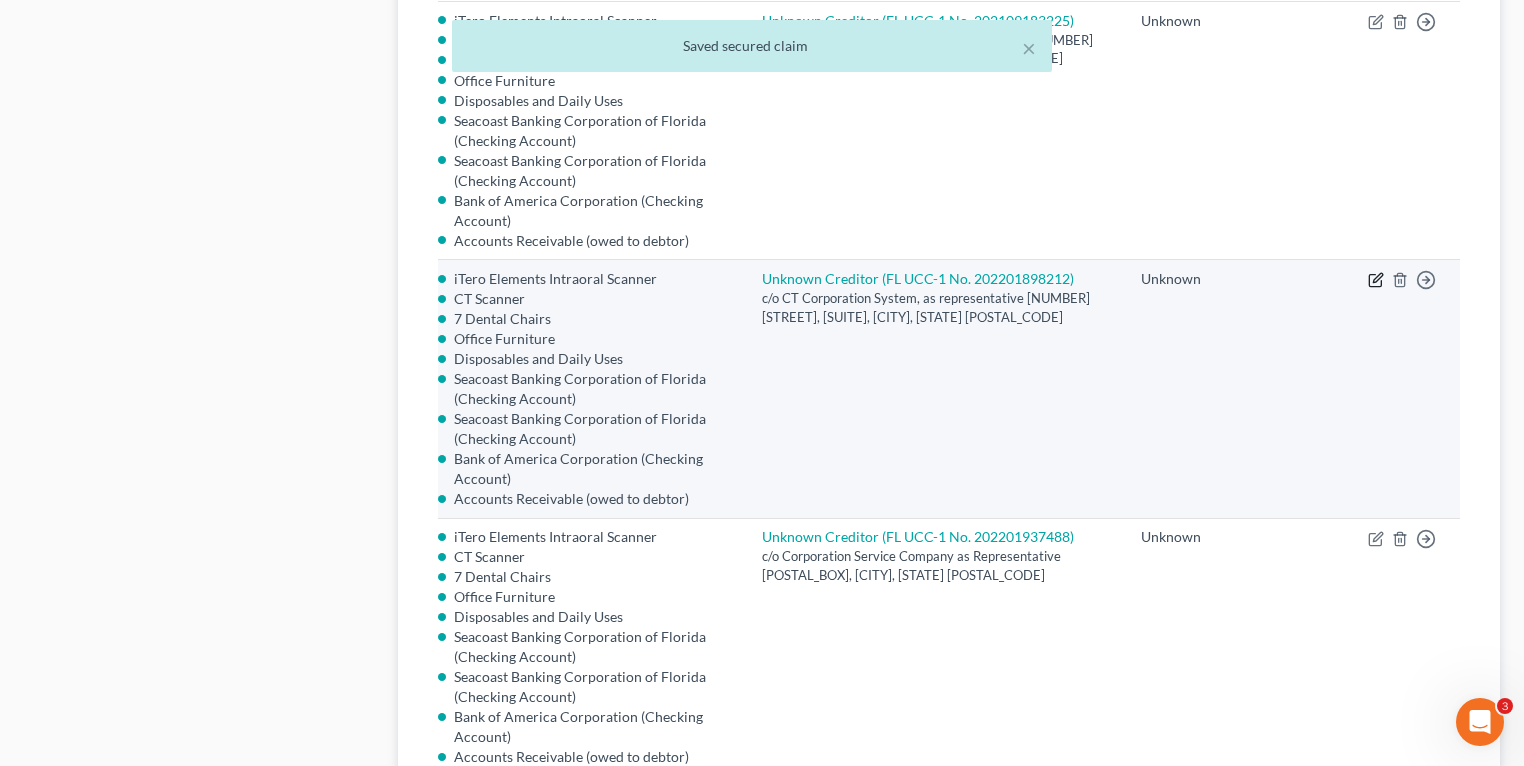 click 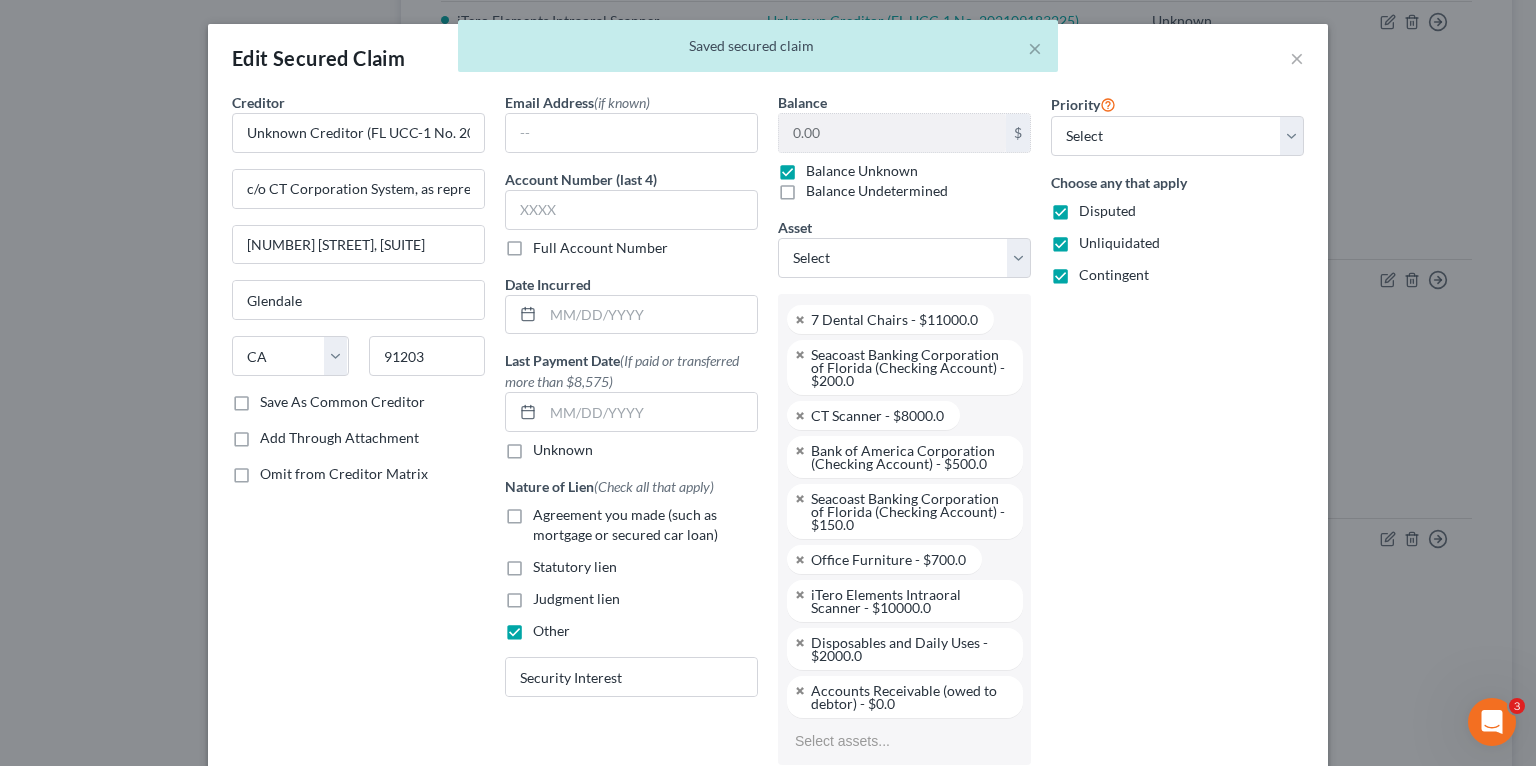 type 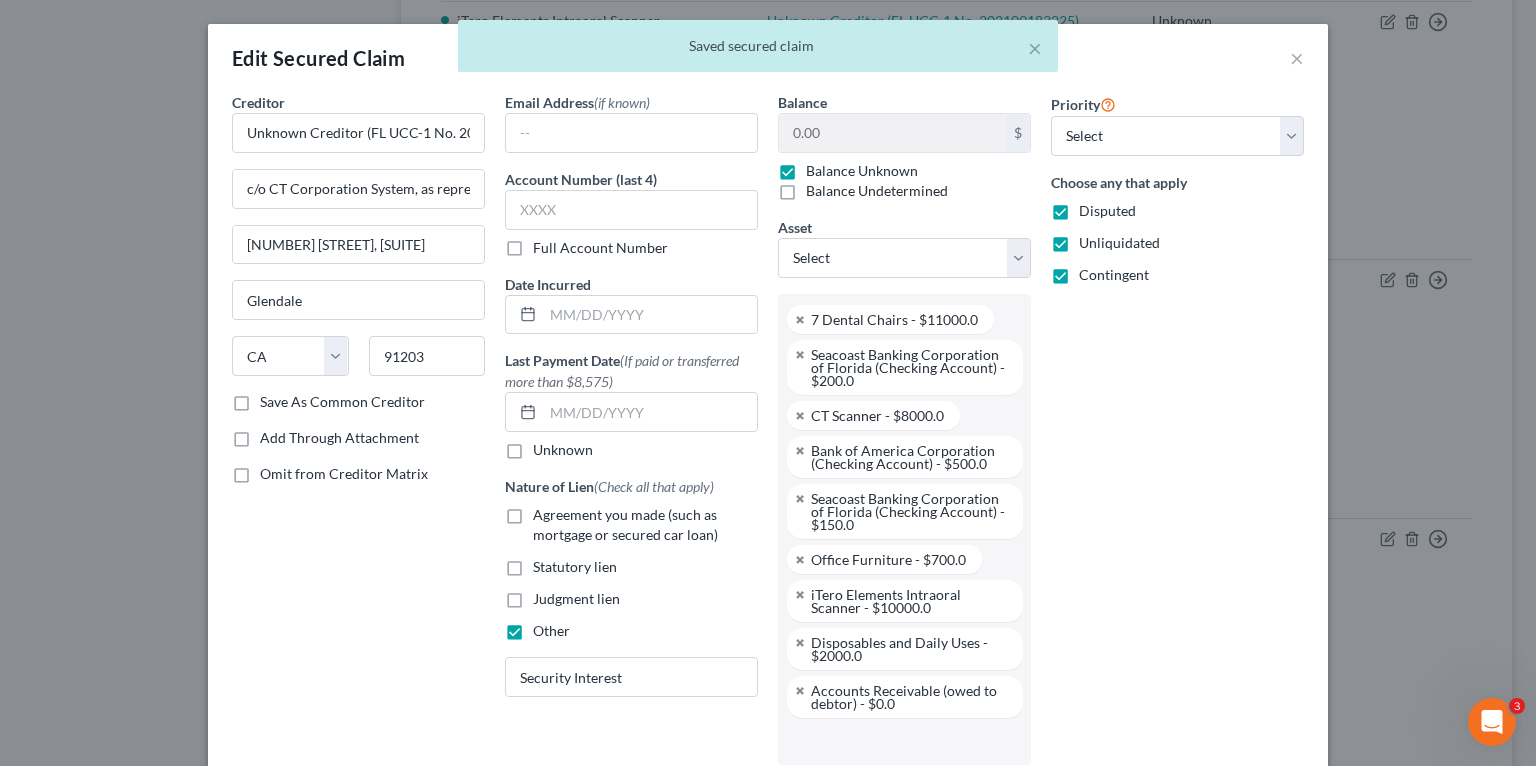 scroll, scrollTop: 196, scrollLeft: 0, axis: vertical 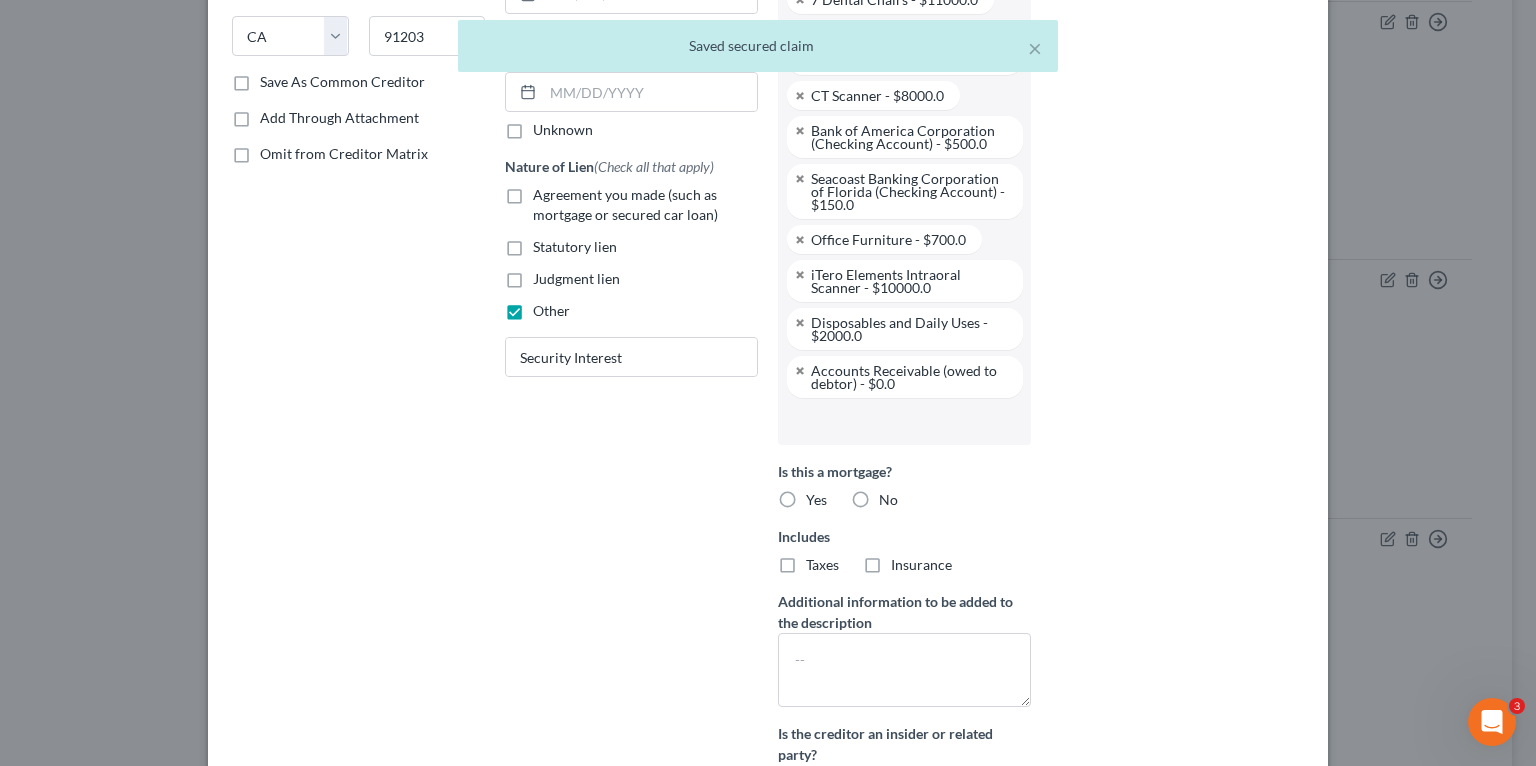 click at bounding box center [902, 421] 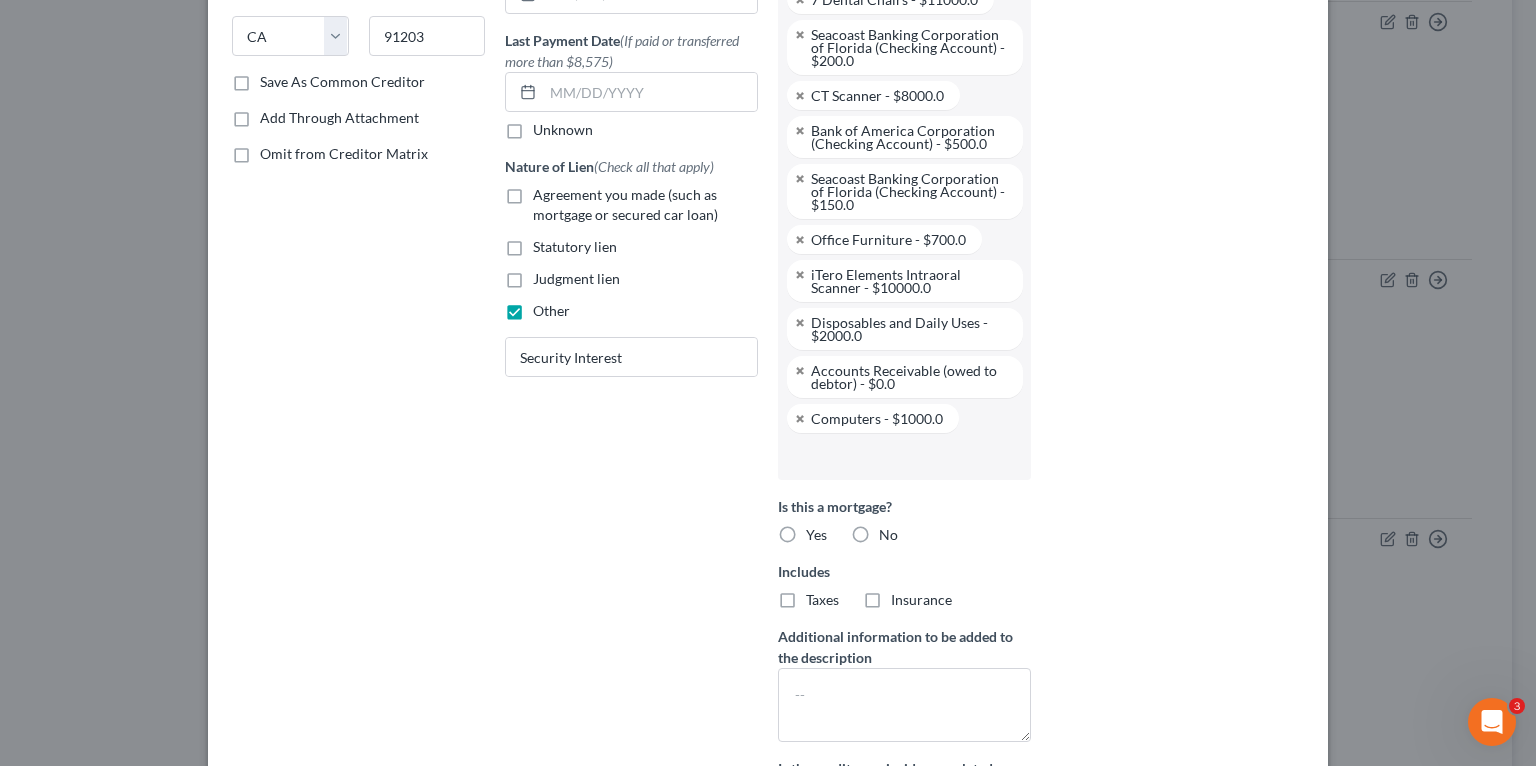 click at bounding box center [902, 456] 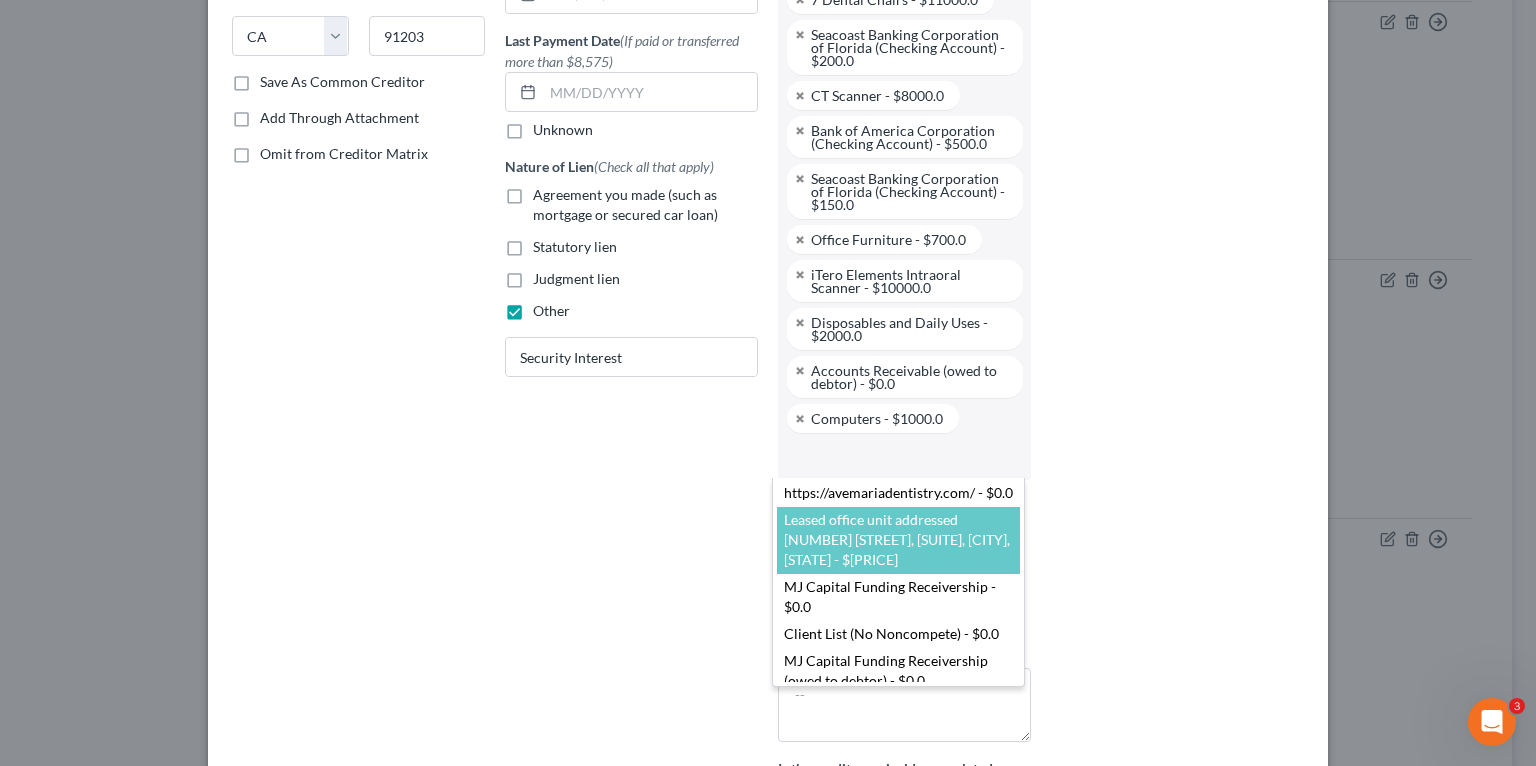 scroll, scrollTop: 136, scrollLeft: 0, axis: vertical 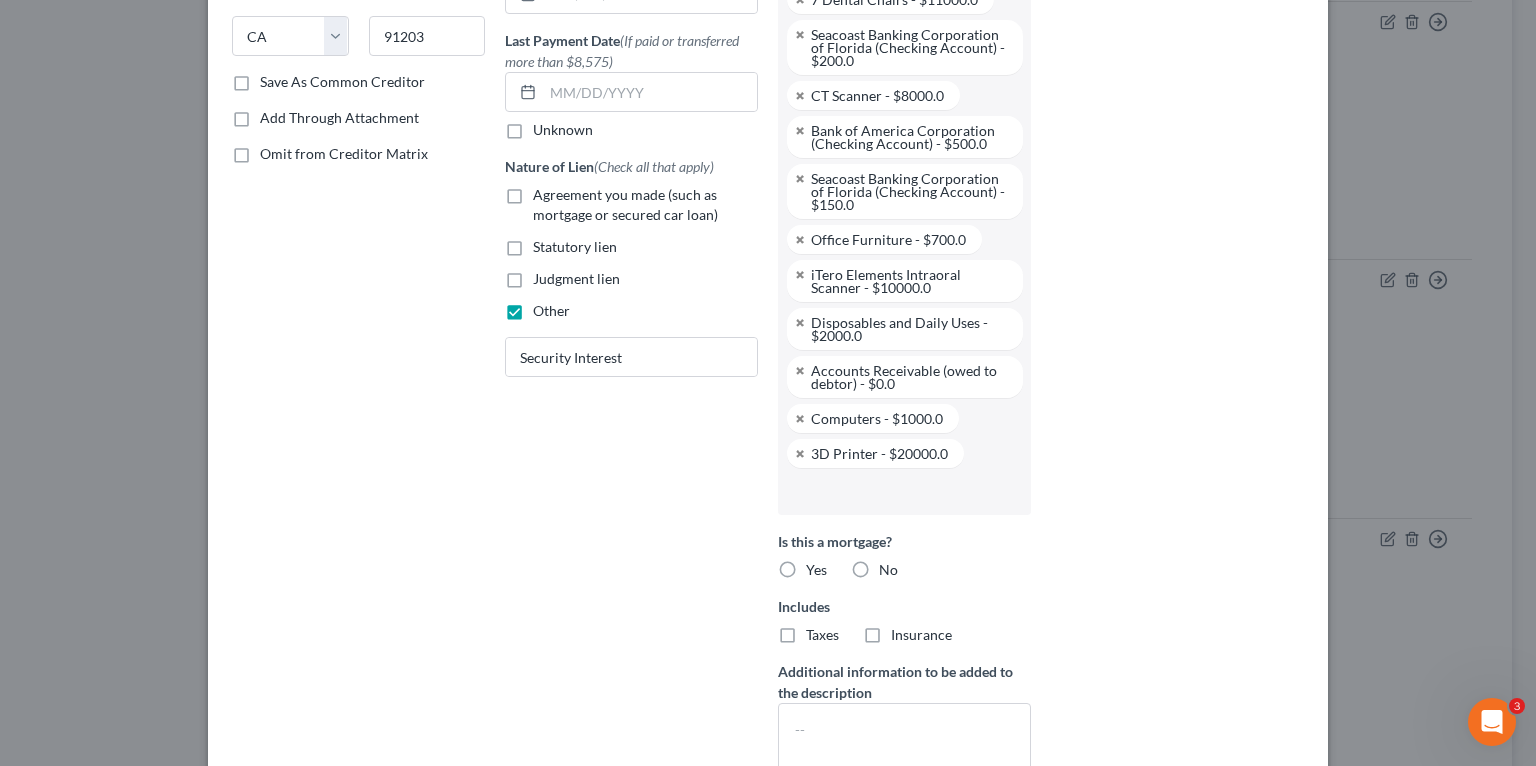 click on "Priority  Select 1st 2nd 3rd 4th 5th 6th 7th 8th 9th 10th 11th 12th 13th 14th 15th 16th 17th 18th 19th 20th 21th 22th 23th 24th 25th 26th 27th 28th 29th 30th Choose any that apply Disputed Unliquidated Contingent" at bounding box center [1177, 325] 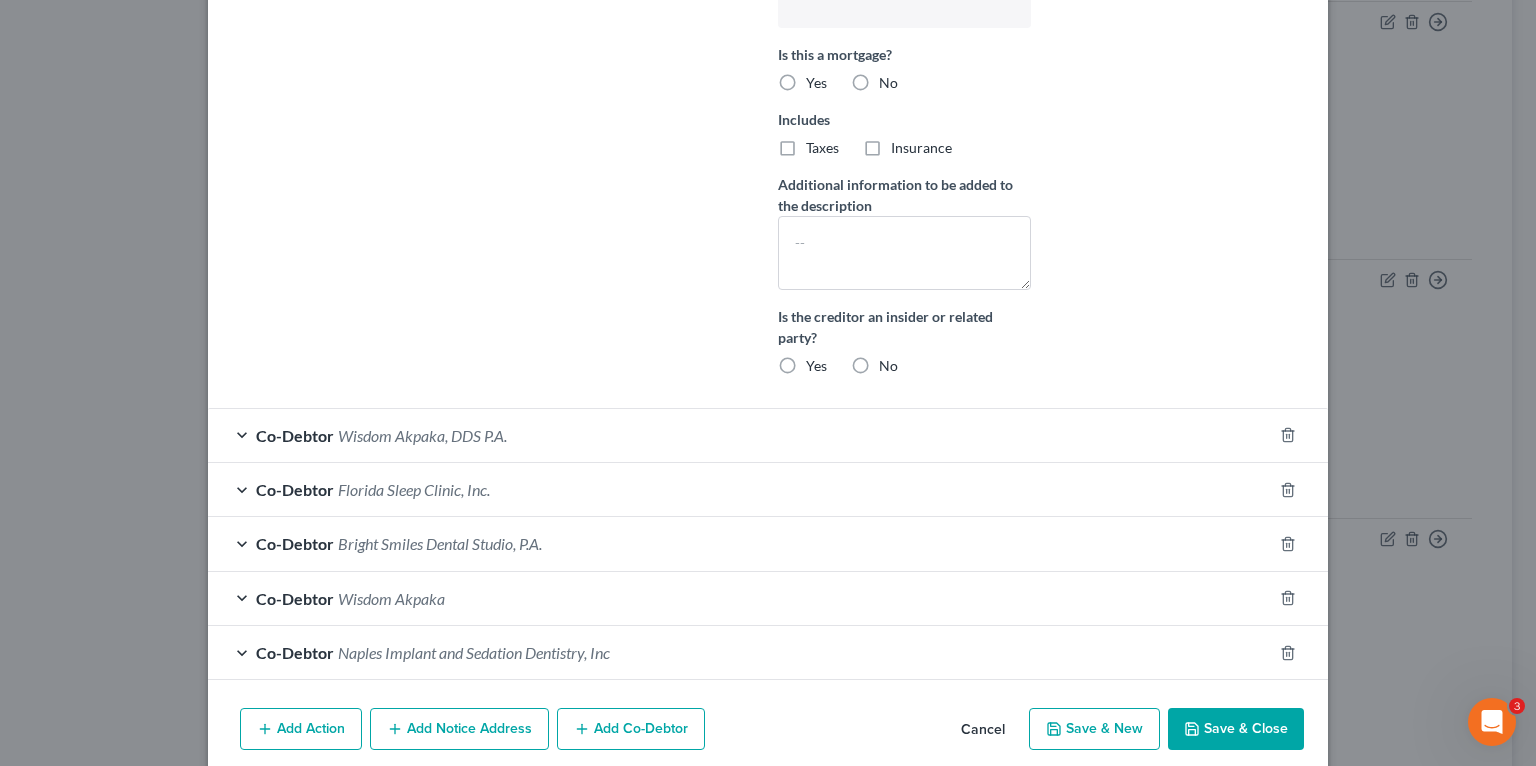 scroll, scrollTop: 886, scrollLeft: 0, axis: vertical 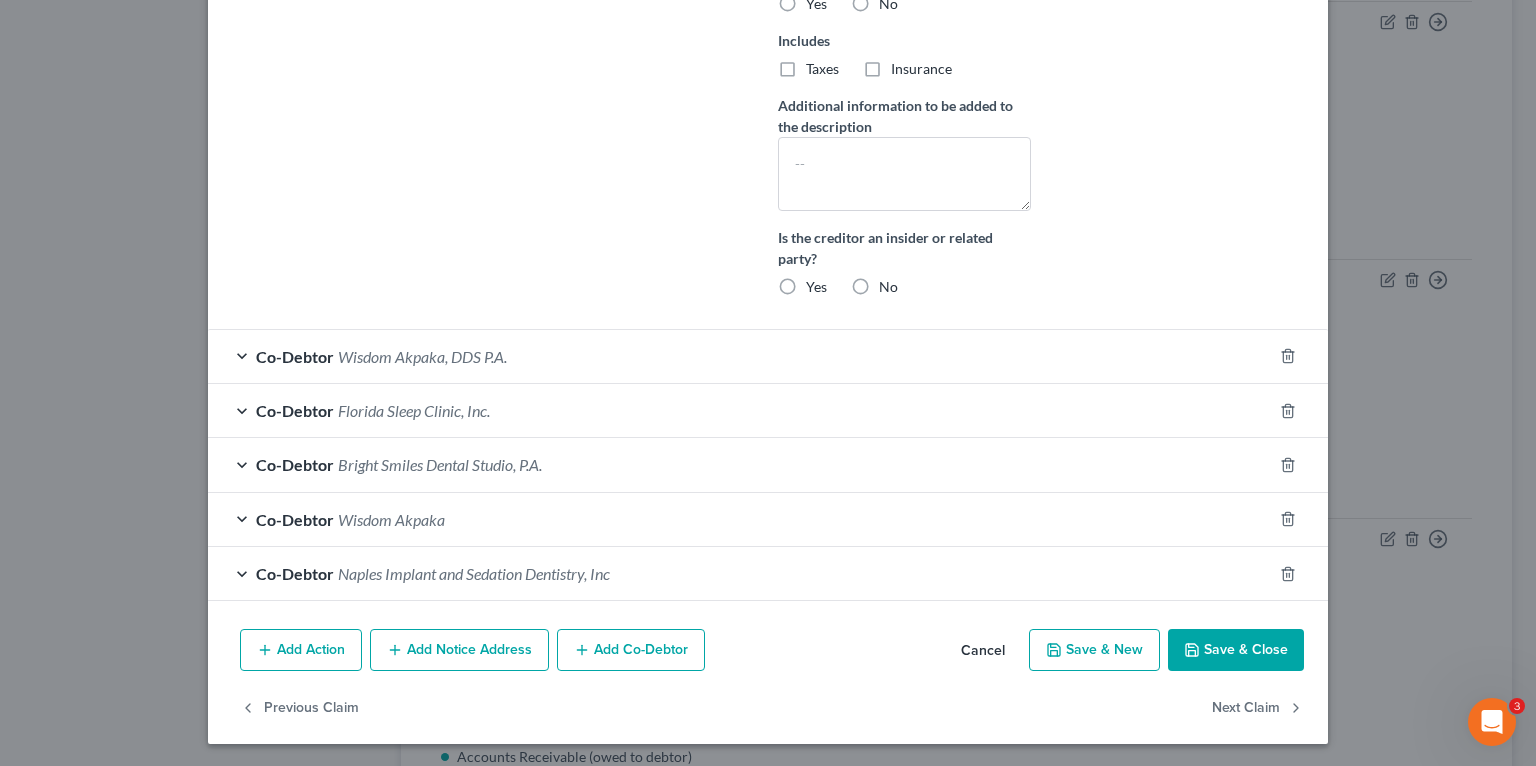 click on "Save & Close" at bounding box center (1236, 650) 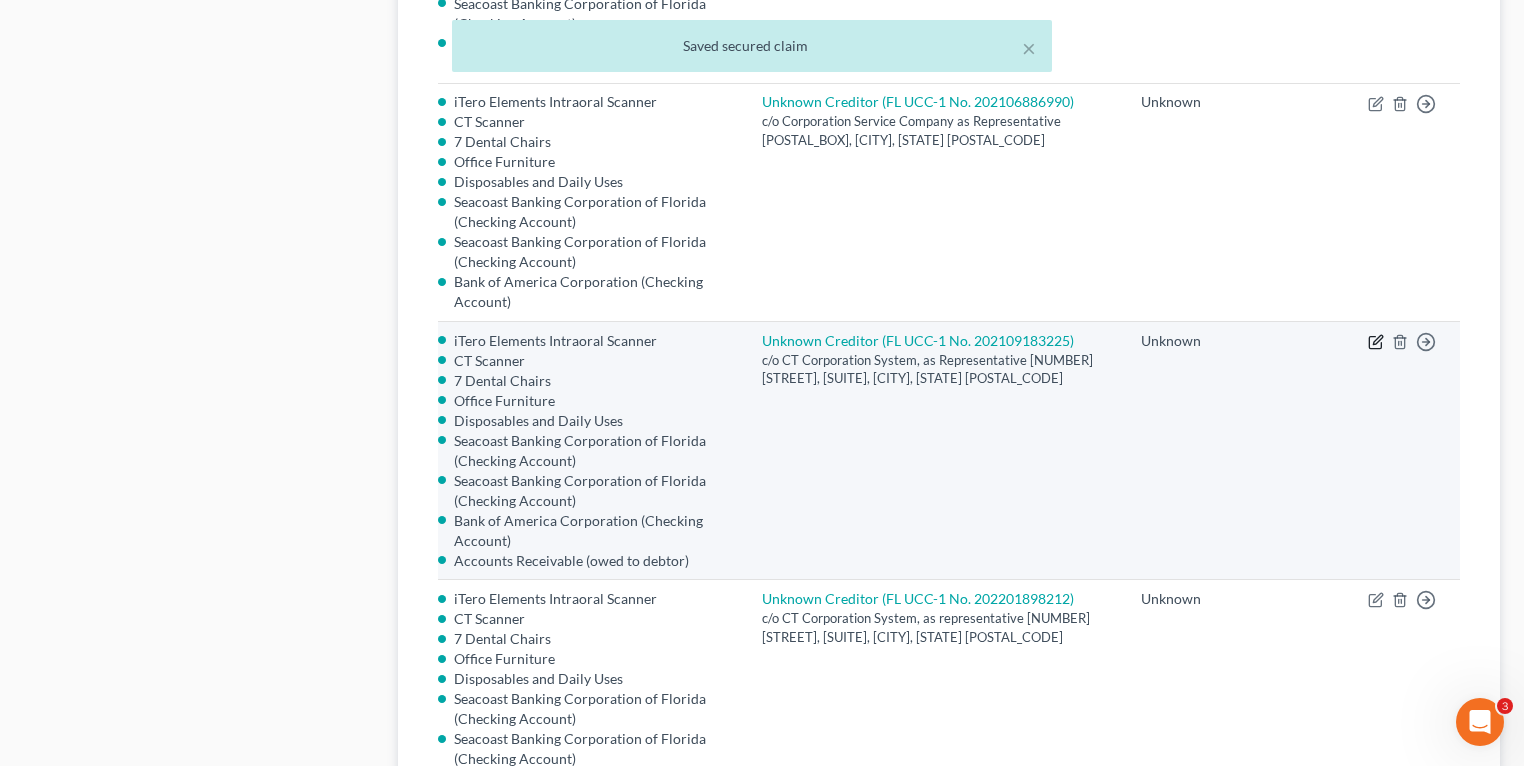 click 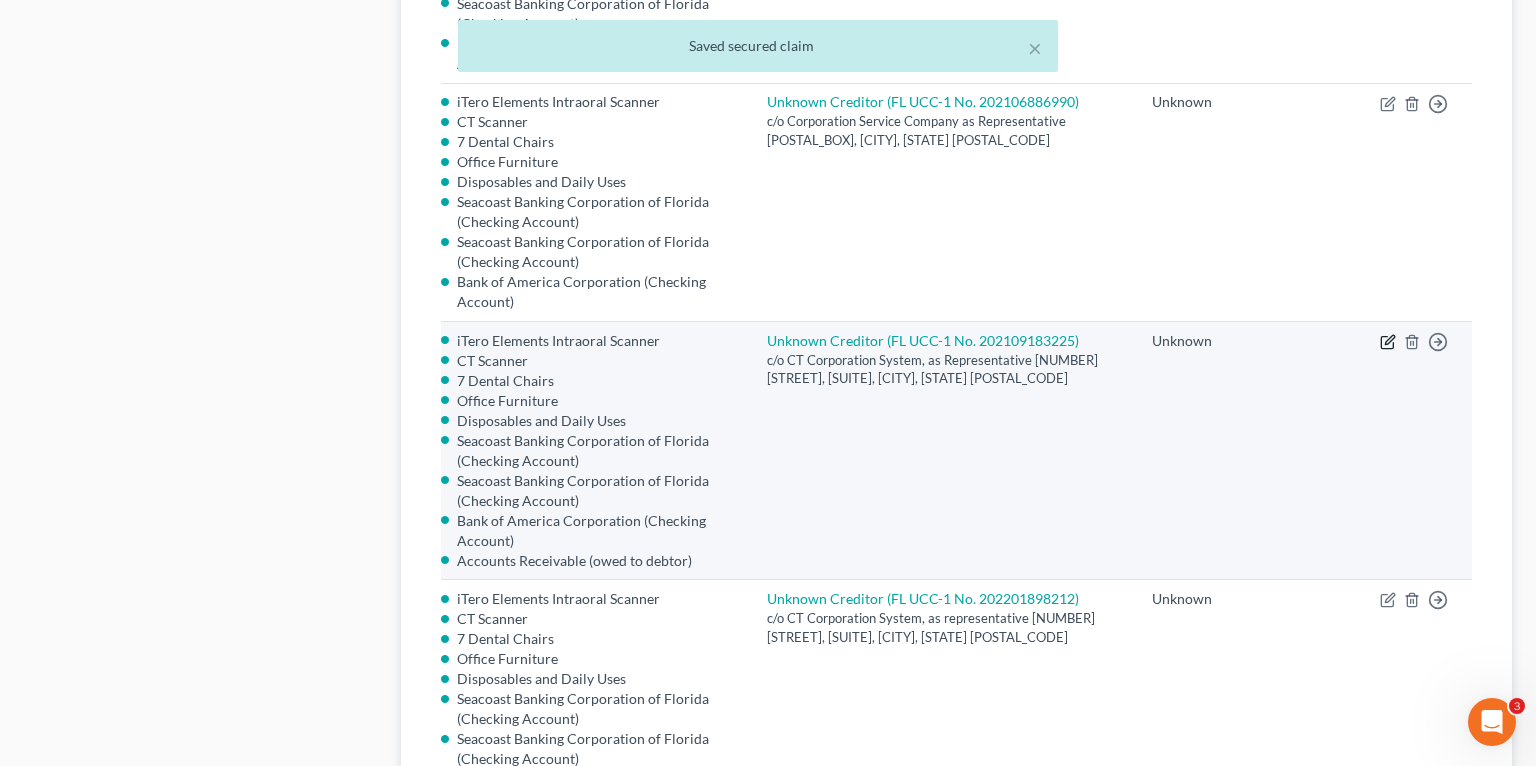 select on "4" 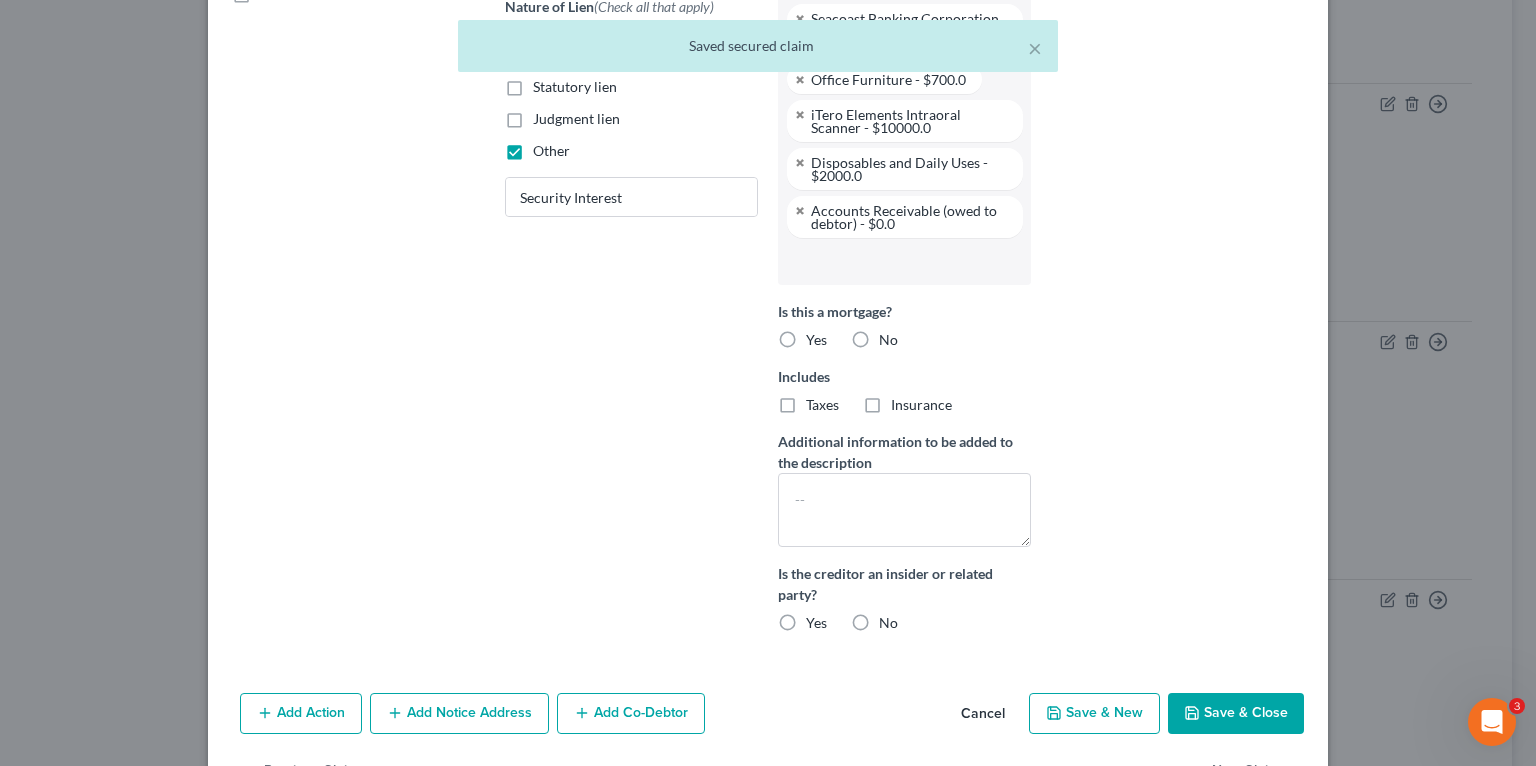 click at bounding box center [902, 261] 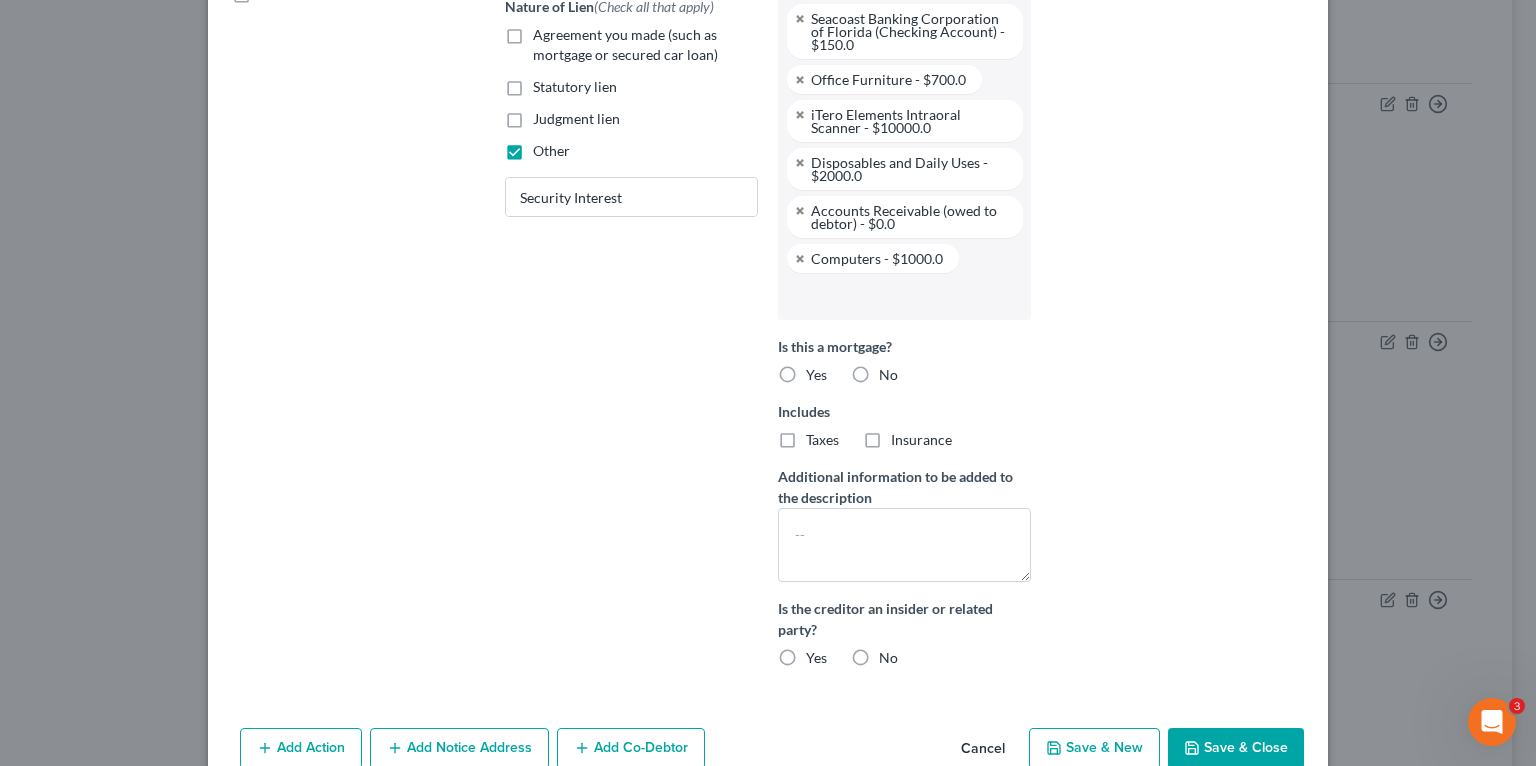 click at bounding box center [902, 296] 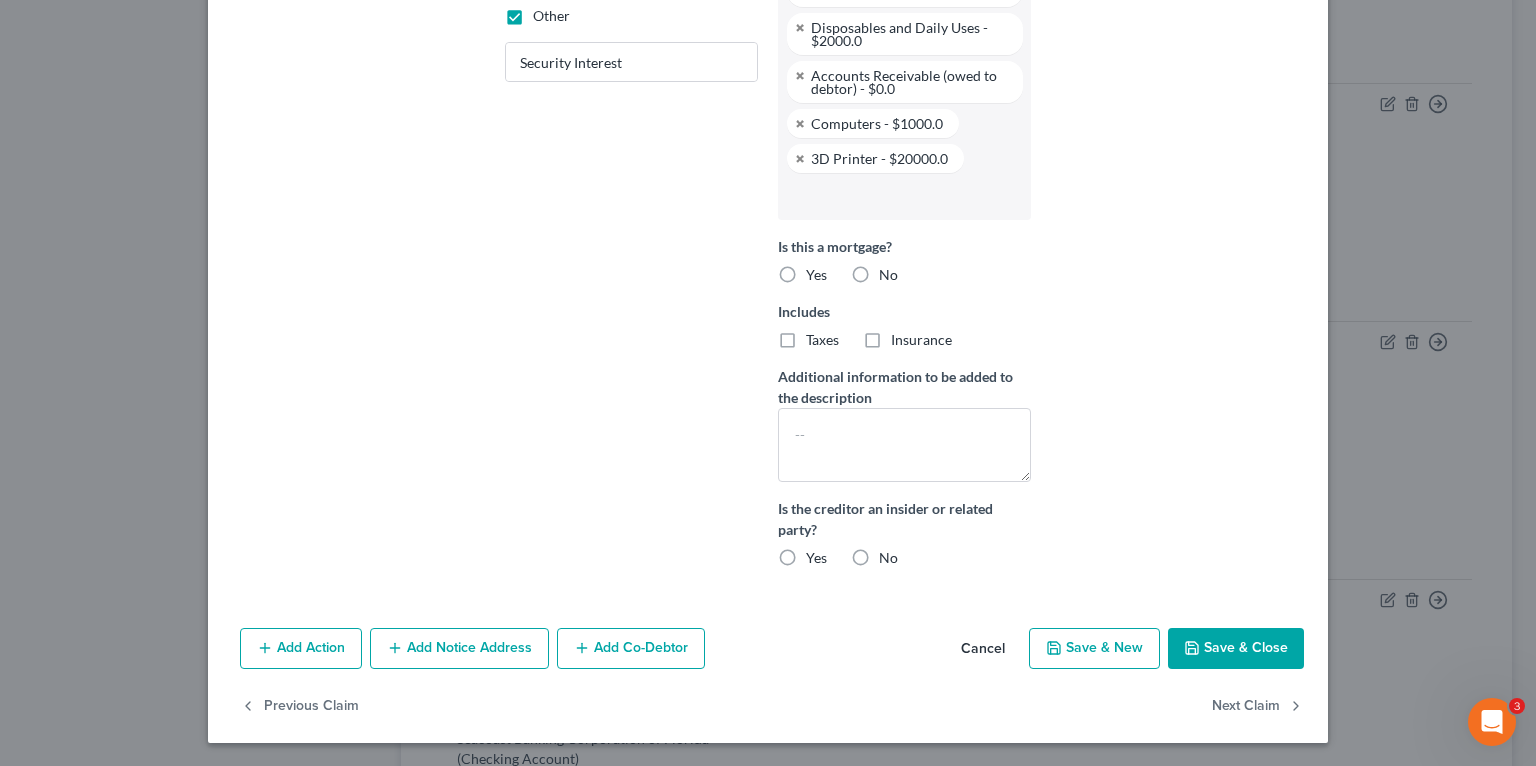 click on "Save & Close" at bounding box center (1236, 649) 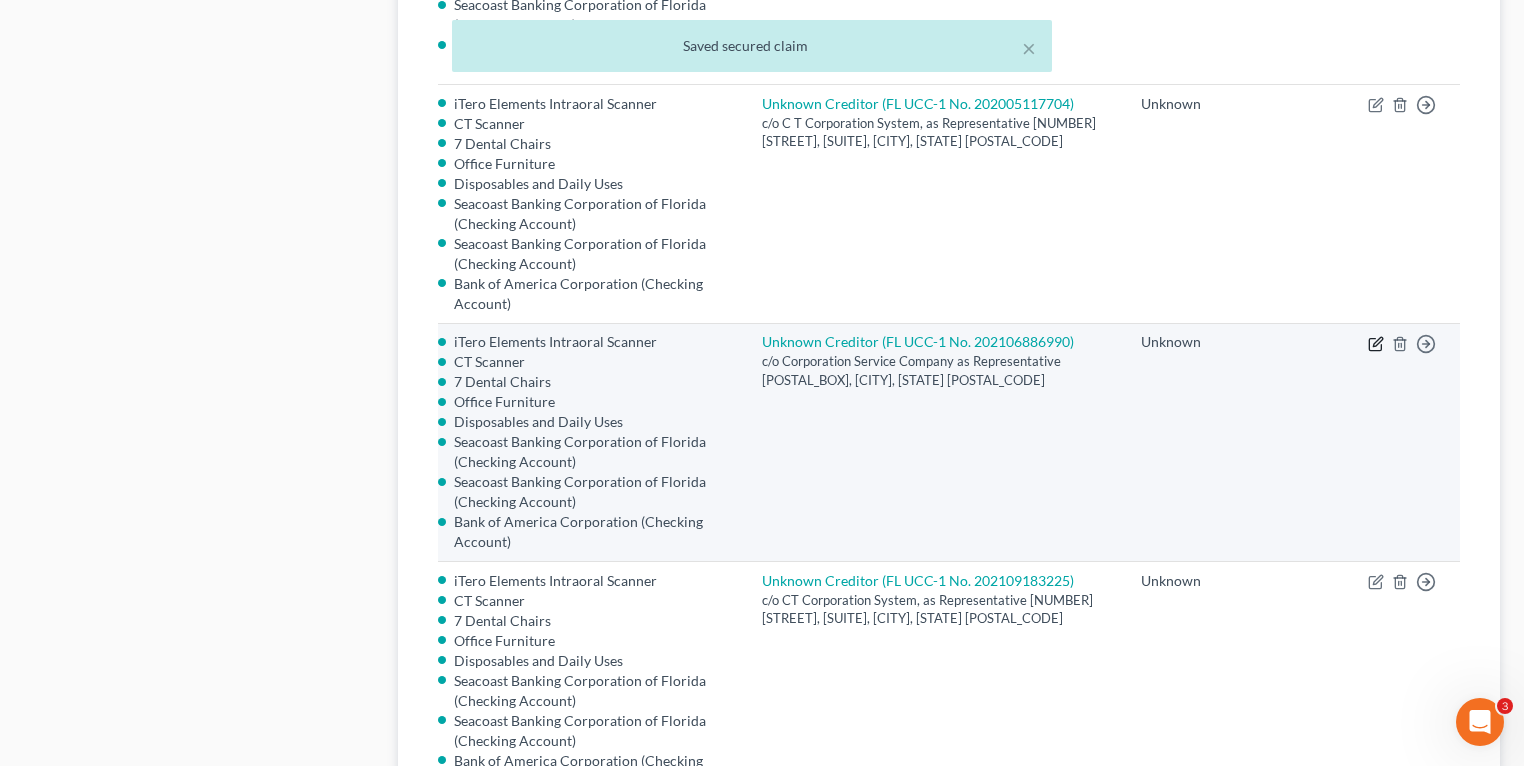 click 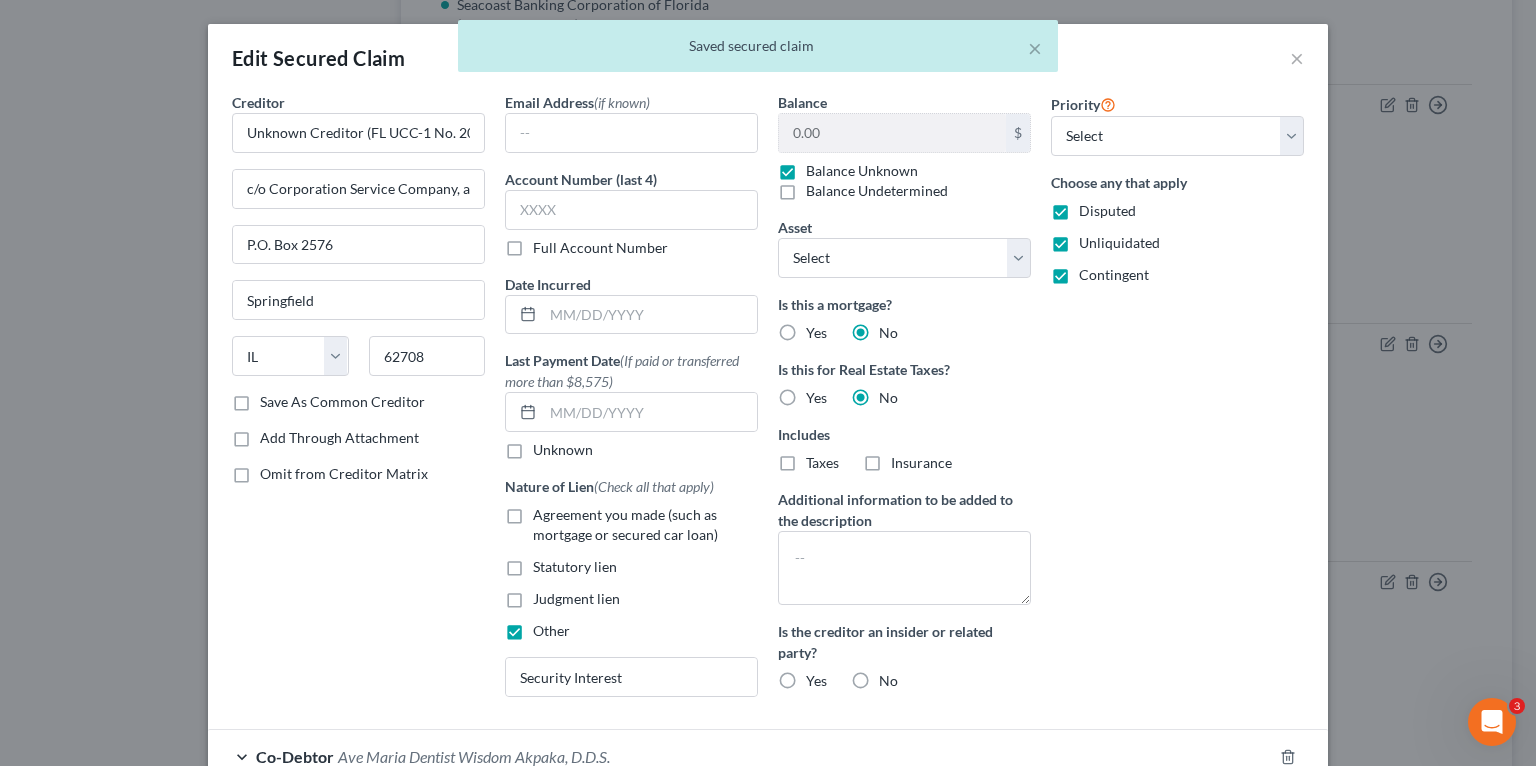 type 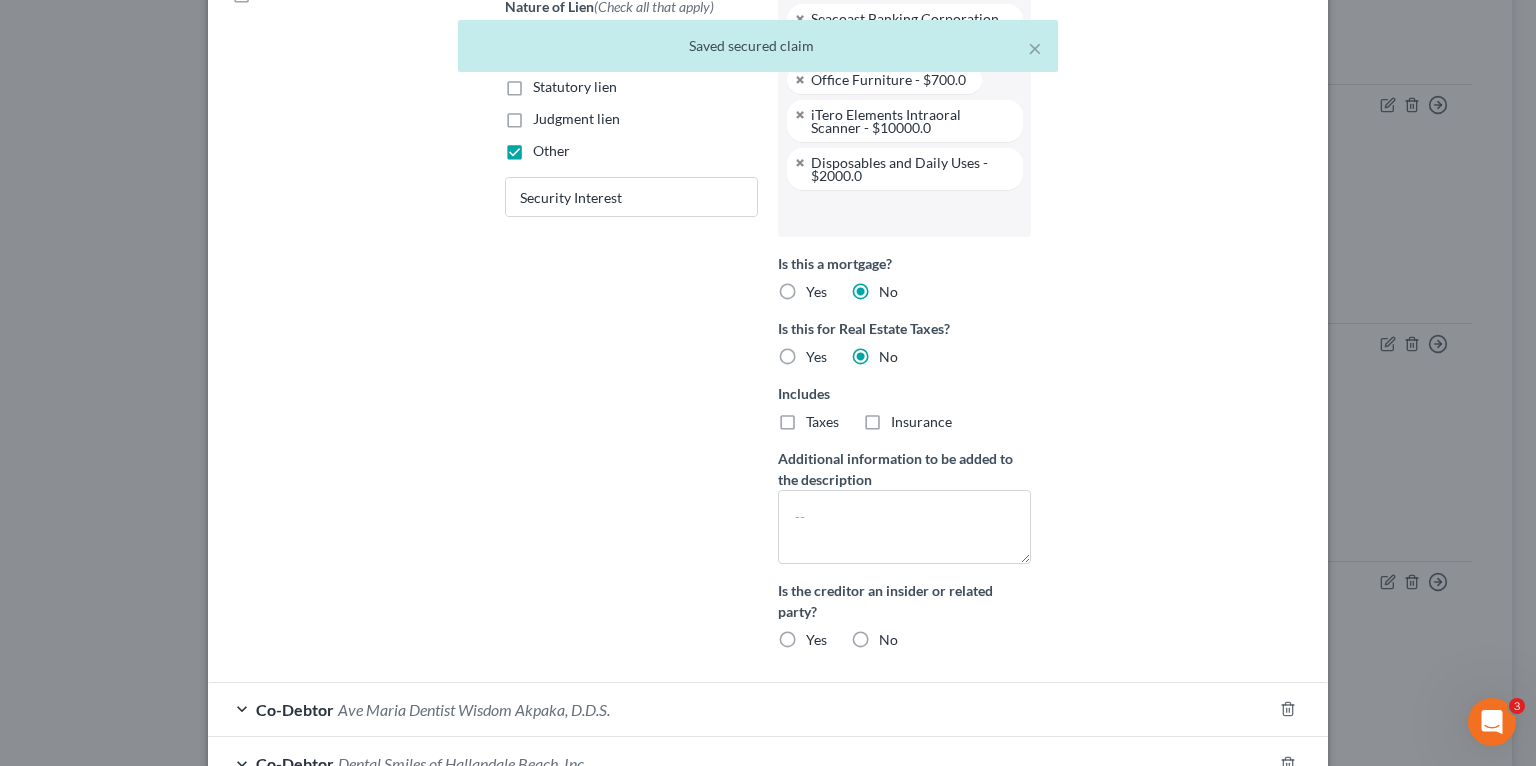 click at bounding box center (902, 213) 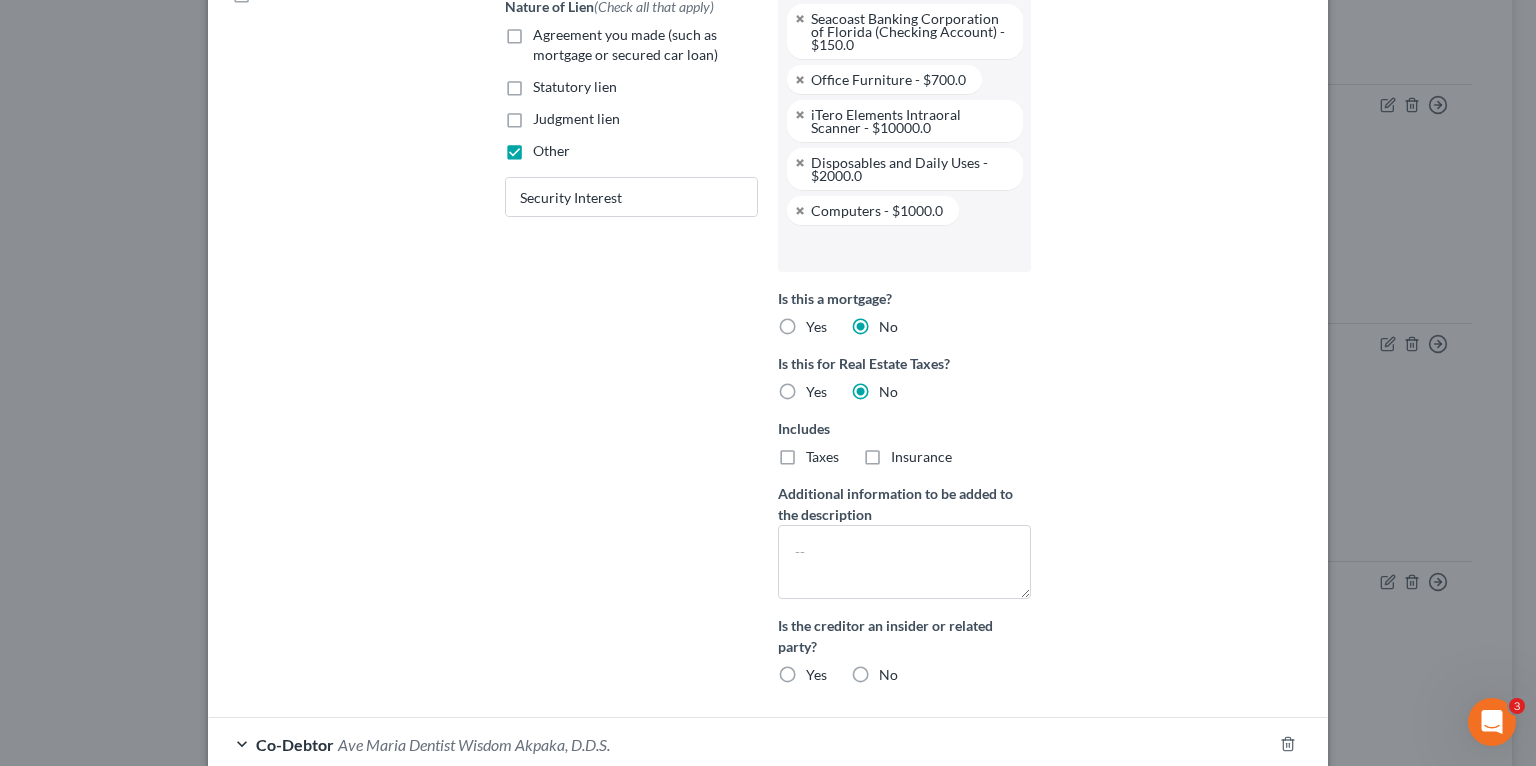 click at bounding box center (902, 248) 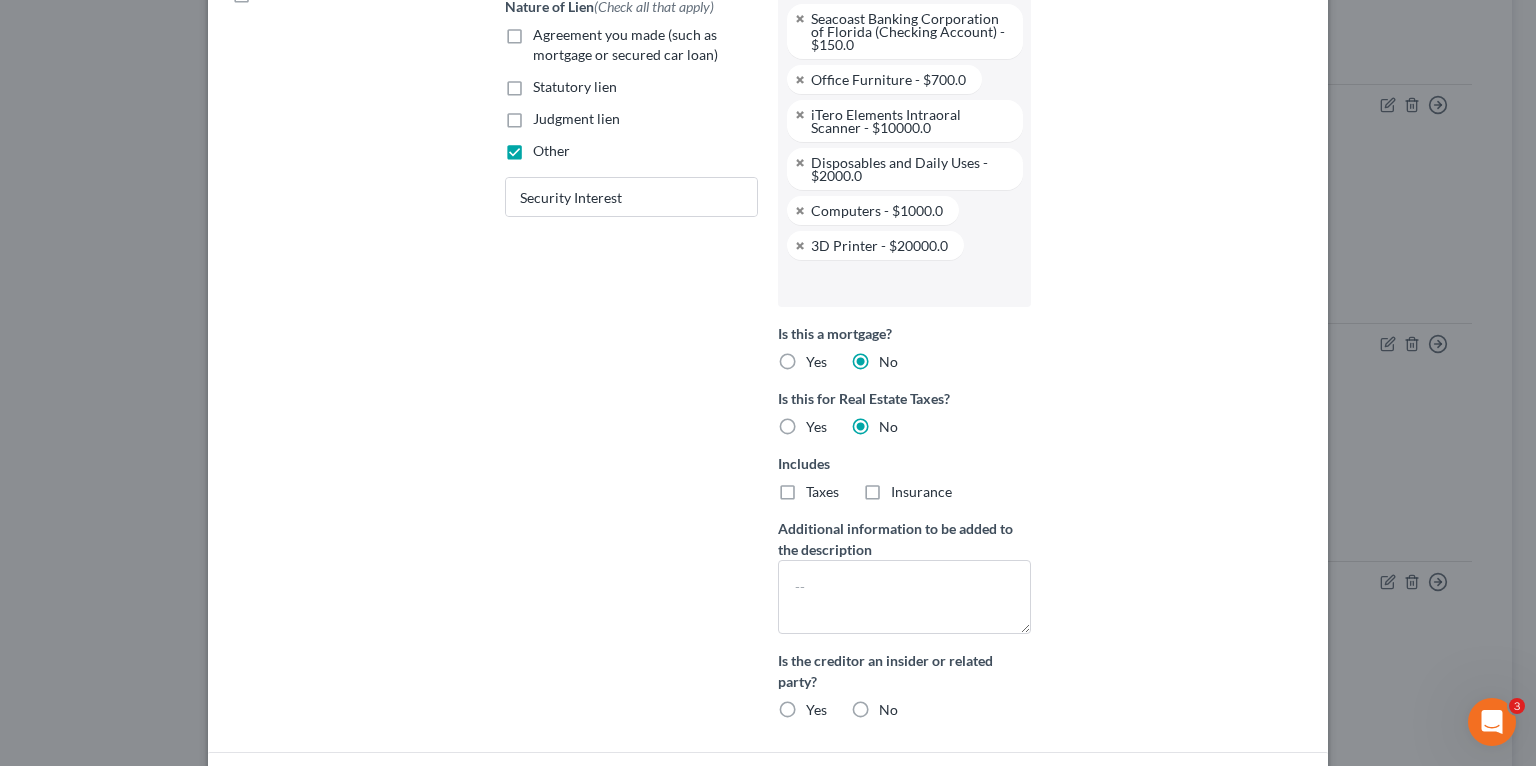 click on "Priority  Select 1st 2nd 3rd 4th 5th 6th 7th 8th 9th 10th 11th 12th 13th 14th 15th 16th 17th 18th 19th 20th 21th 22th 23th 24th 25th 26th 27th 28th 29th 30th Choose any that apply Disputed Unliquidated Contingent" at bounding box center (1177, 174) 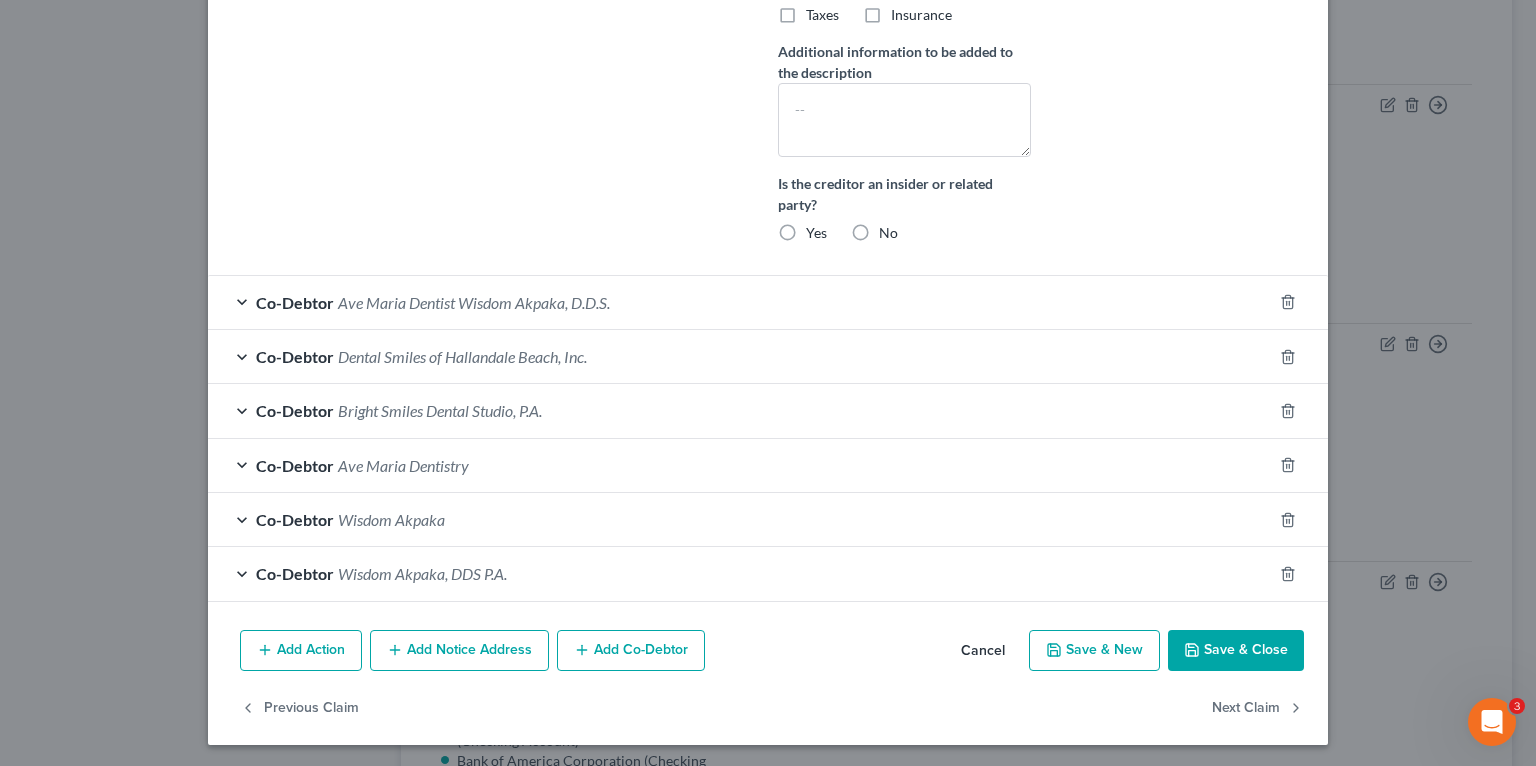 click on "Save & Close" at bounding box center [1236, 651] 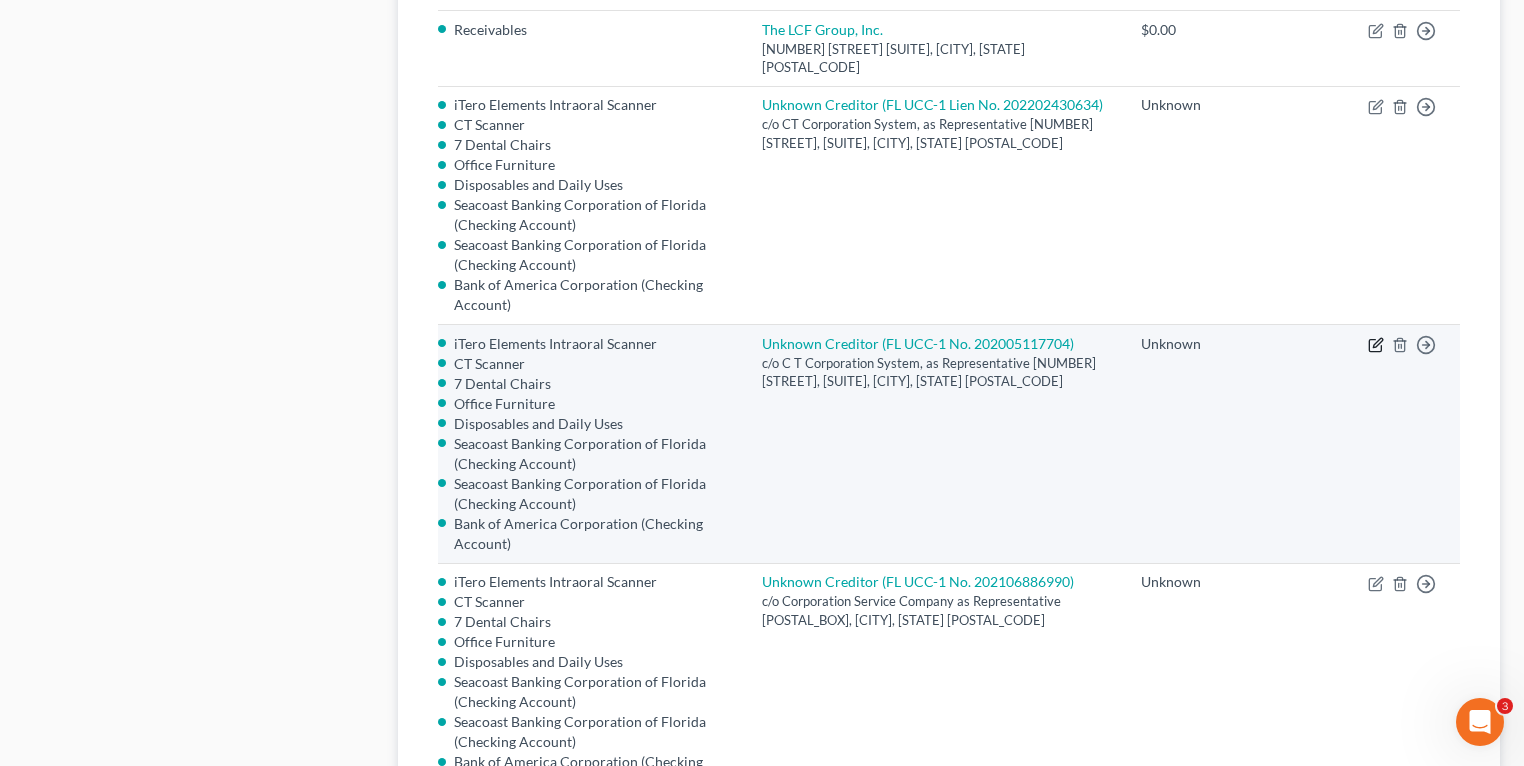 click 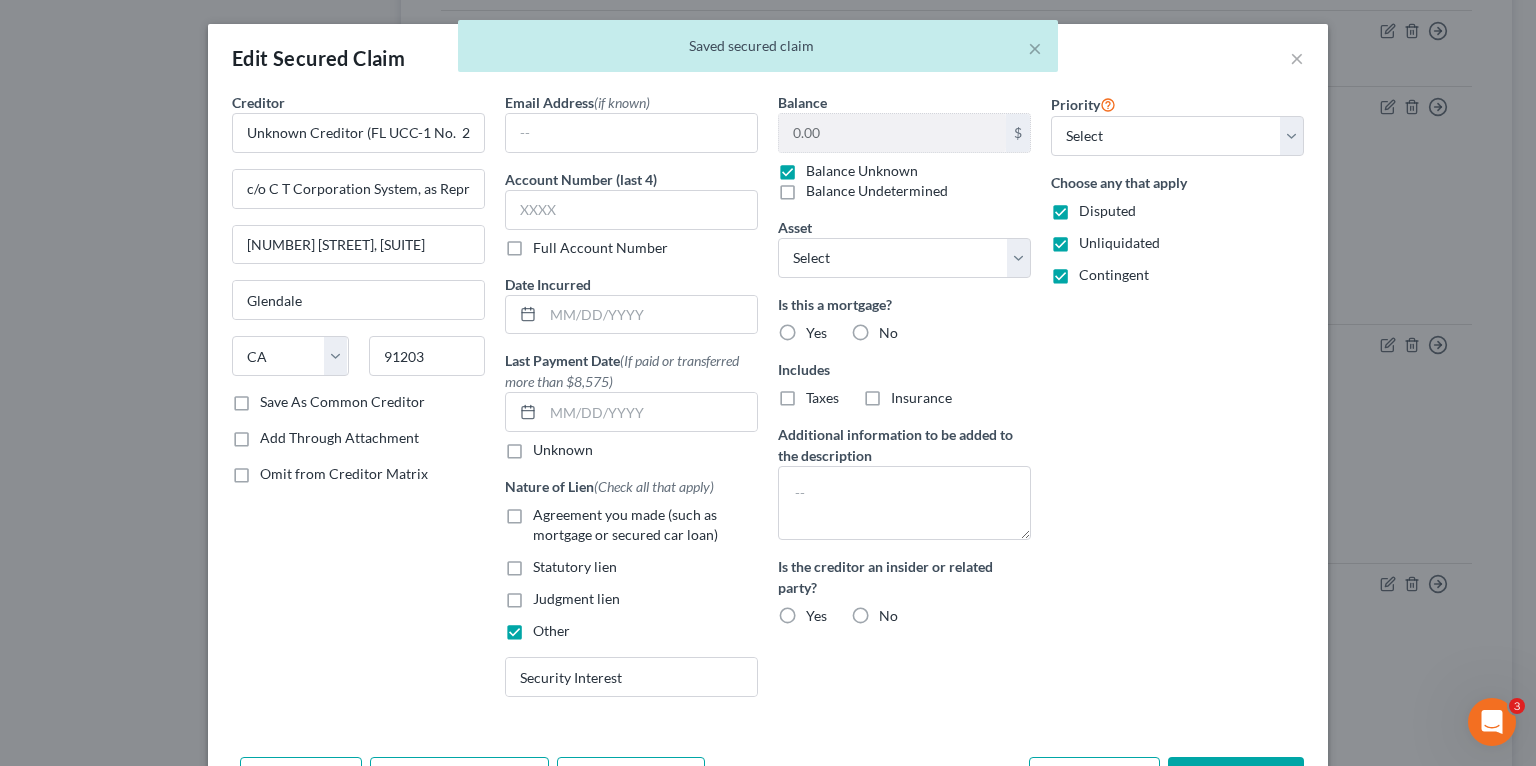 type 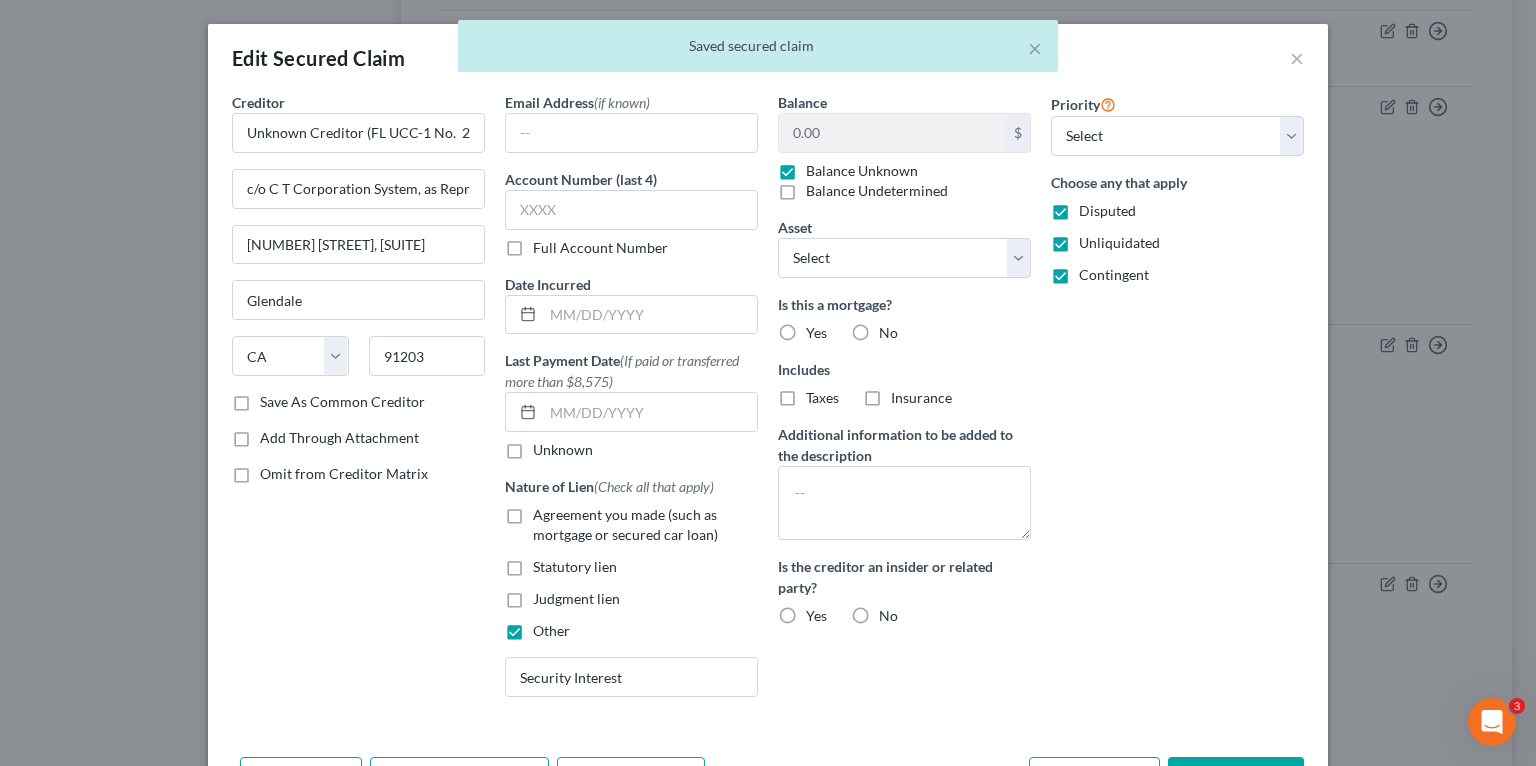 select on "2701654" 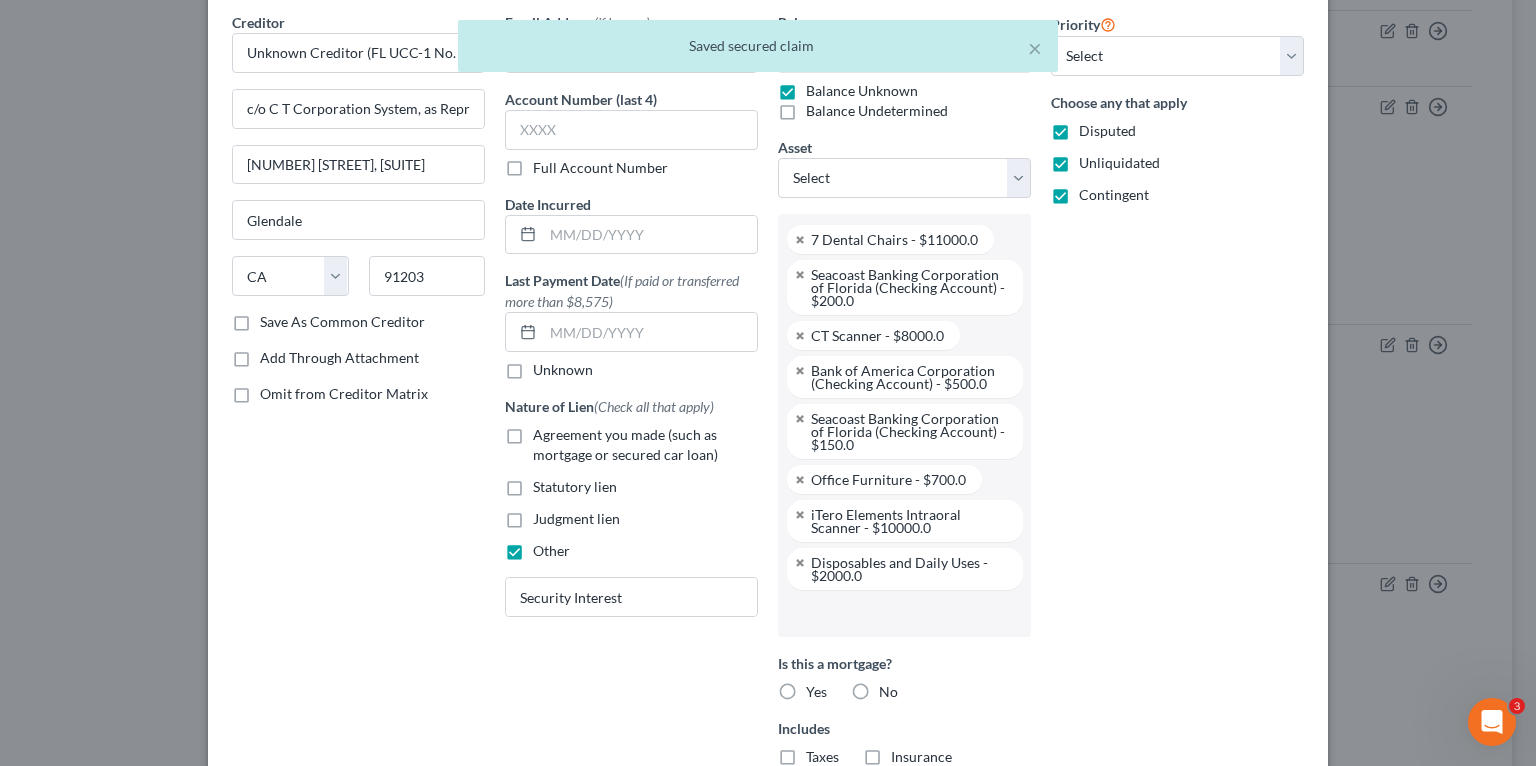 click at bounding box center [902, 613] 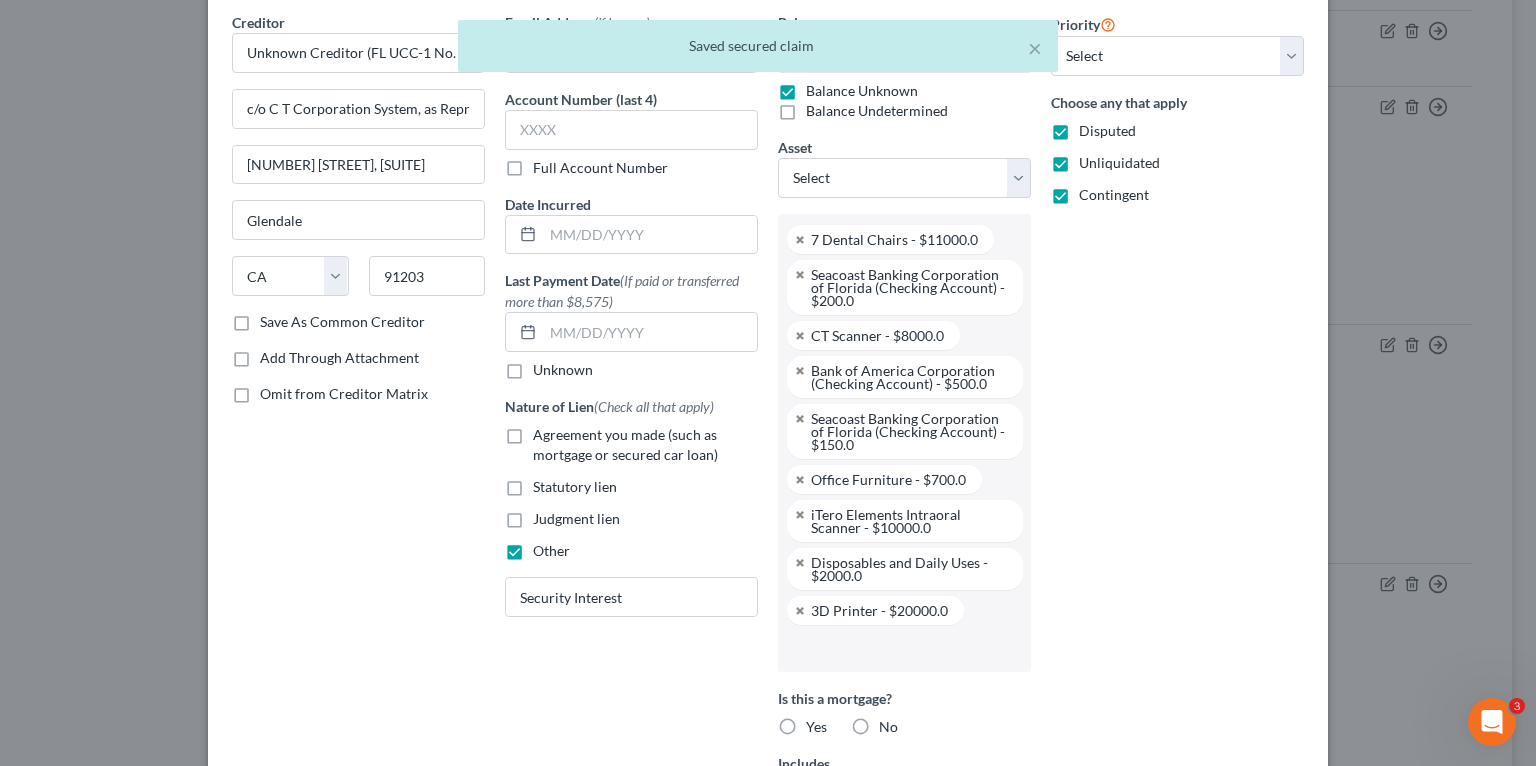 click at bounding box center (902, 648) 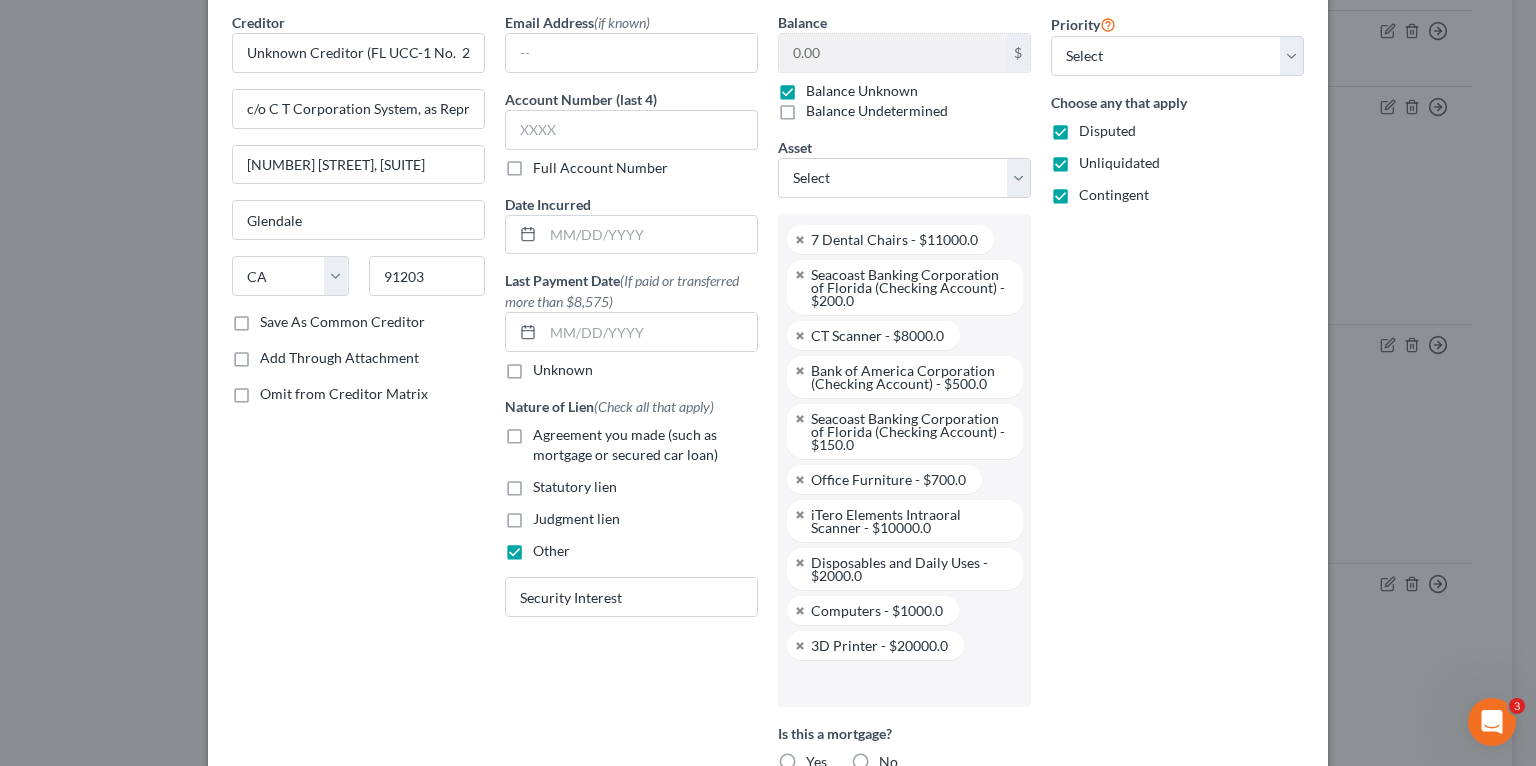 click on "Priority  Select 1st 2nd 3rd 4th 5th 6th 7th 8th 9th 10th 11th 12th 13th 14th 15th 16th 17th 18th 19th 20th 21th 22th 23th 24th 25th 26th 27th 28th 29th 30th Choose any that apply Disputed Unliquidated Contingent" at bounding box center (1177, 541) 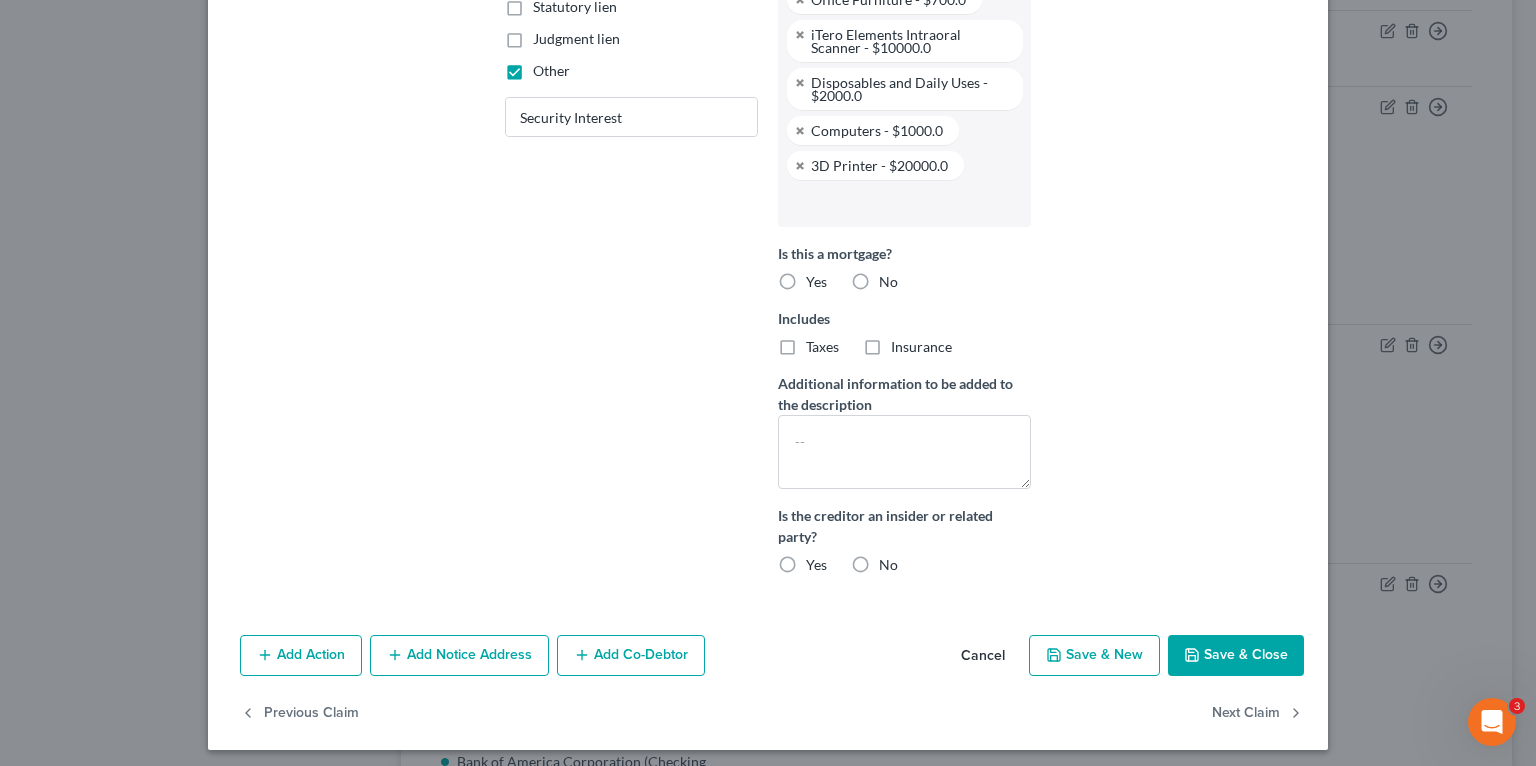 click on "Save & Close" at bounding box center (1236, 656) 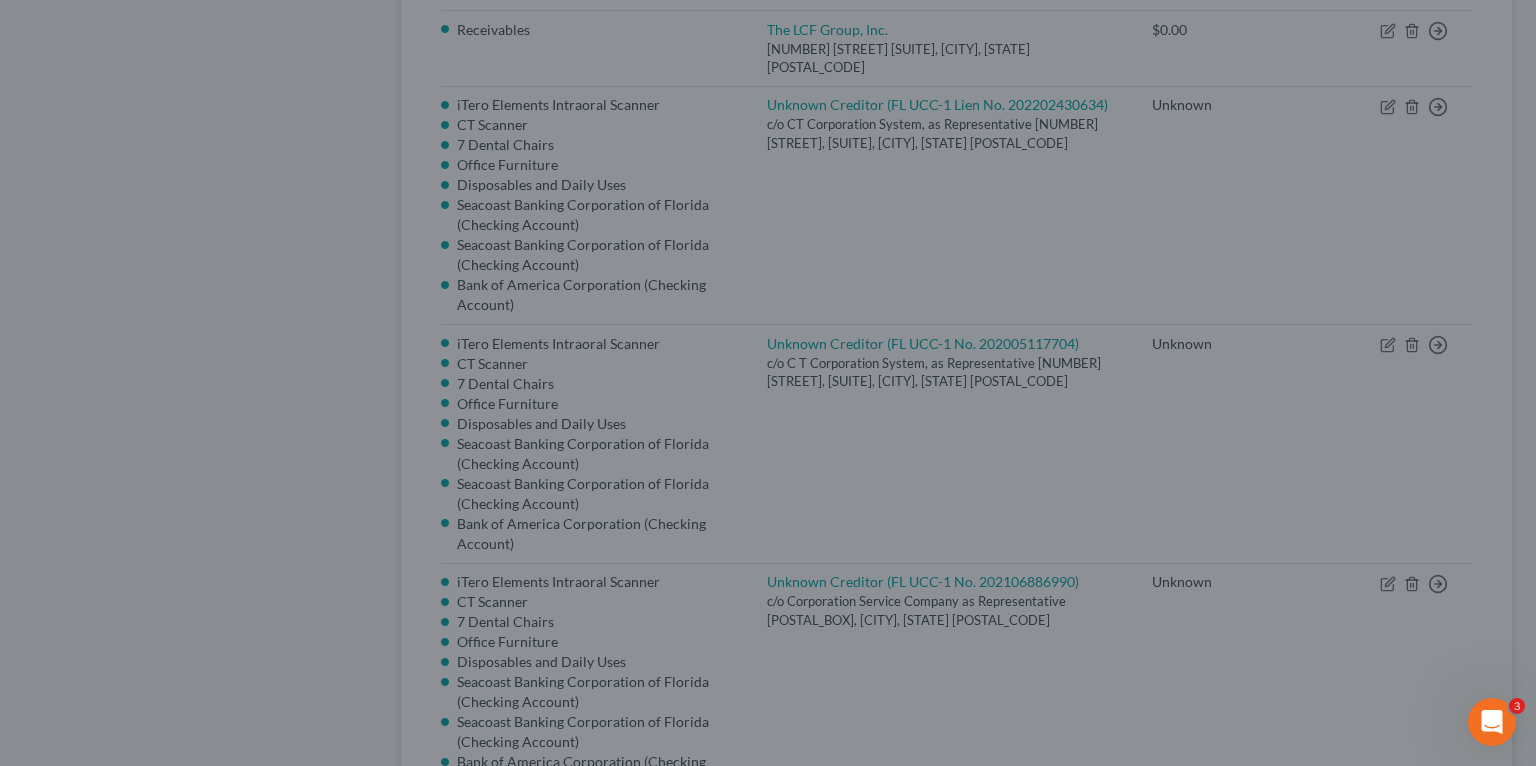 select on "10" 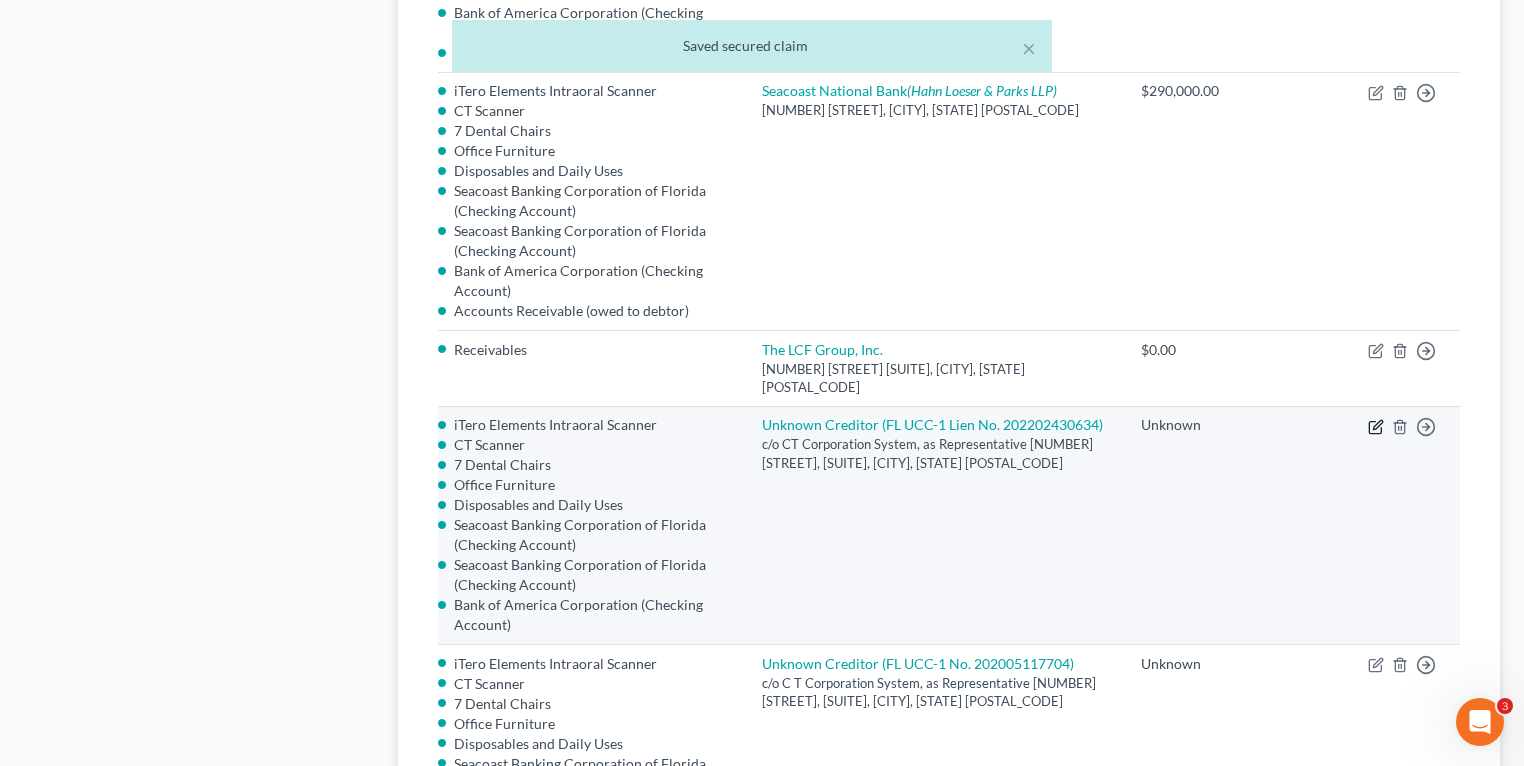click 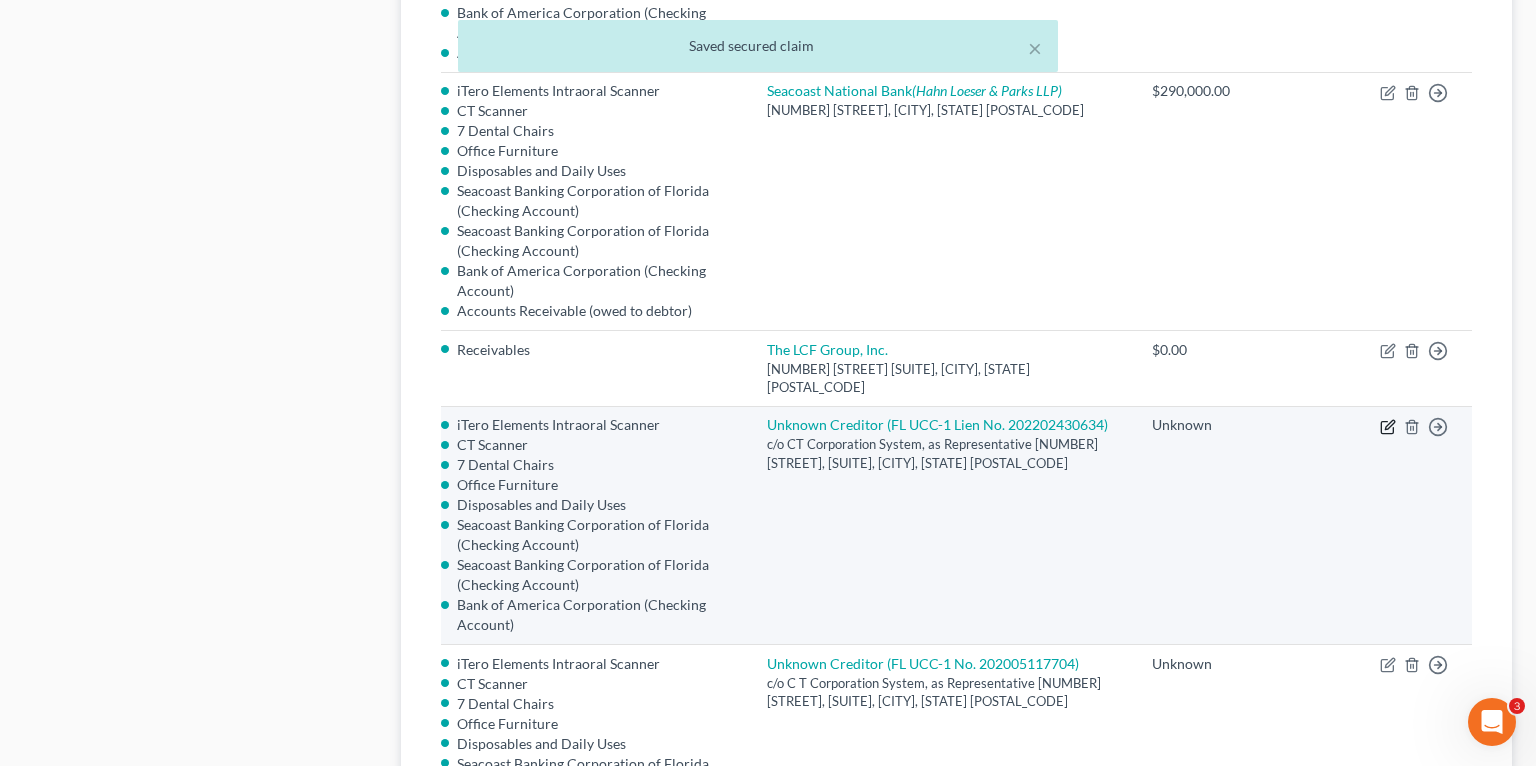 select on "4" 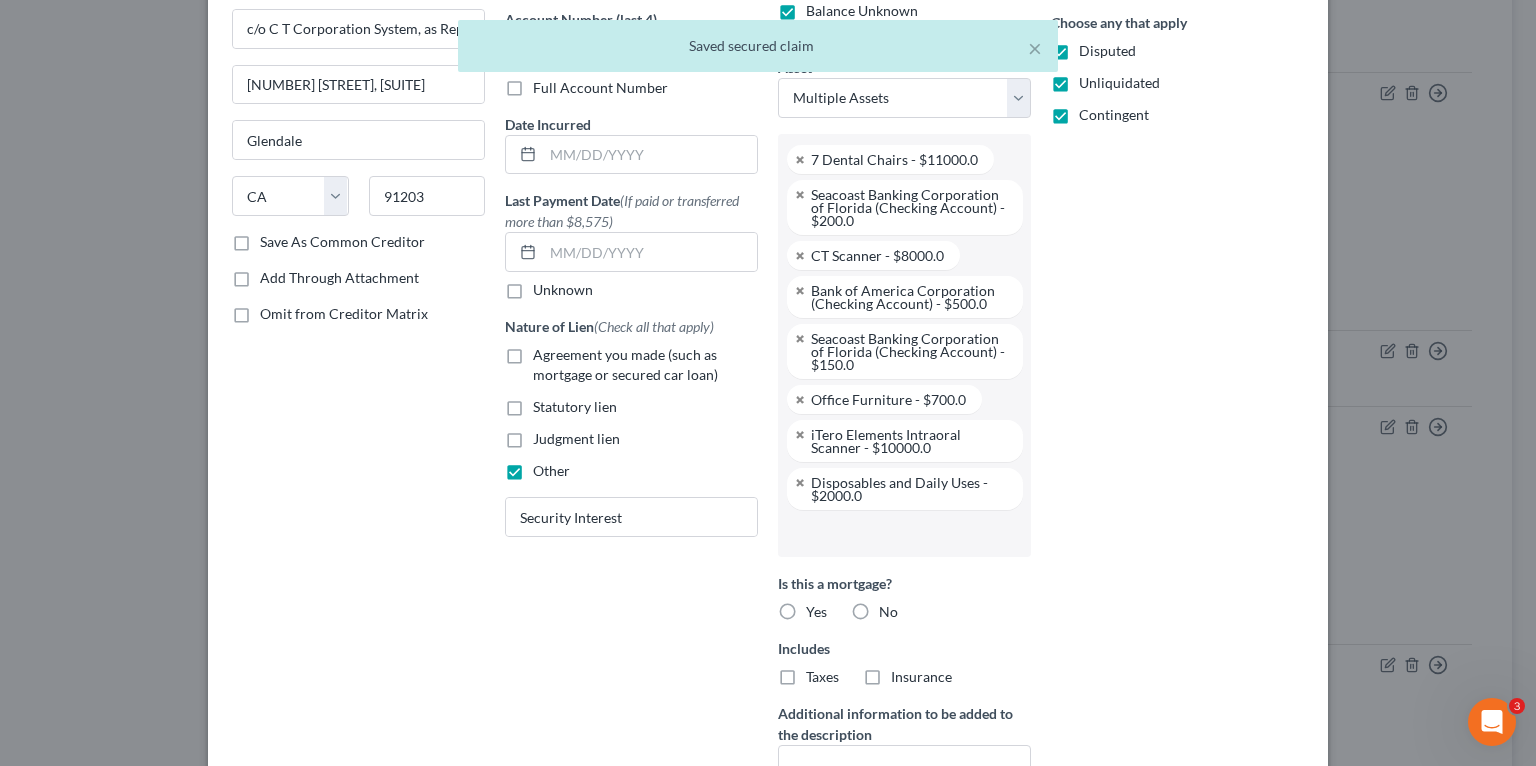 click at bounding box center (902, 533) 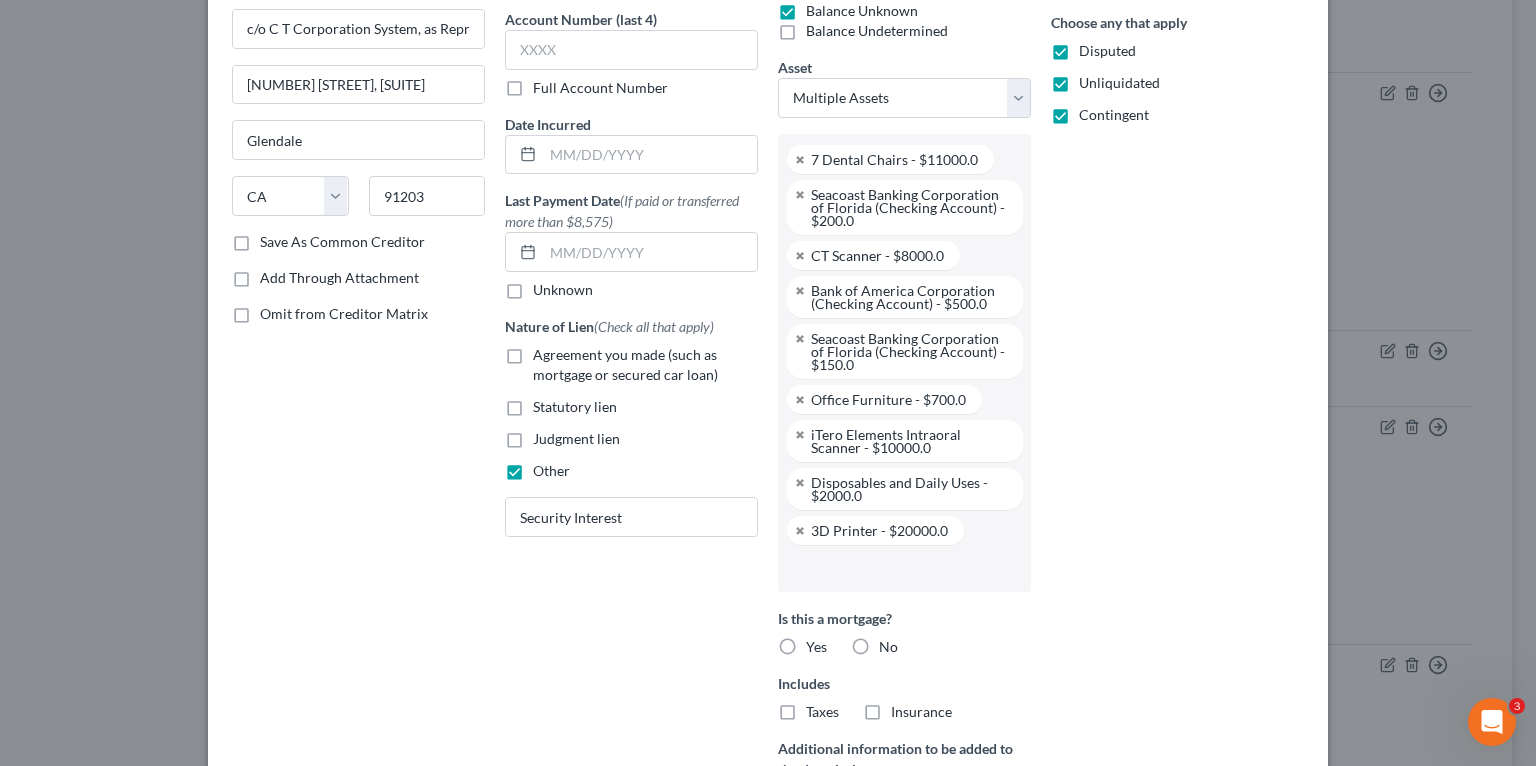 click at bounding box center (902, 568) 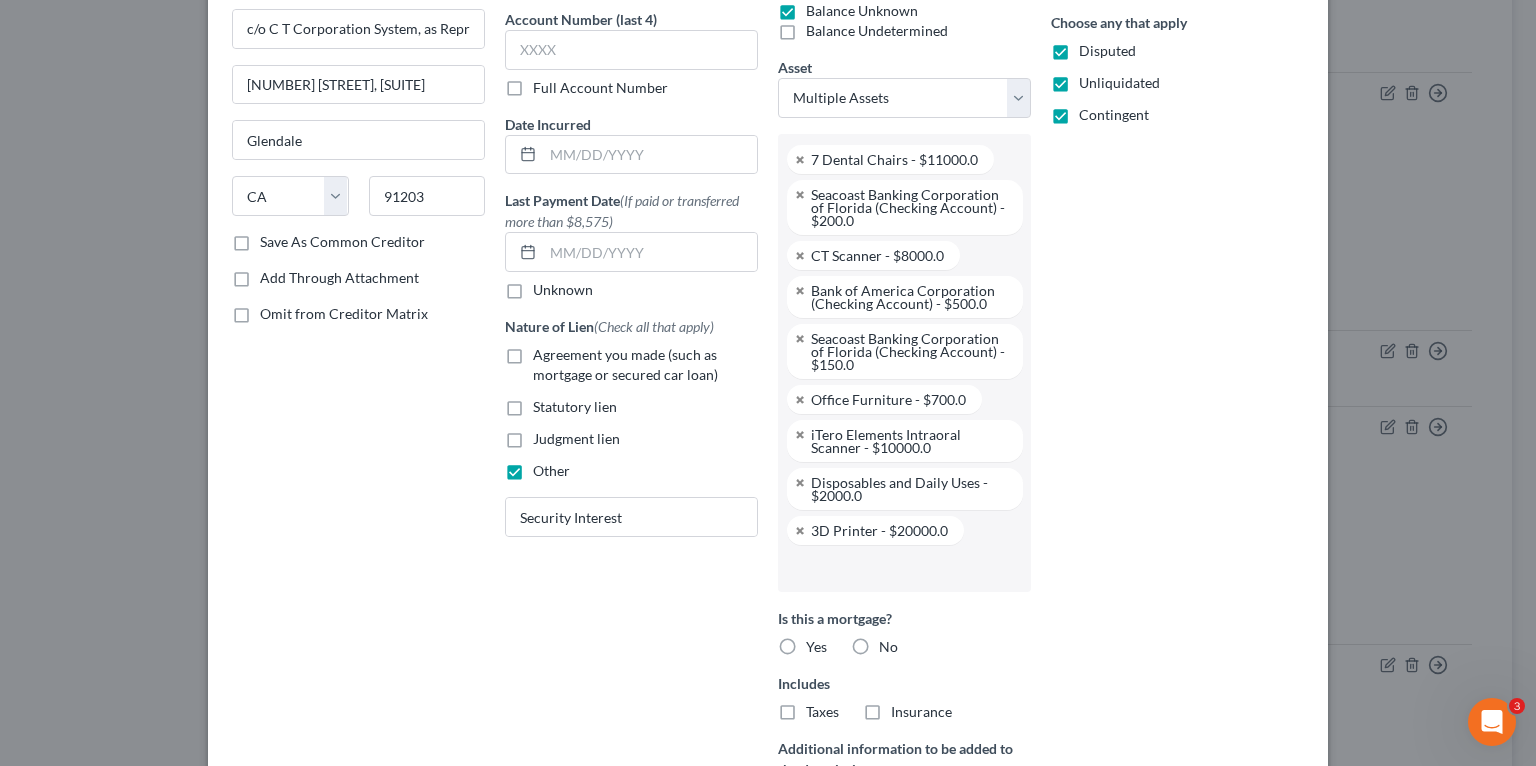 click on "Home New Case Client Portal Directory Cases DebtorCC Dal Lago Law [EMAIL] My Account Settings Plan + Billing Account Add-Ons Upgrade to Whoa Help Center Webinars Training Videos What's new Log out New Case Home Client Portal Directory Cases DebtorCC         - No Result - See all results Or Press Enter... Help Help Center Webinars Training Videos What's new Dal Lago Law Dal Lago Law [EMAIL] My Account Settings Plan + Billing Account Add-Ons Upgrade to Whoa Log out 	 Wisdom Dental, P.A. Upgraded Chapter Chapter  11 Status Lead District FLMB Preview Petition Navigation
Case Dashboard
Payments
Invoices" at bounding box center [768, 1397] 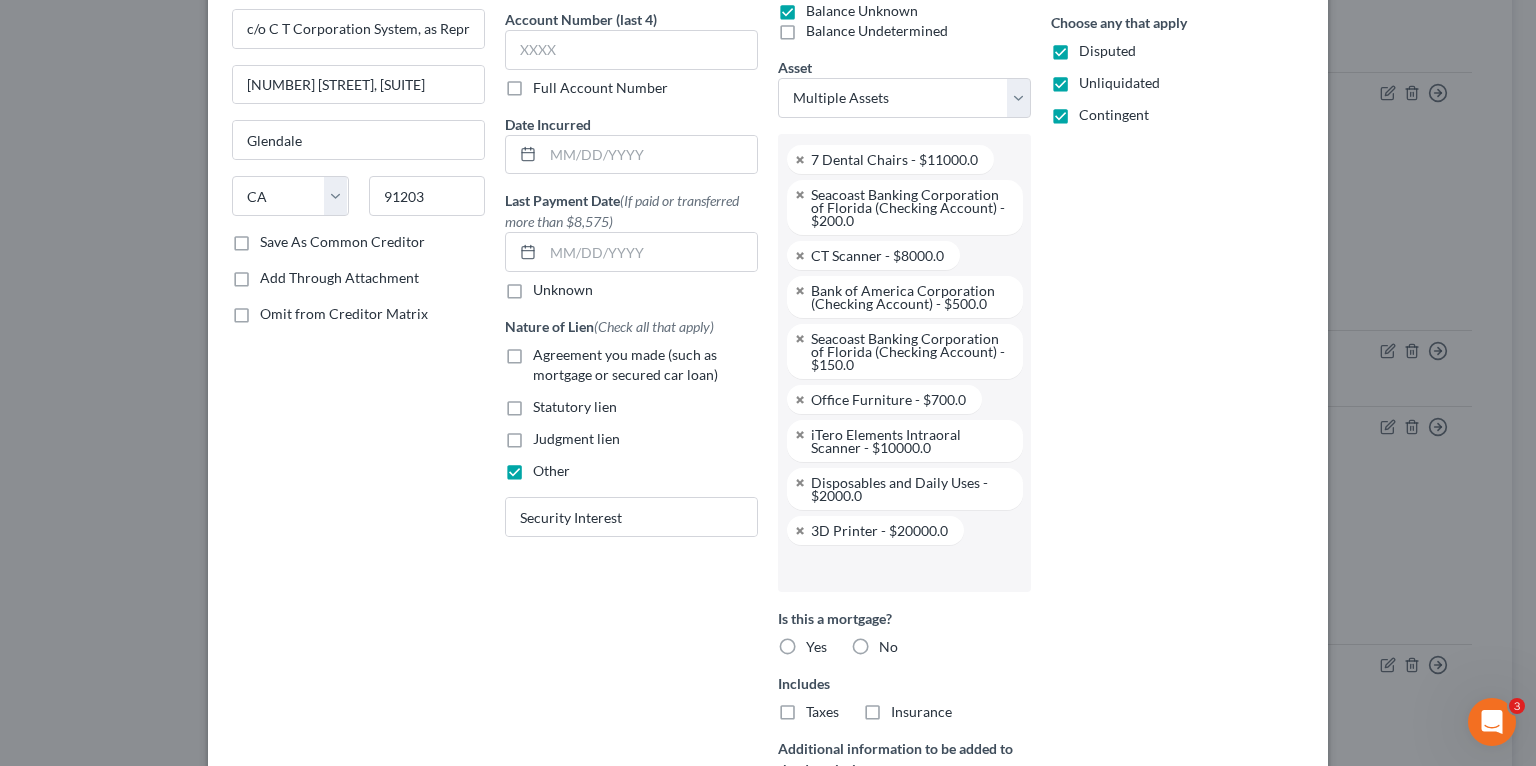 click at bounding box center (902, 568) 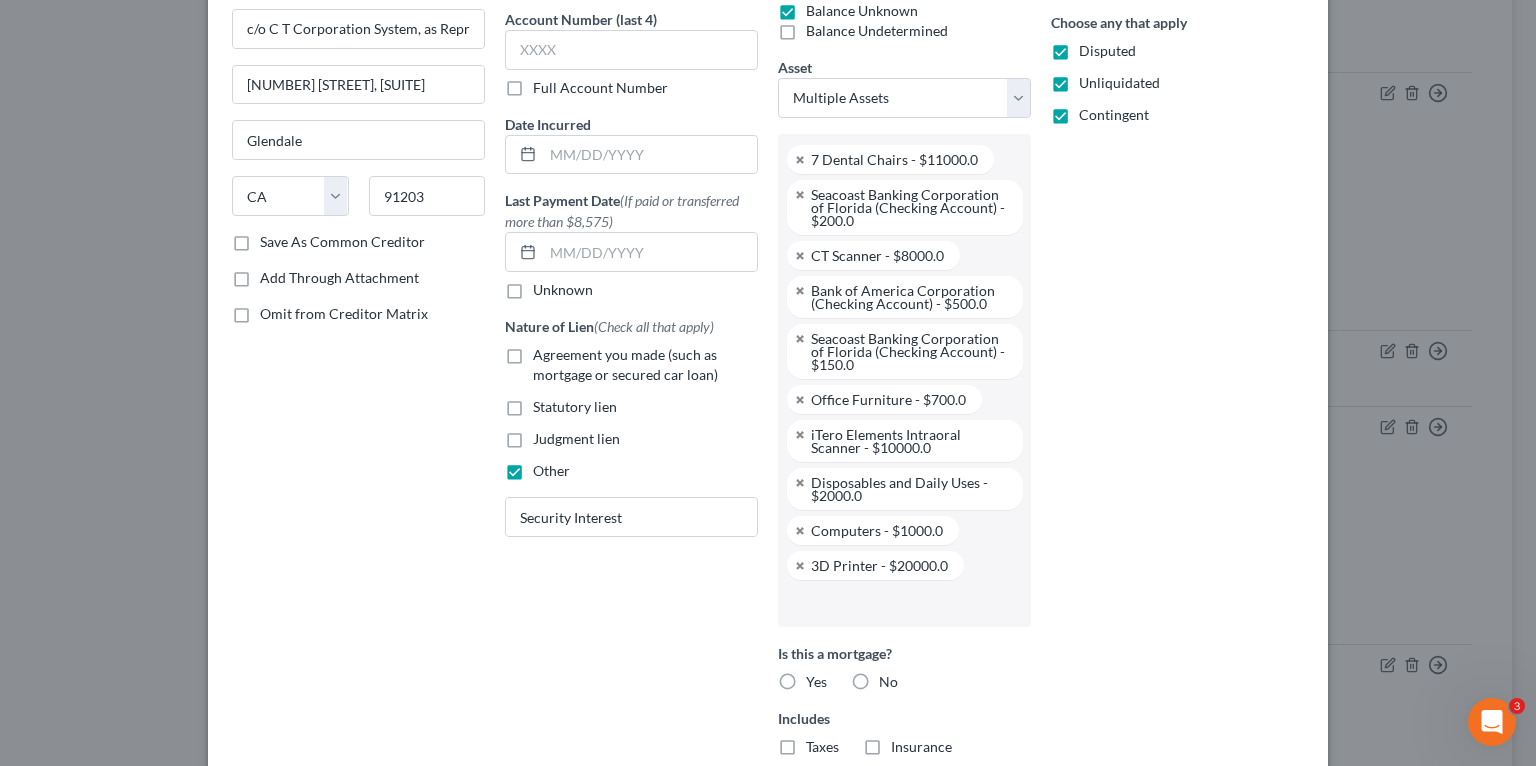 click on "Priority  Select 1st 2nd 3rd 4th 5th 6th 7th 8th 9th 10th 11th 12th 13th 14th 15th 16th 17th 18th 19th 20th 21th 22th 23th 24th 25th 26th 27th 28th 29th 30th Choose any that apply Disputed Unliquidated Contingent" at bounding box center (1177, 461) 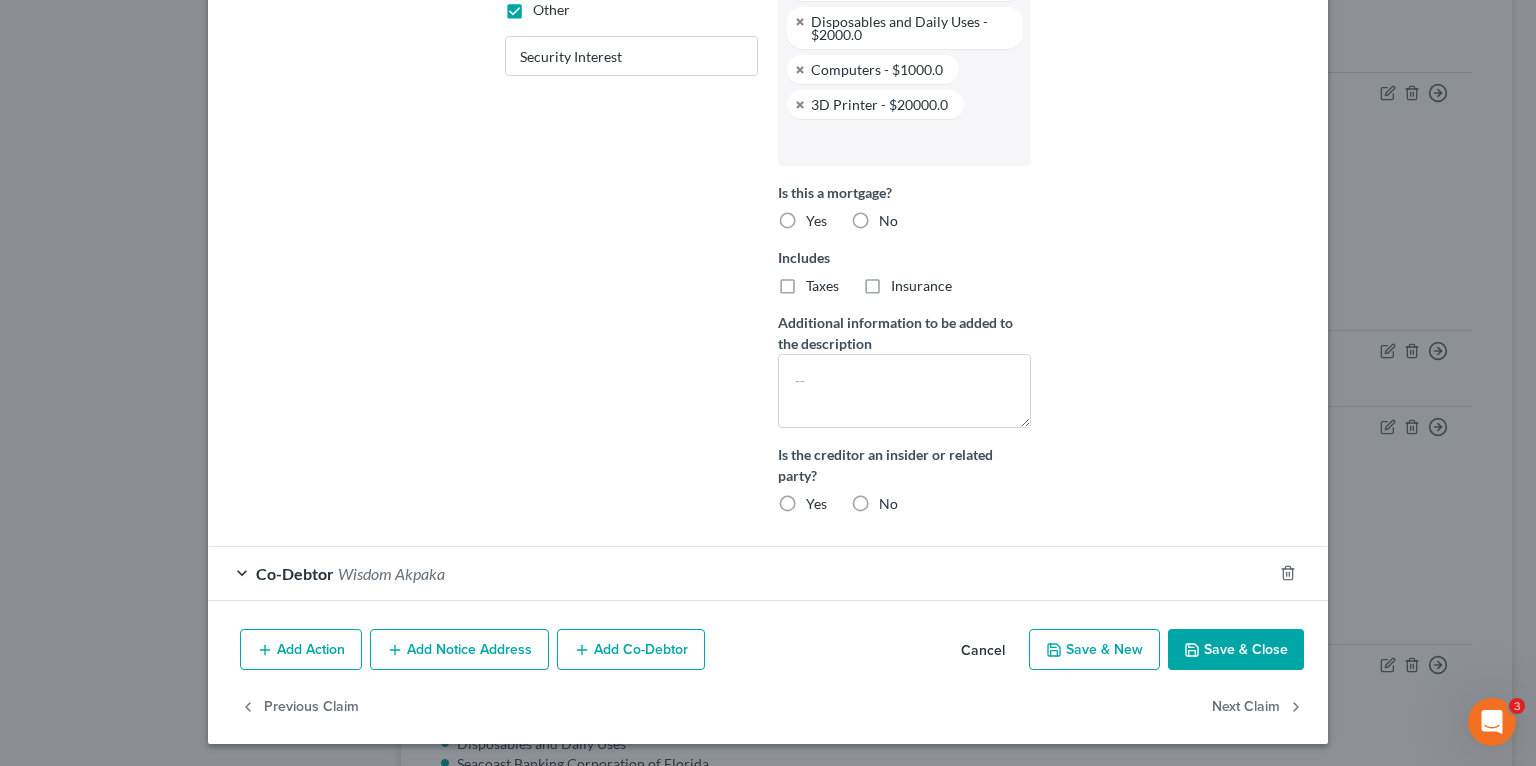 click on "Save & Close" at bounding box center (1236, 650) 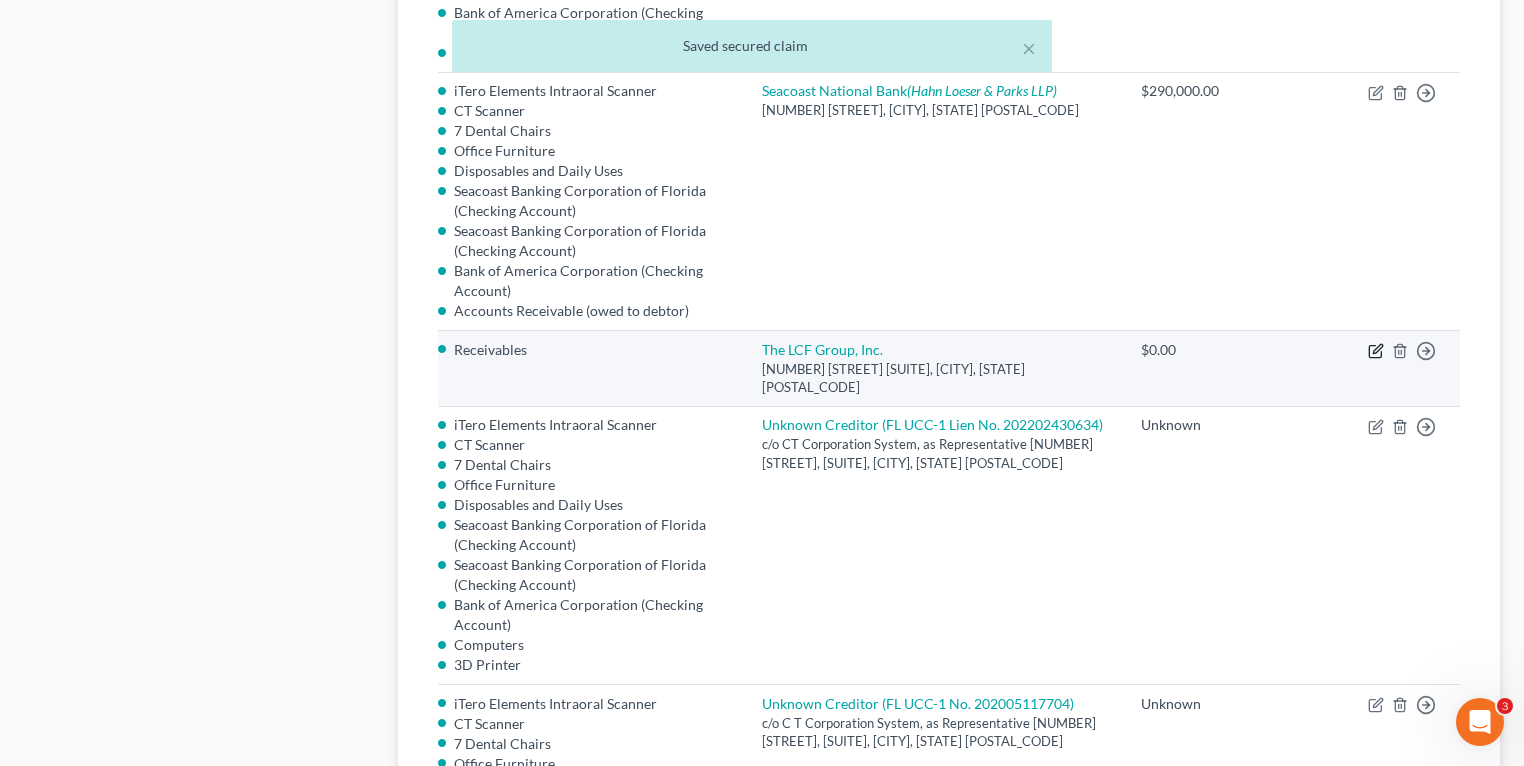 click 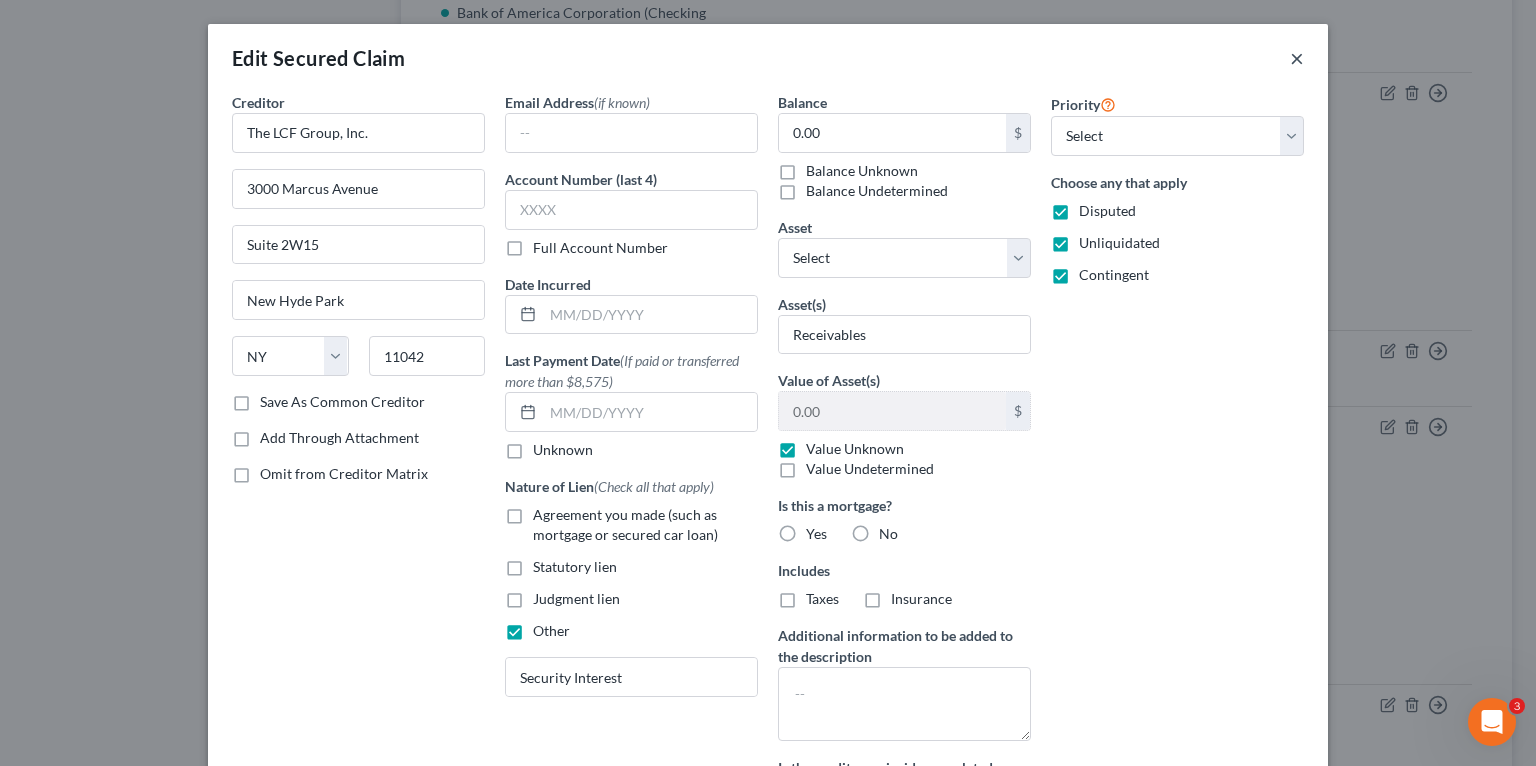 click on "×" at bounding box center (1297, 58) 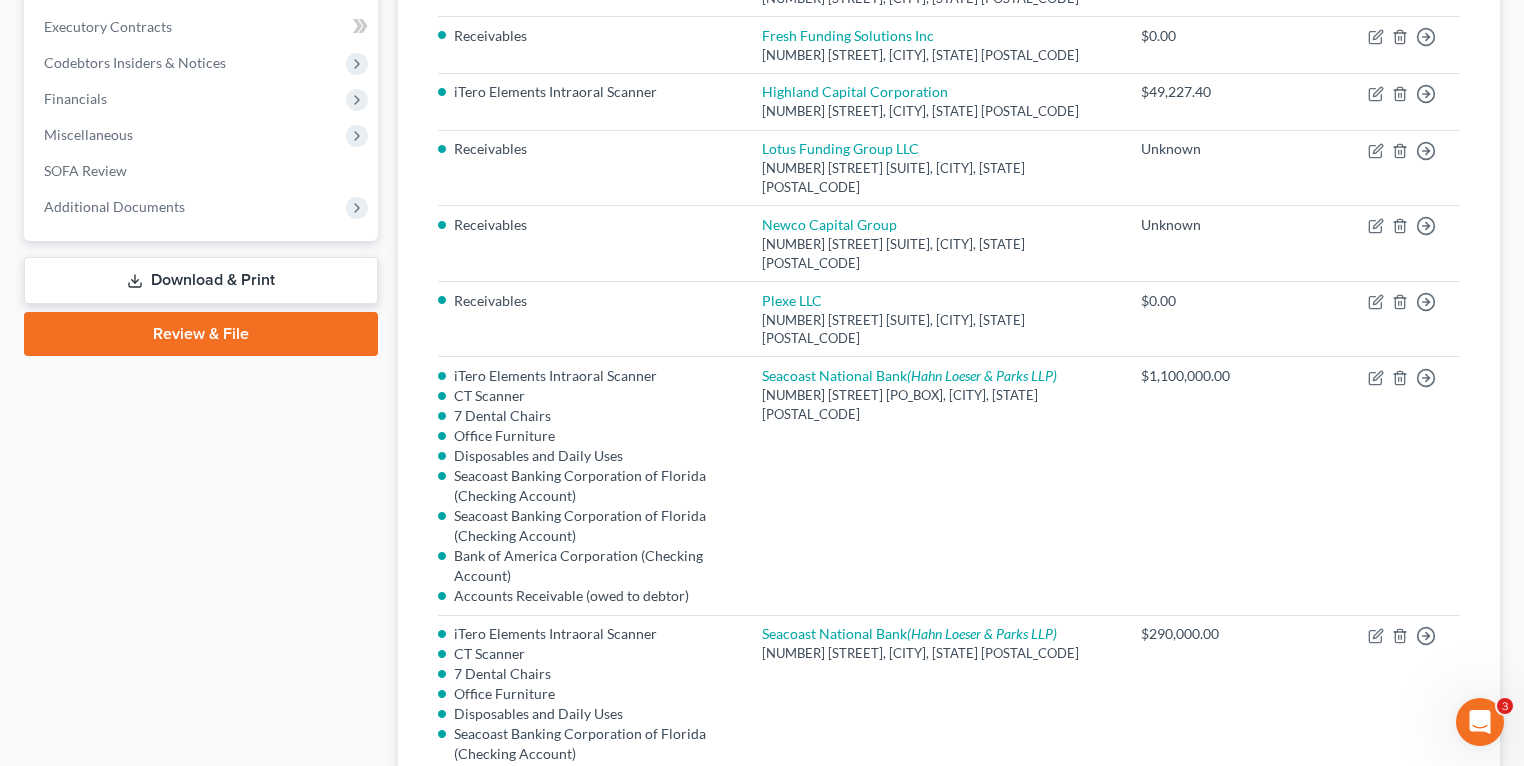 scroll, scrollTop: 136, scrollLeft: 0, axis: vertical 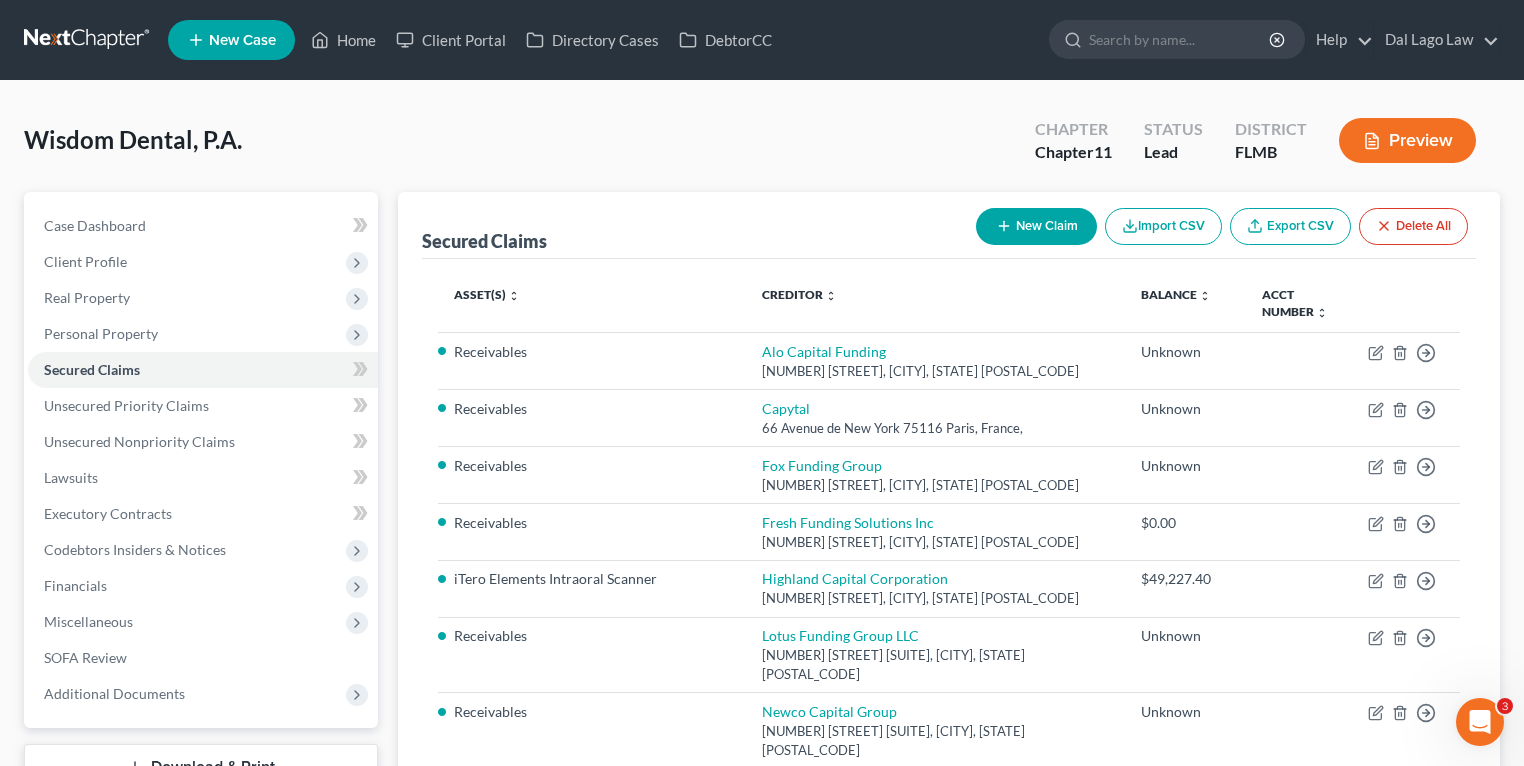click on "Preview" at bounding box center (1407, 140) 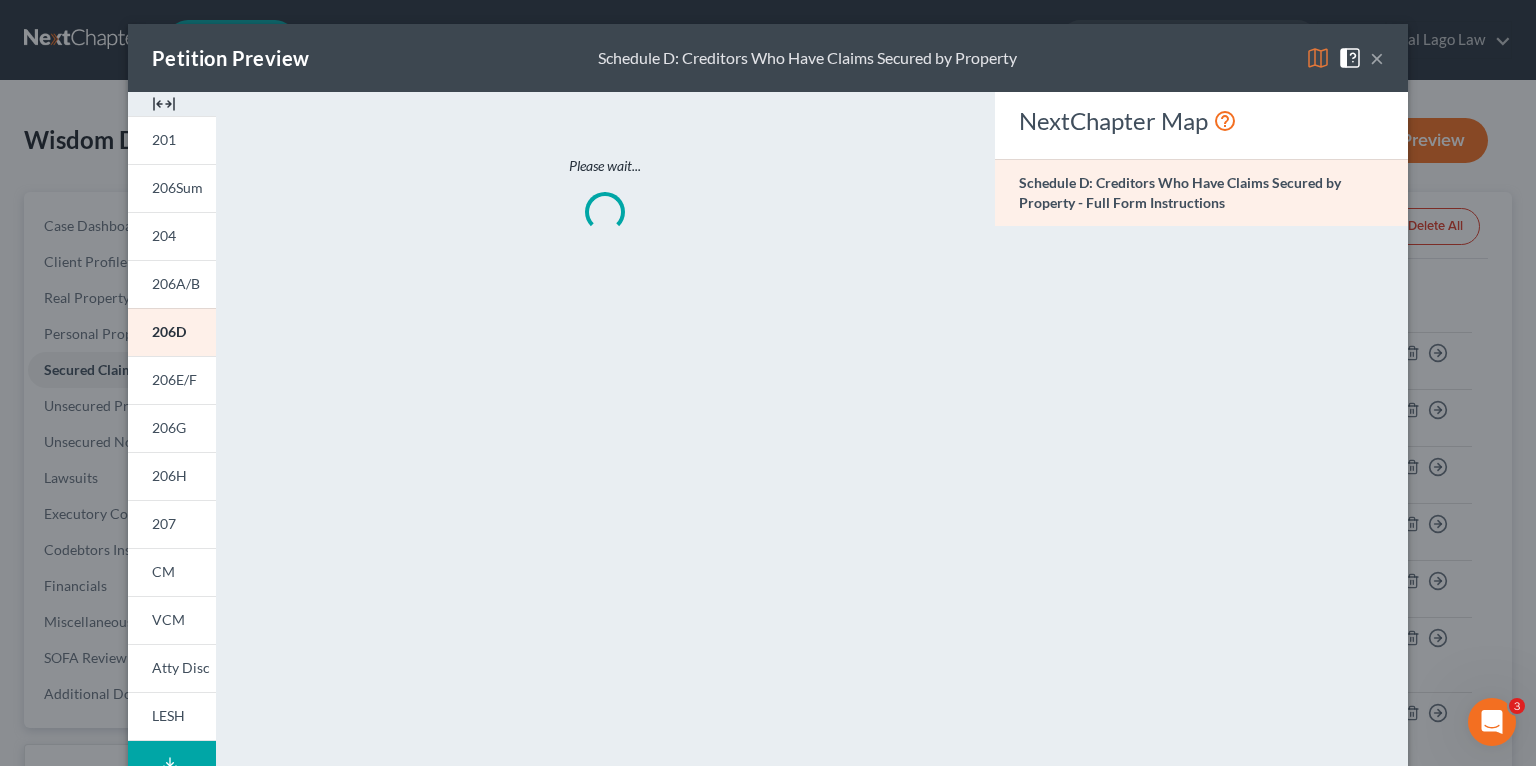 click on "×" at bounding box center [1377, 58] 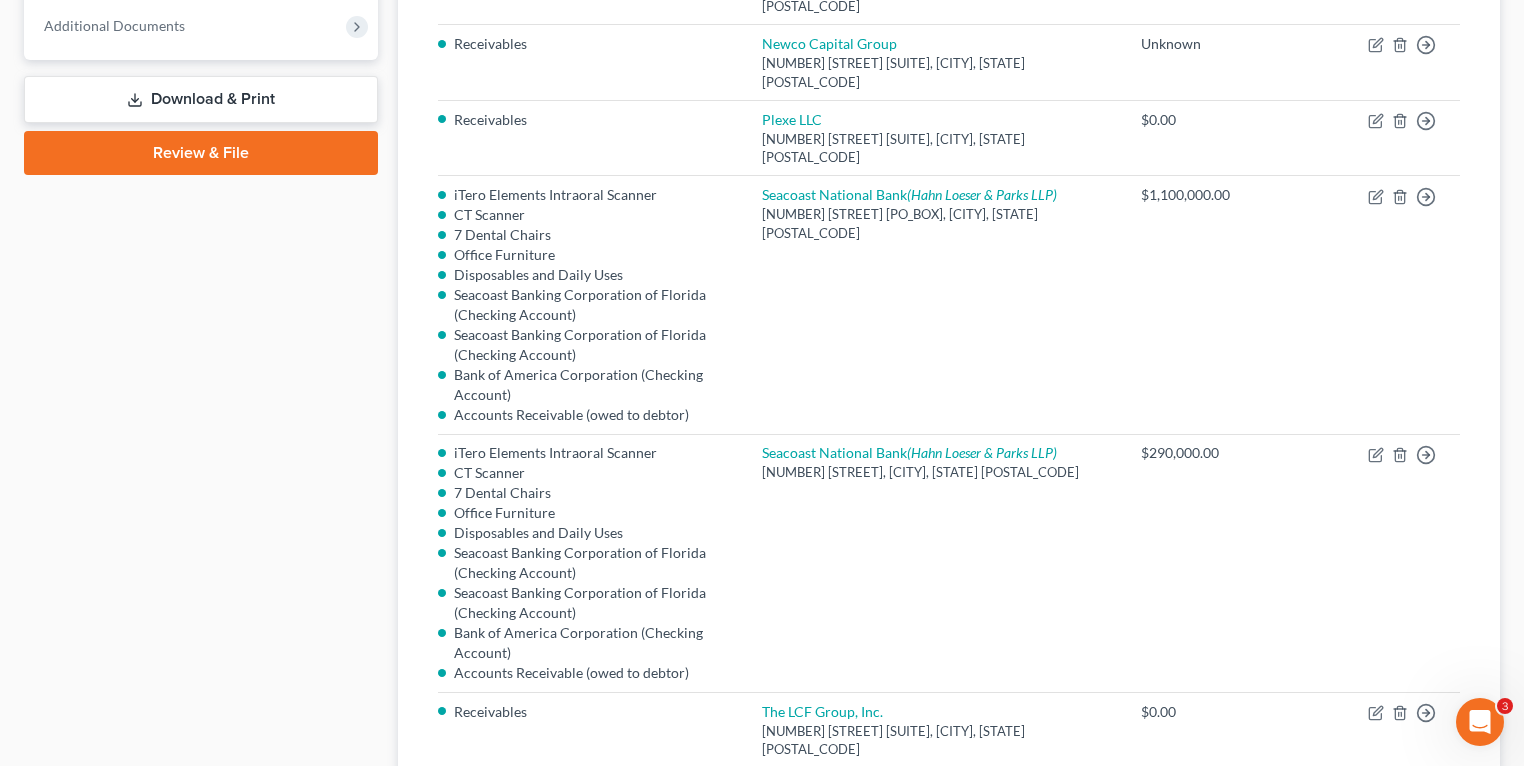 scroll, scrollTop: 560, scrollLeft: 0, axis: vertical 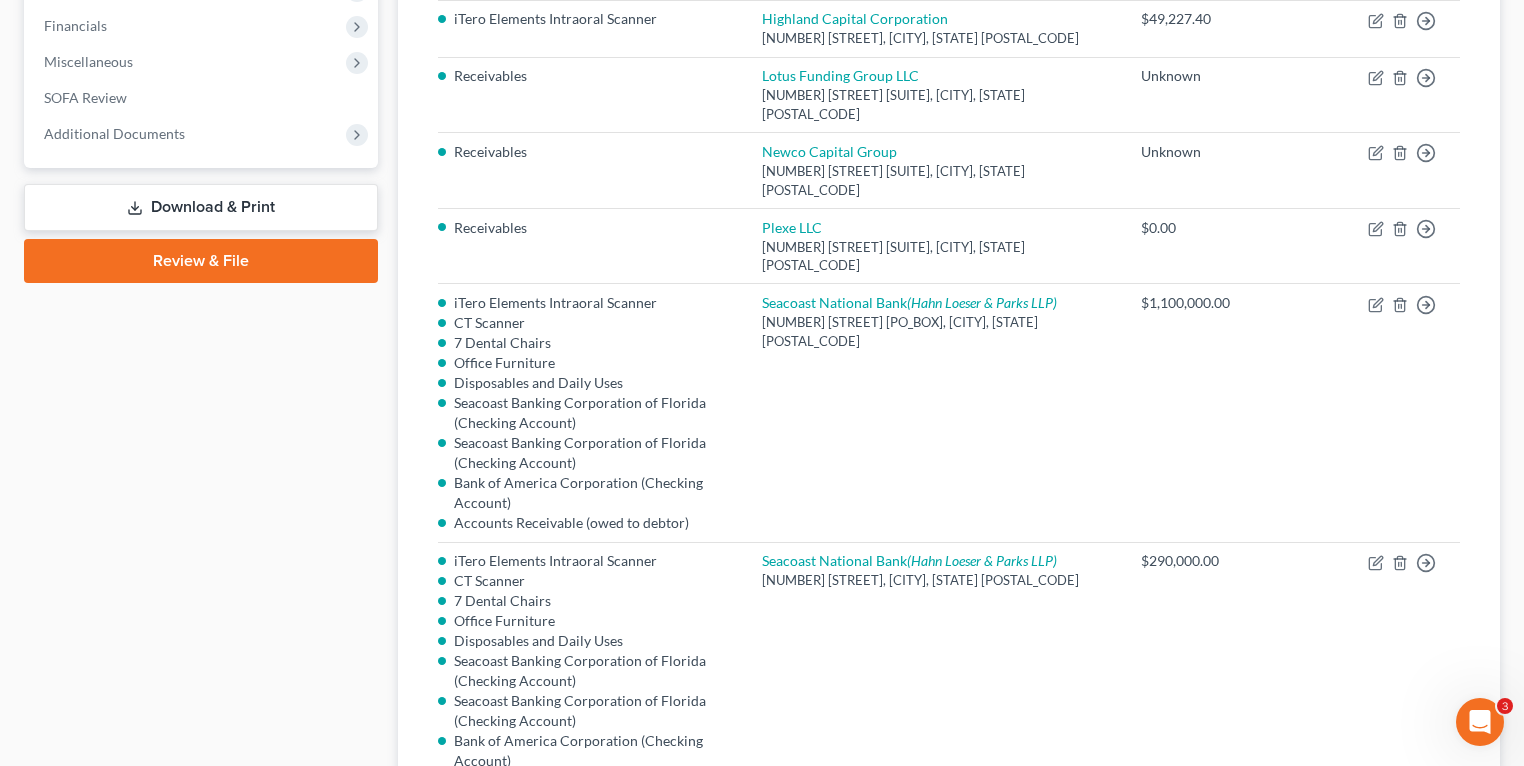 drag, startPoint x: 165, startPoint y: 203, endPoint x: 314, endPoint y: 247, distance: 155.36087 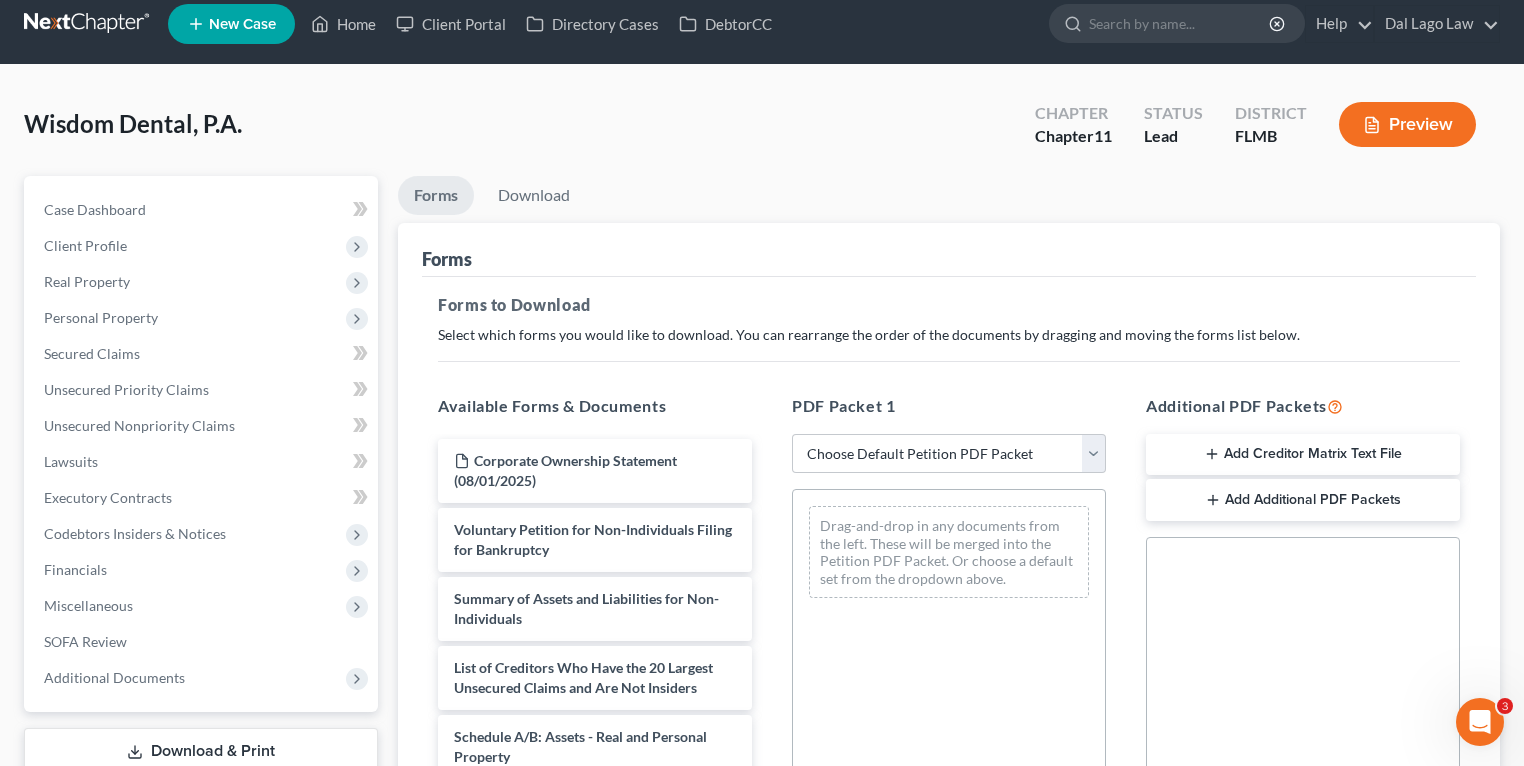 scroll, scrollTop: 0, scrollLeft: 0, axis: both 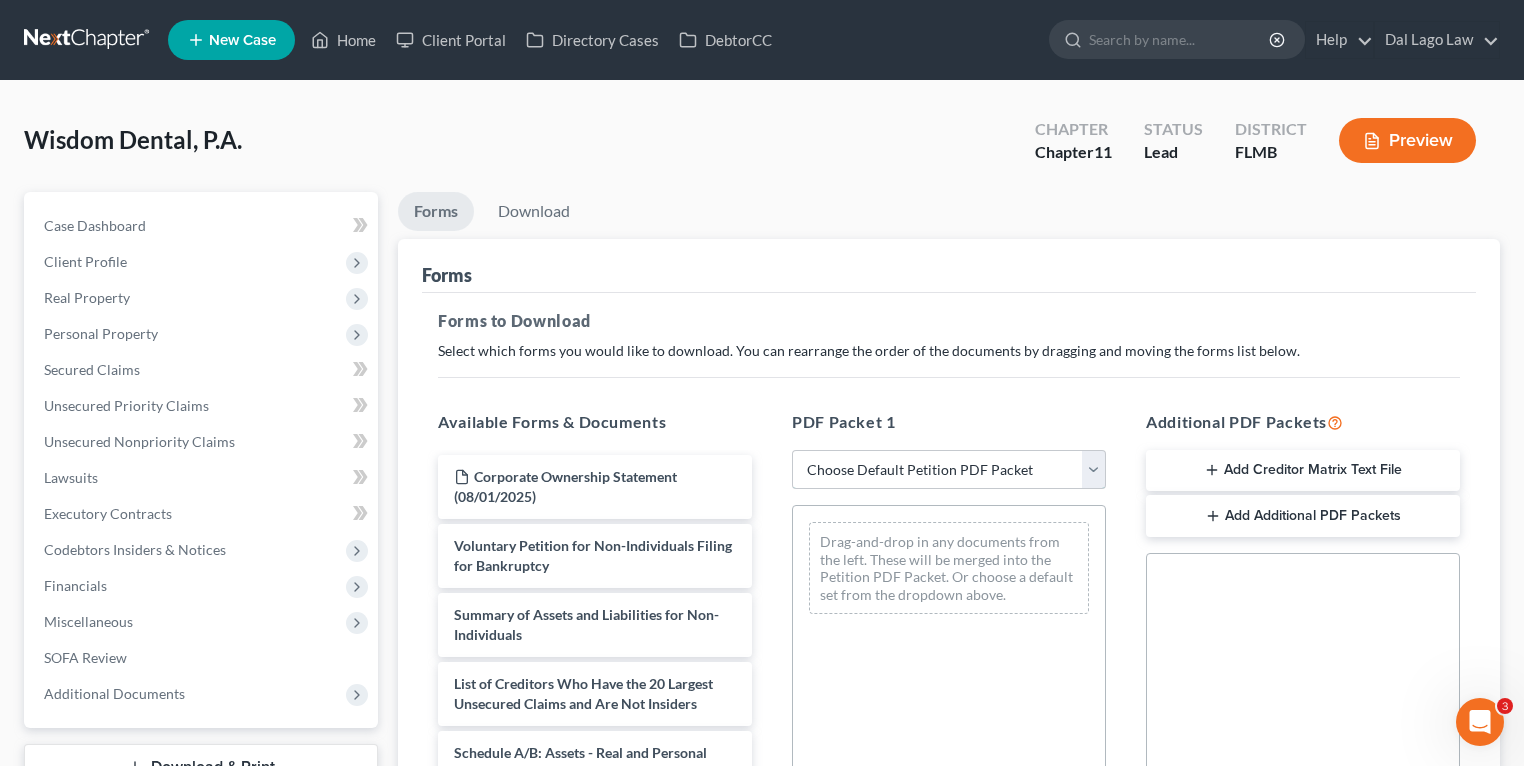 click on "Choose Default Petition PDF Packet Complete Bankruptcy Petition (all forms and schedules) Emergency Filing Forms (Petition and Creditor List Only) Amended Forms Signature Pages Only SOFA Only" at bounding box center [949, 470] 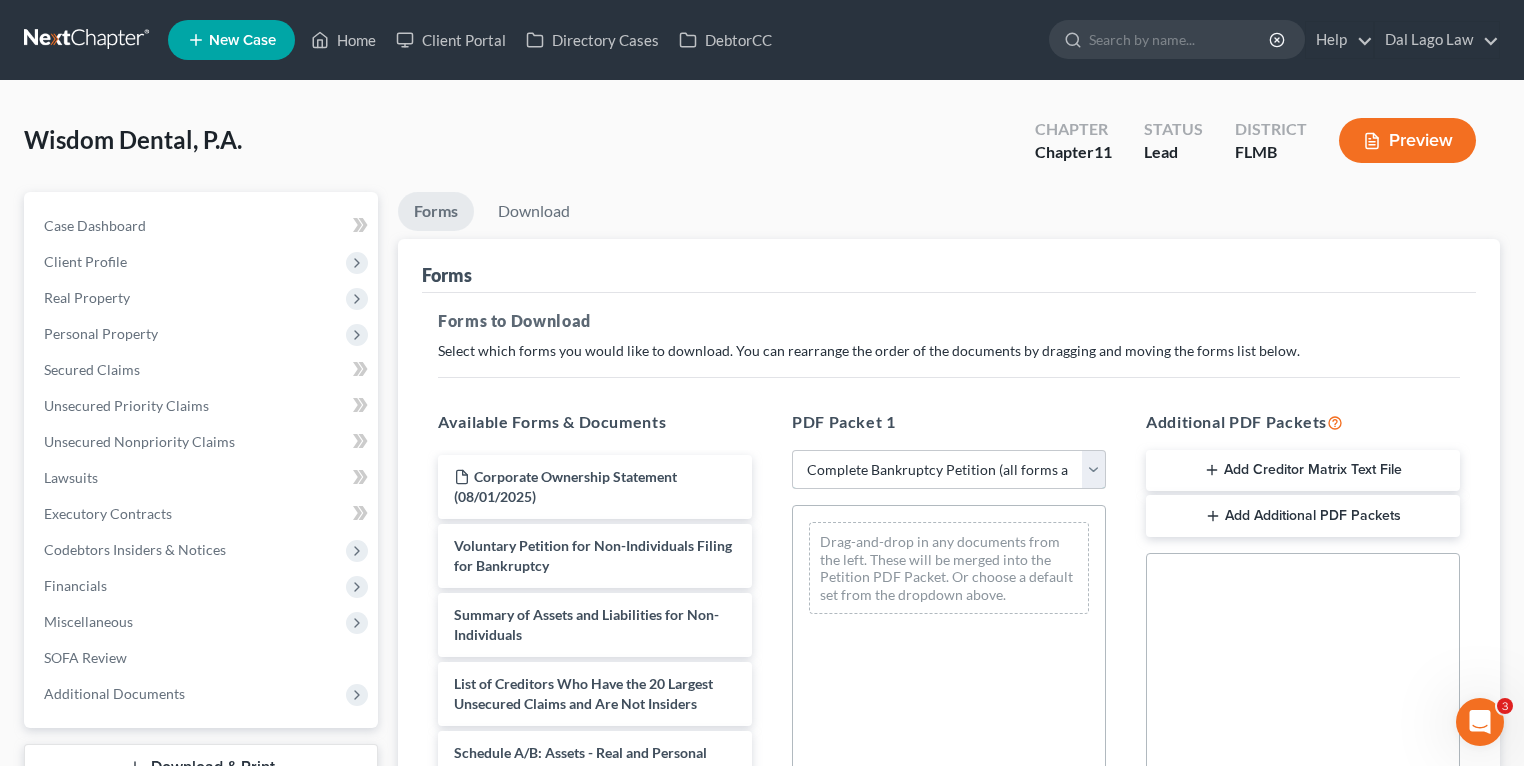 click on "Choose Default Petition PDF Packet Complete Bankruptcy Petition (all forms and schedules) Emergency Filing Forms (Petition and Creditor List Only) Amended Forms Signature Pages Only SOFA Only" at bounding box center (949, 470) 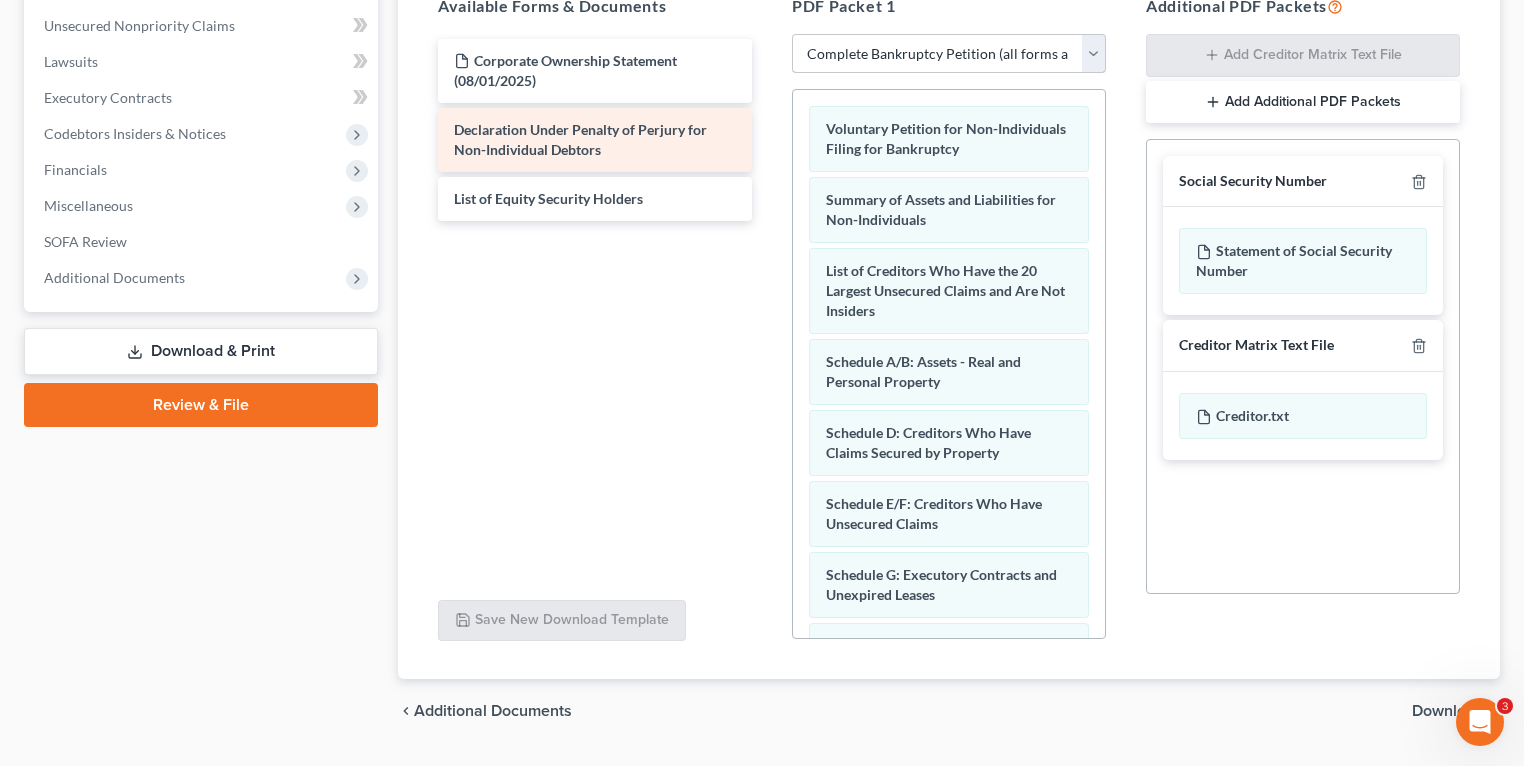 scroll, scrollTop: 388, scrollLeft: 0, axis: vertical 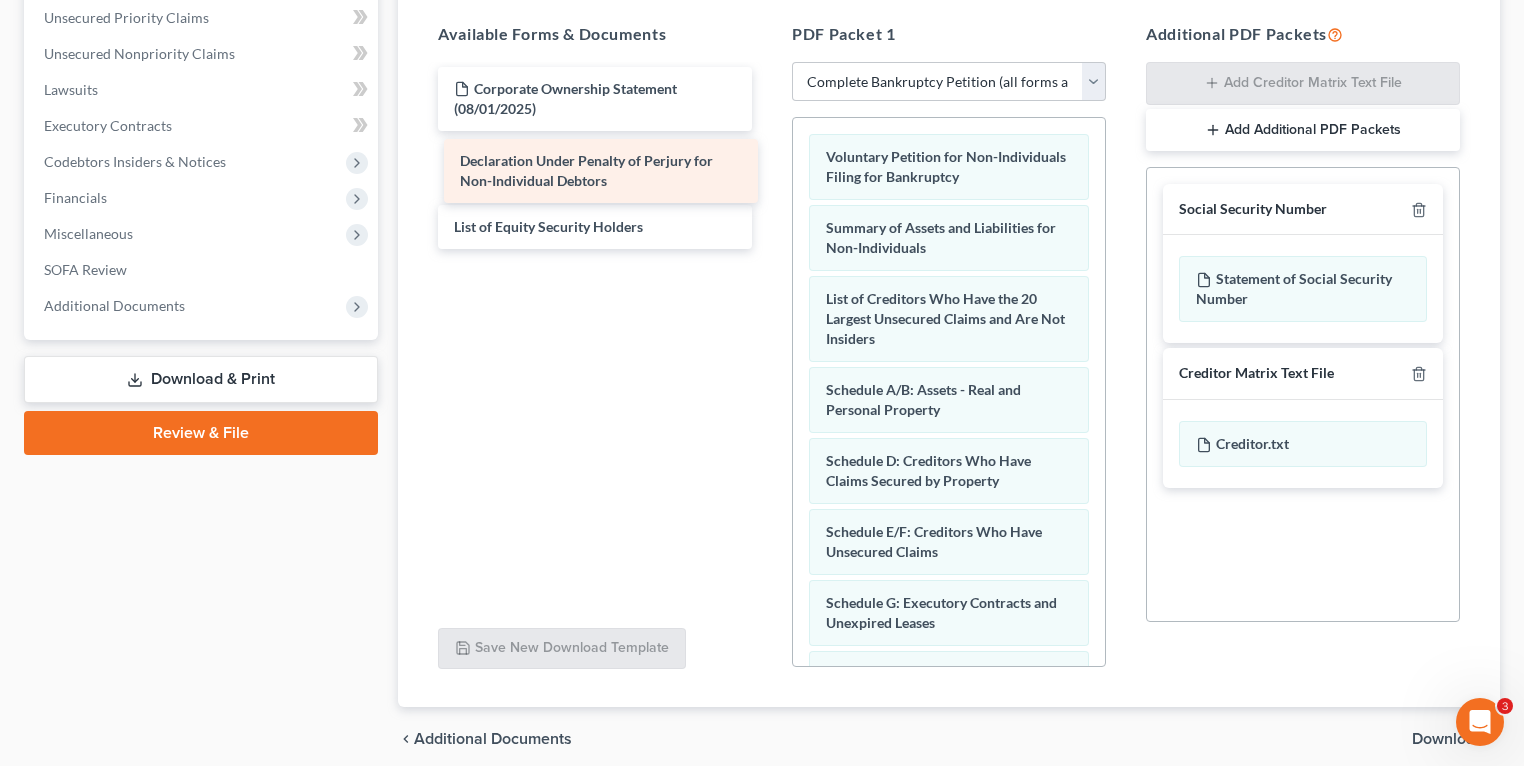 click on "Declaration Under Penalty of Perjury for Non-Individual Debtors Corporate Ownership Statement (08/01/2025) Declaration Under Penalty of Perjury for Non-Individual Debtors Declaration Under Penalty of Perjury for Non-Individual Debtors List of Equity Security Holders" at bounding box center (595, 158) 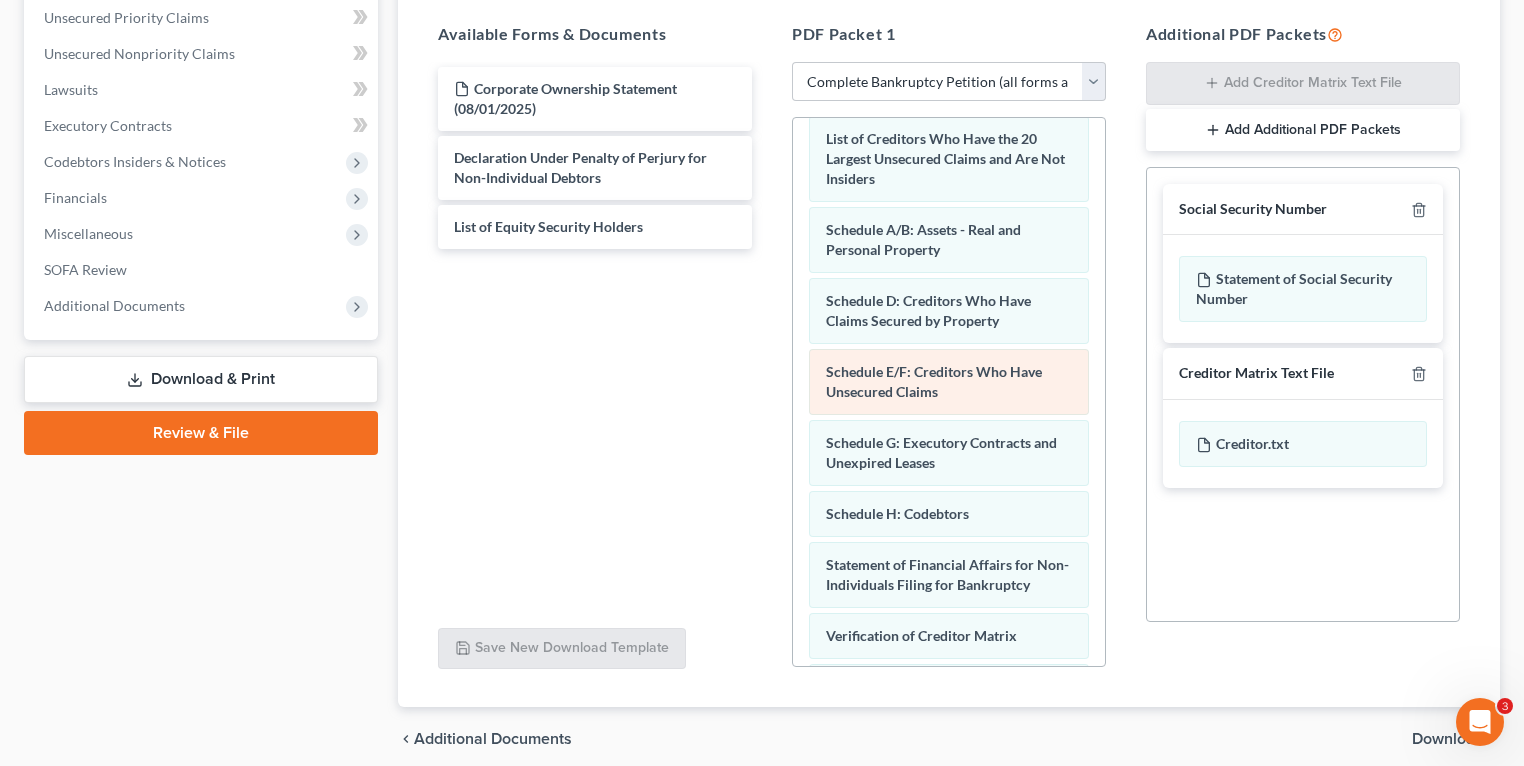 scroll, scrollTop: 240, scrollLeft: 0, axis: vertical 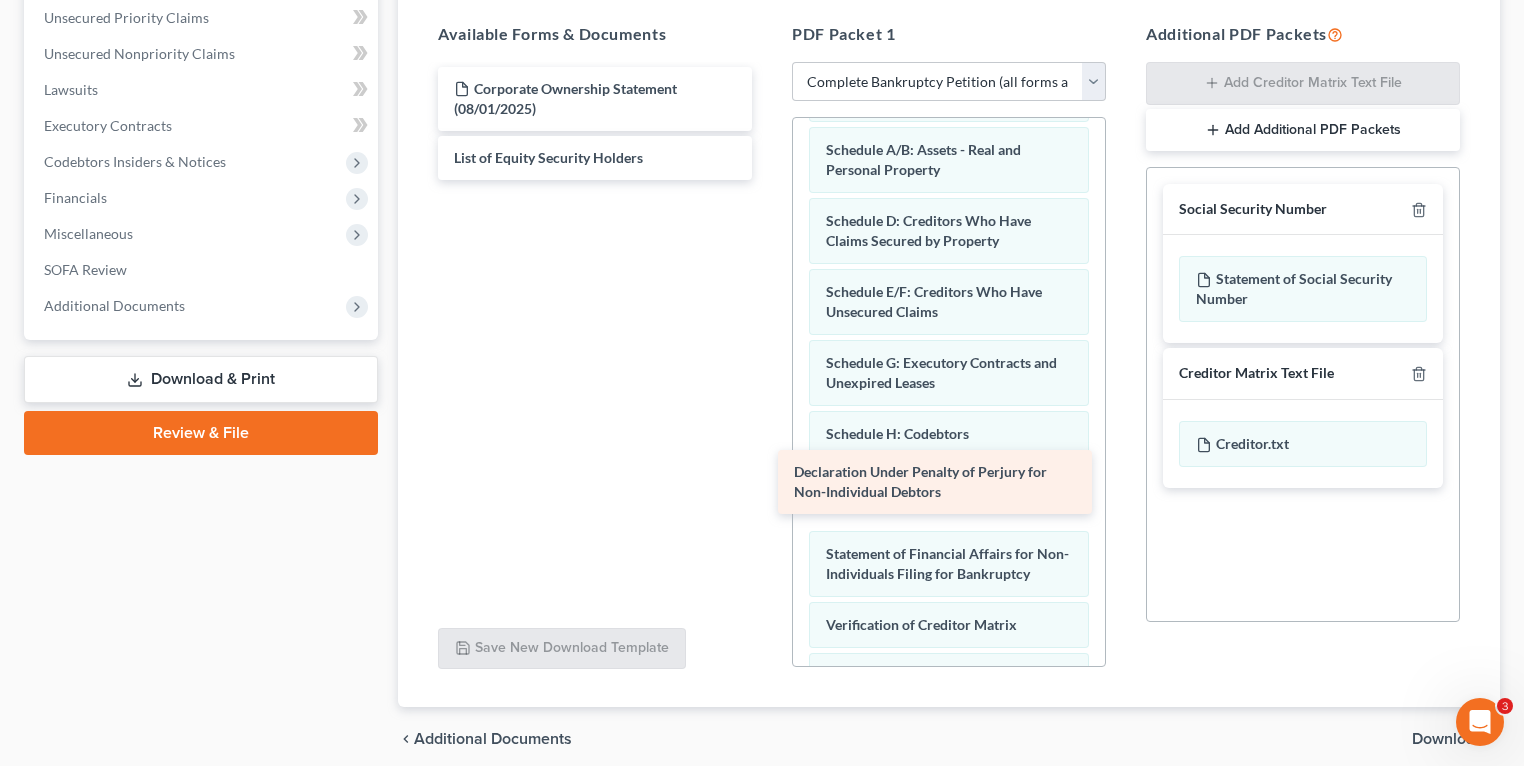 drag, startPoint x: 492, startPoint y: 161, endPoint x: 856, endPoint y: 480, distance: 484.00104 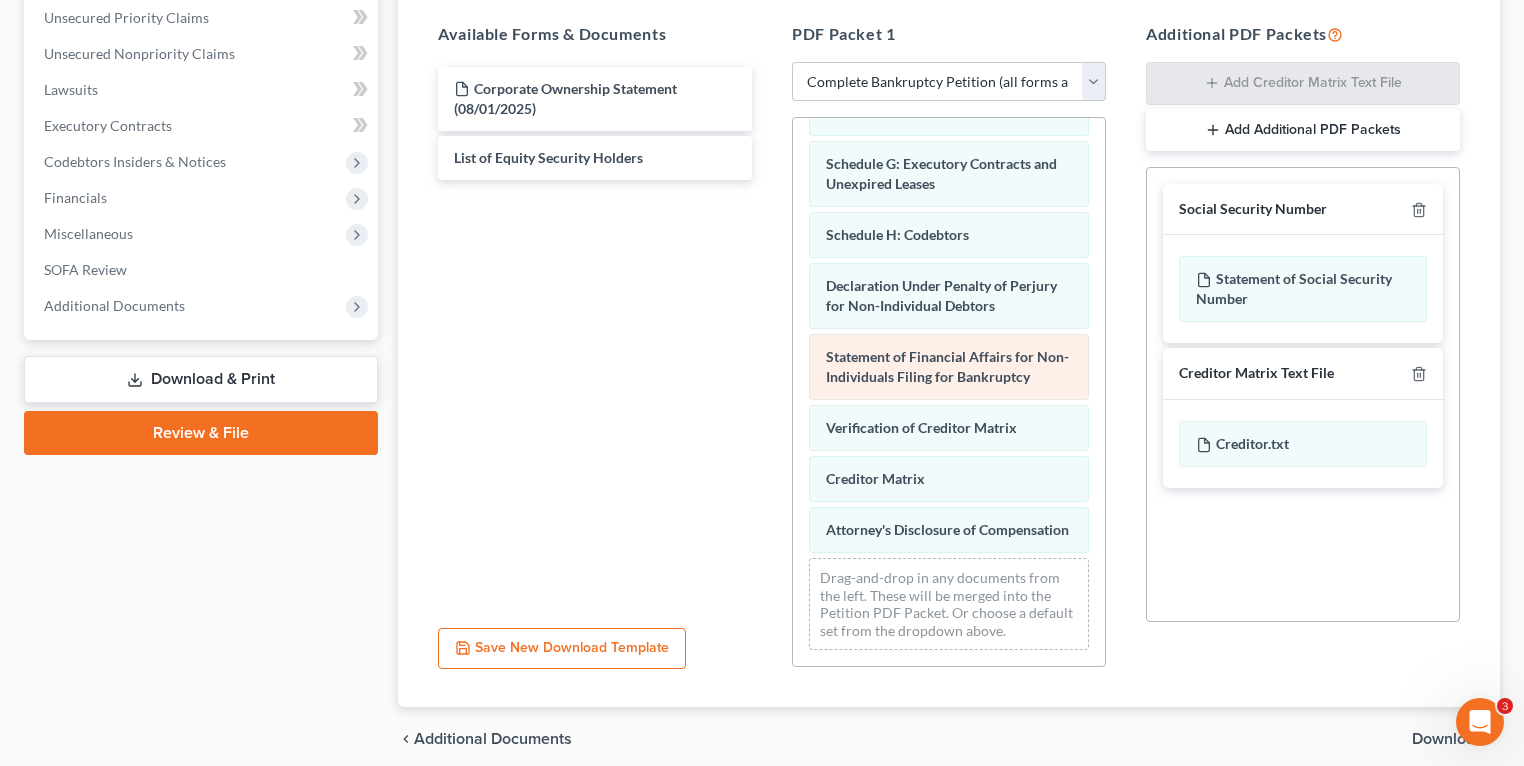 scroll, scrollTop: 452, scrollLeft: 0, axis: vertical 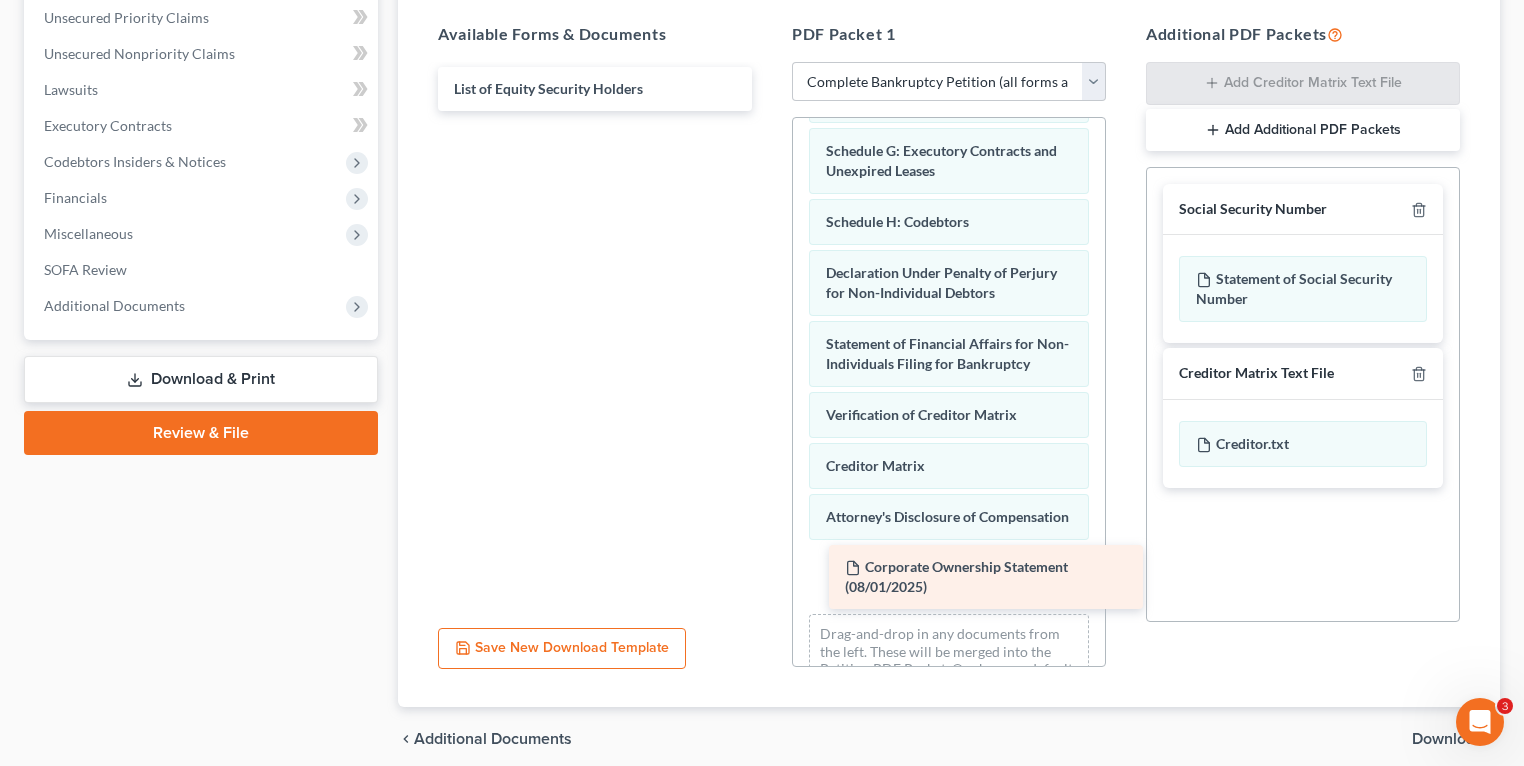 drag, startPoint x: 492, startPoint y: 98, endPoint x: 890, endPoint y: 576, distance: 622.00323 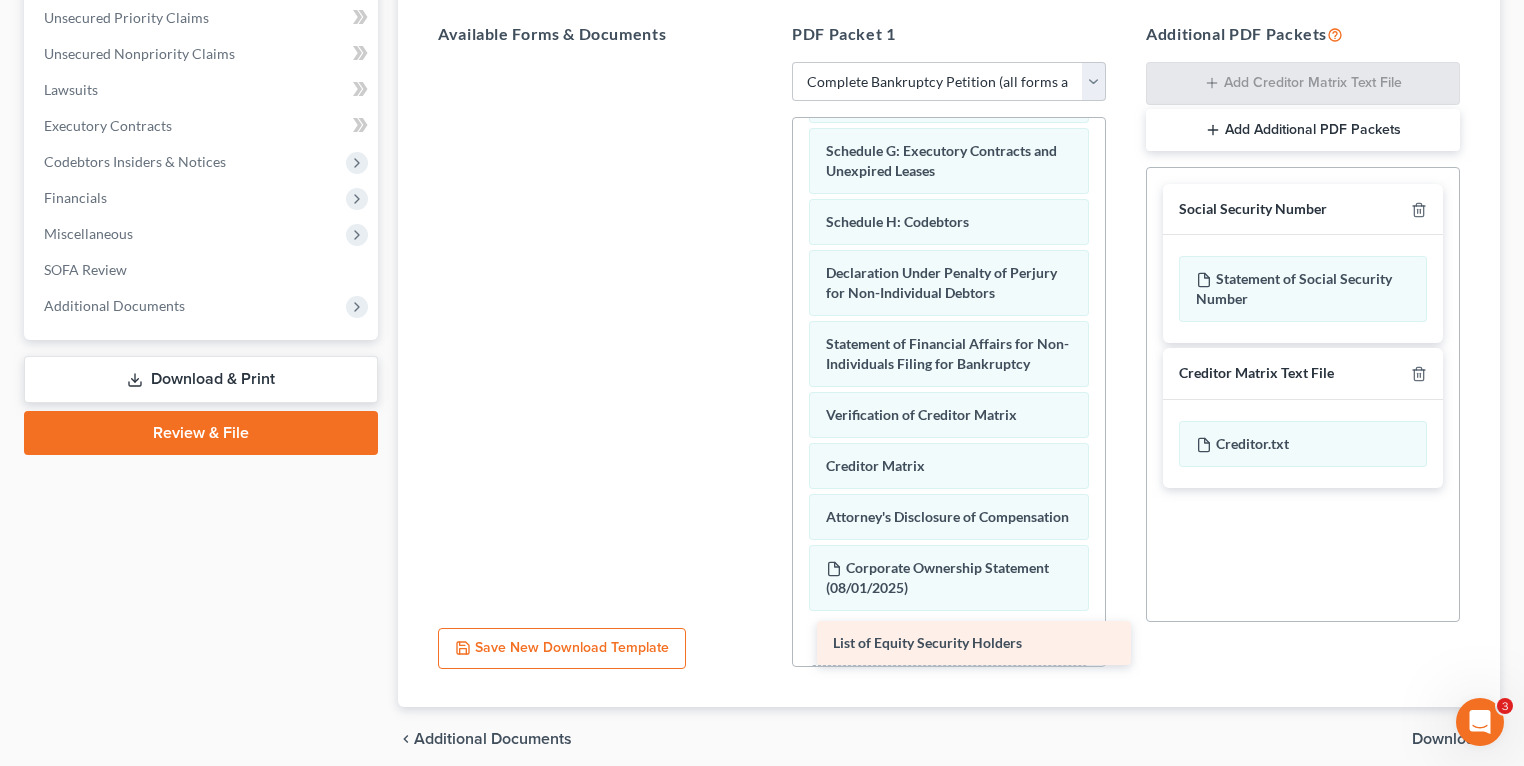 drag, startPoint x: 597, startPoint y: 92, endPoint x: 975, endPoint y: 648, distance: 672.32434 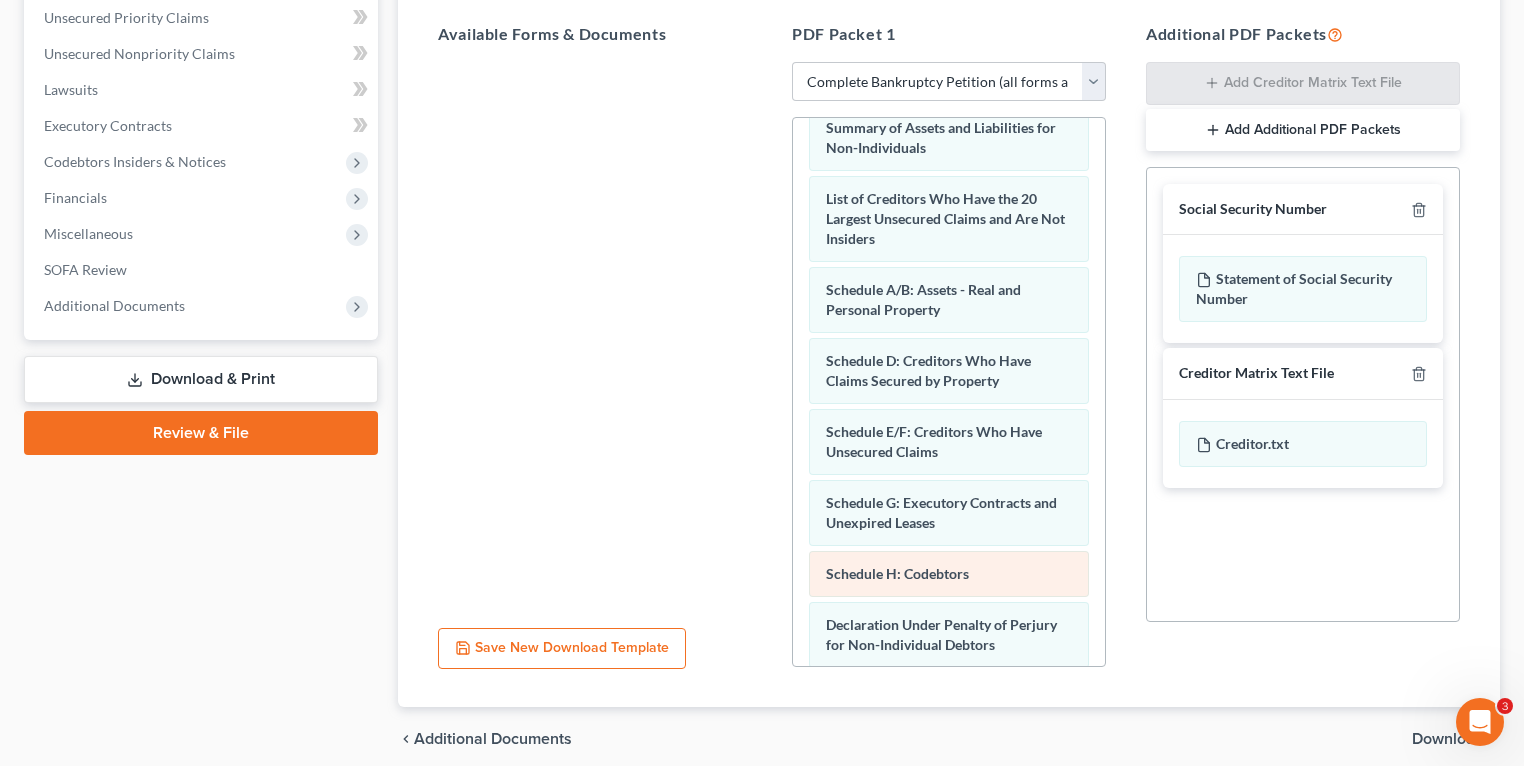 scroll, scrollTop: 0, scrollLeft: 0, axis: both 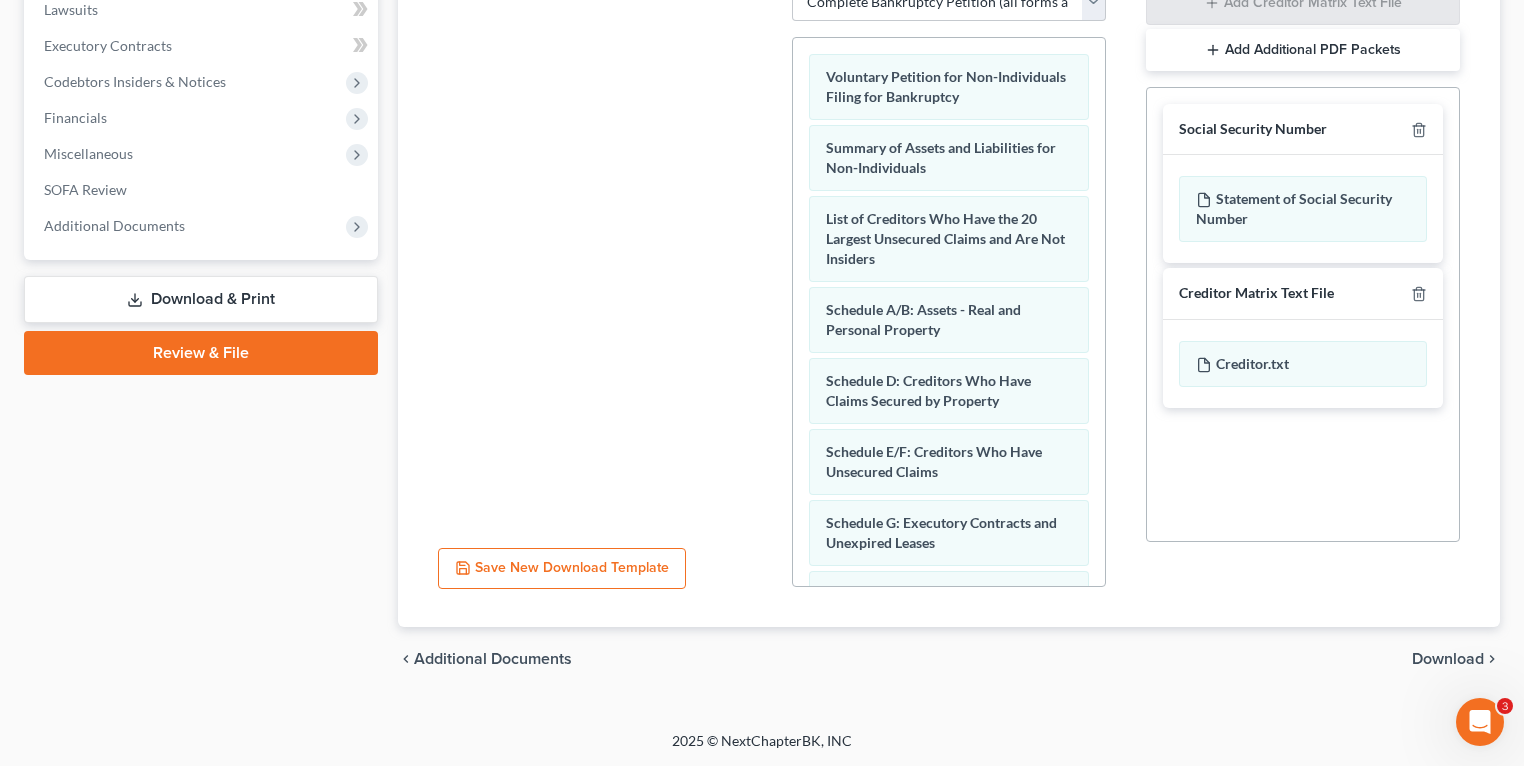 click on "Download" at bounding box center [1448, 659] 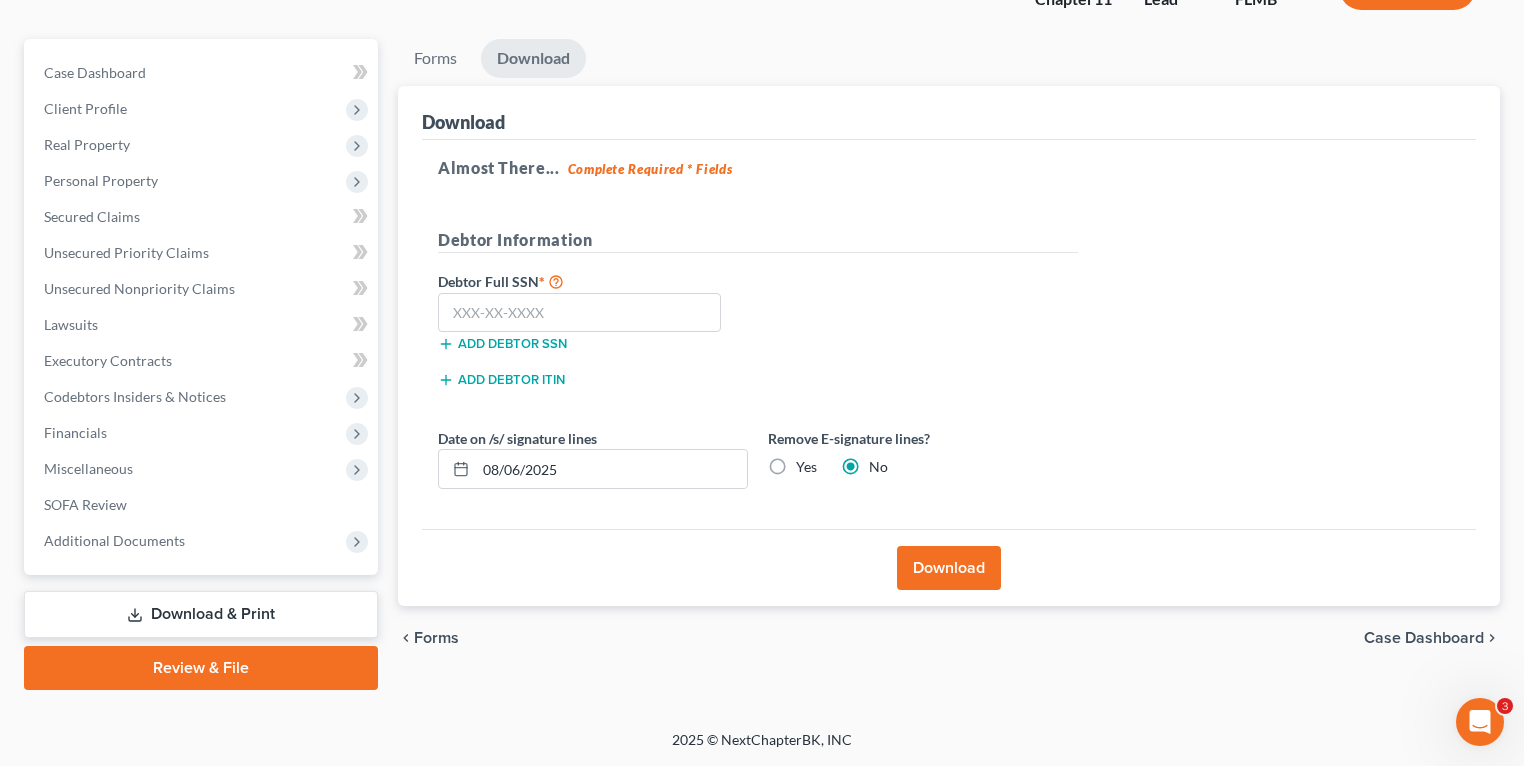 scroll, scrollTop: 152, scrollLeft: 0, axis: vertical 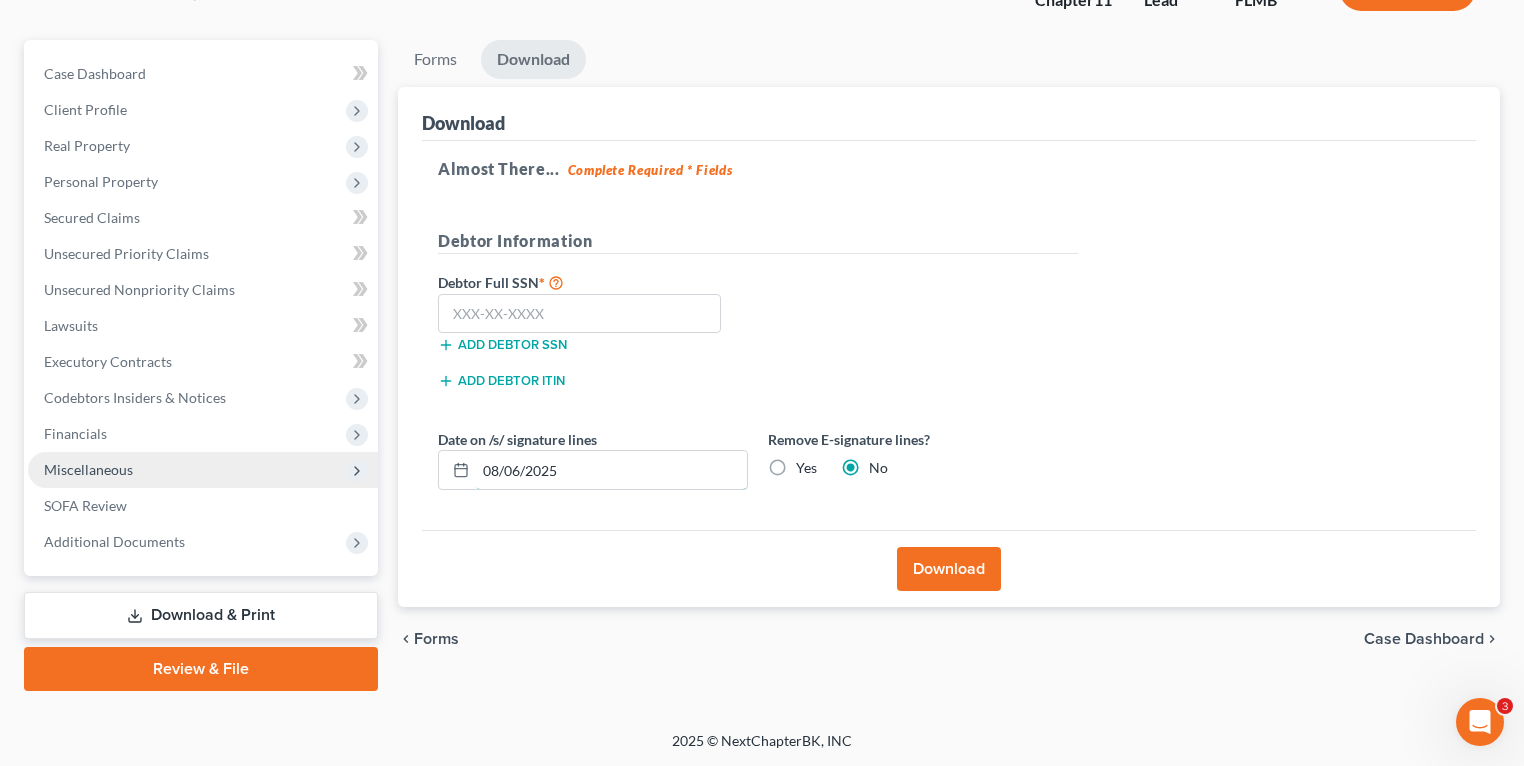 drag, startPoint x: 564, startPoint y: 464, endPoint x: 212, endPoint y: 465, distance: 352.00143 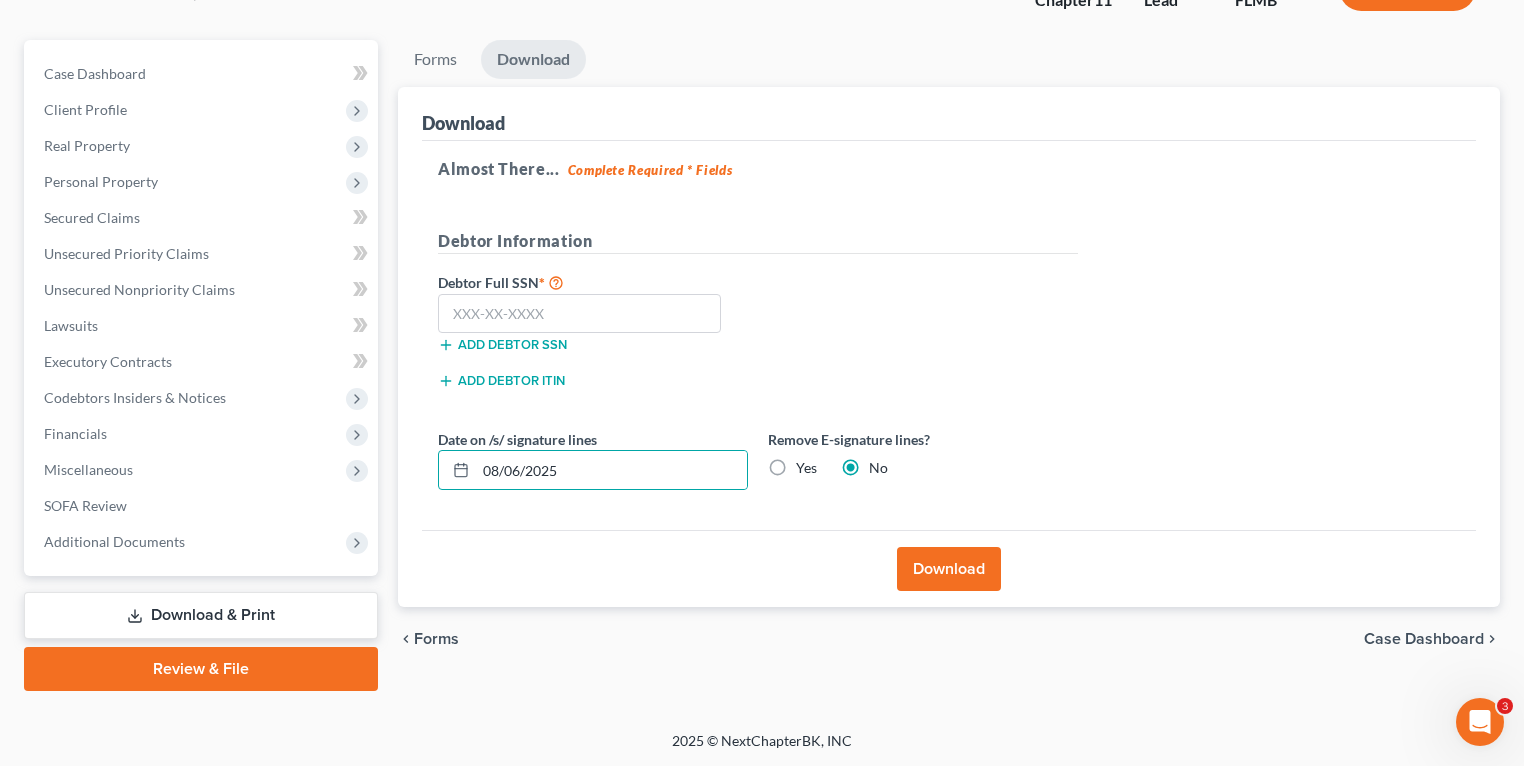 click on "Add debtor ITIN" at bounding box center (758, 387) 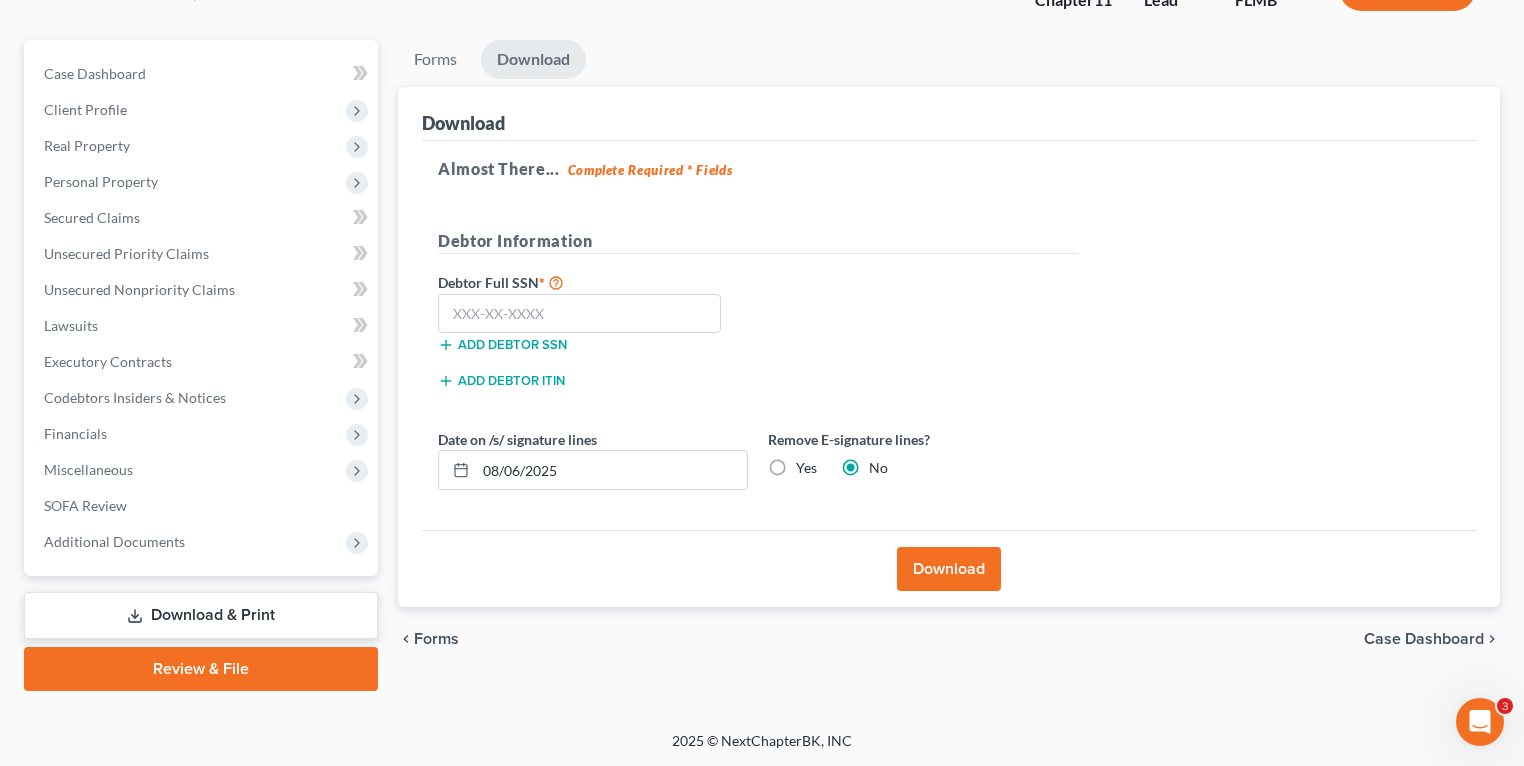 click on "Download" at bounding box center [949, 569] 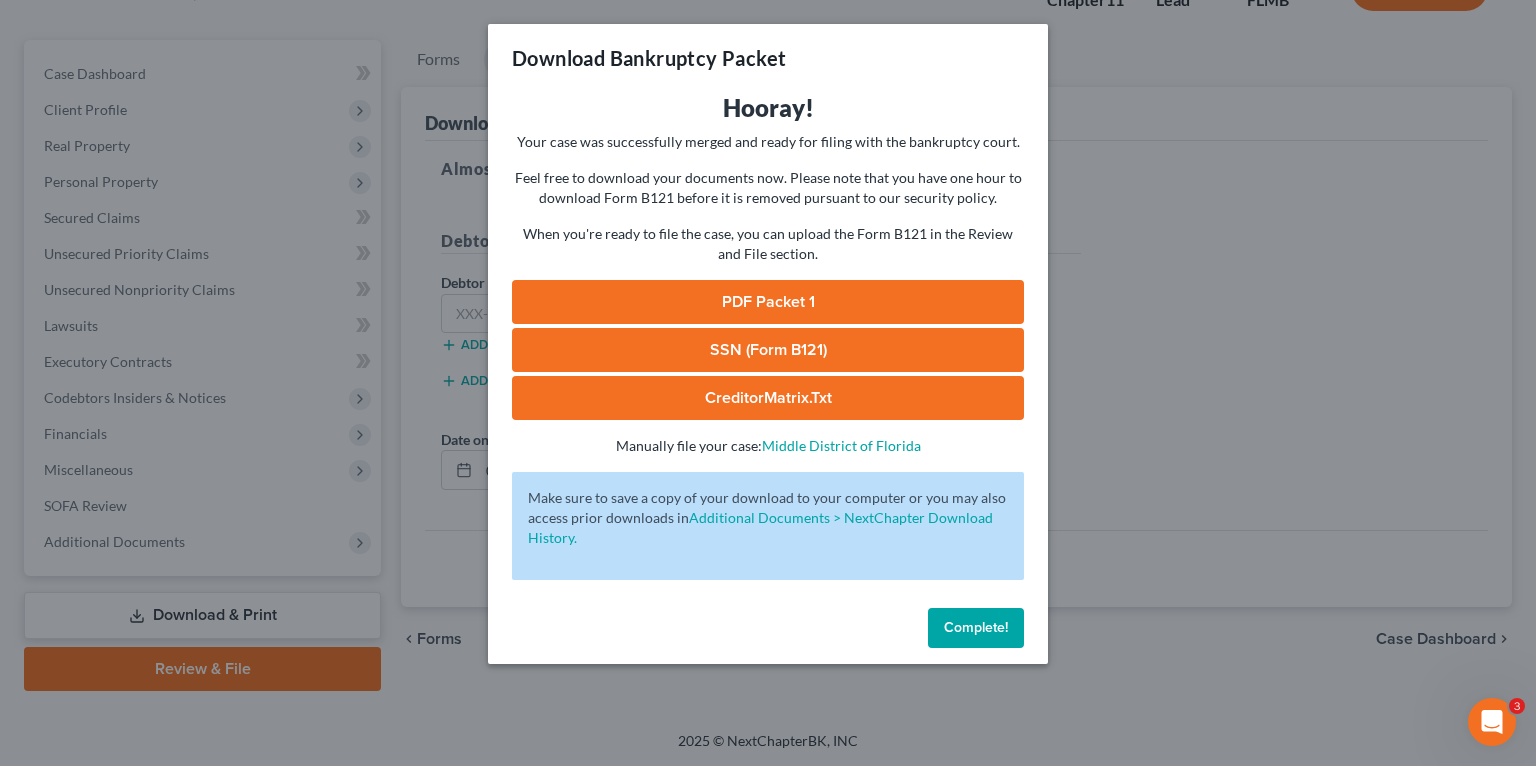 click on "PDF Packet 1" at bounding box center (768, 302) 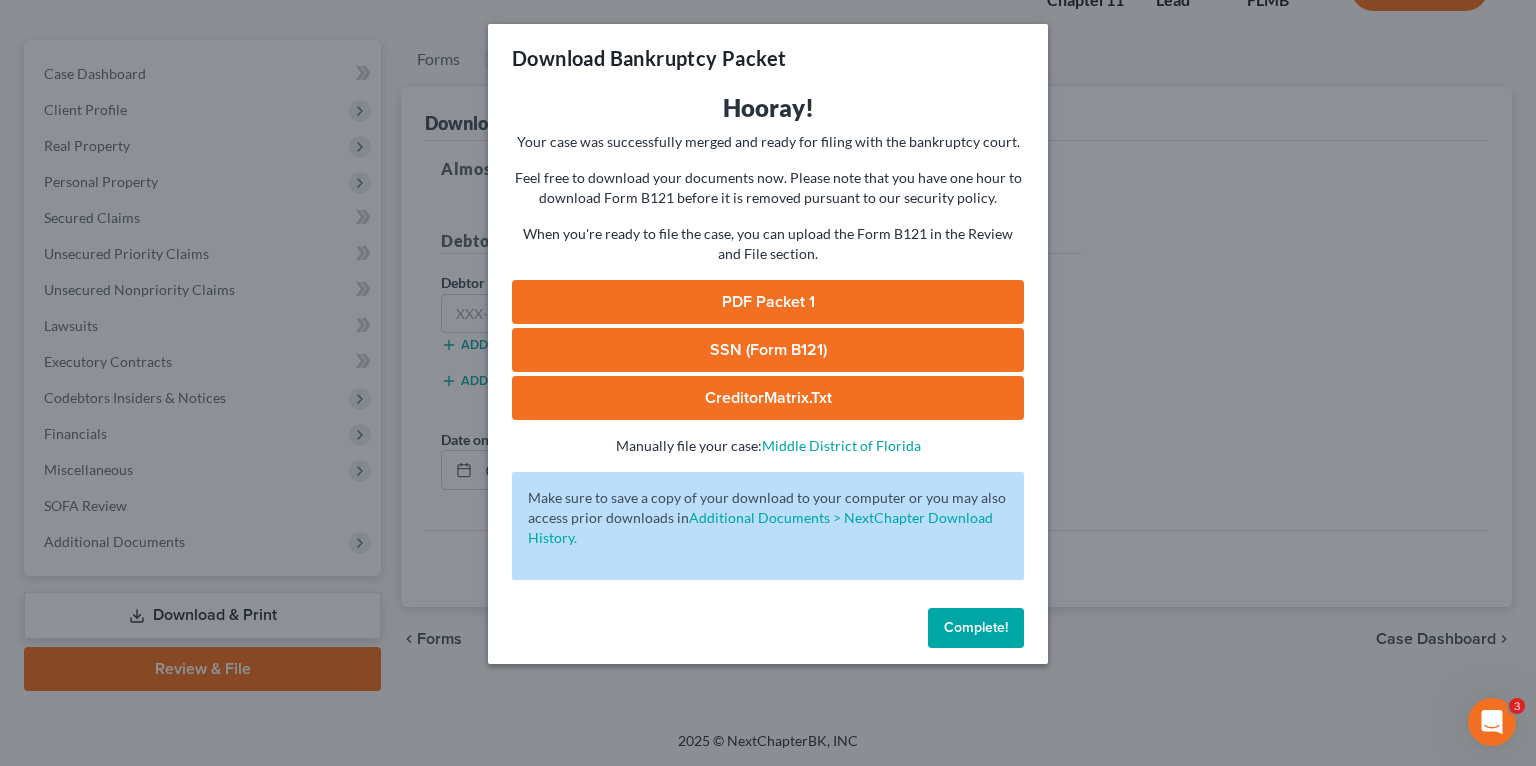 drag, startPoint x: 968, startPoint y: 636, endPoint x: 912, endPoint y: 612, distance: 60.926186 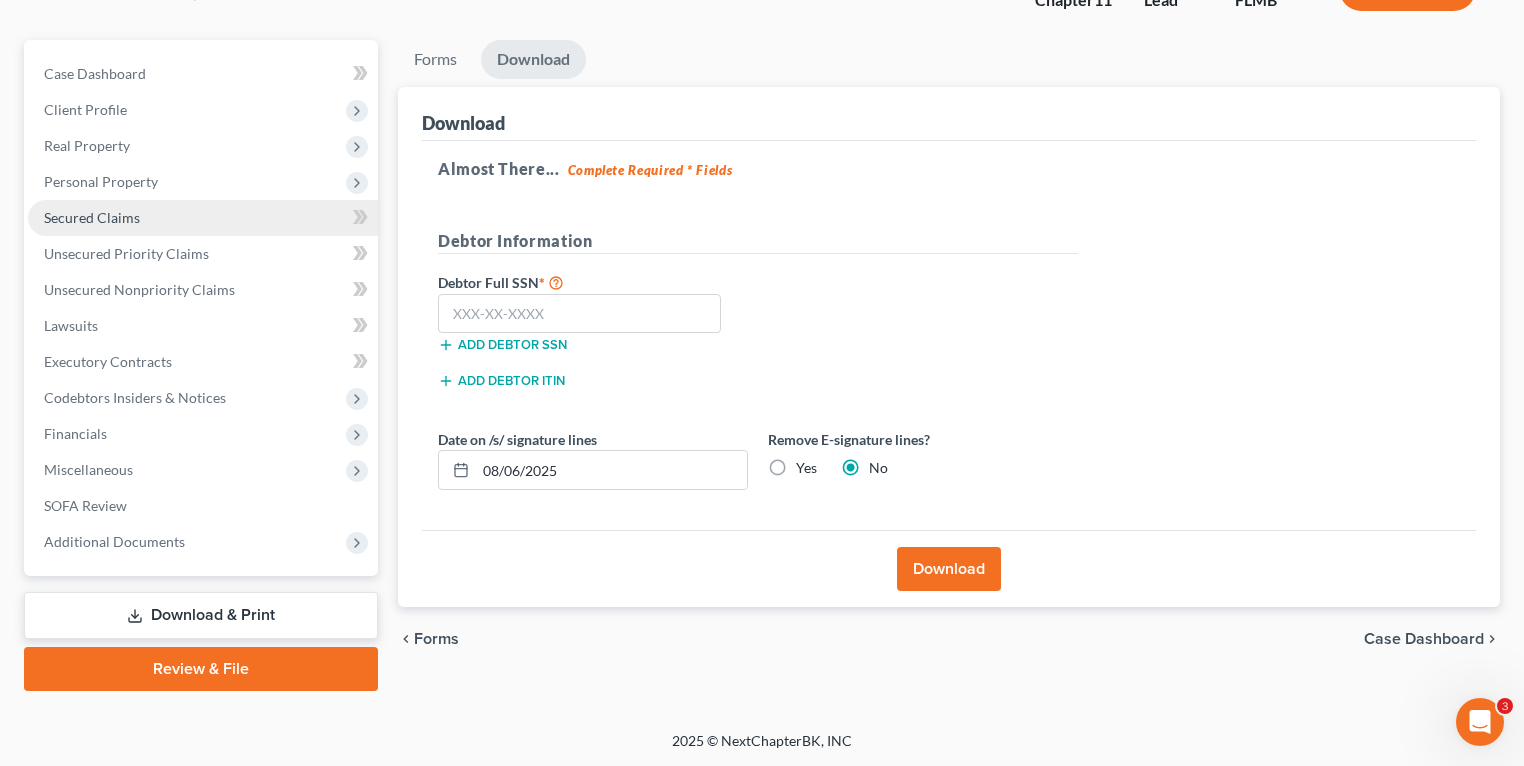 click on "Secured Claims" at bounding box center (203, 218) 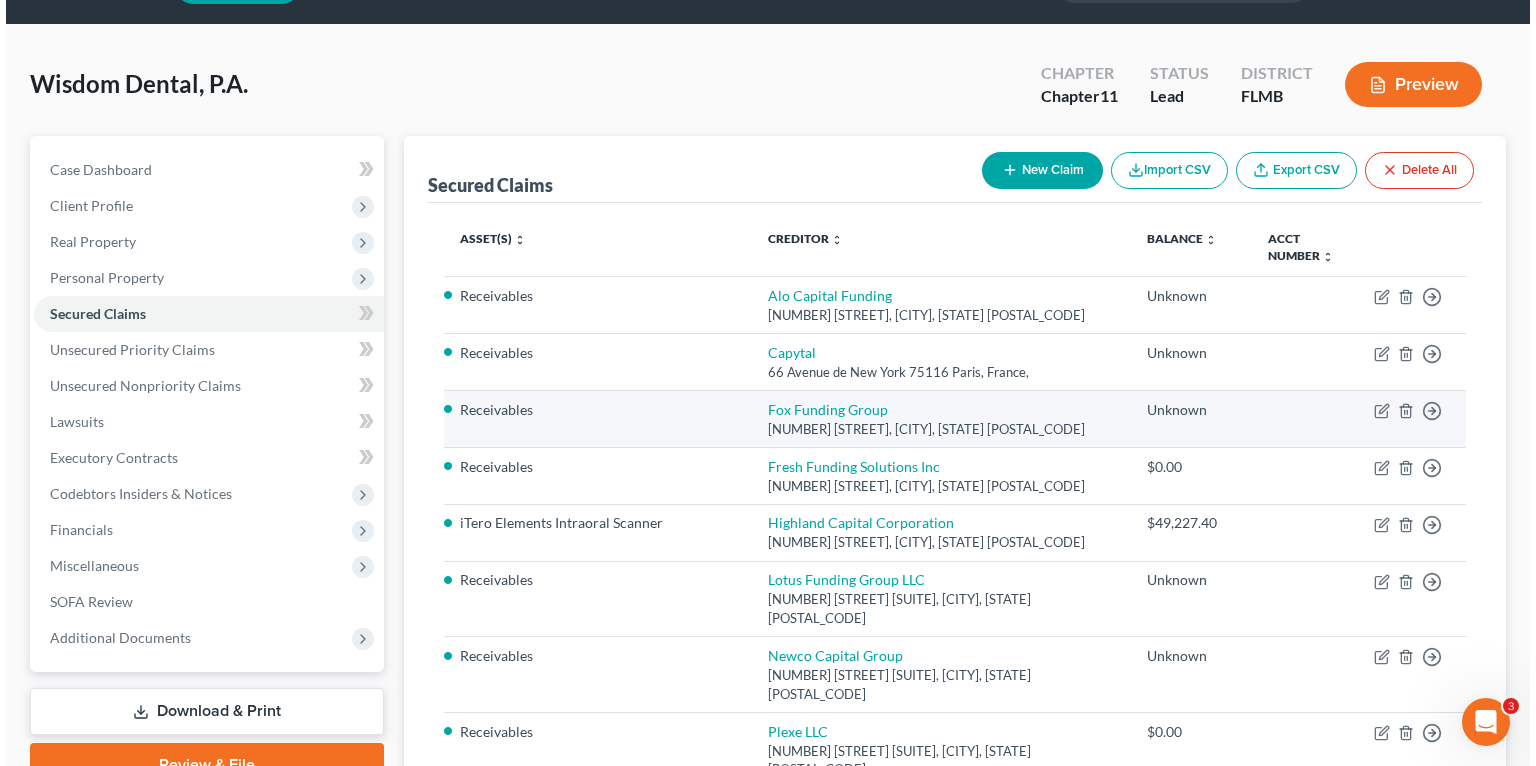 scroll, scrollTop: 160, scrollLeft: 0, axis: vertical 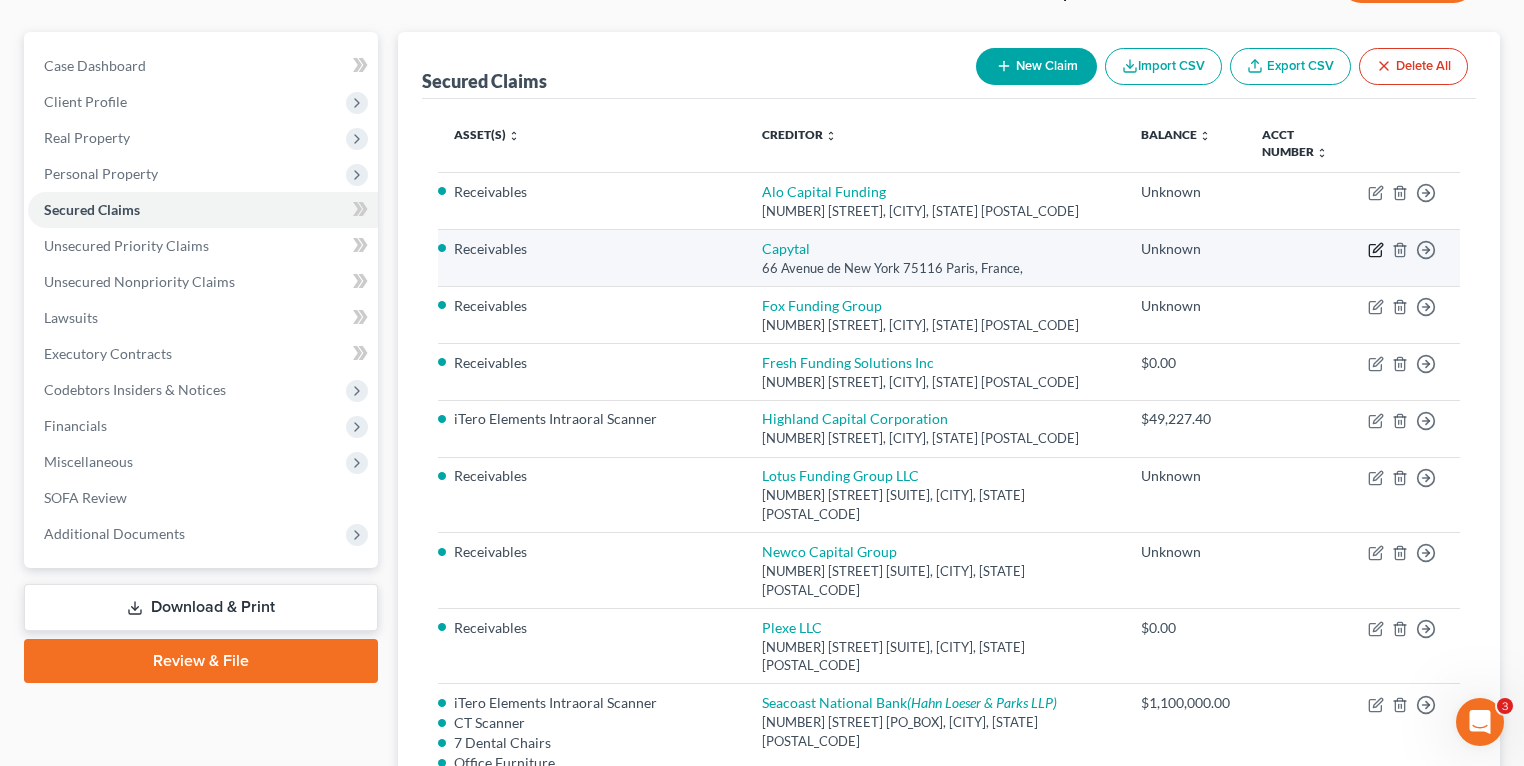 click 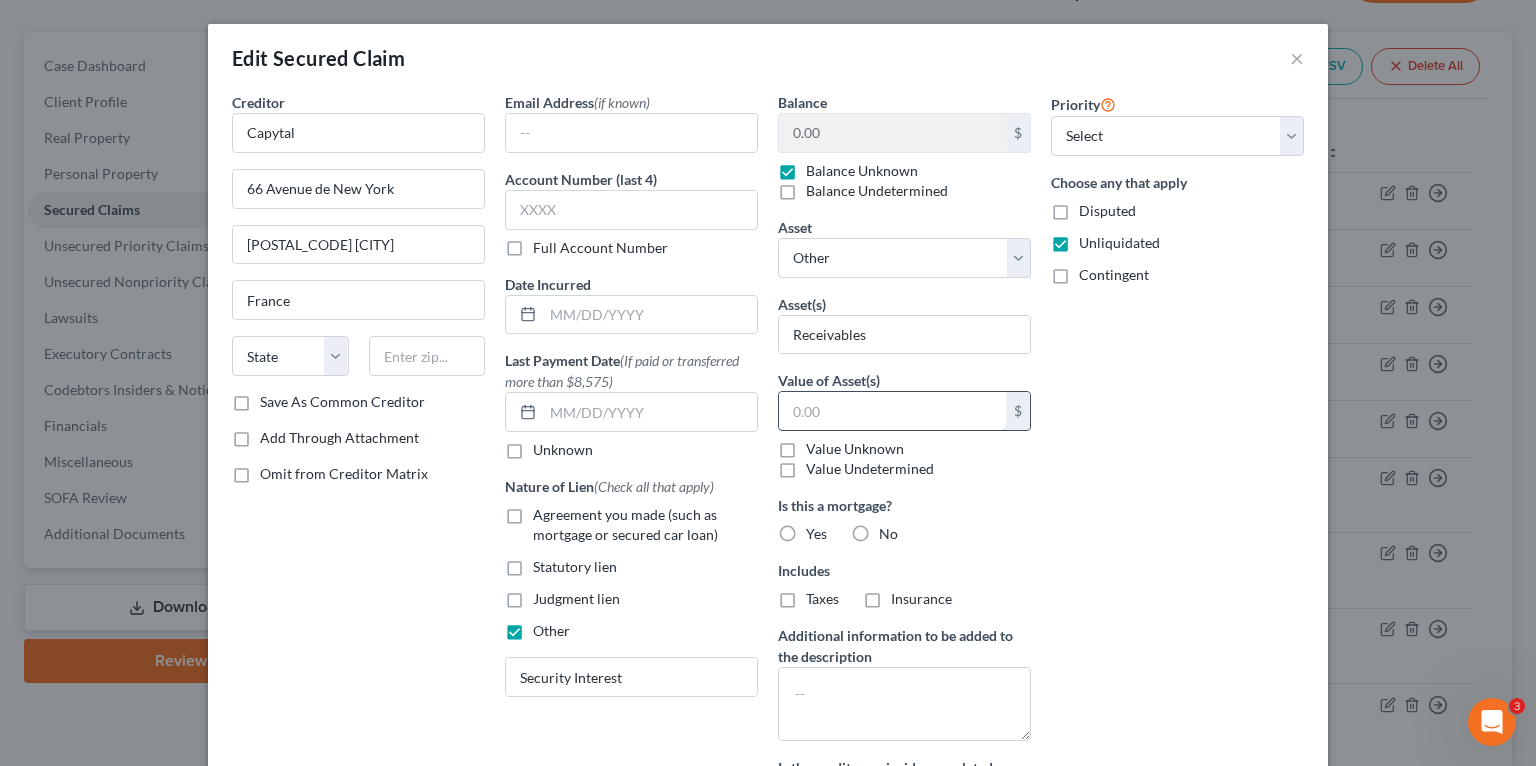 click at bounding box center [892, 411] 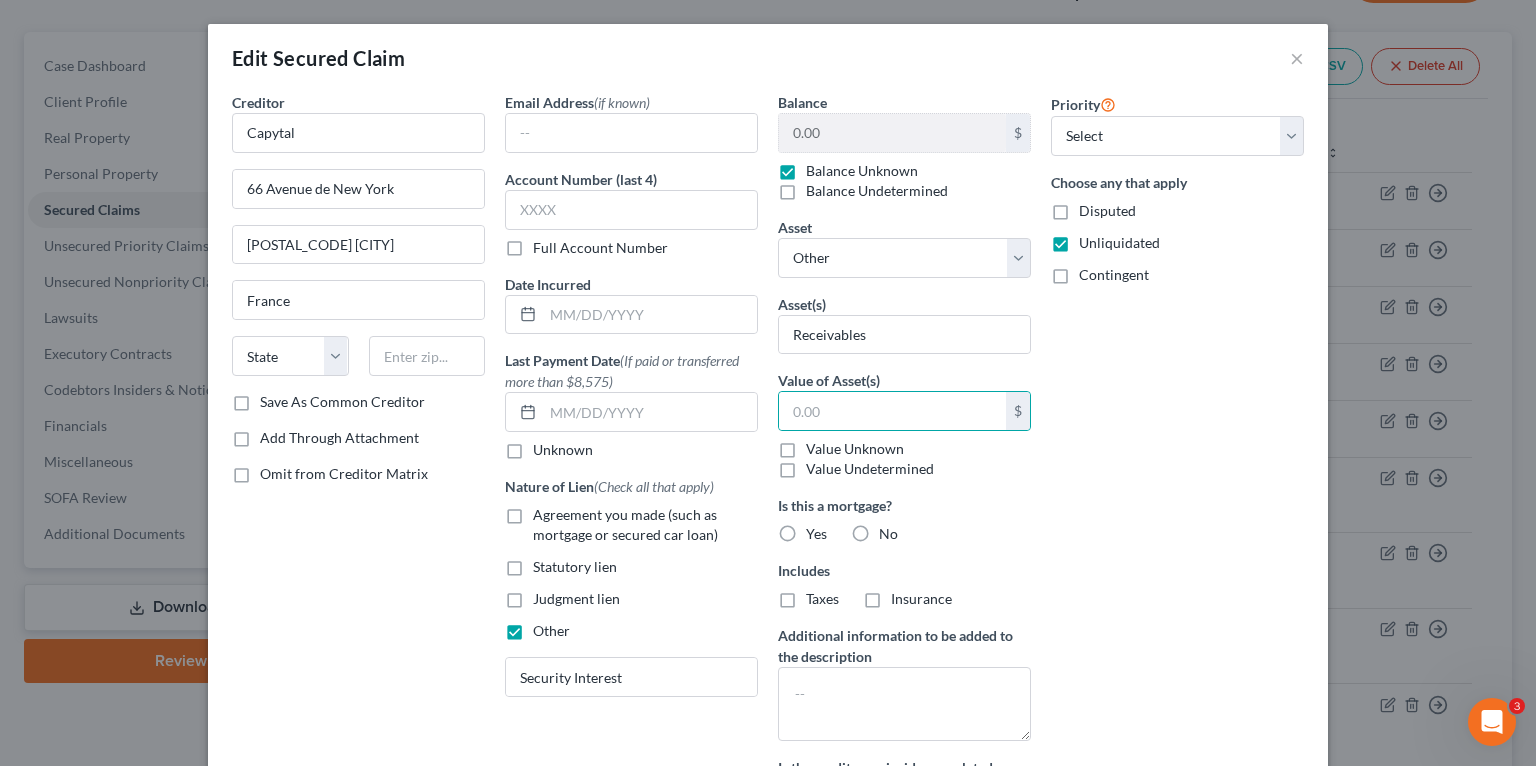 click on "Value Unknown" at bounding box center (855, 449) 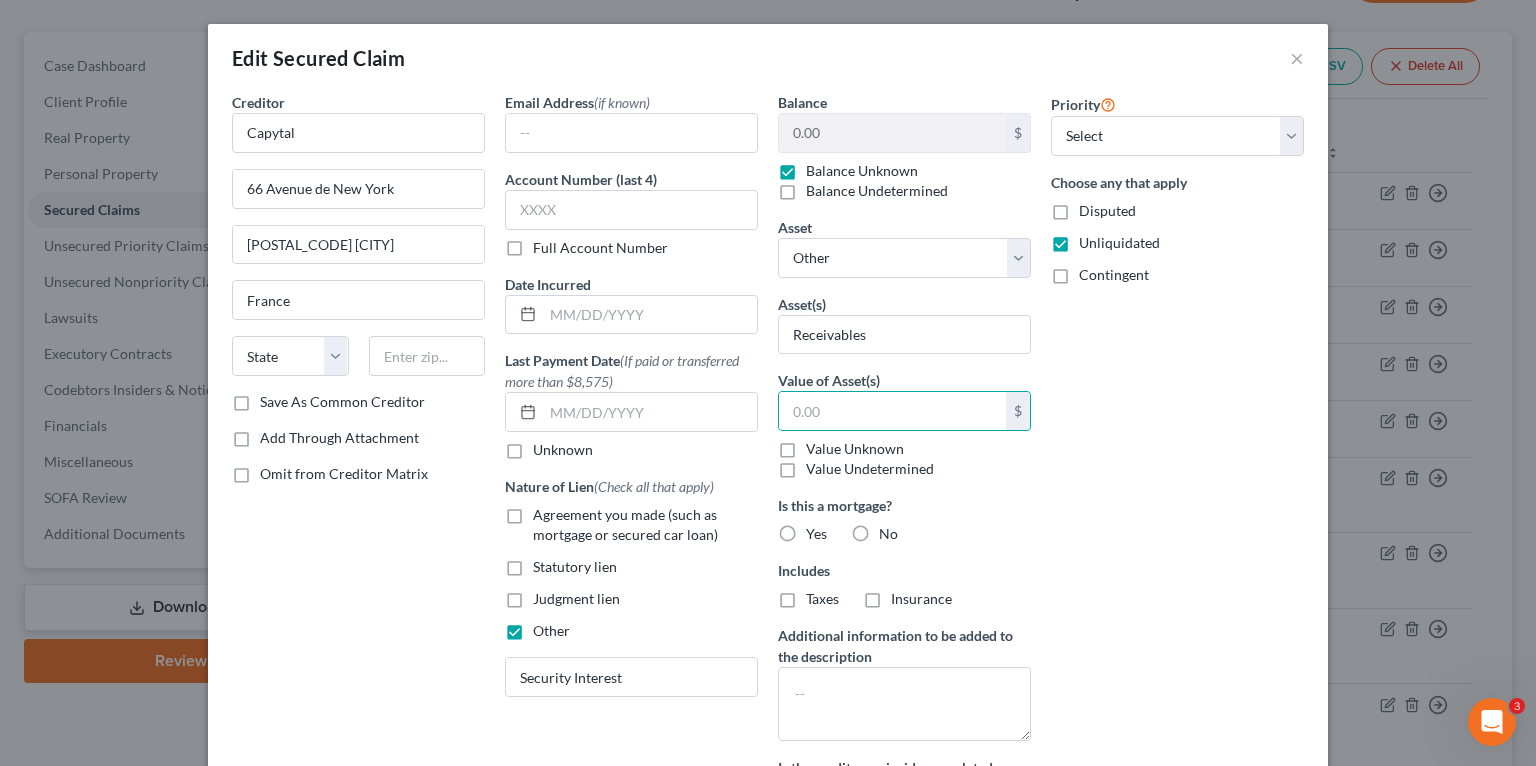 click on "Value Unknown" at bounding box center [820, 445] 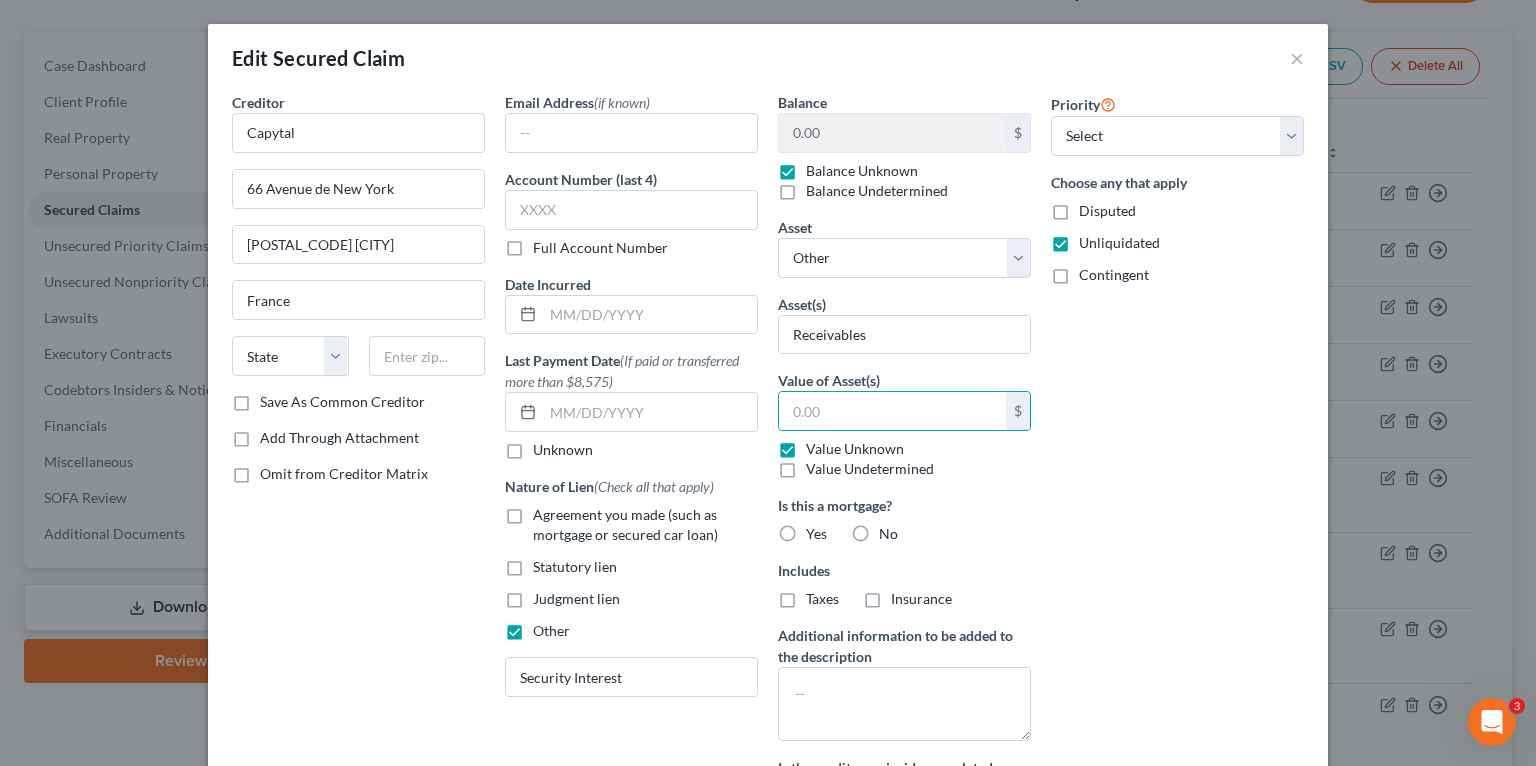 type on "0.00" 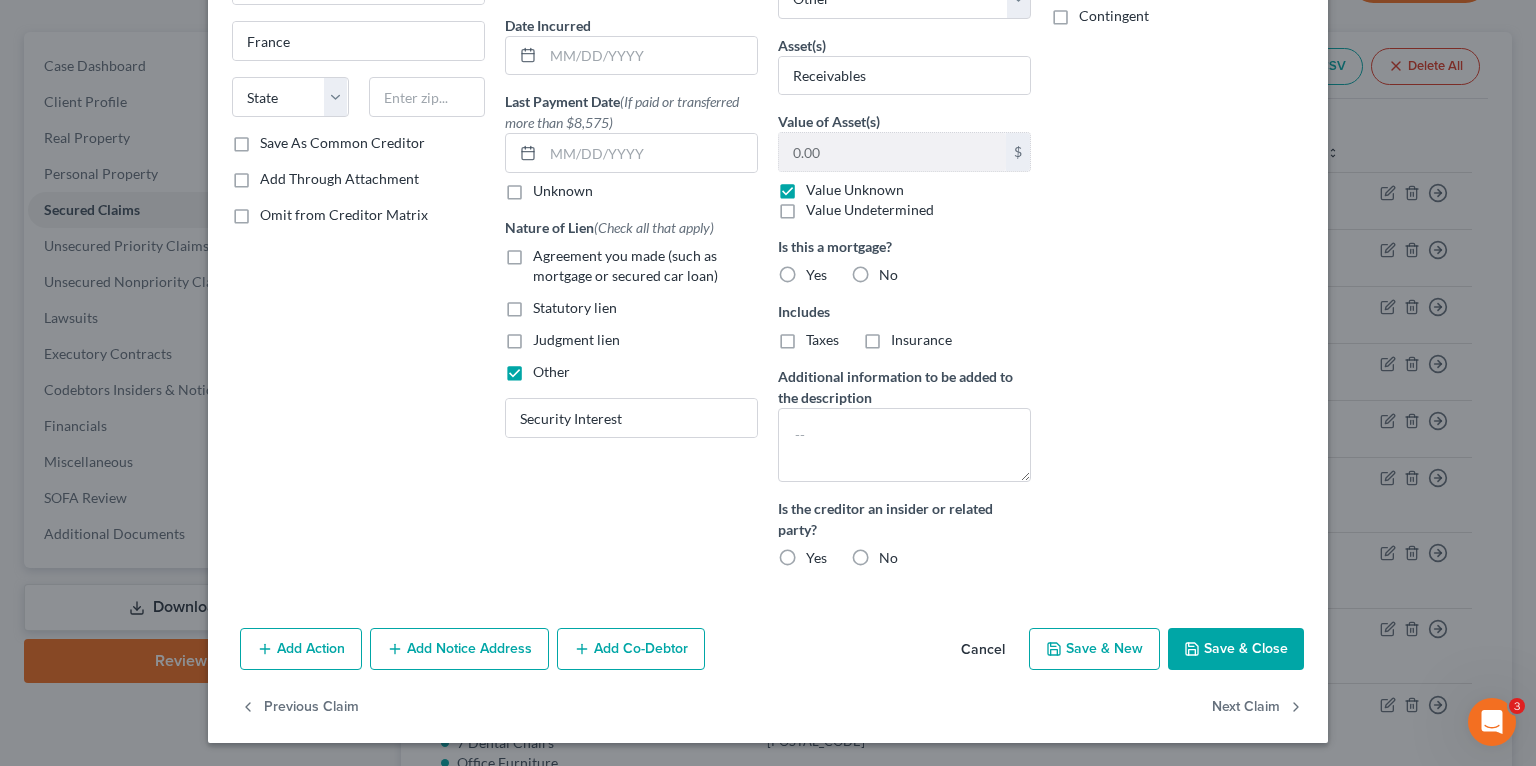 click on "Save & Close" at bounding box center (1236, 649) 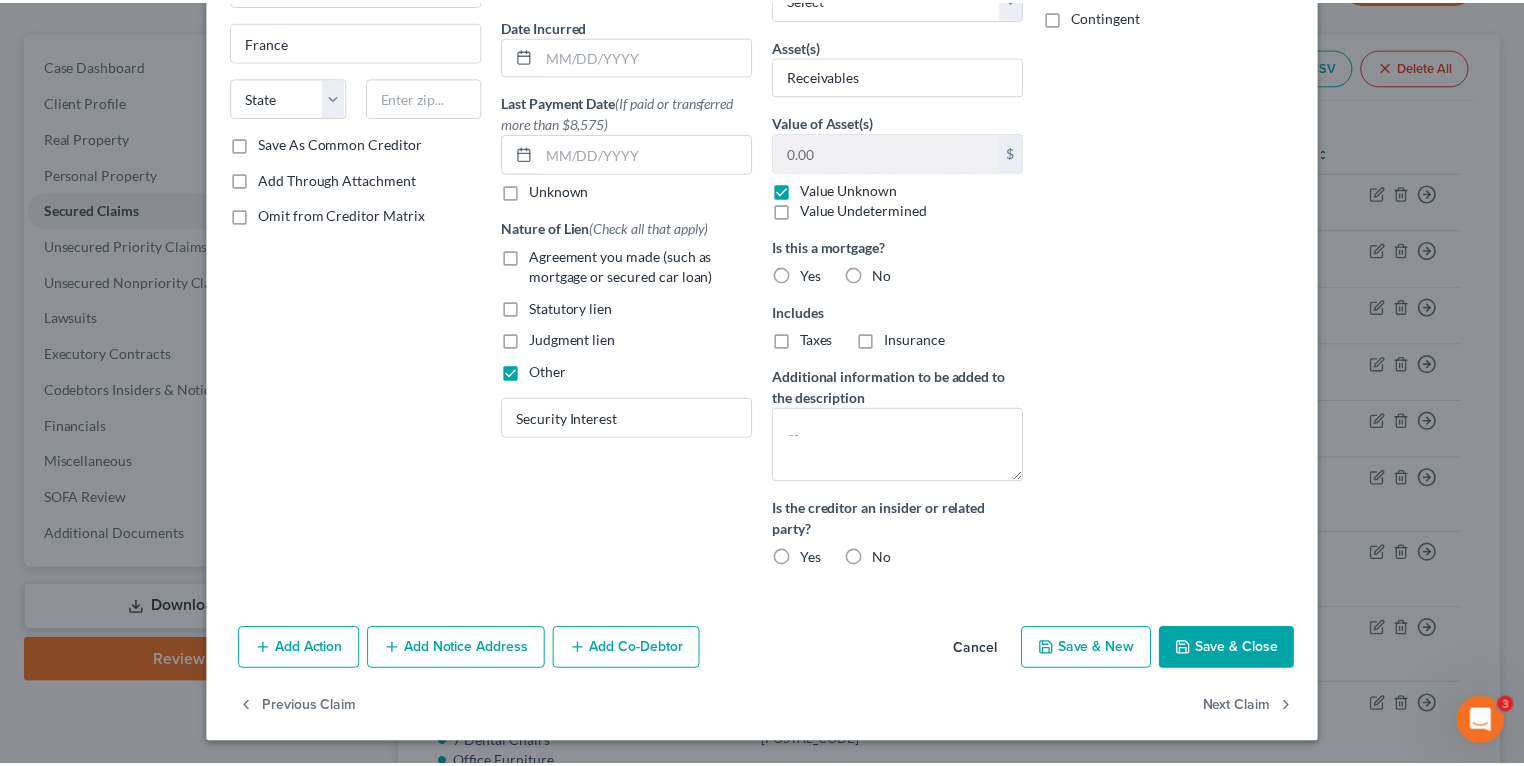 scroll, scrollTop: 128, scrollLeft: 0, axis: vertical 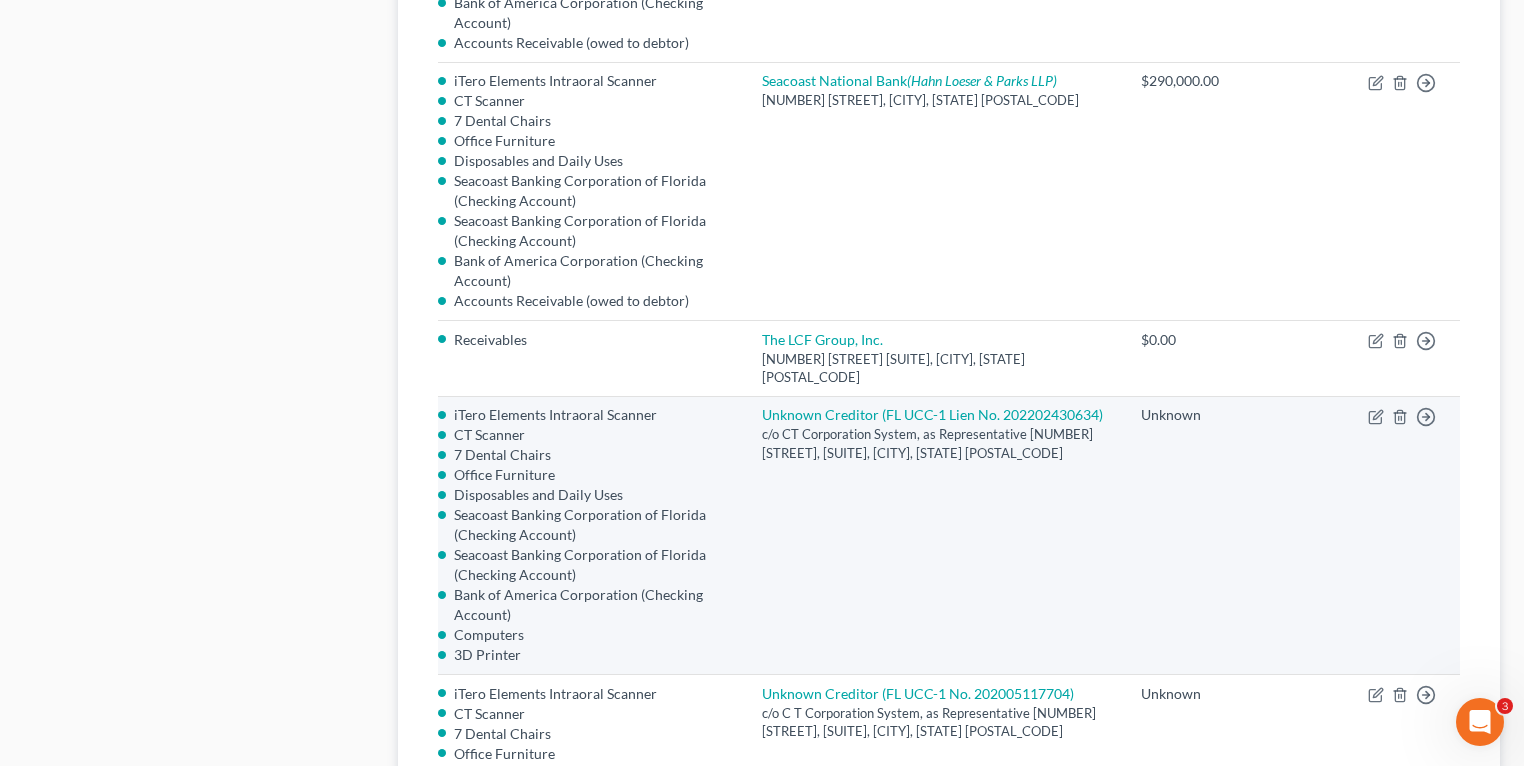 click on "Move to E Move to F Move to G Move to Notice Only" at bounding box center [1406, 535] 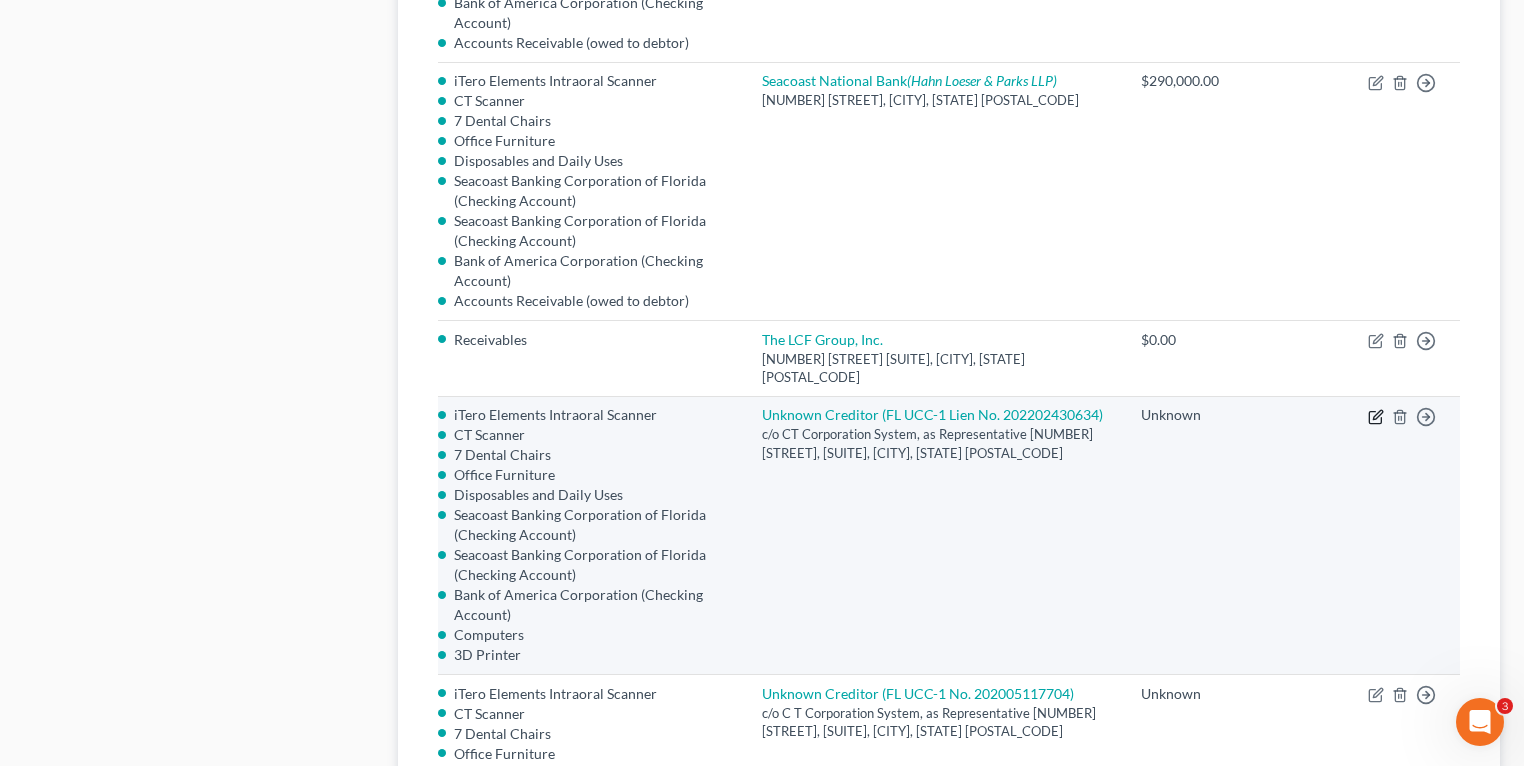 click 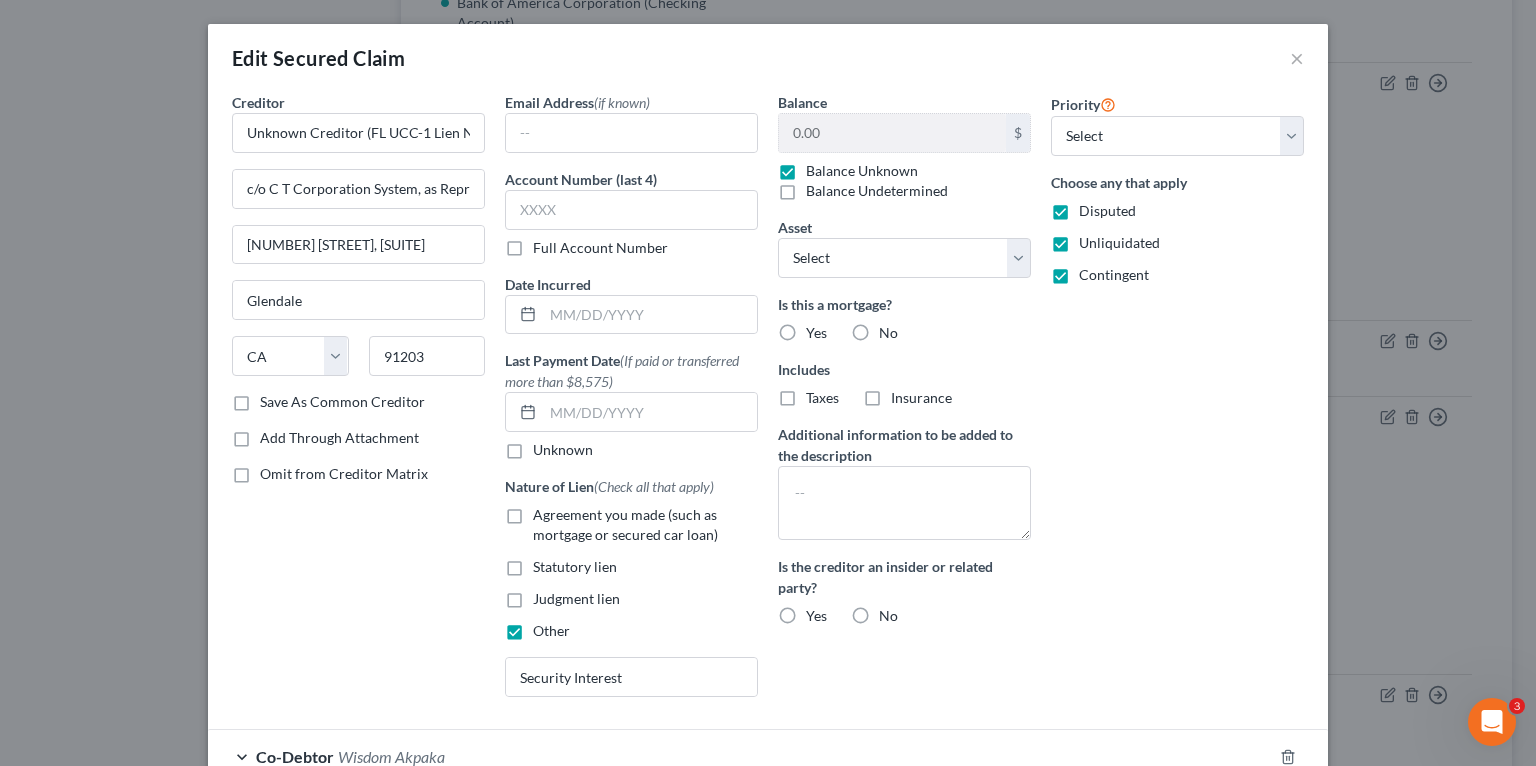type 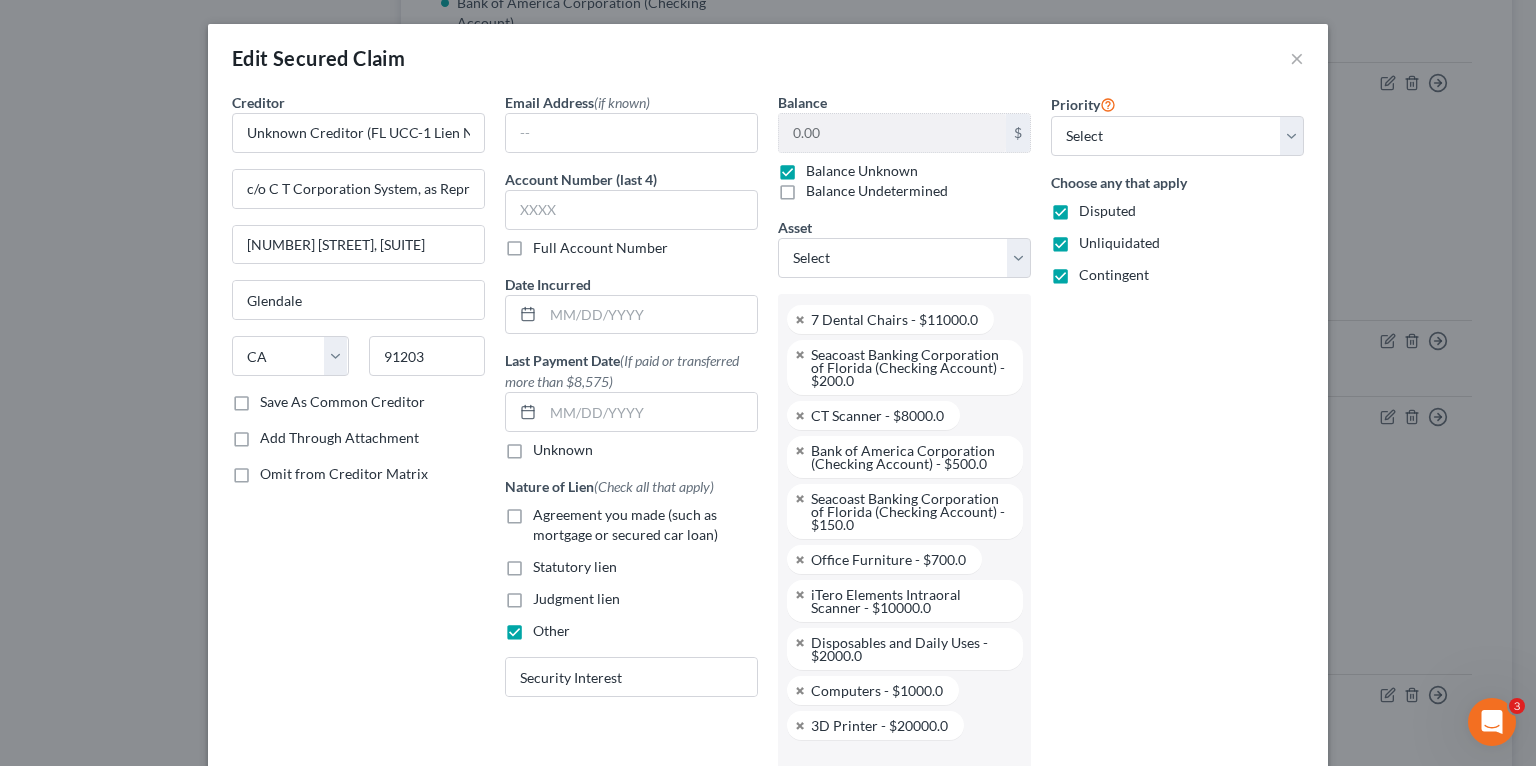 scroll, scrollTop: 302, scrollLeft: 0, axis: vertical 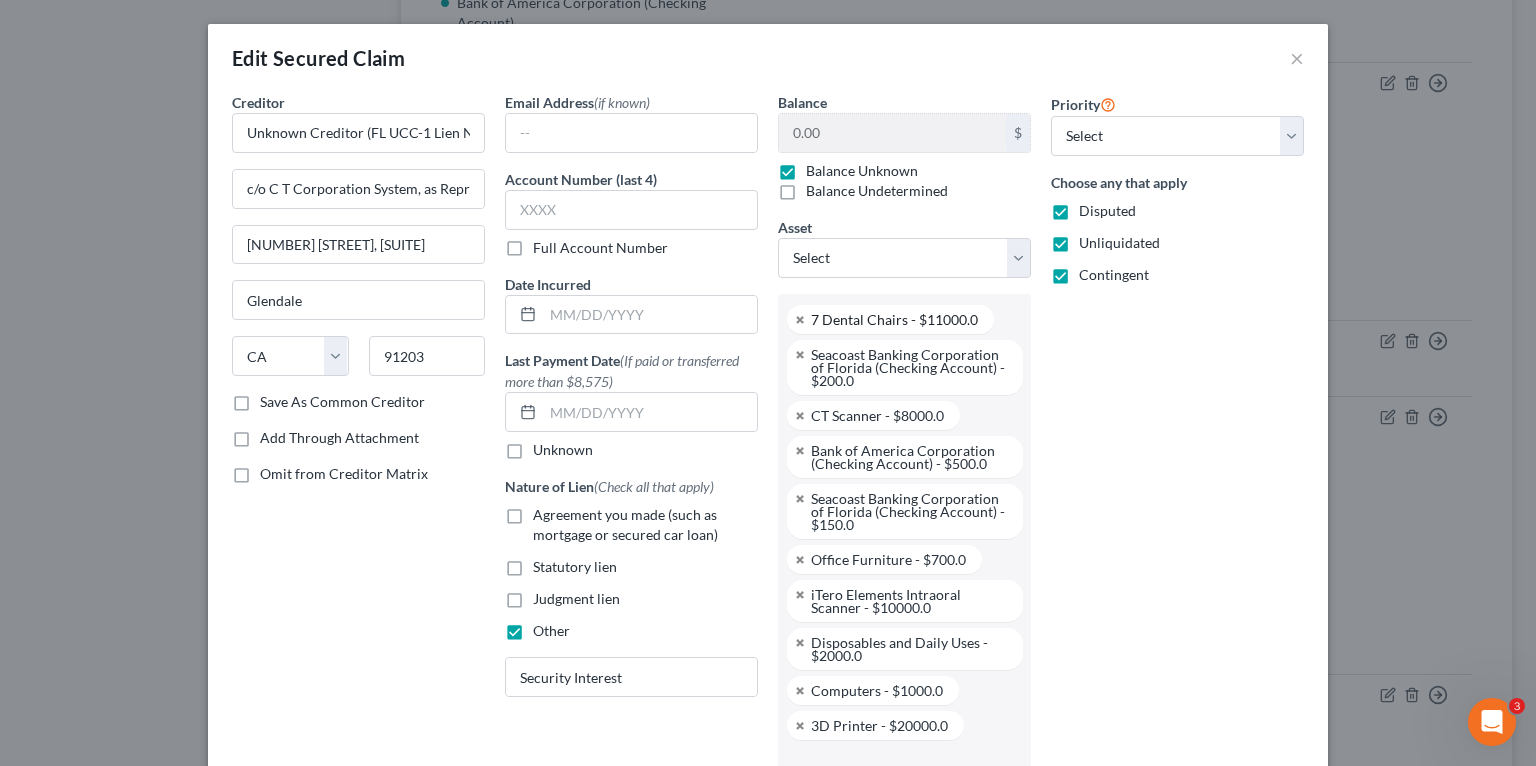 click on "7 Dental Chairs - $11000.0" at bounding box center [890, 319] 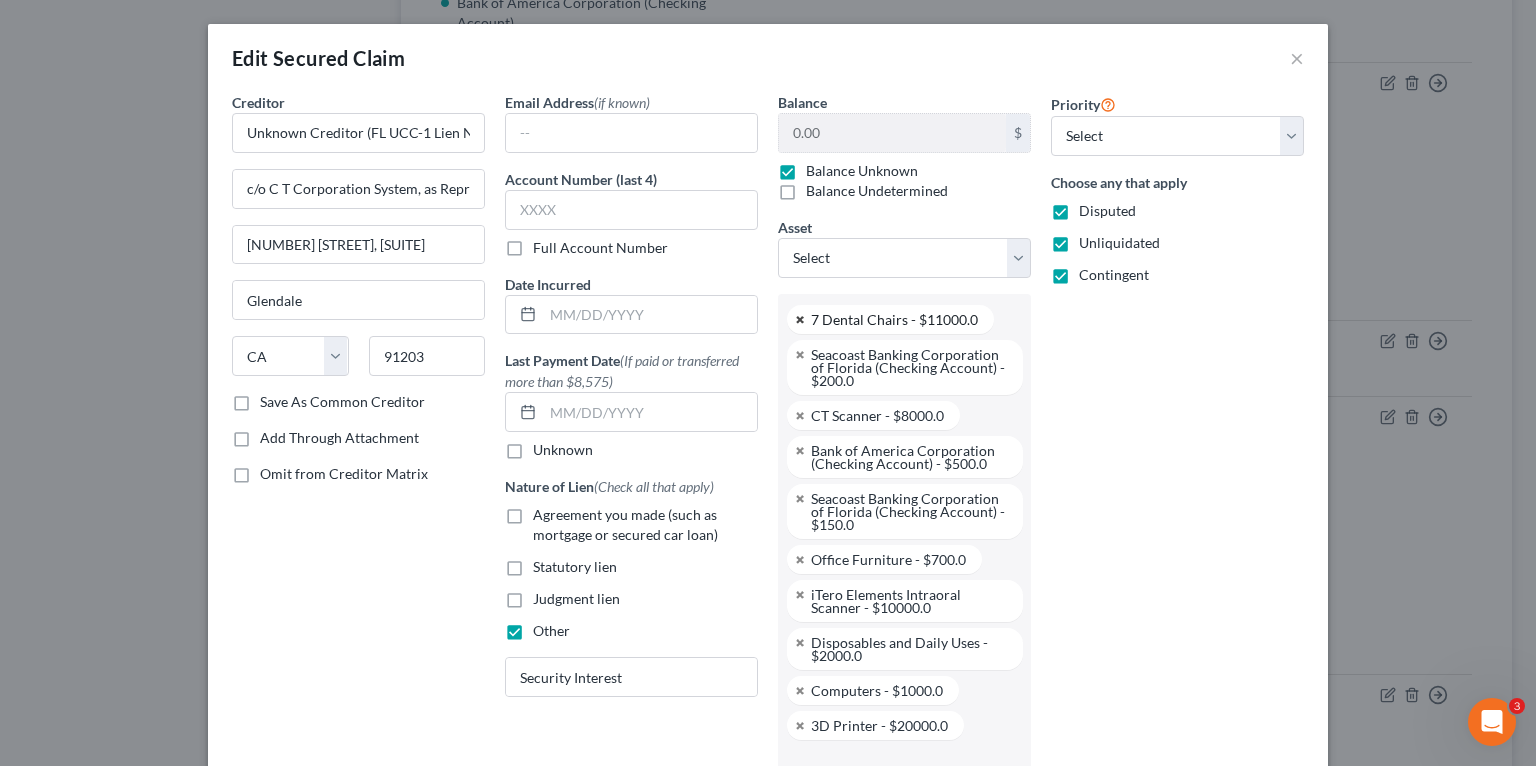scroll, scrollTop: 11, scrollLeft: 0, axis: vertical 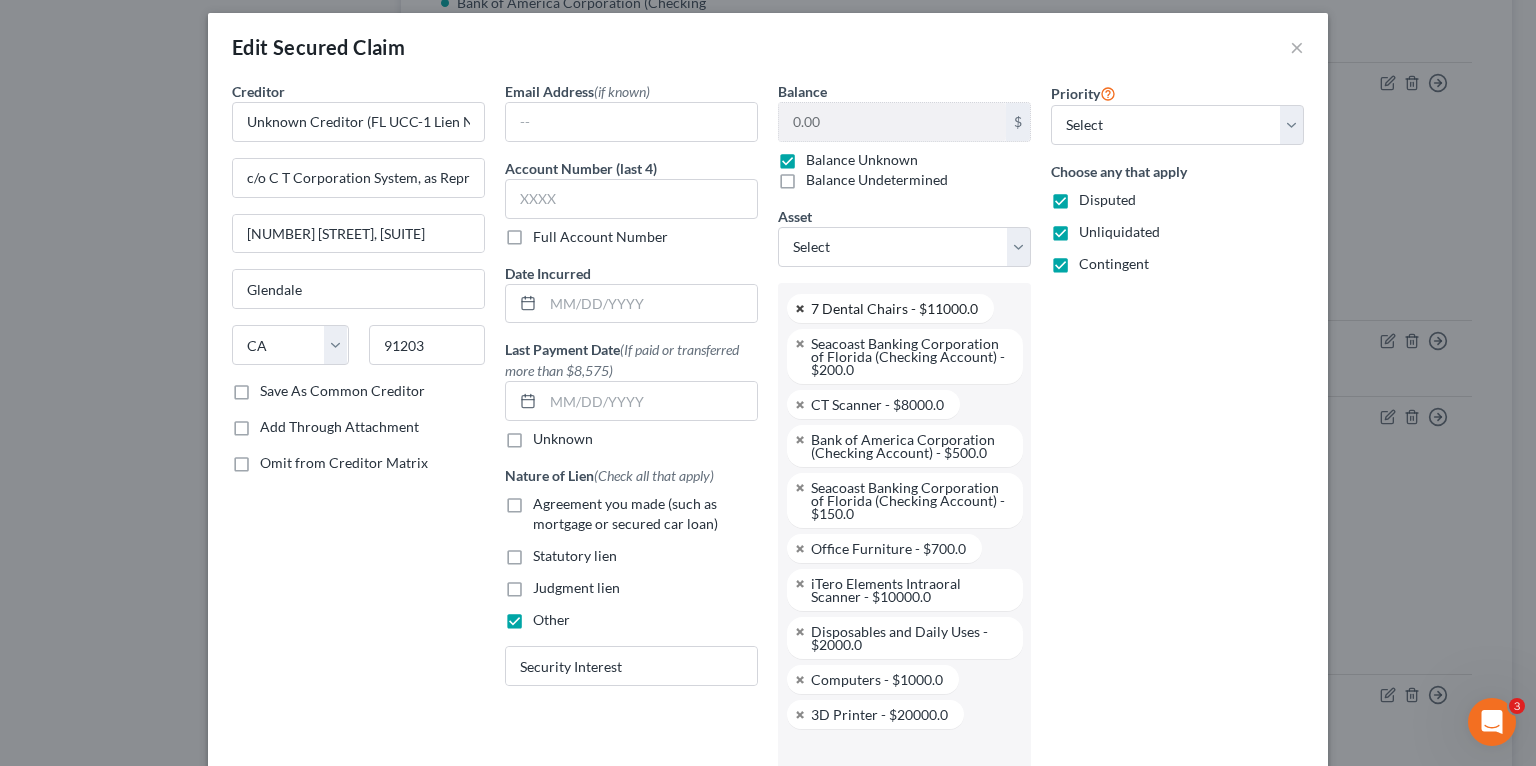 click on "7 Dental Chairs - $11000.0" at bounding box center [890, 308] 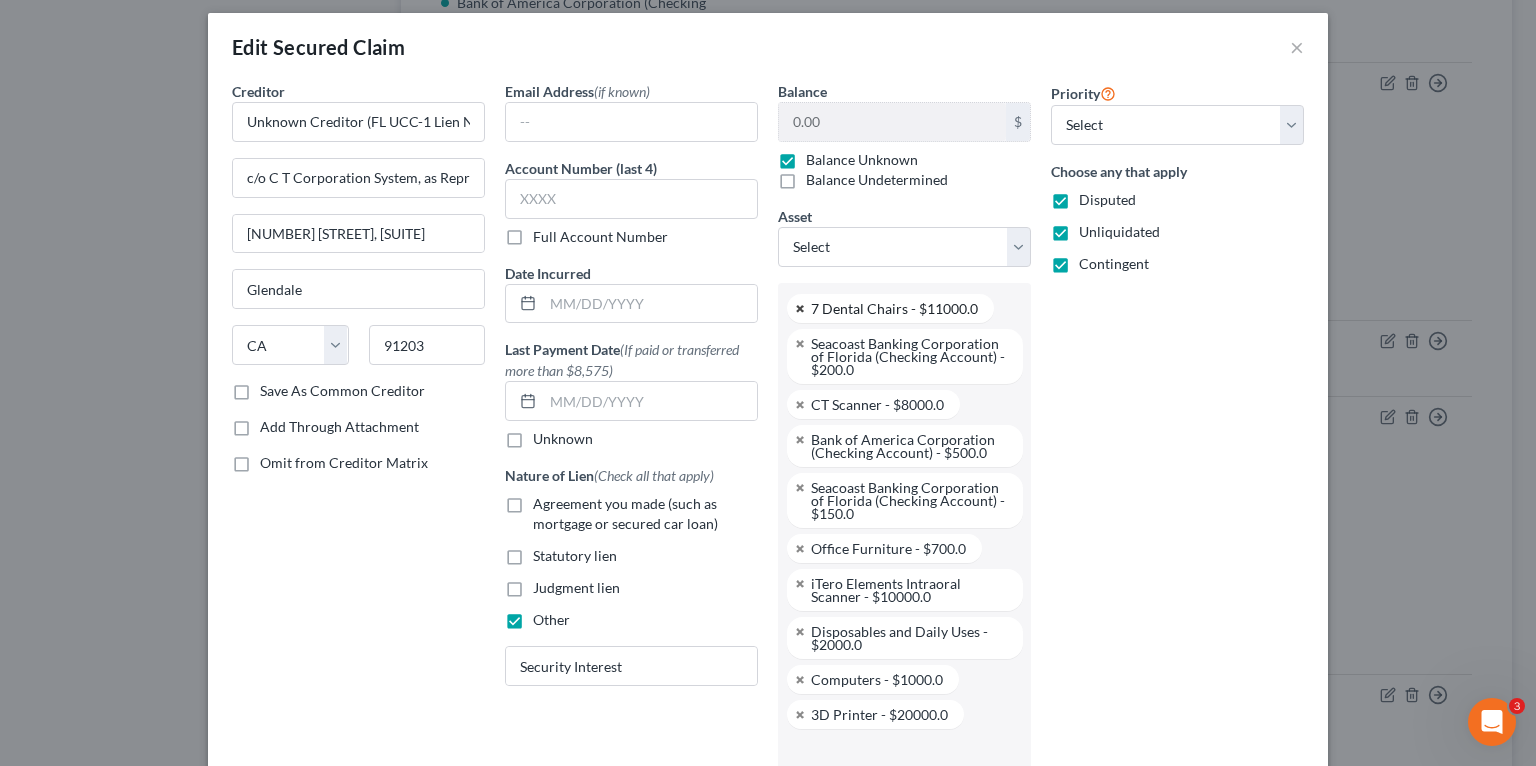 click at bounding box center [801, 308] 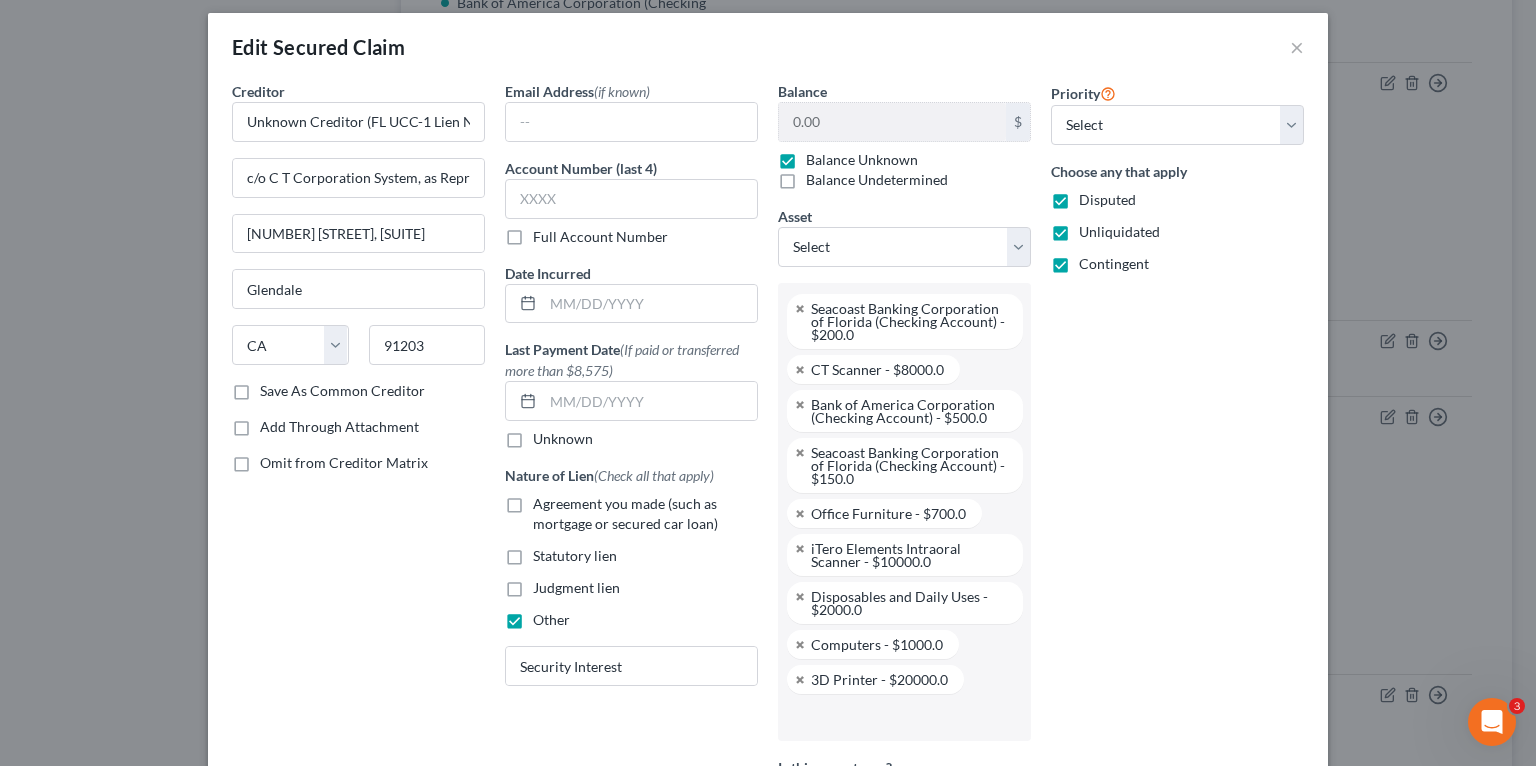 click at bounding box center (801, 308) 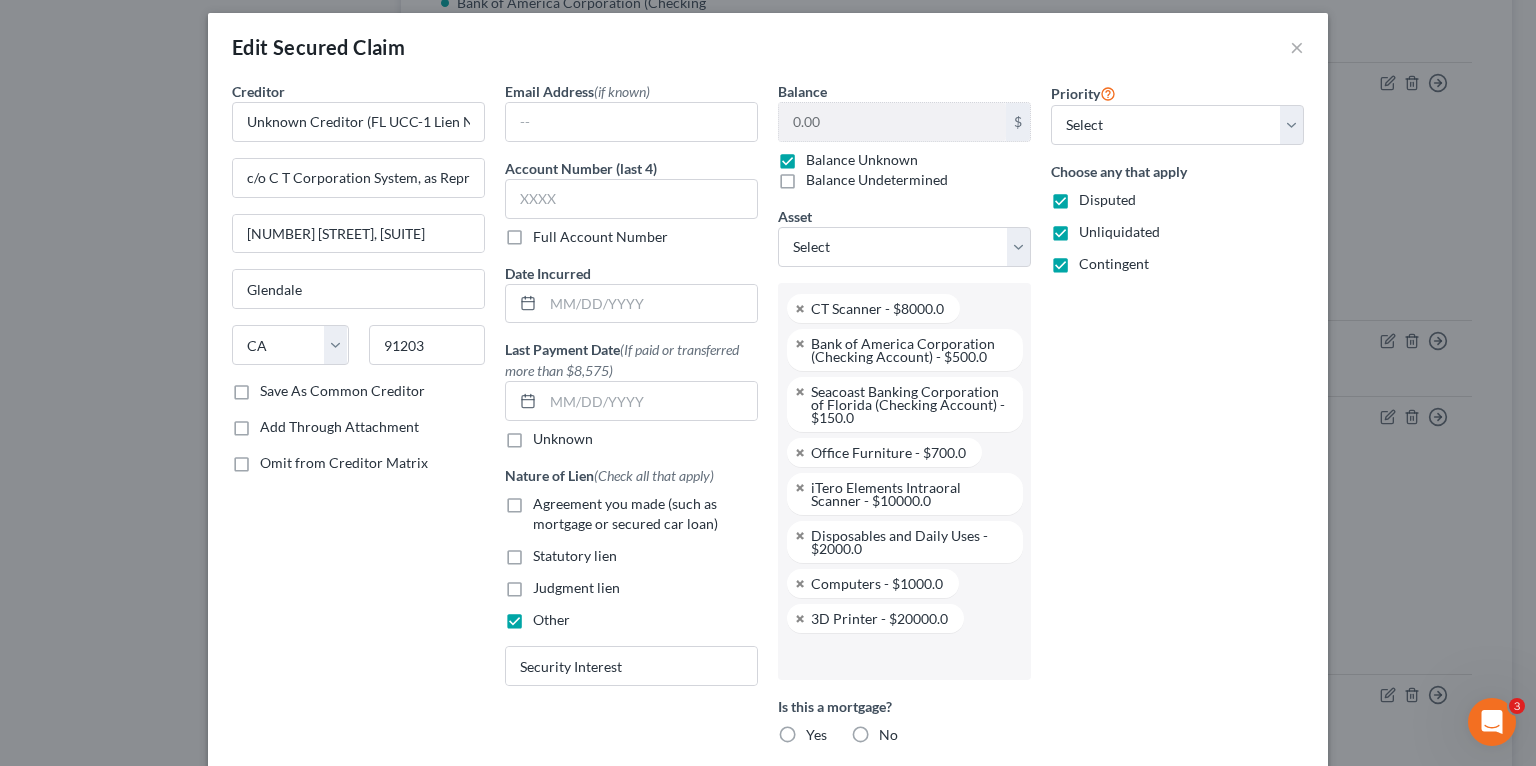 click at bounding box center (801, 308) 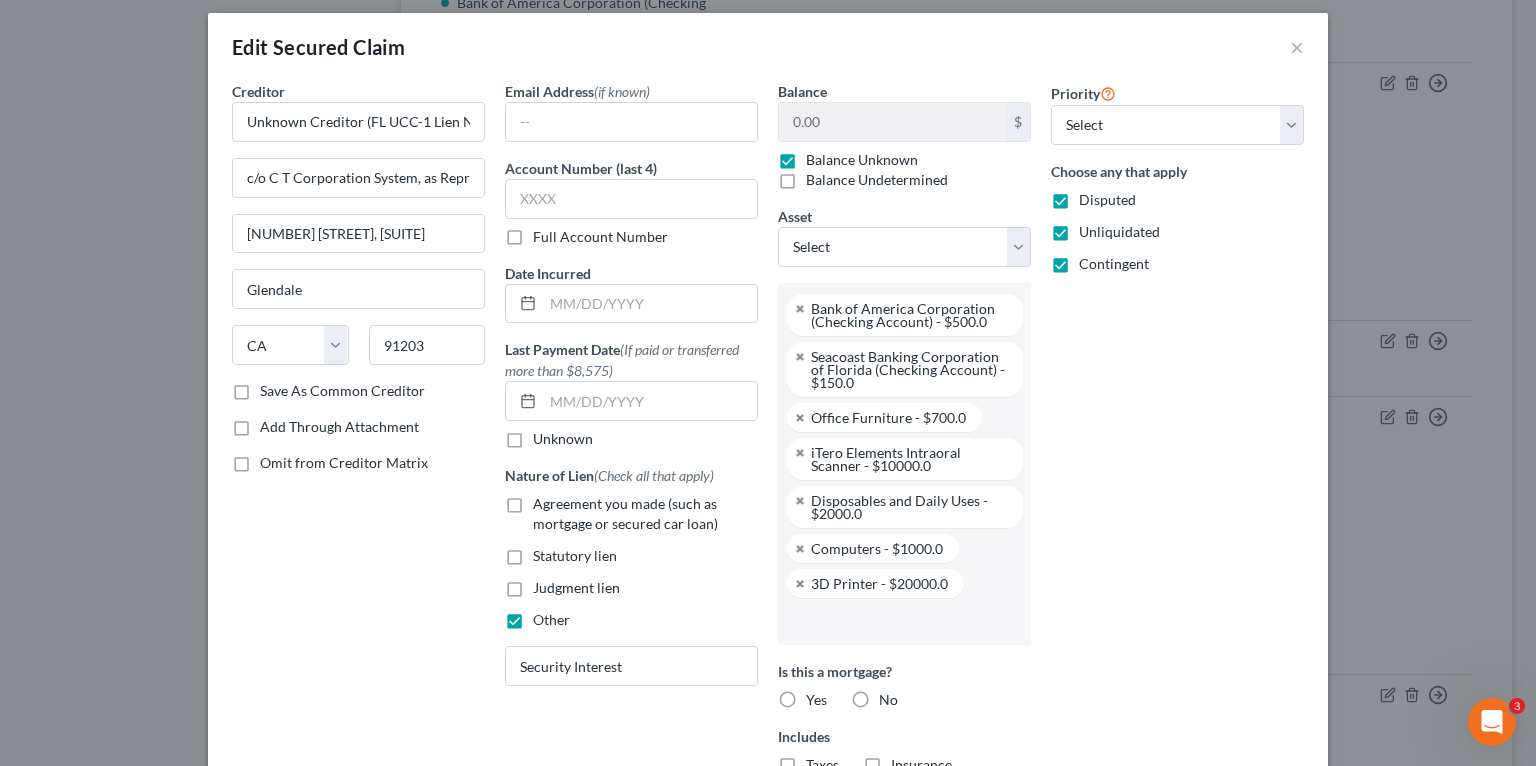 click at bounding box center [801, 308] 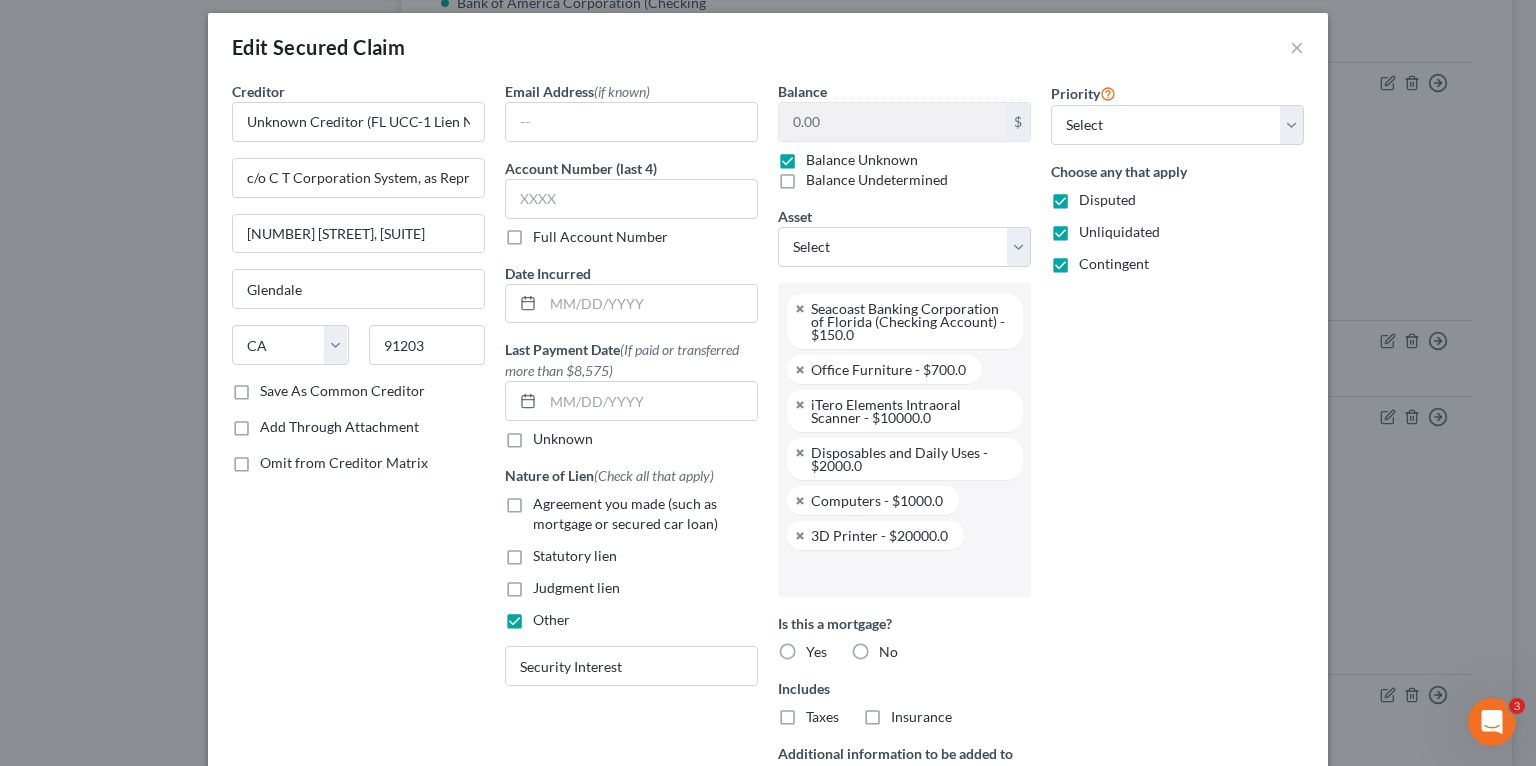 click at bounding box center [801, 308] 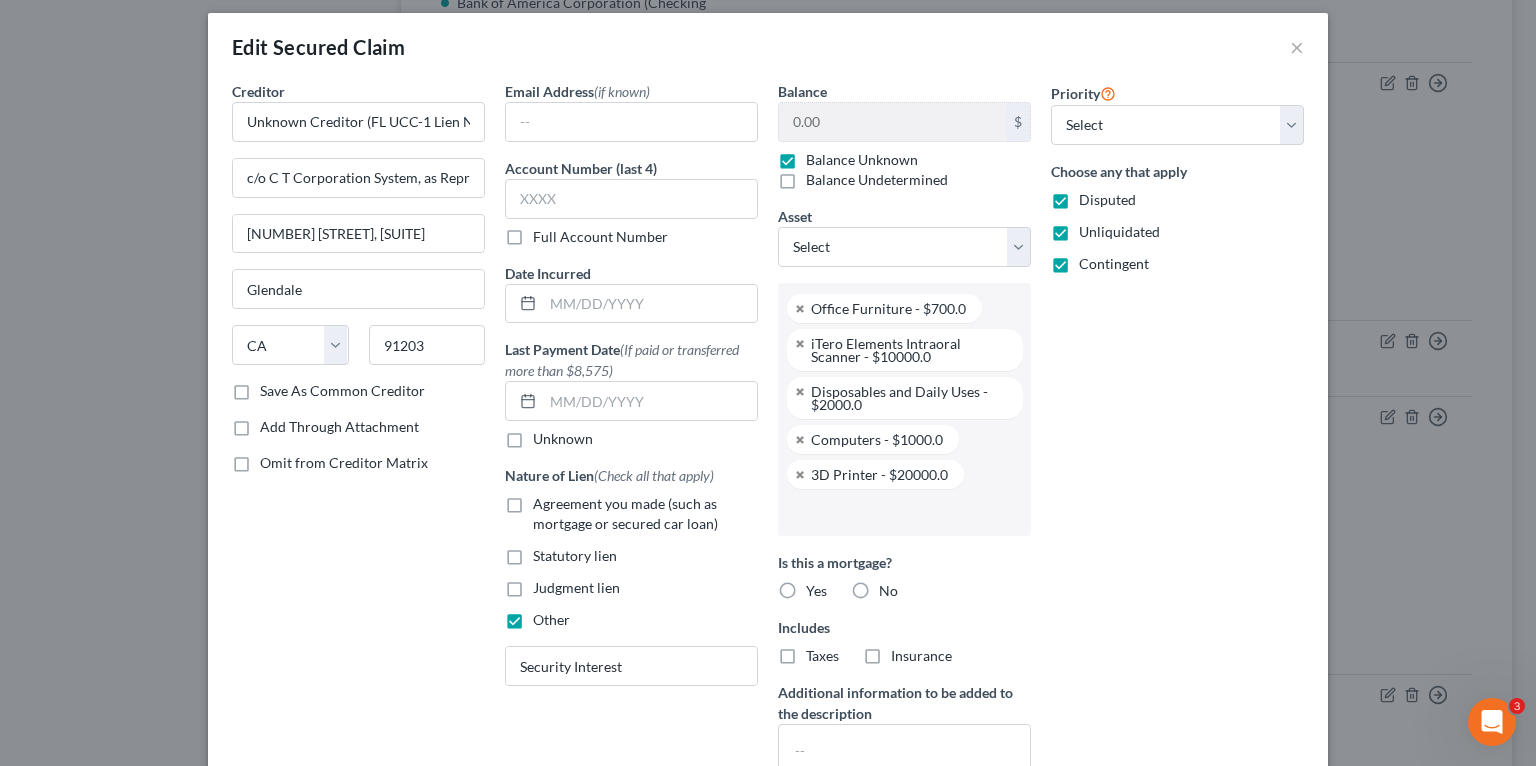 click at bounding box center [801, 308] 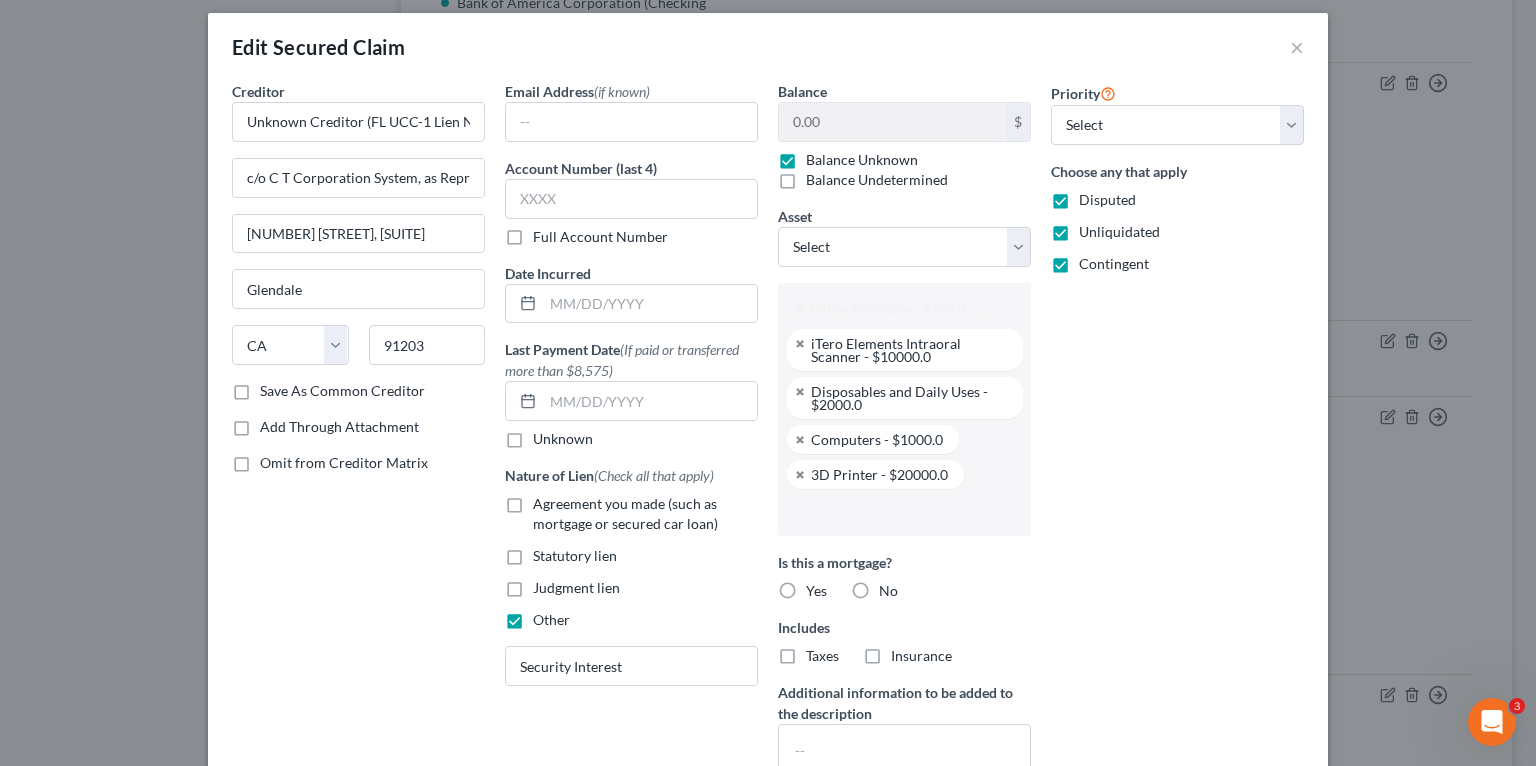 select on "[ACCOUNT_NUMBER]" 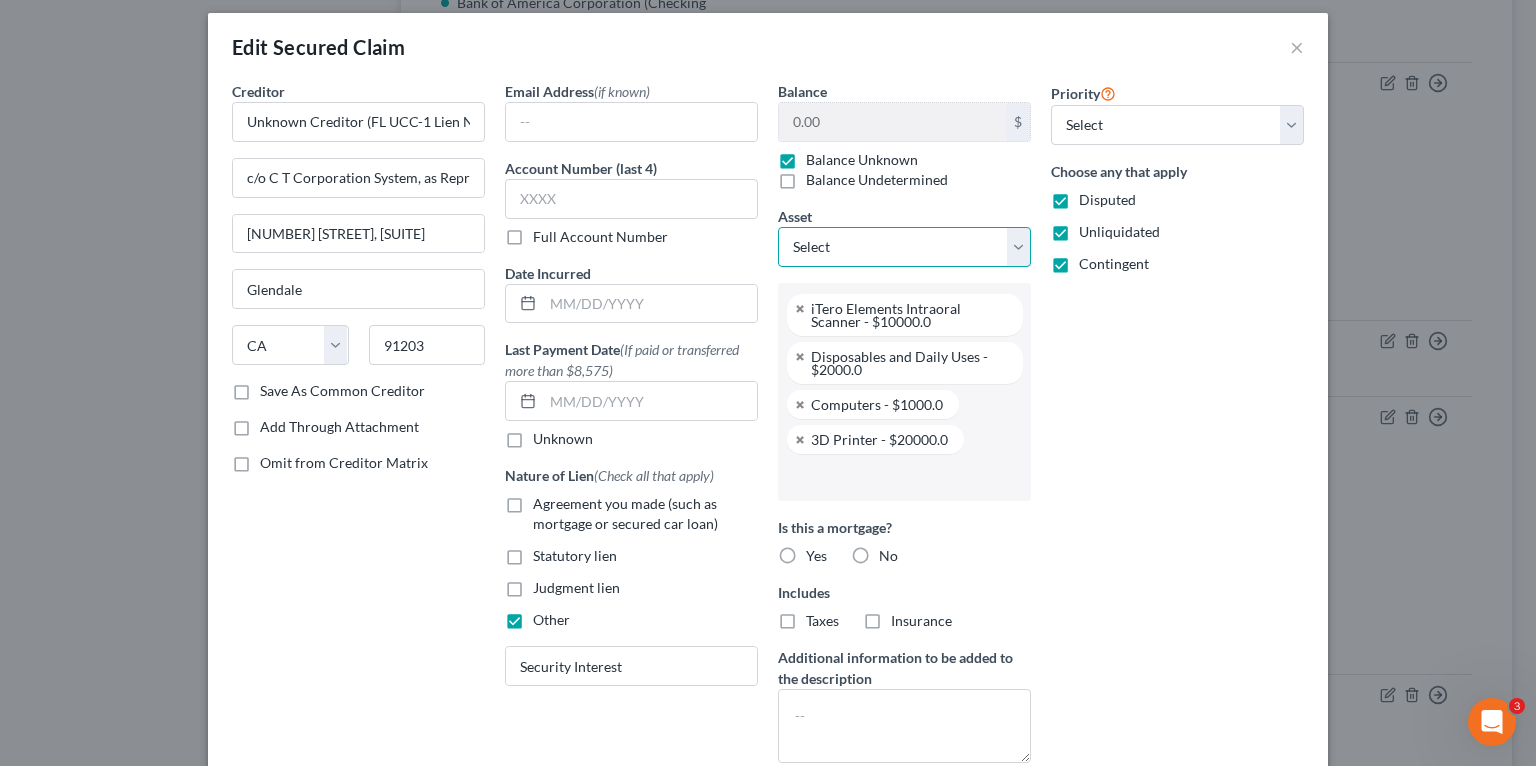 click on "Select Other Multiple Assets 7 Dental Chairs - $11000.0 Seacoast Banking Corporation of Florida (Checking Account) - $200.0 CT Scanner - $8000.0 Bank of America Corporation (Checking Account) - $500.0 Seacoast Banking Corporation of Florida (Checking Account) - $150.0 Eaglesoft Dental Practice Management Software - $0.0 Office Furniture - $700.0 https://avemariadentistry.com/ - $0.0 iTero Elements Intraoral Scanner - $10000.0 Disposables and Daily Uses - $2000.0 Leased office unit addressed [NUMBER] [STREET], [SUITE], [CITY], [STATE] [POSTAL_CODE] - $0.0 Accounts Receivable (owed to debtor) - $0.0 Computers - $1000.0 MJ Capital Funding Receivership - $0.0 Client List (No Noncompete) - $0.0 MJ Capital Funding Receivership (owed to debtor) - $0.0 TD Bank (Checking Account) - $0.0 3D Printer - $20000.0" at bounding box center (904, 247) 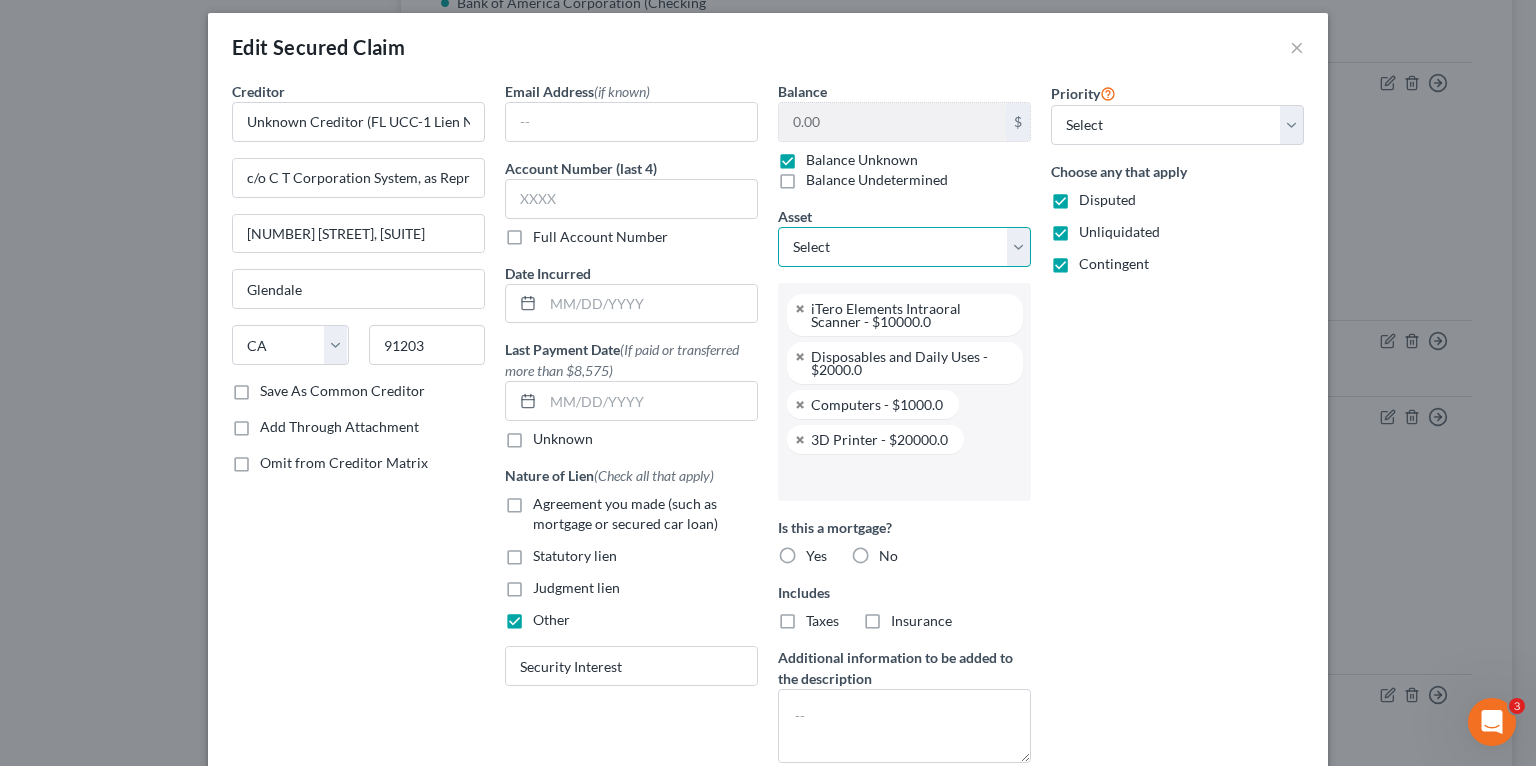 select on "0" 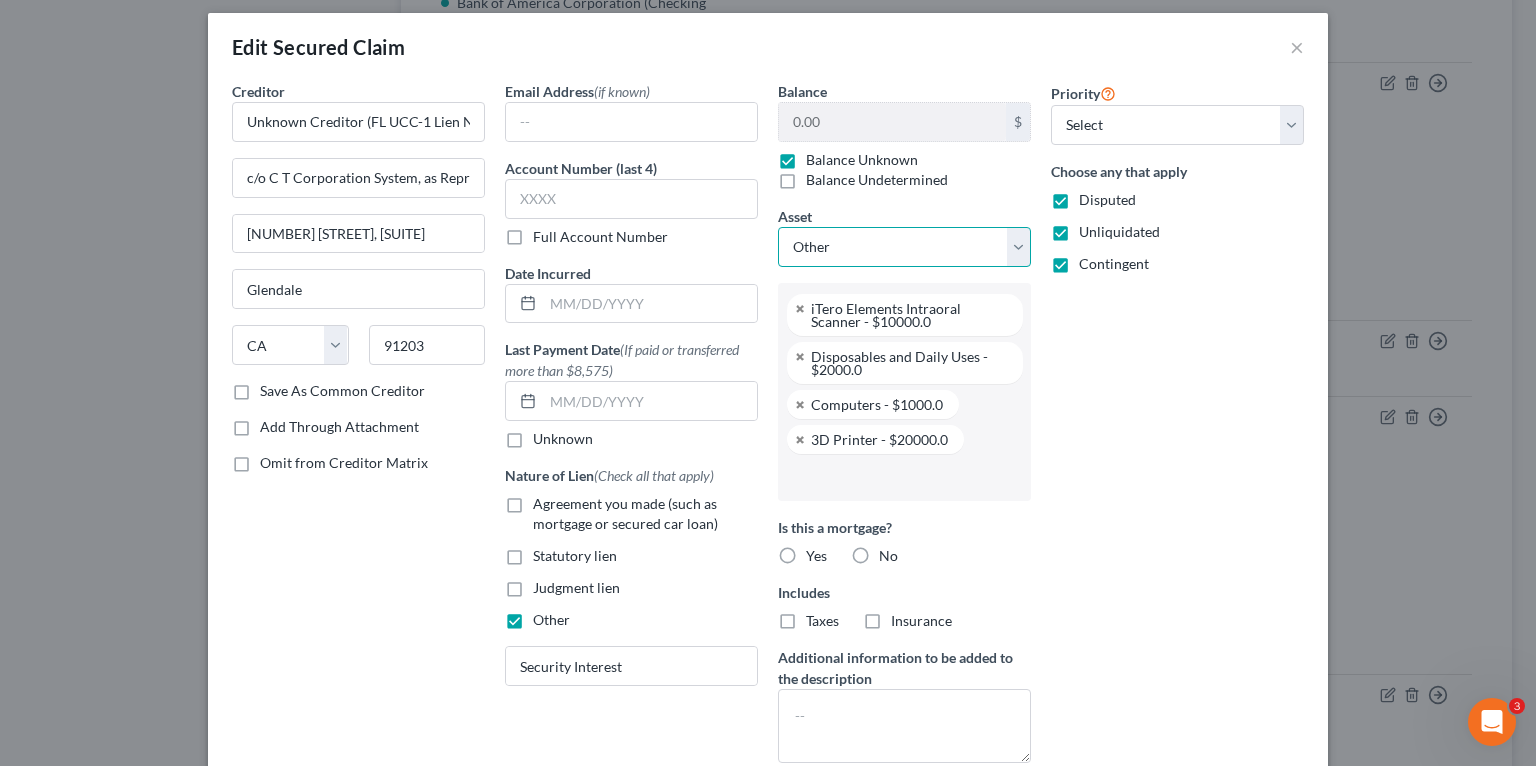 click on "Select Other Multiple Assets 7 Dental Chairs - $11000.0 Seacoast Banking Corporation of Florida (Checking Account) - $200.0 CT Scanner - $8000.0 Bank of America Corporation (Checking Account) - $500.0 Seacoast Banking Corporation of Florida (Checking Account) - $150.0 Eaglesoft Dental Practice Management Software - $0.0 Office Furniture - $700.0 https://avemariadentistry.com/ - $0.0 iTero Elements Intraoral Scanner - $10000.0 Disposables and Daily Uses - $2000.0 Leased office unit addressed [NUMBER] [STREET], [SUITE], [CITY], [STATE] [POSTAL_CODE] - $0.0 Accounts Receivable (owed to debtor) - $0.0 Computers - $1000.0 MJ Capital Funding Receivership - $0.0 Client List (No Noncompete) - $0.0 MJ Capital Funding Receivership (owed to debtor) - $0.0 TD Bank (Checking Account) - $0.0 3D Printer - $20000.0" at bounding box center [904, 247] 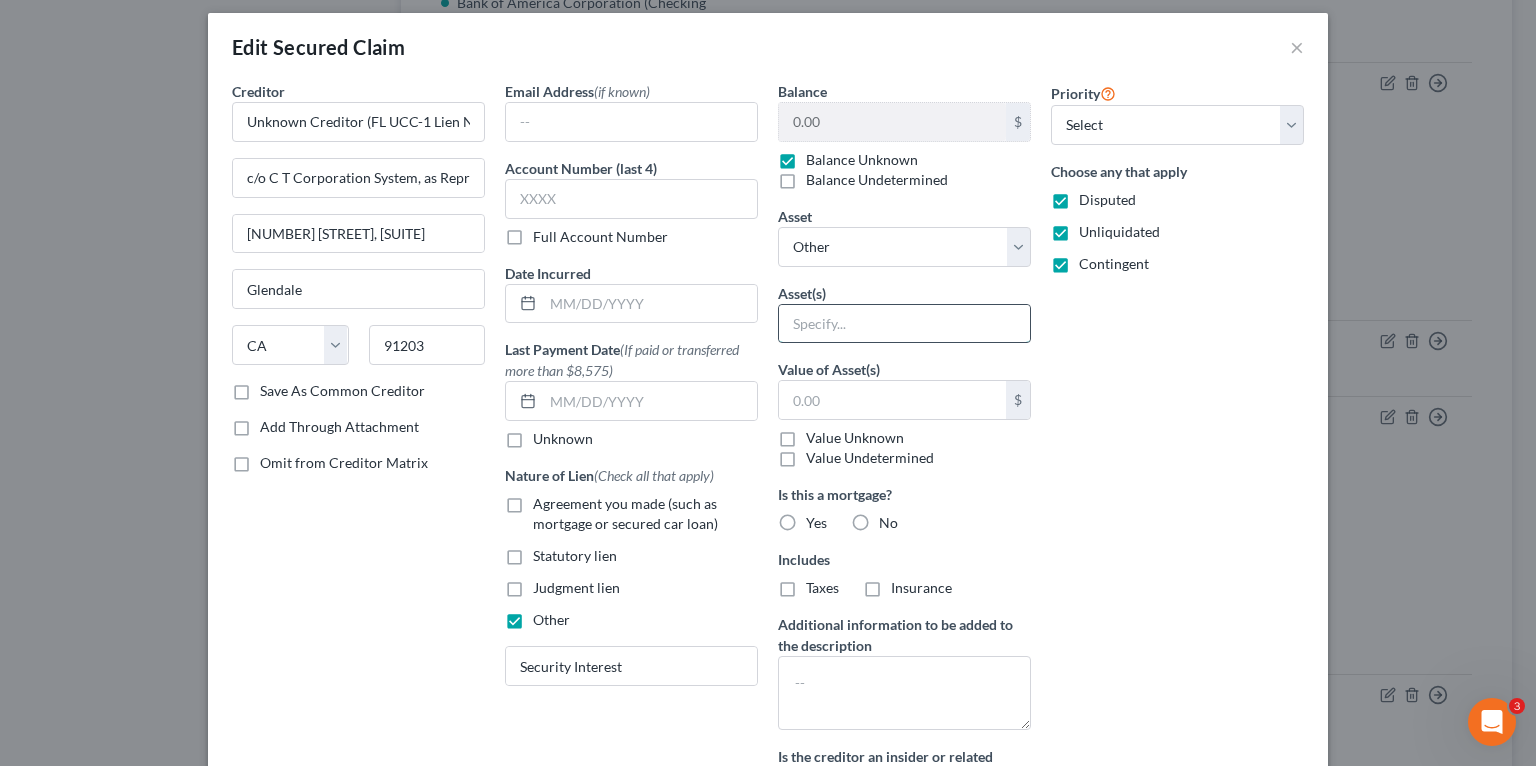 click at bounding box center (904, 324) 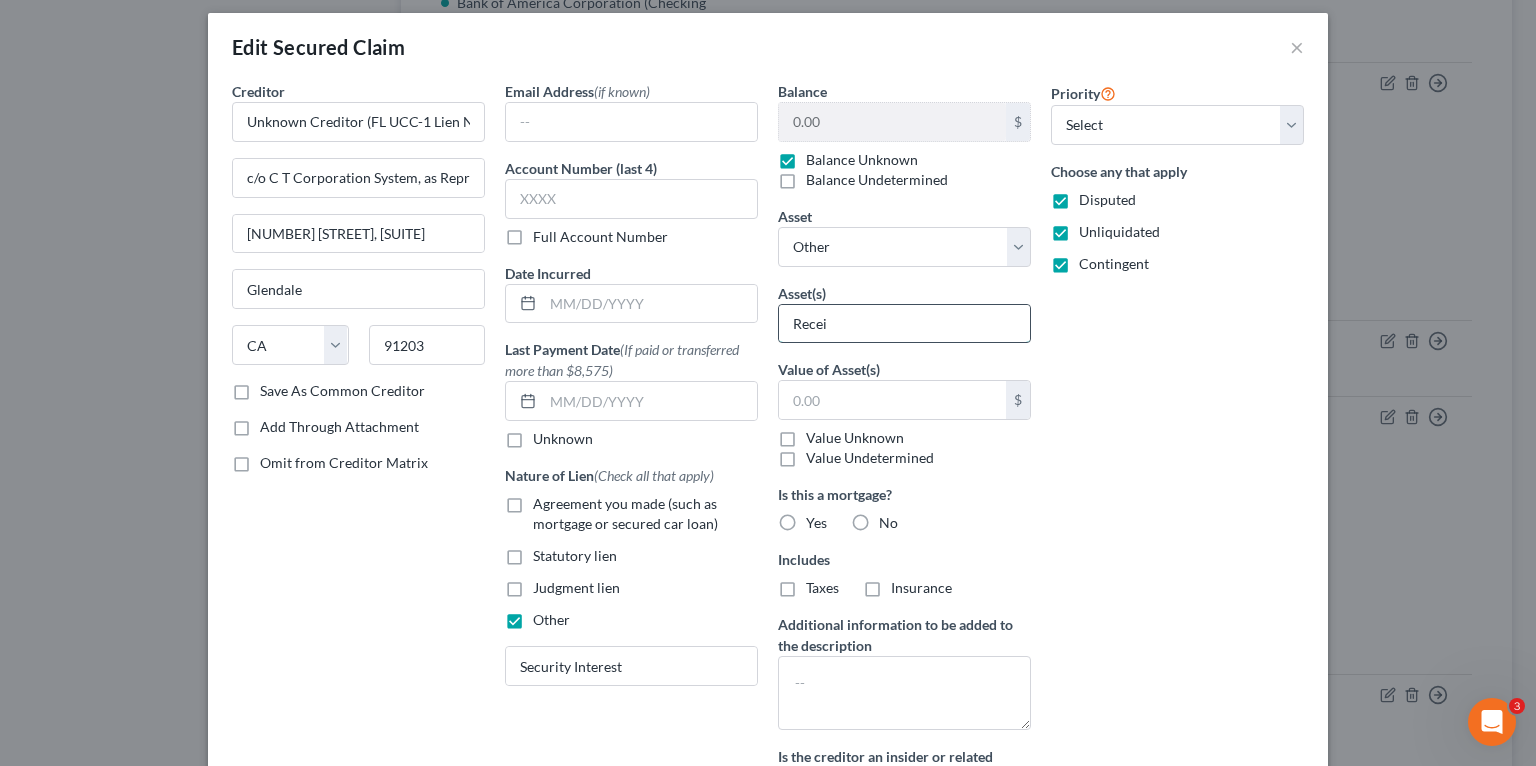 type on "Receivables" 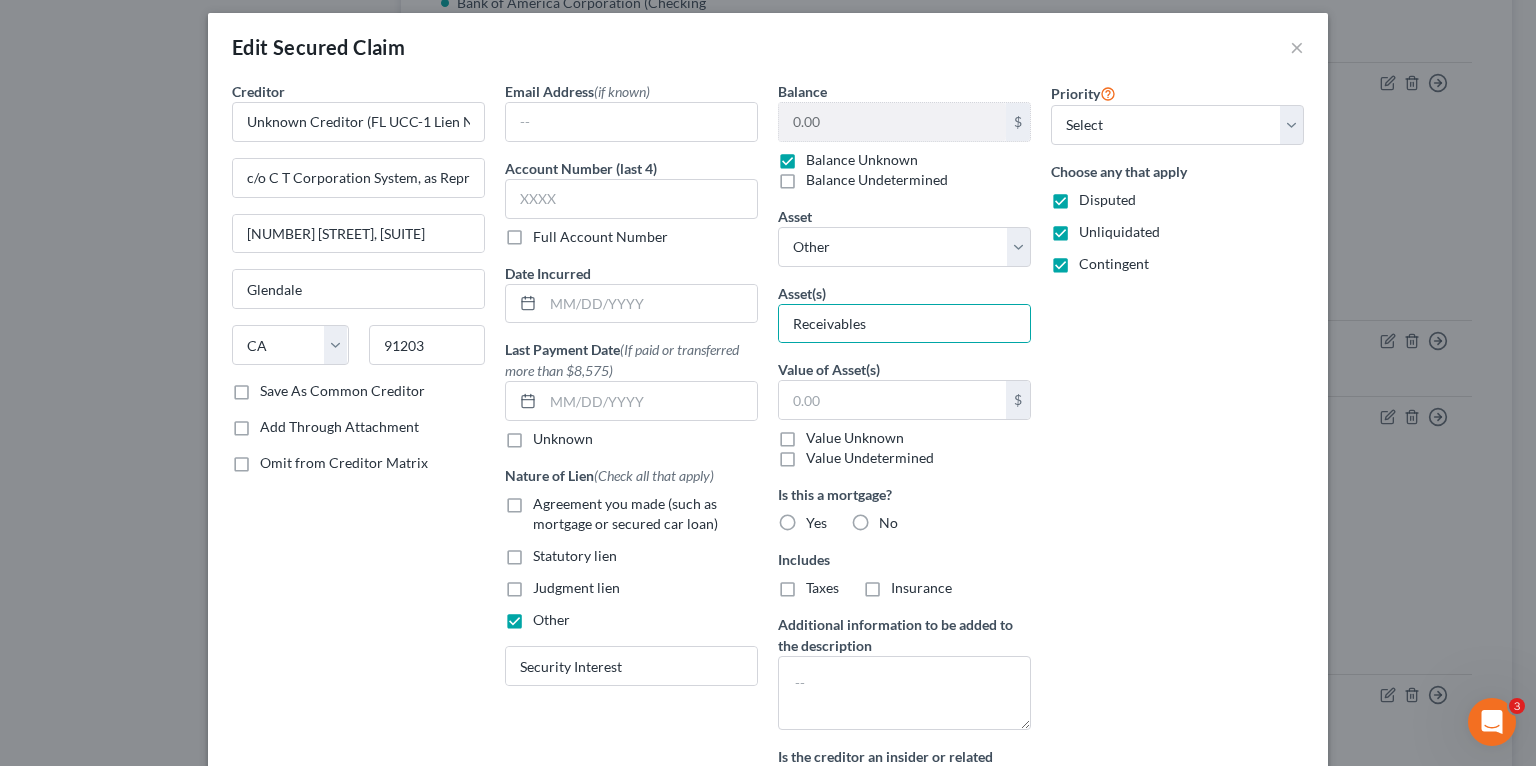 click on "Value Undetermined" at bounding box center [870, 458] 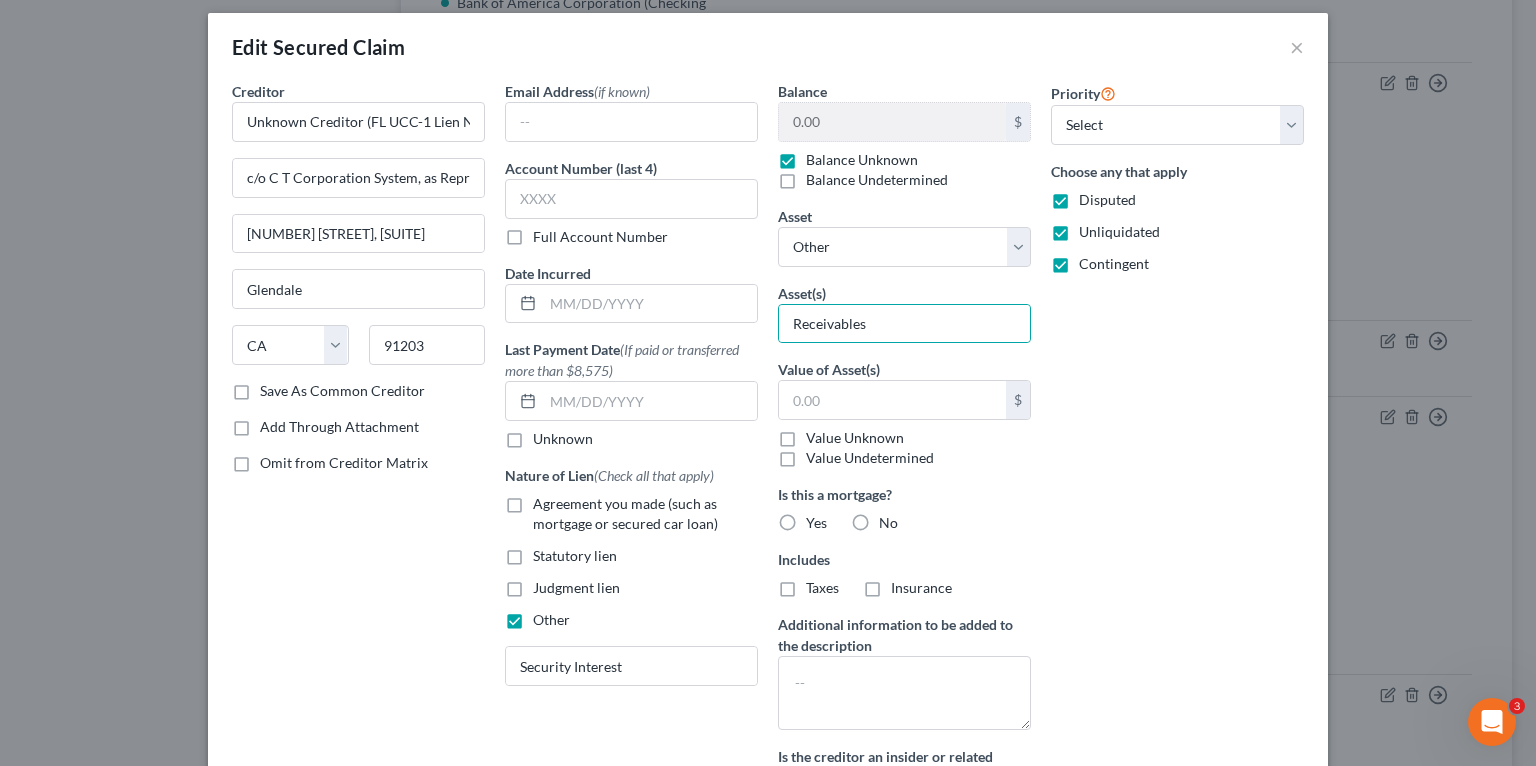 click on "Value Undetermined" at bounding box center (820, 454) 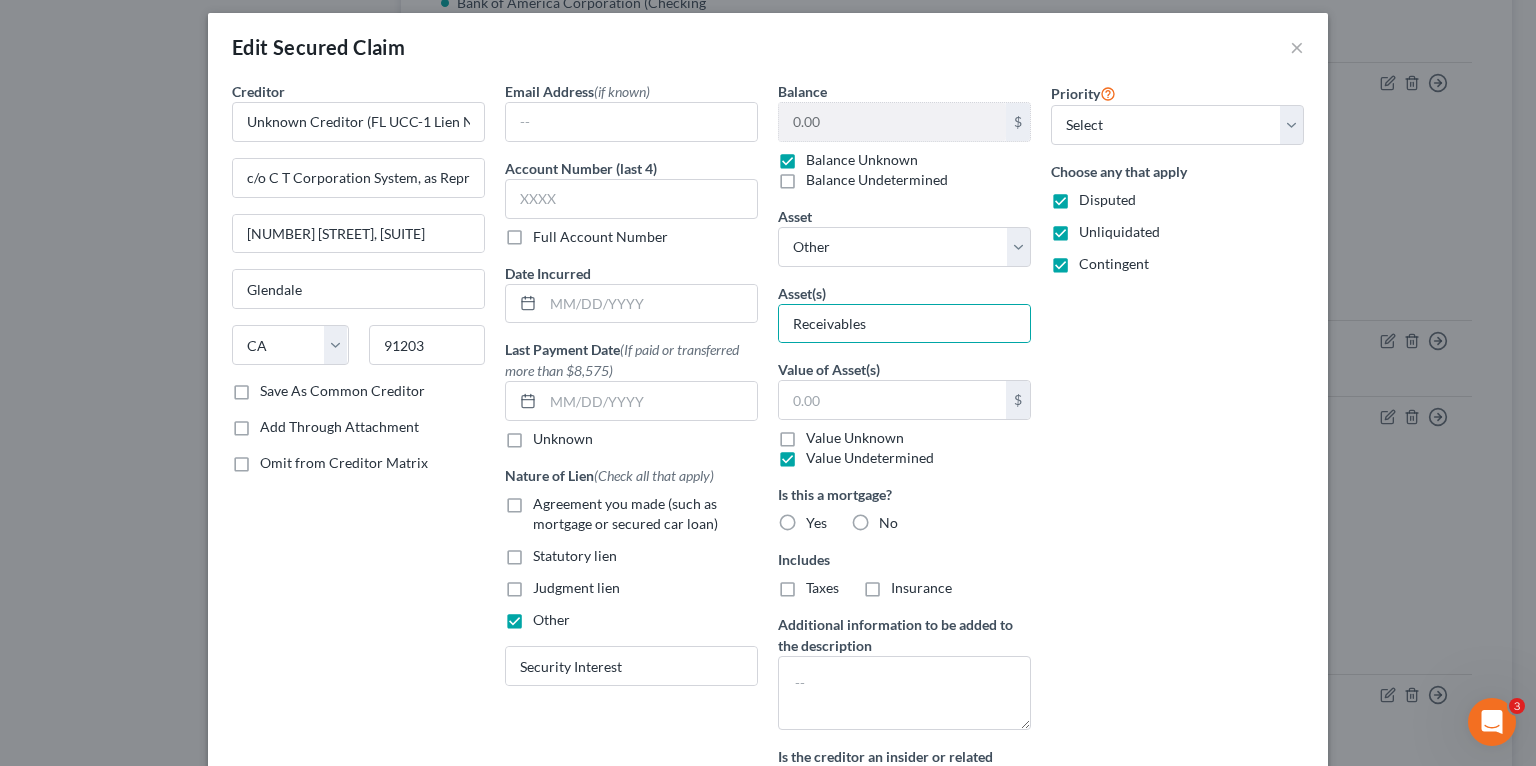 type on "0.00" 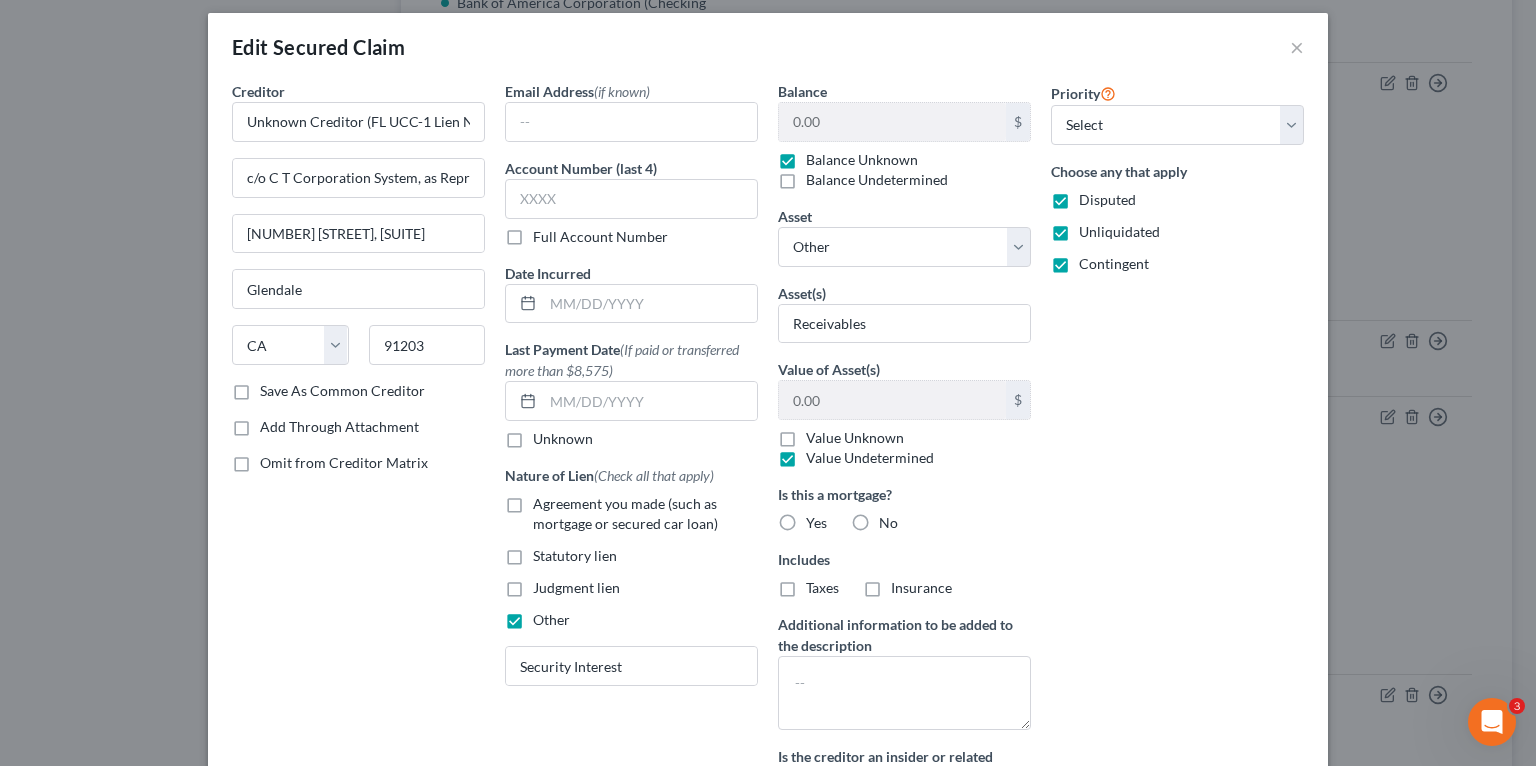 click on "Value Undetermined" at bounding box center [870, 458] 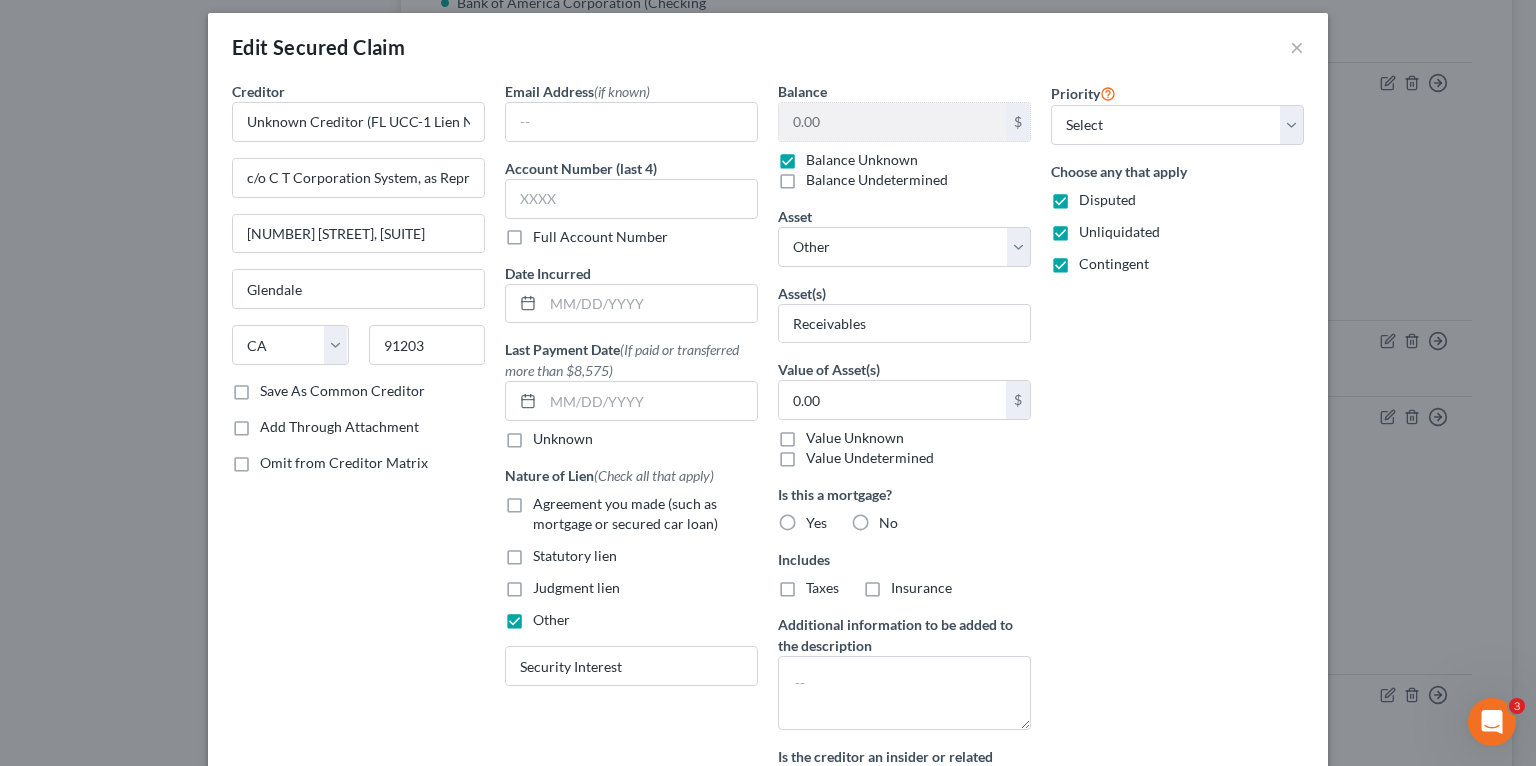 click on "Value Unknown" at bounding box center [855, 438] 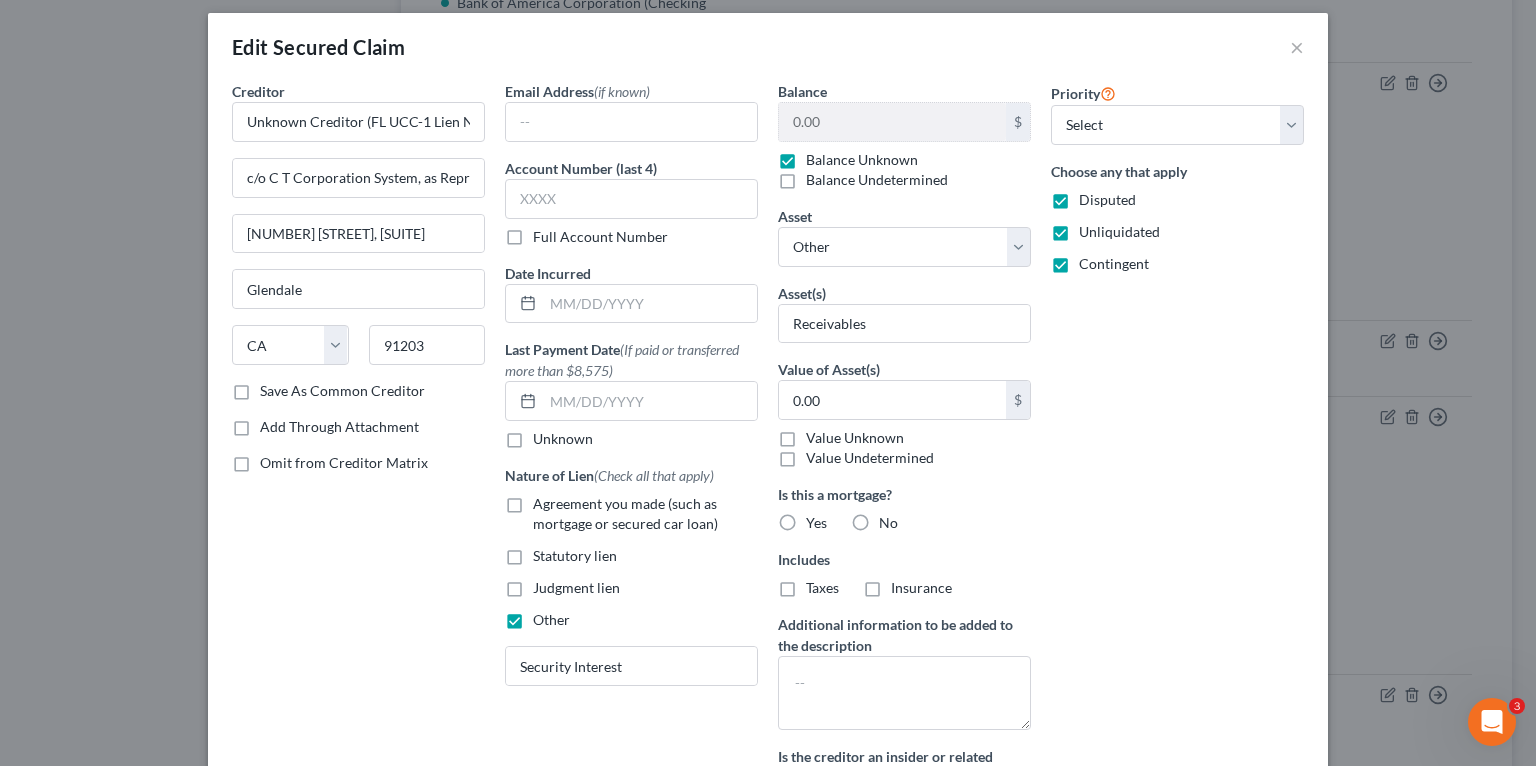 click on "Value Unknown" at bounding box center (820, 434) 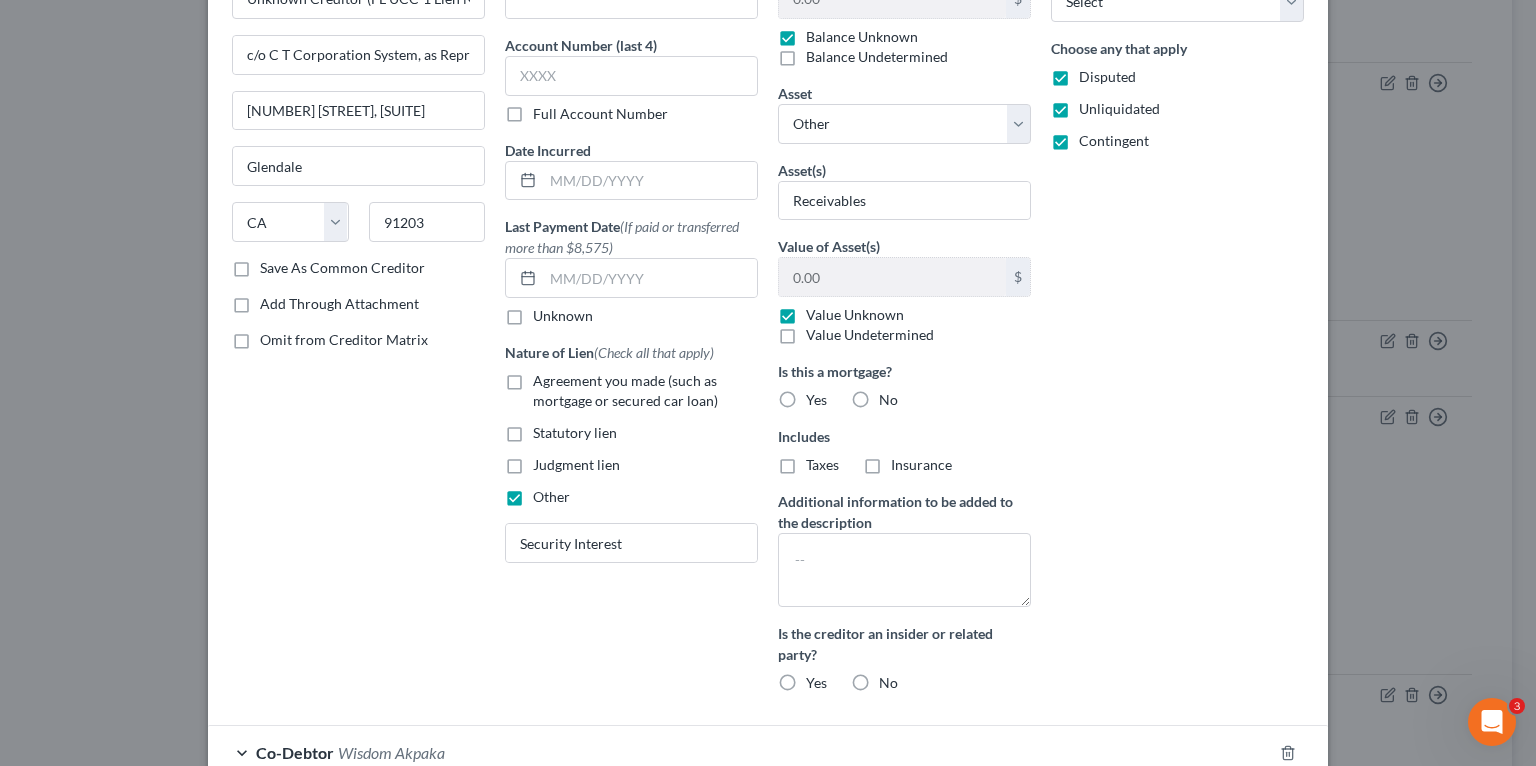 scroll, scrollTop: 313, scrollLeft: 0, axis: vertical 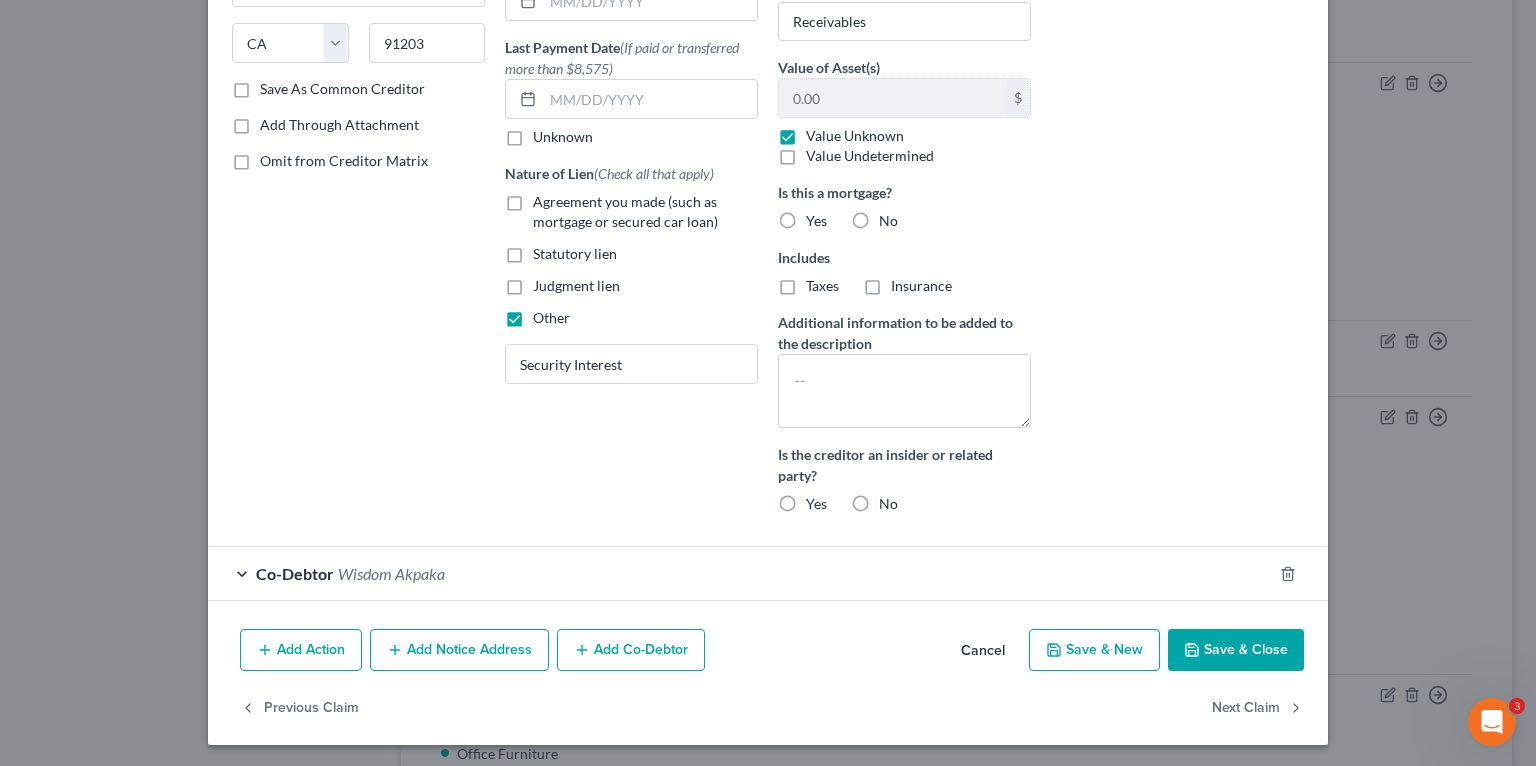 click on "Save & Close" at bounding box center (1236, 650) 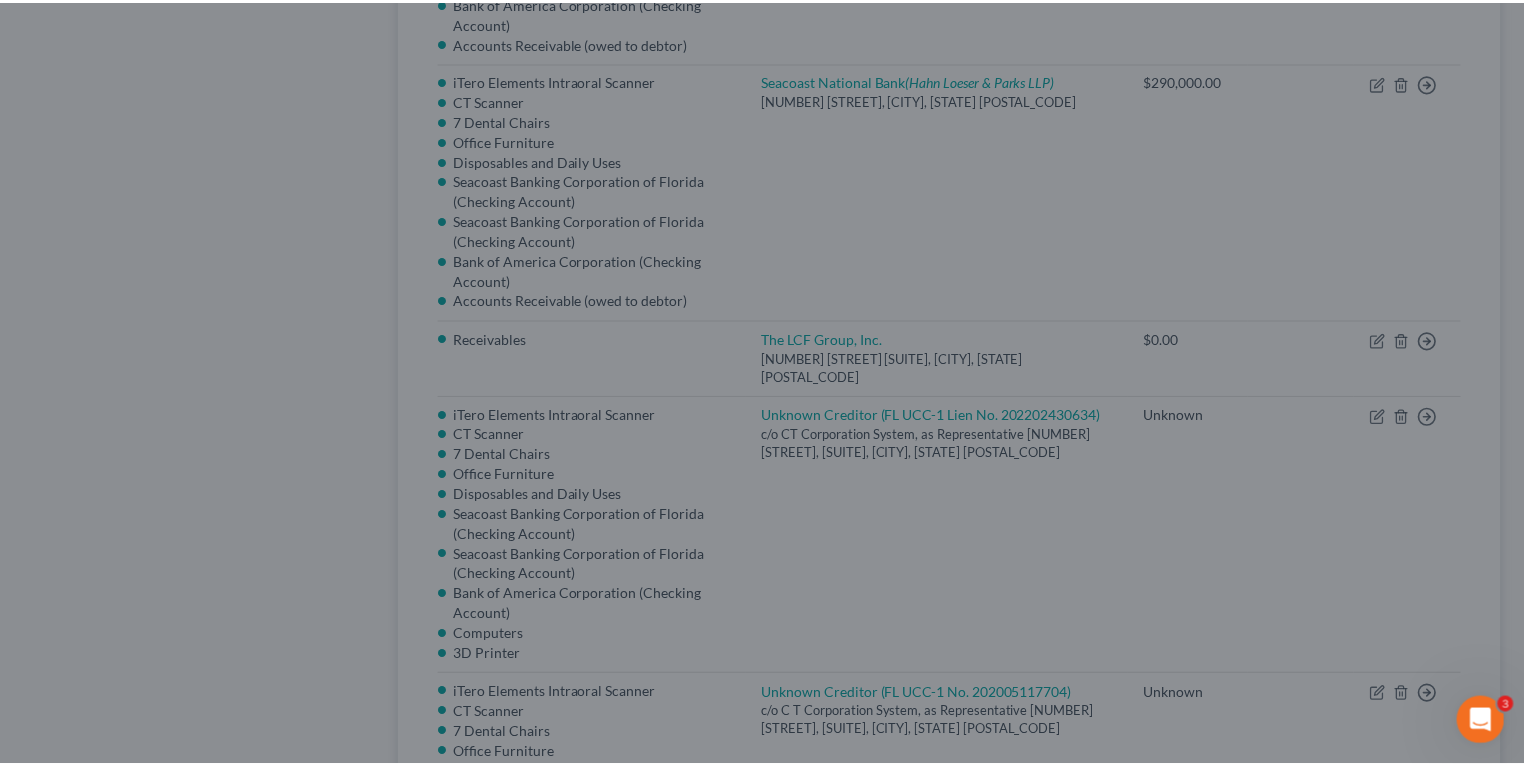 scroll, scrollTop: 183, scrollLeft: 0, axis: vertical 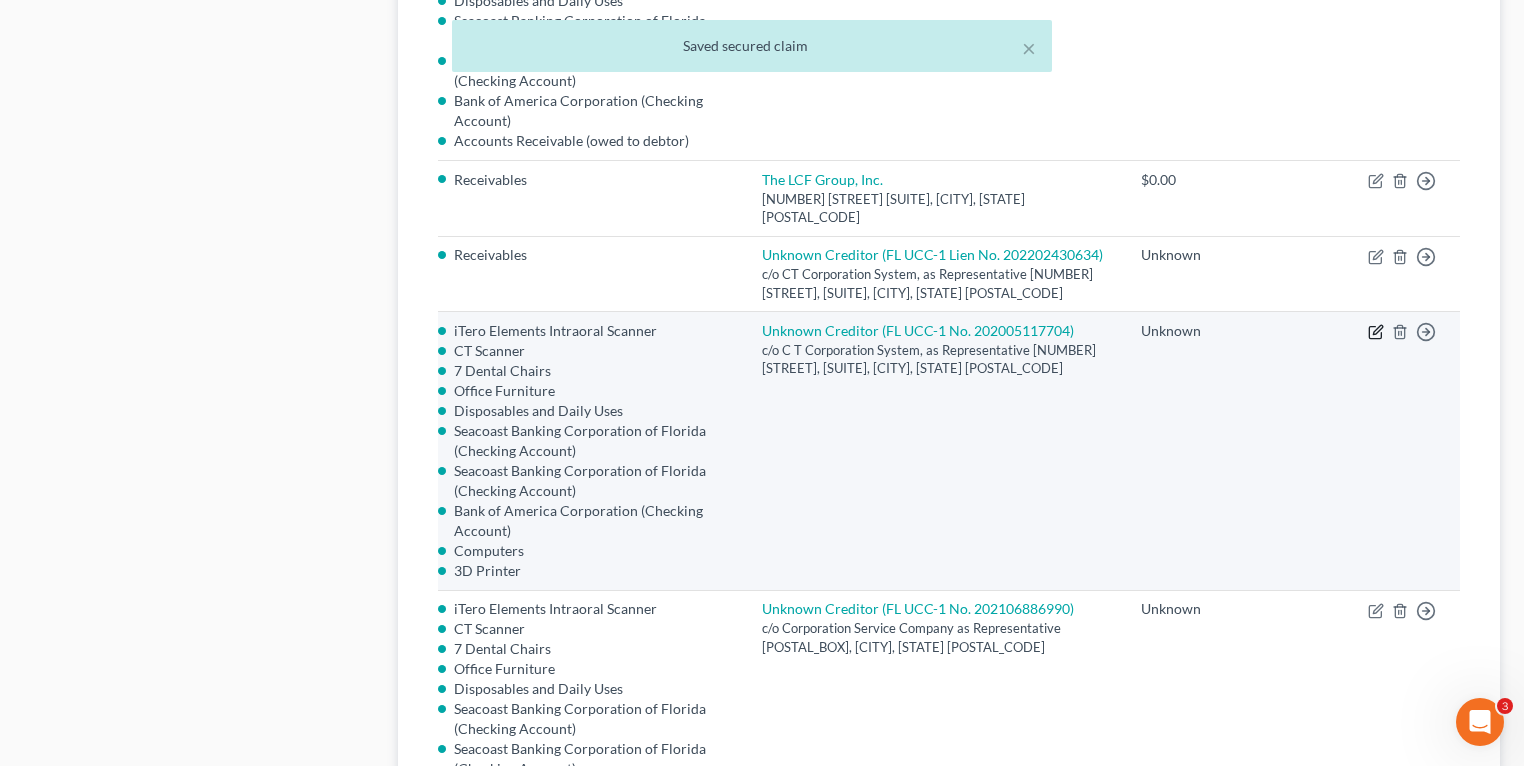 click 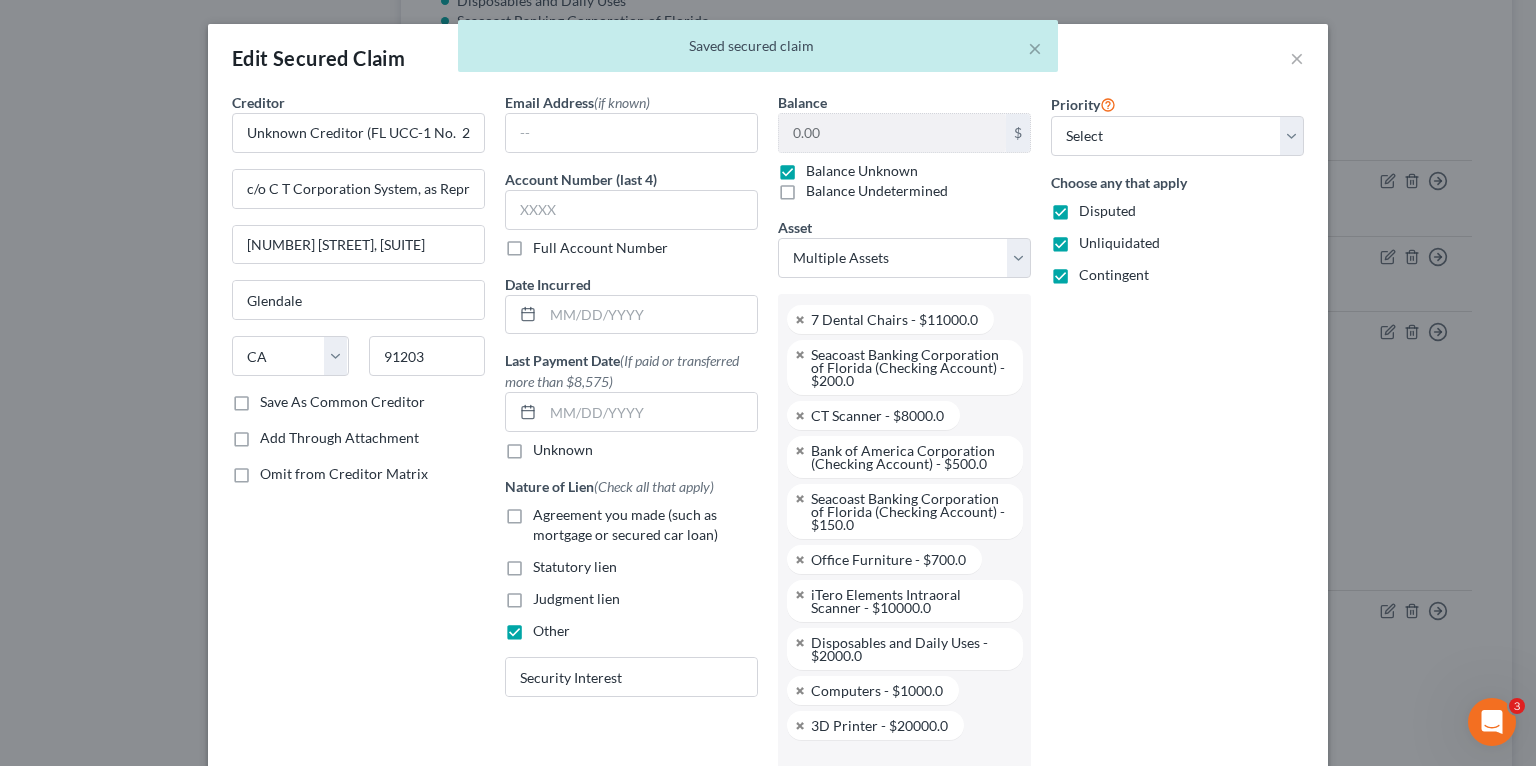 scroll, scrollTop: 302, scrollLeft: 0, axis: vertical 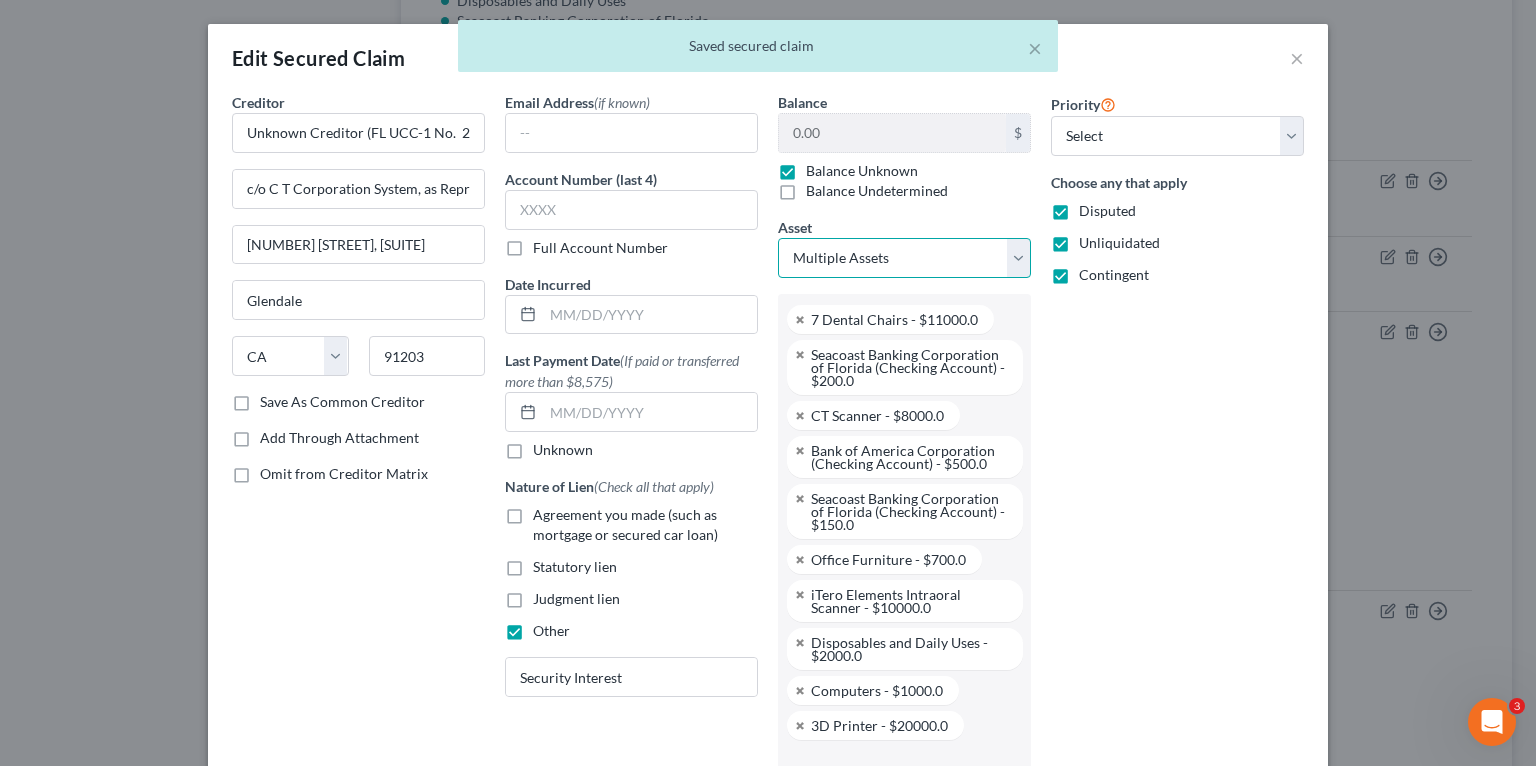 click on "Select Other Multiple Assets 7 Dental Chairs - $11000.0 Seacoast Banking Corporation of Florida (Checking Account) - $200.0 CT Scanner - $8000.0 Bank of America Corporation (Checking Account) - $500.0 Seacoast Banking Corporation of Florida (Checking Account) - $150.0 Eaglesoft Dental Practice Management Software - $0.0 Office Furniture - $700.0 https://avemariadentistry.com/ - $0.0 iTero Elements Intraoral Scanner - $10000.0 Disposables and Daily Uses - $2000.0 Leased office unit addressed [NUMBER] [STREET], [SUITE], [CITY], [STATE] [POSTAL_CODE] - $0.0 Accounts Receivable (owed to debtor) - $0.0 Computers - $1000.0 MJ Capital Funding Receivership - $0.0 Client List (No Noncompete) - $0.0 MJ Capital Funding Receivership (owed to debtor) - $0.0 TD Bank (Checking Account) - $0.0 3D Printer - $20000.0" at bounding box center (904, 258) 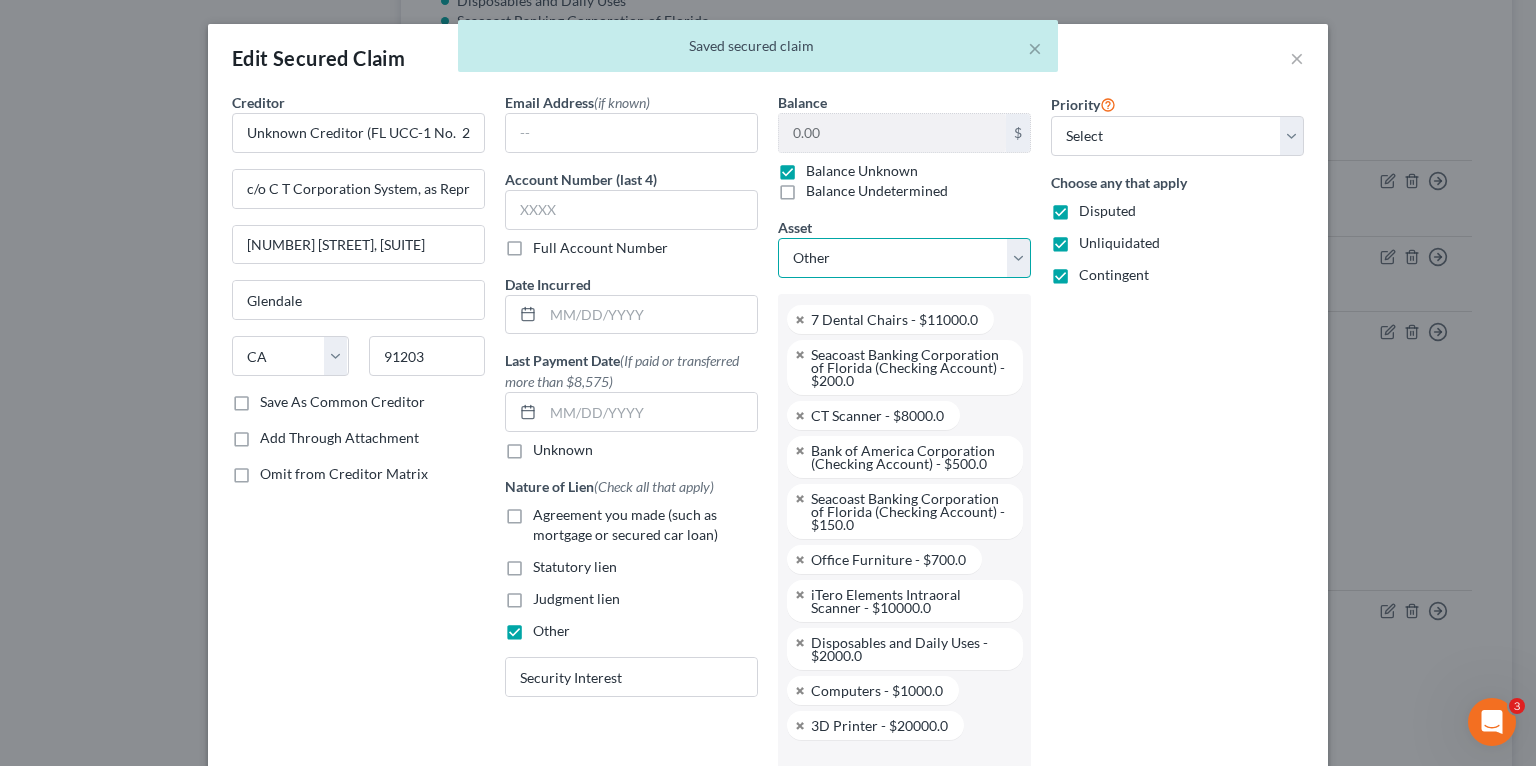 click on "Select Other Multiple Assets 7 Dental Chairs - $11000.0 Seacoast Banking Corporation of Florida (Checking Account) - $200.0 CT Scanner - $8000.0 Bank of America Corporation (Checking Account) - $500.0 Seacoast Banking Corporation of Florida (Checking Account) - $150.0 Eaglesoft Dental Practice Management Software - $0.0 Office Furniture - $700.0 https://avemariadentistry.com/ - $0.0 iTero Elements Intraoral Scanner - $10000.0 Disposables and Daily Uses - $2000.0 Leased office unit addressed [NUMBER] [STREET], [SUITE], [CITY], [STATE] [POSTAL_CODE] - $0.0 Accounts Receivable (owed to debtor) - $0.0 Computers - $1000.0 MJ Capital Funding Receivership - $0.0 Client List (No Noncompete) - $0.0 MJ Capital Funding Receivership (owed to debtor) - $0.0 TD Bank (Checking Account) - $0.0 3D Printer - $20000.0" at bounding box center [904, 258] 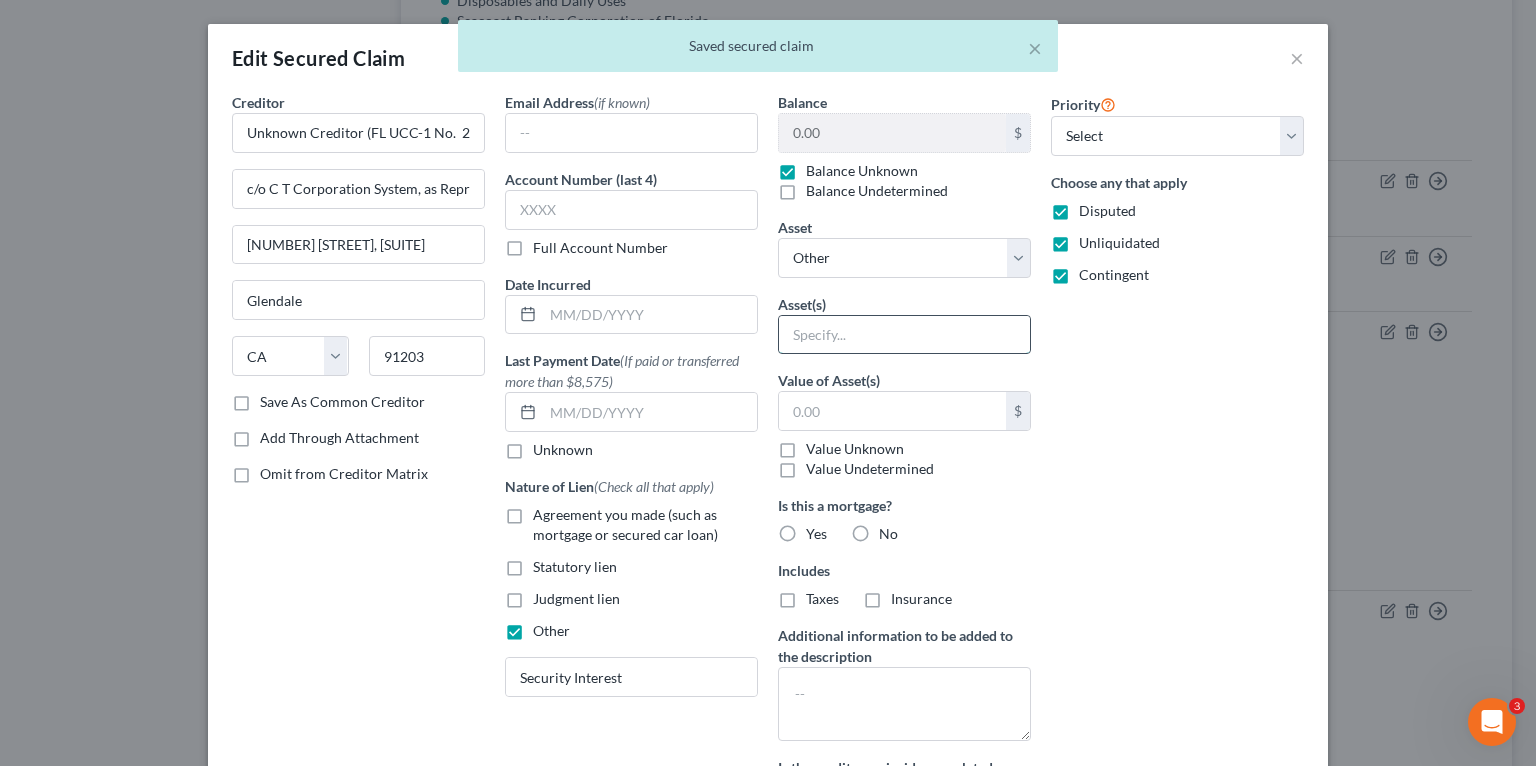 click at bounding box center [904, 335] 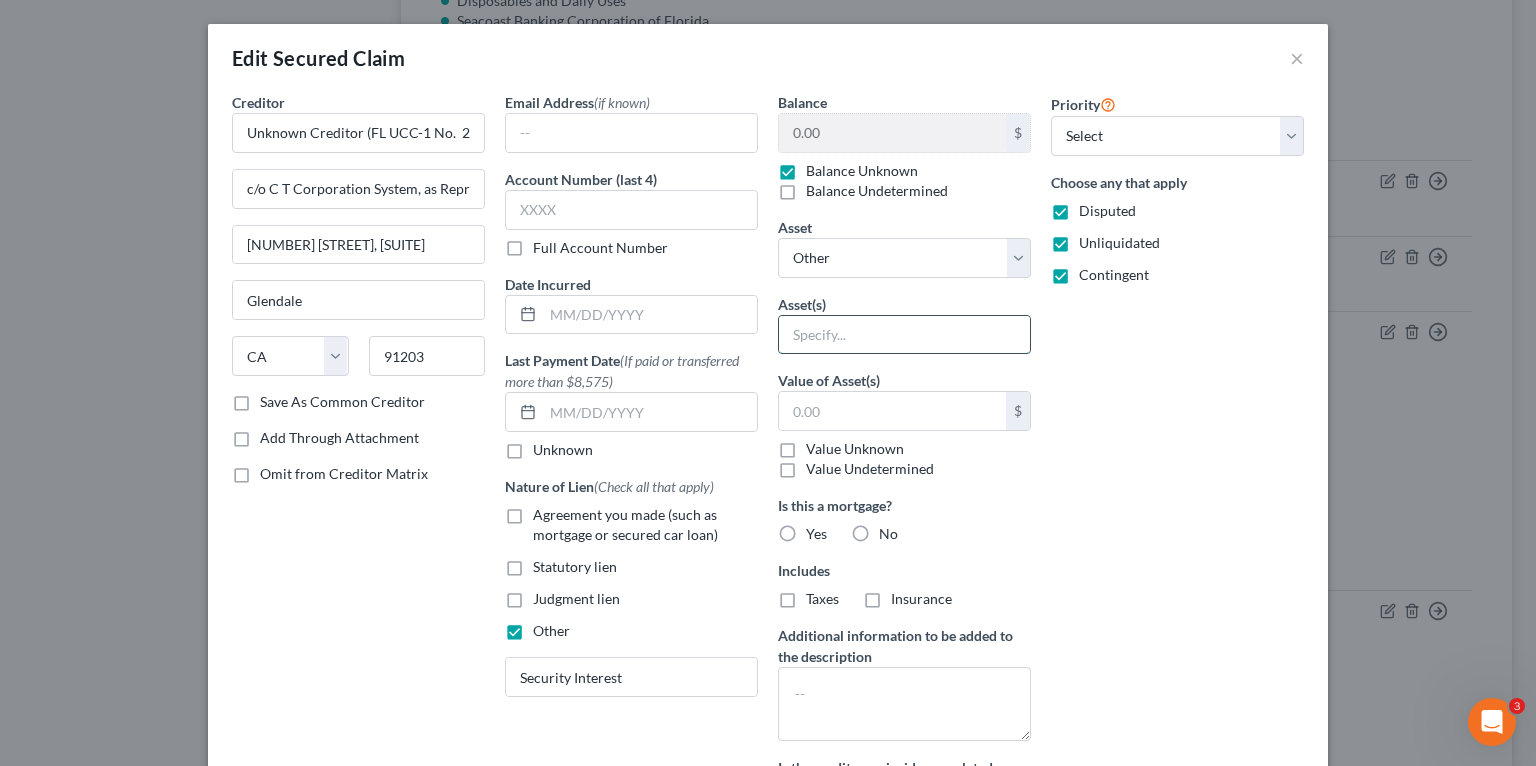 type on "Receivables" 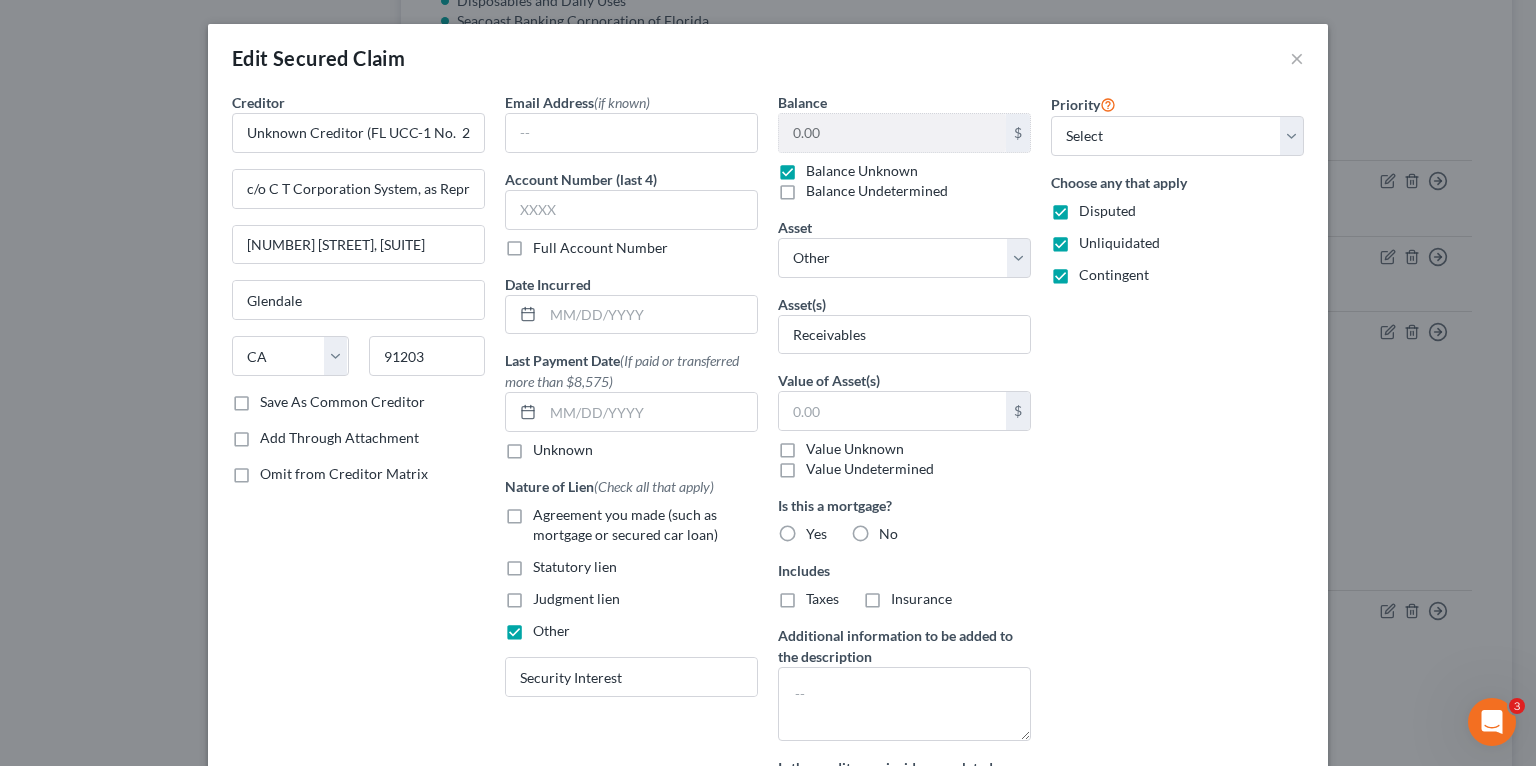 click on "Value Unknown" at bounding box center (855, 449) 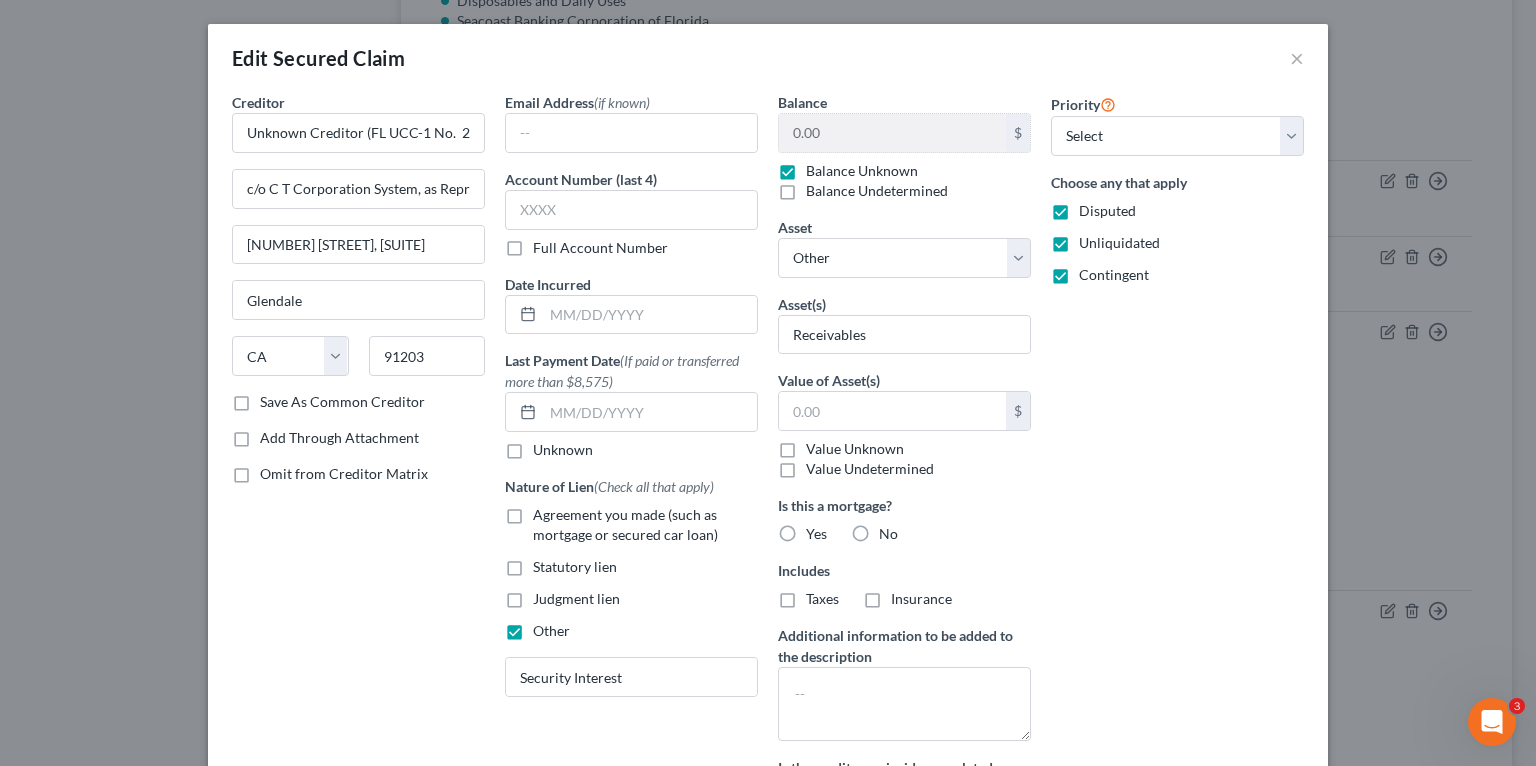 click on "Value Unknown" at bounding box center (820, 445) 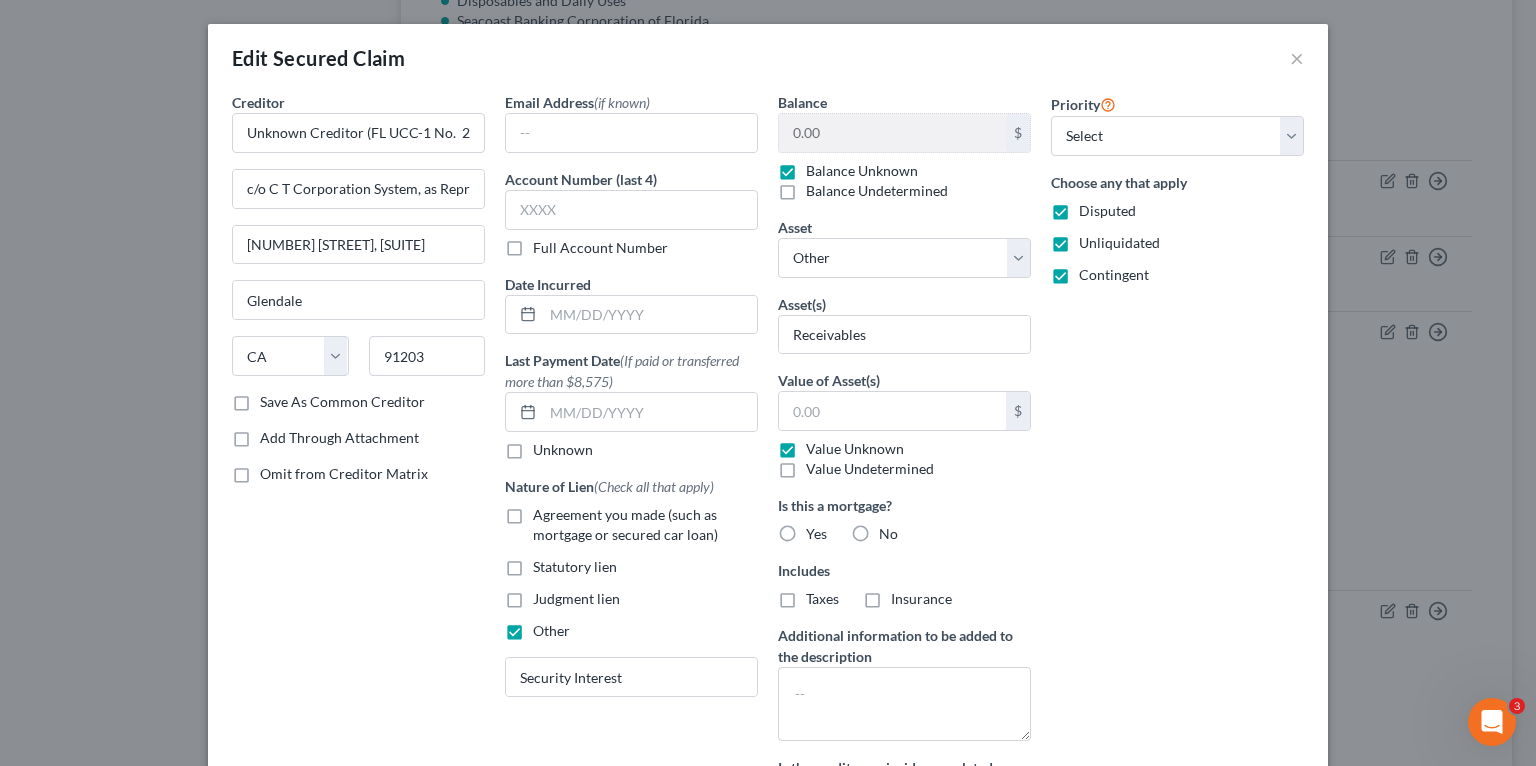type on "0.00" 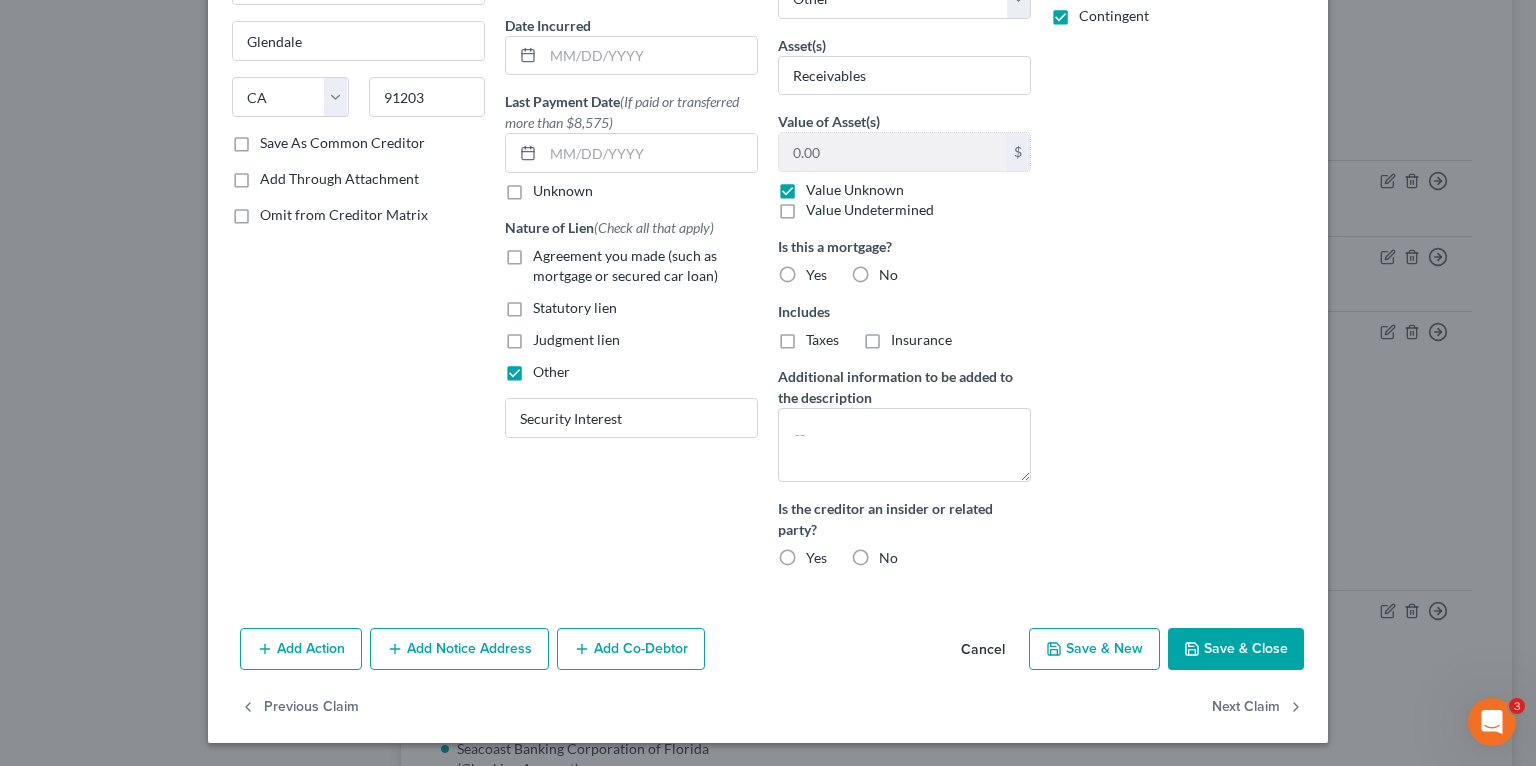 click on "Save & Close" at bounding box center (1236, 649) 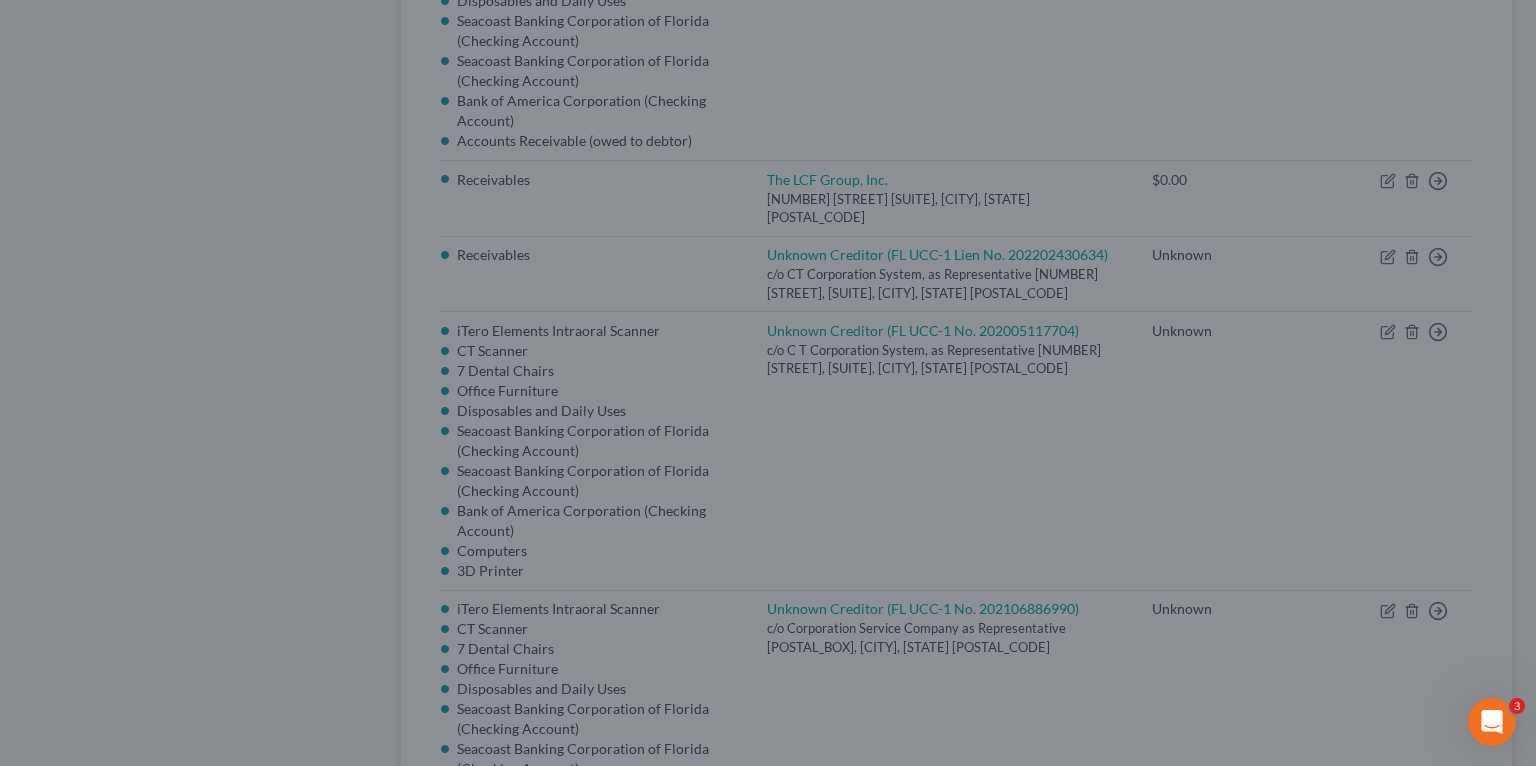 scroll, scrollTop: 128, scrollLeft: 0, axis: vertical 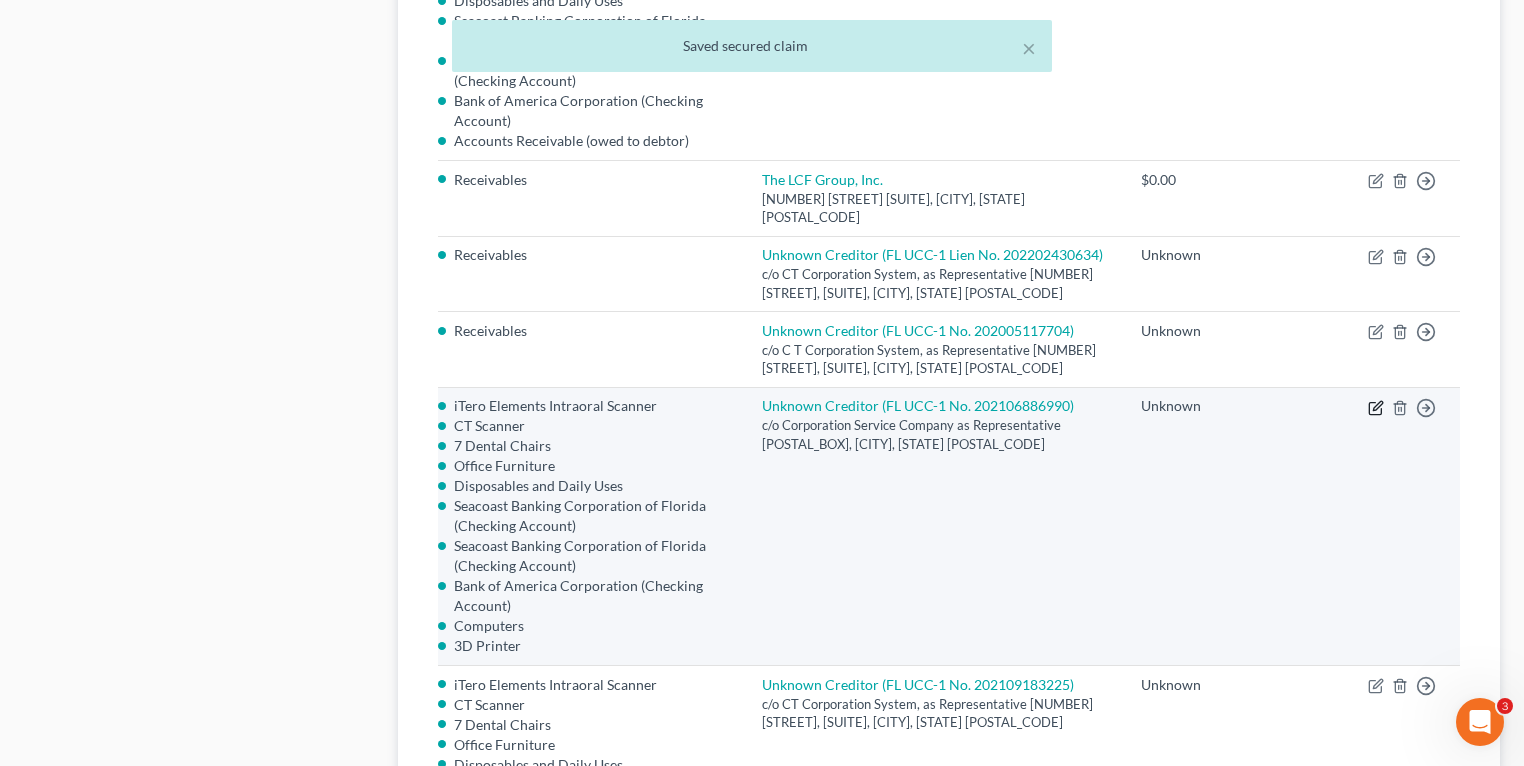 click 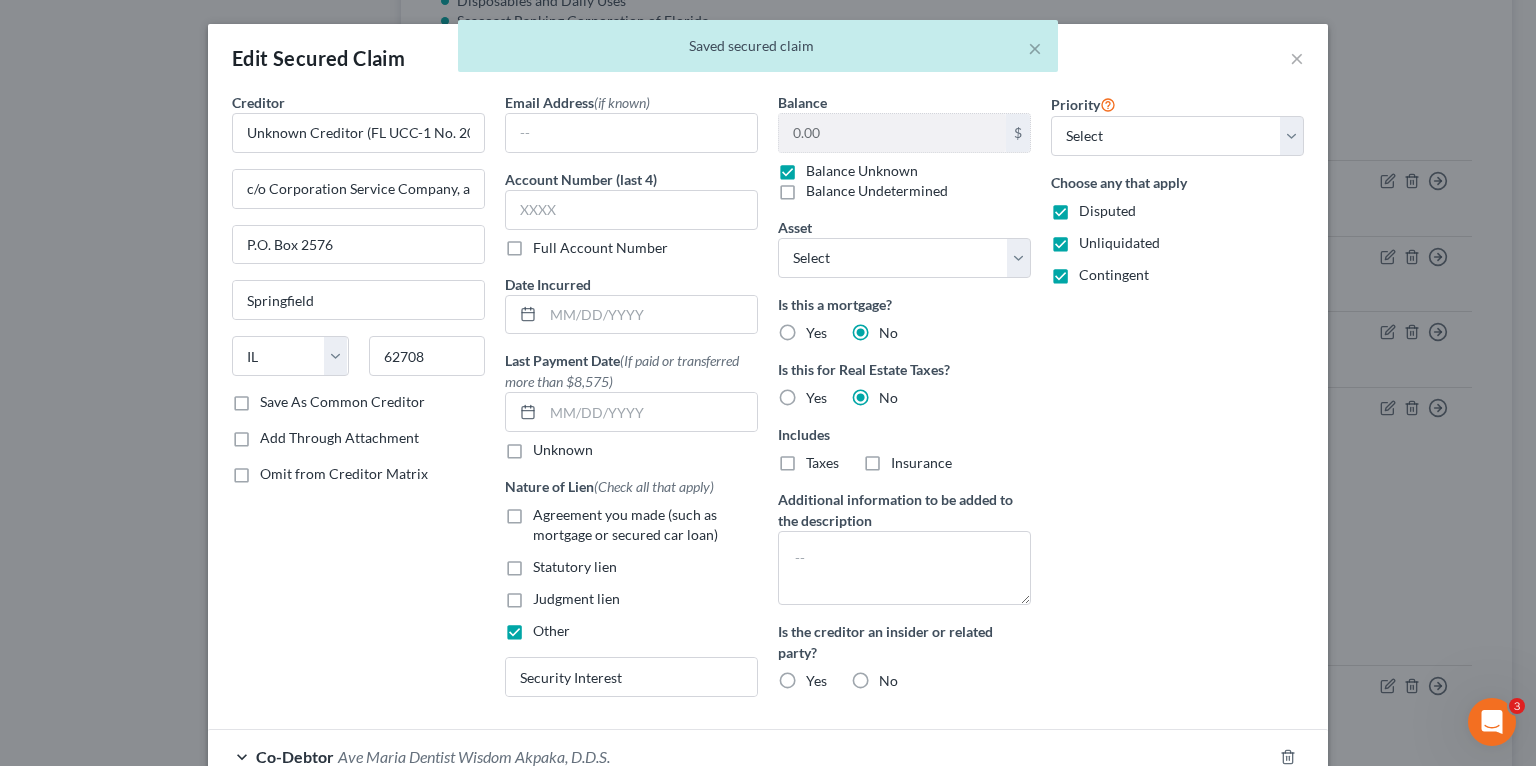 type 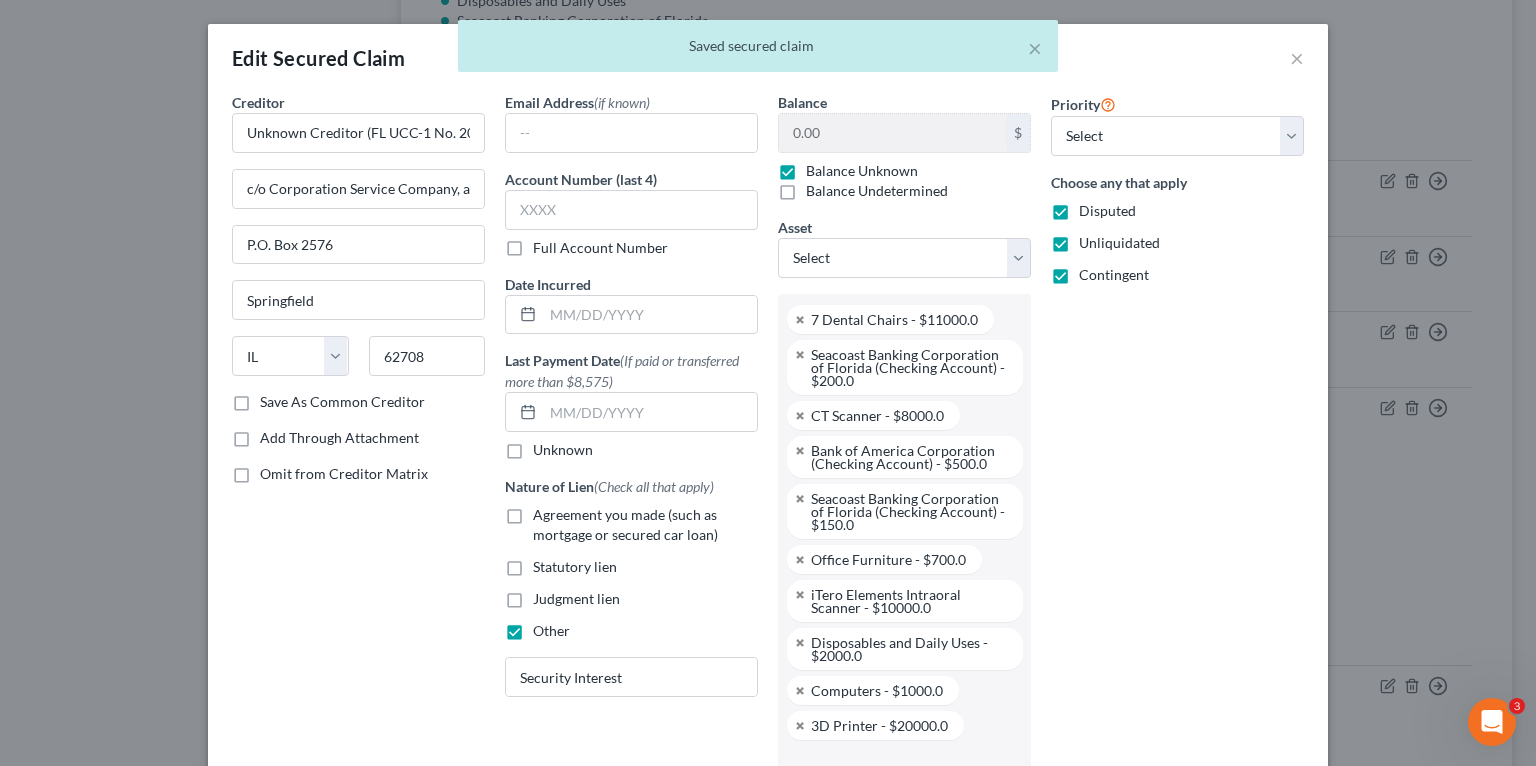 scroll, scrollTop: 302, scrollLeft: 0, axis: vertical 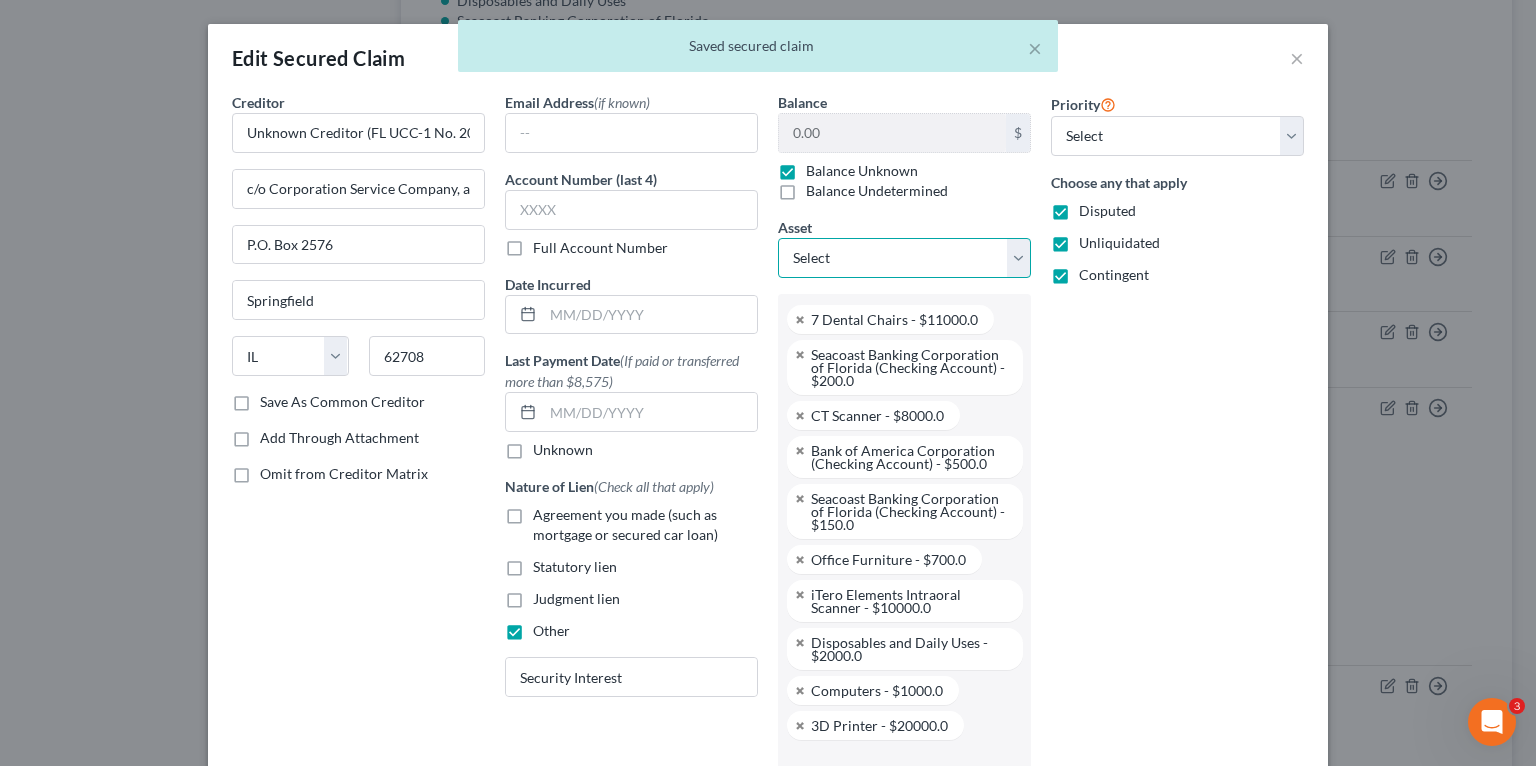 click on "Select Other Multiple Assets 7 Dental Chairs - $11000.0 Seacoast Banking Corporation of Florida (Checking Account) - $200.0 CT Scanner - $8000.0 Bank of America Corporation (Checking Account) - $500.0 Seacoast Banking Corporation of Florida (Checking Account) - $150.0 Eaglesoft Dental Practice Management Software - $0.0 Office Furniture - $700.0 https://avemariadentistry.com/ - $0.0 iTero Elements Intraoral Scanner - $10000.0 Disposables and Daily Uses - $2000.0 Leased office unit addressed [NUMBER] [STREET], [SUITE], [CITY], [STATE] [POSTAL_CODE] - $0.0 Accounts Receivable (owed to debtor) - $0.0 Computers - $1000.0 MJ Capital Funding Receivership - $0.0 Client List (No Noncompete) - $0.0 MJ Capital Funding Receivership (owed to debtor) - $0.0 TD Bank (Checking Account) - $0.0 3D Printer - $20000.0" at bounding box center [904, 258] 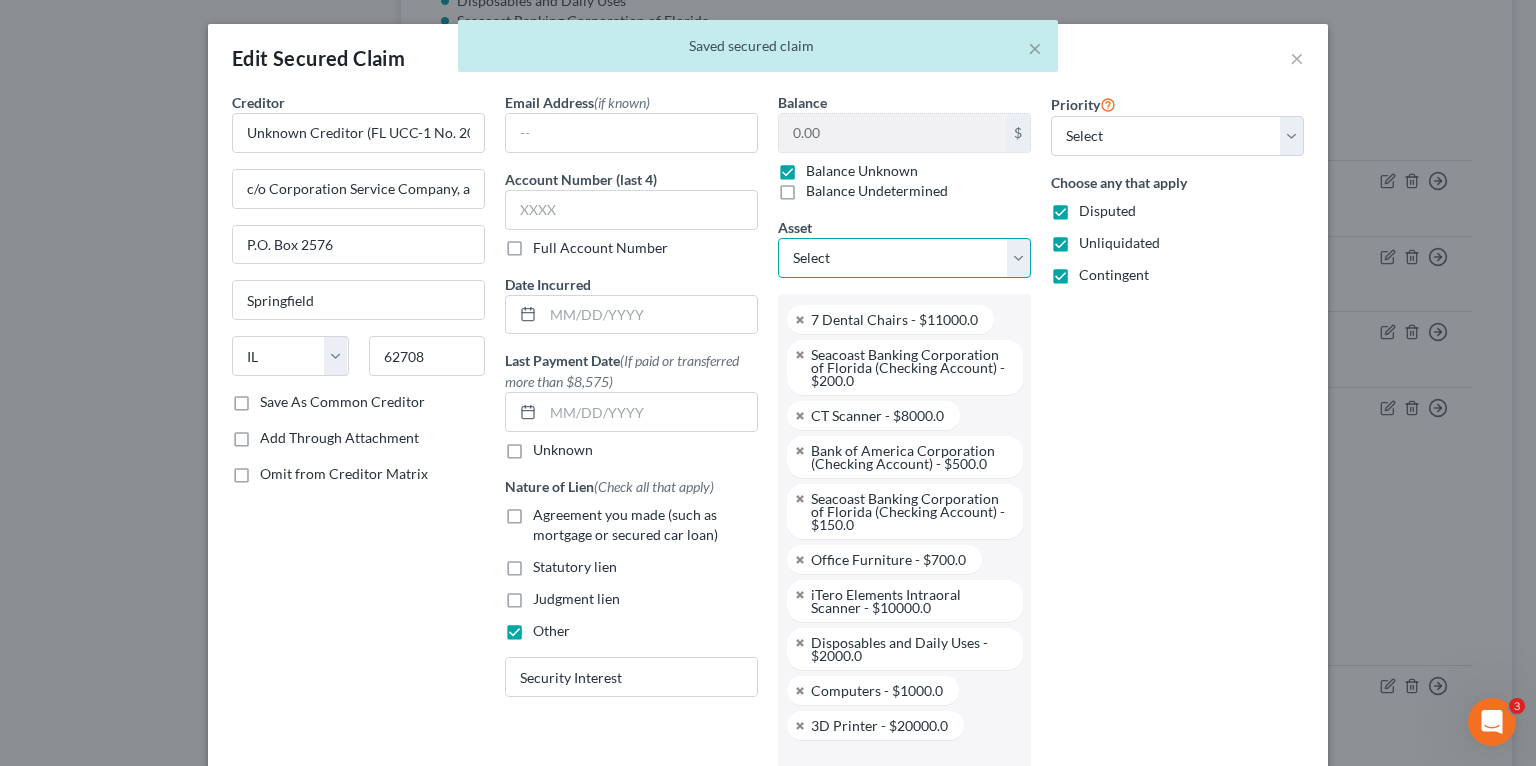 select on "0" 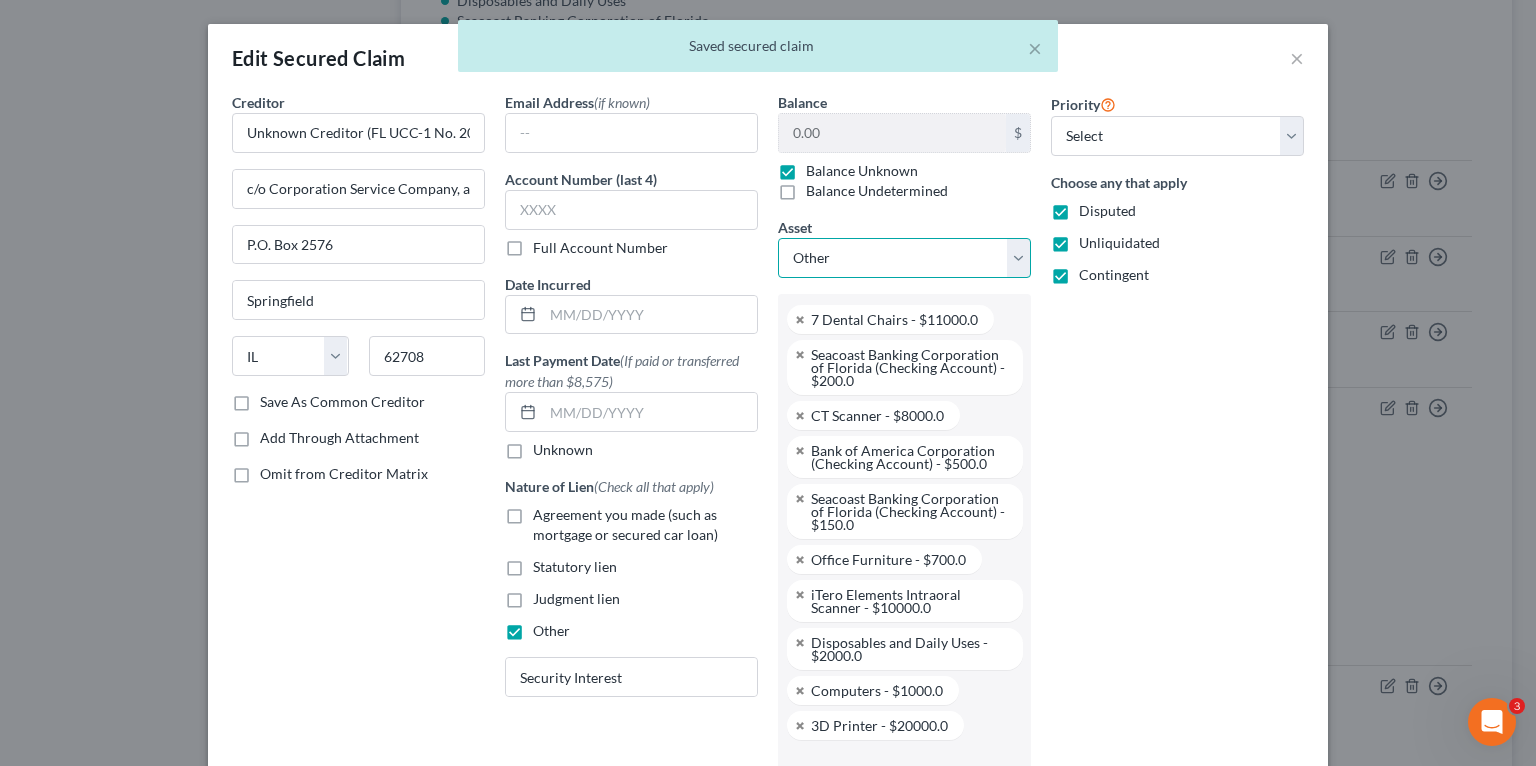 click on "Select Other Multiple Assets 7 Dental Chairs - $11000.0 Seacoast Banking Corporation of Florida (Checking Account) - $200.0 CT Scanner - $8000.0 Bank of America Corporation (Checking Account) - $500.0 Seacoast Banking Corporation of Florida (Checking Account) - $150.0 Eaglesoft Dental Practice Management Software - $0.0 Office Furniture - $700.0 https://avemariadentistry.com/ - $0.0 iTero Elements Intraoral Scanner - $10000.0 Disposables and Daily Uses - $2000.0 Leased office unit addressed [NUMBER] [STREET], [SUITE], [CITY], [STATE] [POSTAL_CODE] - $0.0 Accounts Receivable (owed to debtor) - $0.0 Computers - $1000.0 MJ Capital Funding Receivership - $0.0 Client List (No Noncompete) - $0.0 MJ Capital Funding Receivership (owed to debtor) - $0.0 TD Bank (Checking Account) - $0.0 3D Printer - $20000.0" at bounding box center (904, 258) 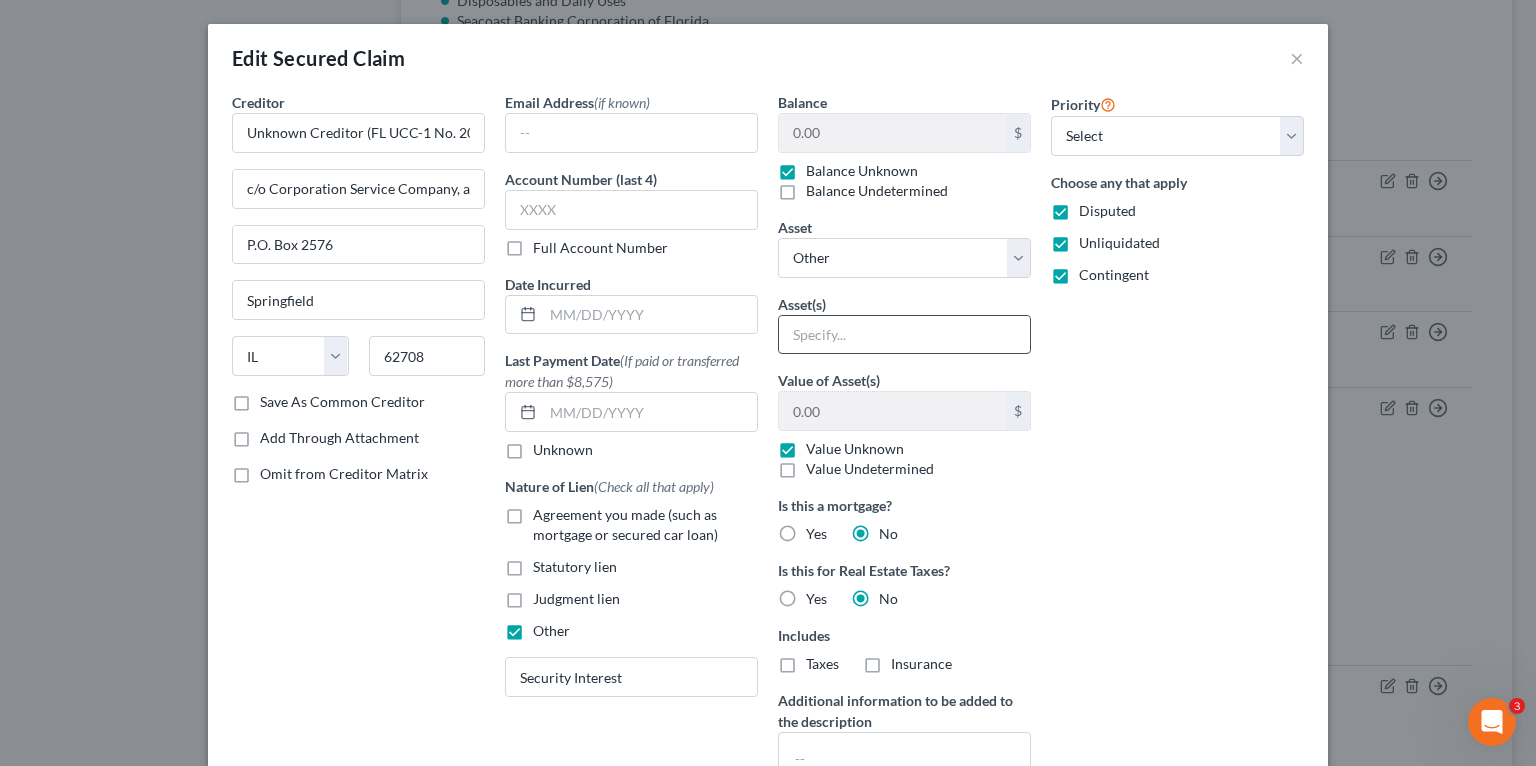 drag, startPoint x: 867, startPoint y: 279, endPoint x: 844, endPoint y: 314, distance: 41.880783 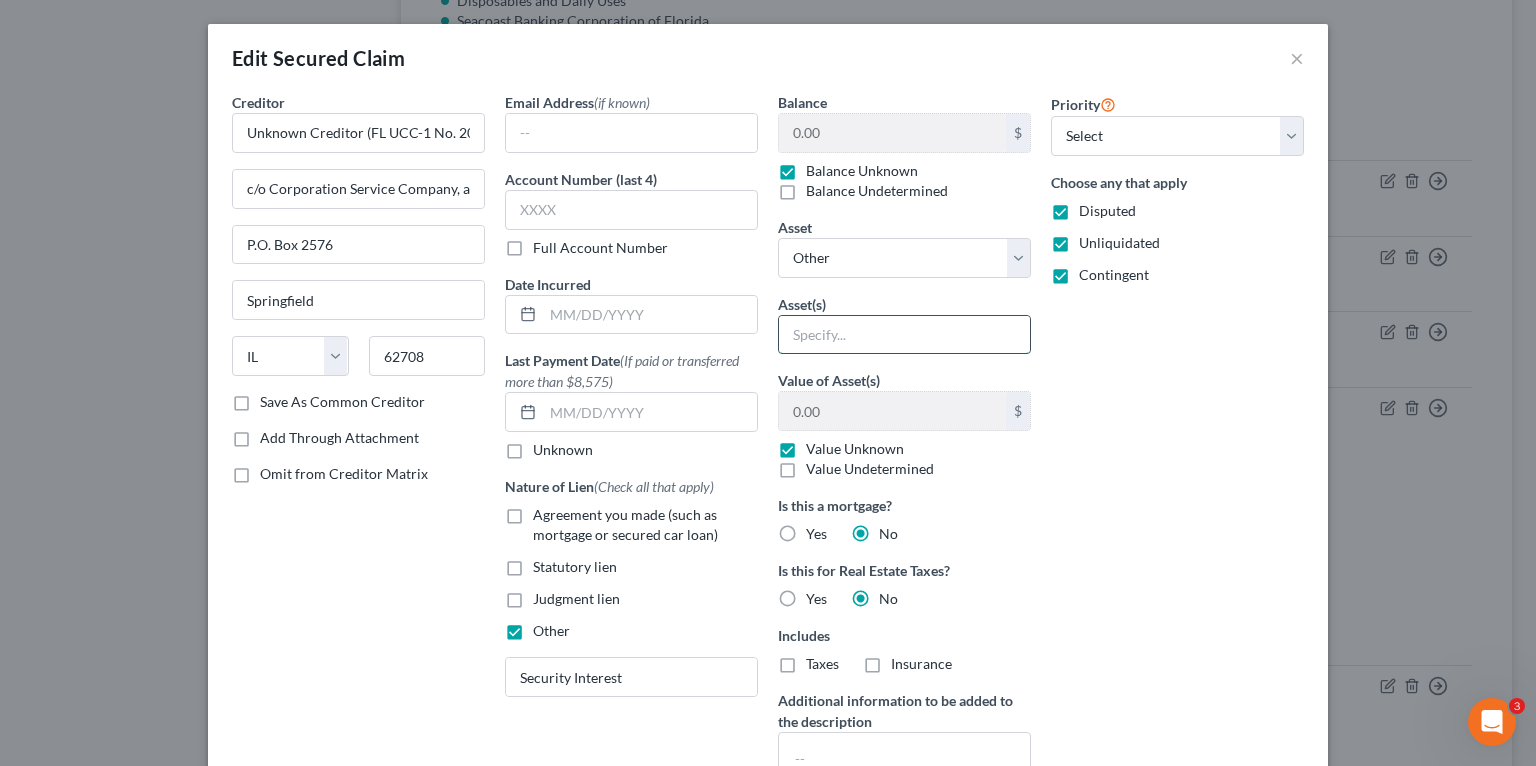 type on "Receivables" 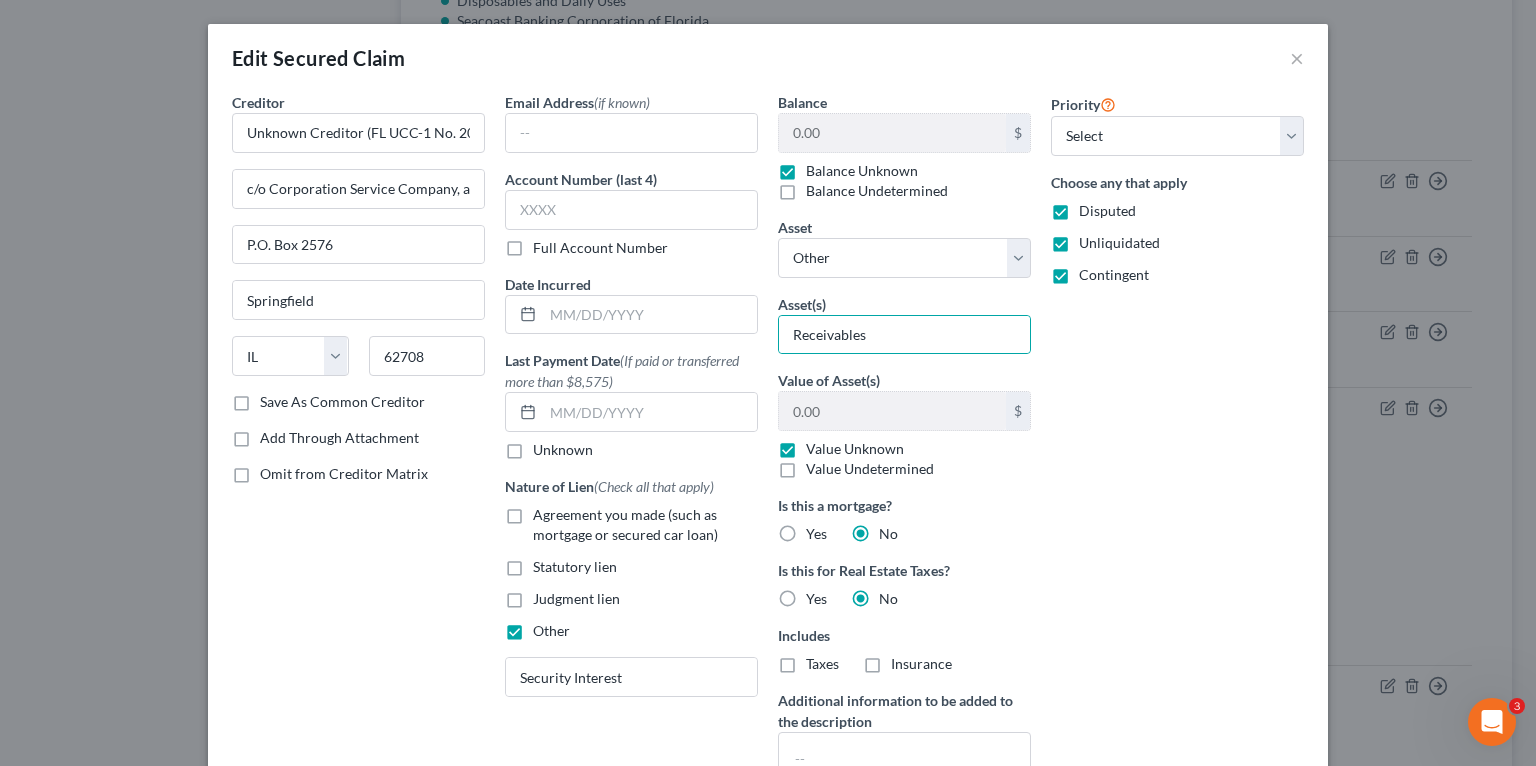 click on "Priority  Select 1st 2nd 3rd 4th 5th 6th 7th 8th 9th 10th 11th 12th 13th 14th 15th 16th 17th 18th 19th 20th 21th 22th 23th 24th 25th 26th 27th 28th 29th 30th Choose any that apply Disputed Unliquidated Contingent" at bounding box center [1177, 500] 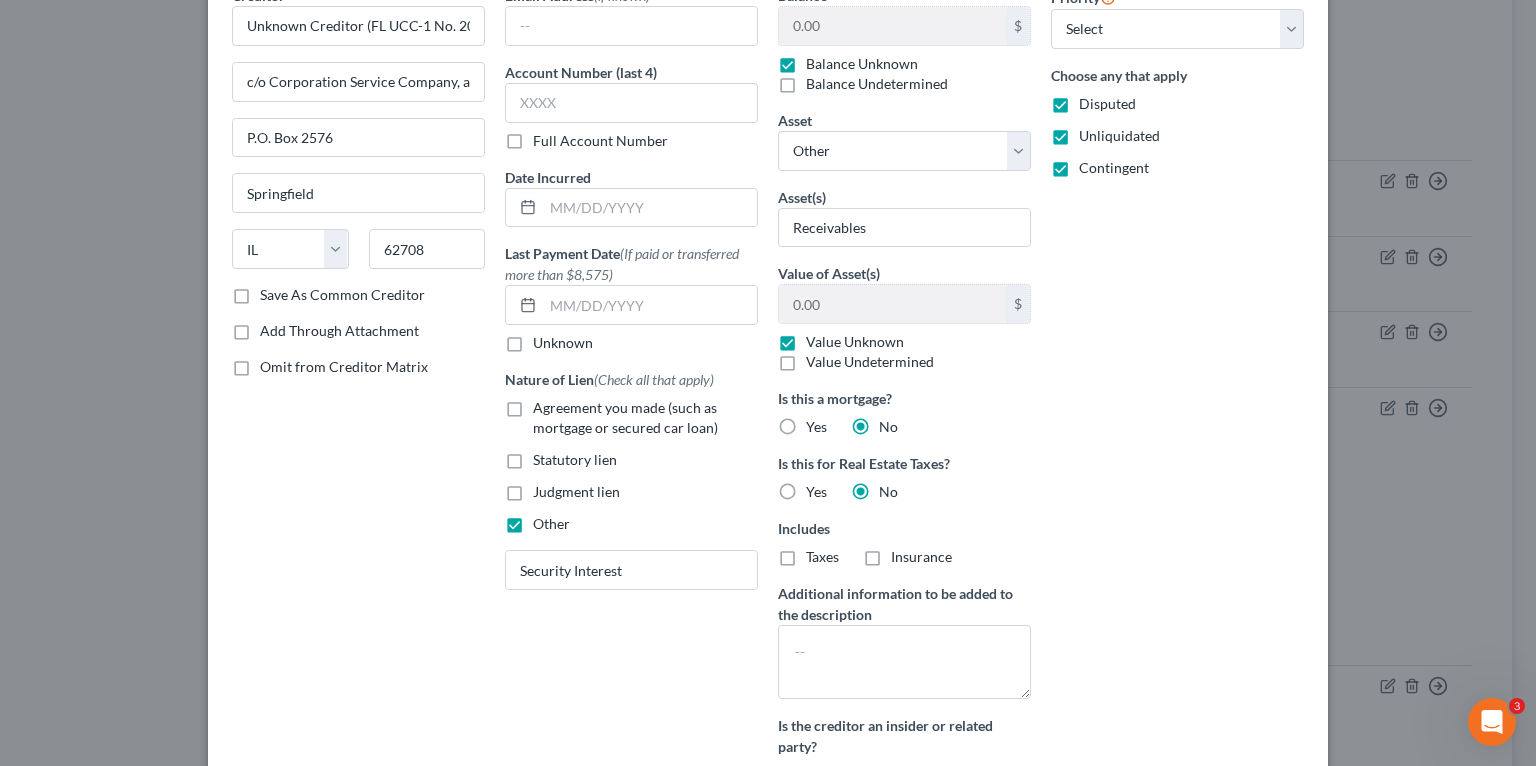 scroll, scrollTop: 240, scrollLeft: 0, axis: vertical 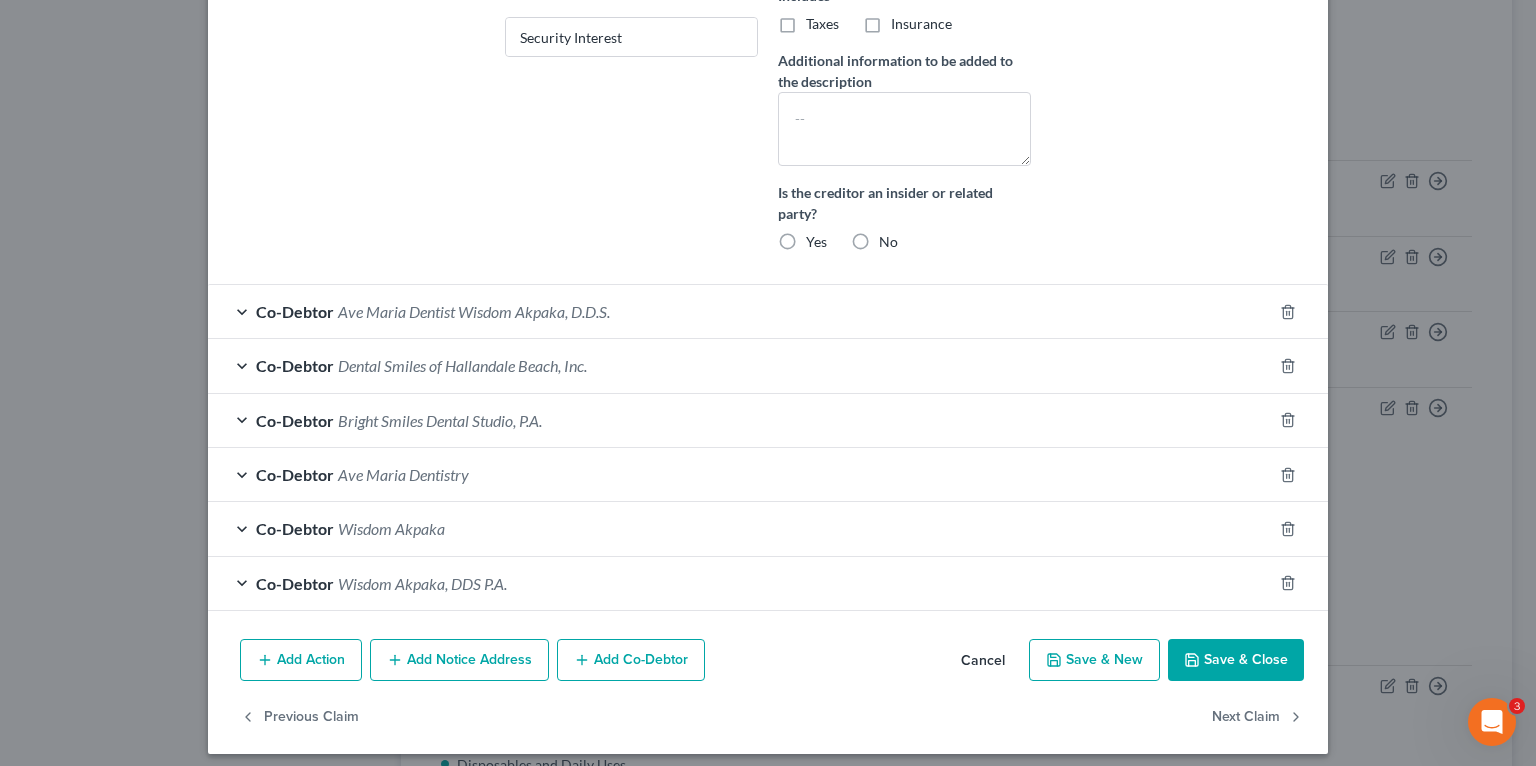 click on "Save & Close" at bounding box center (1236, 660) 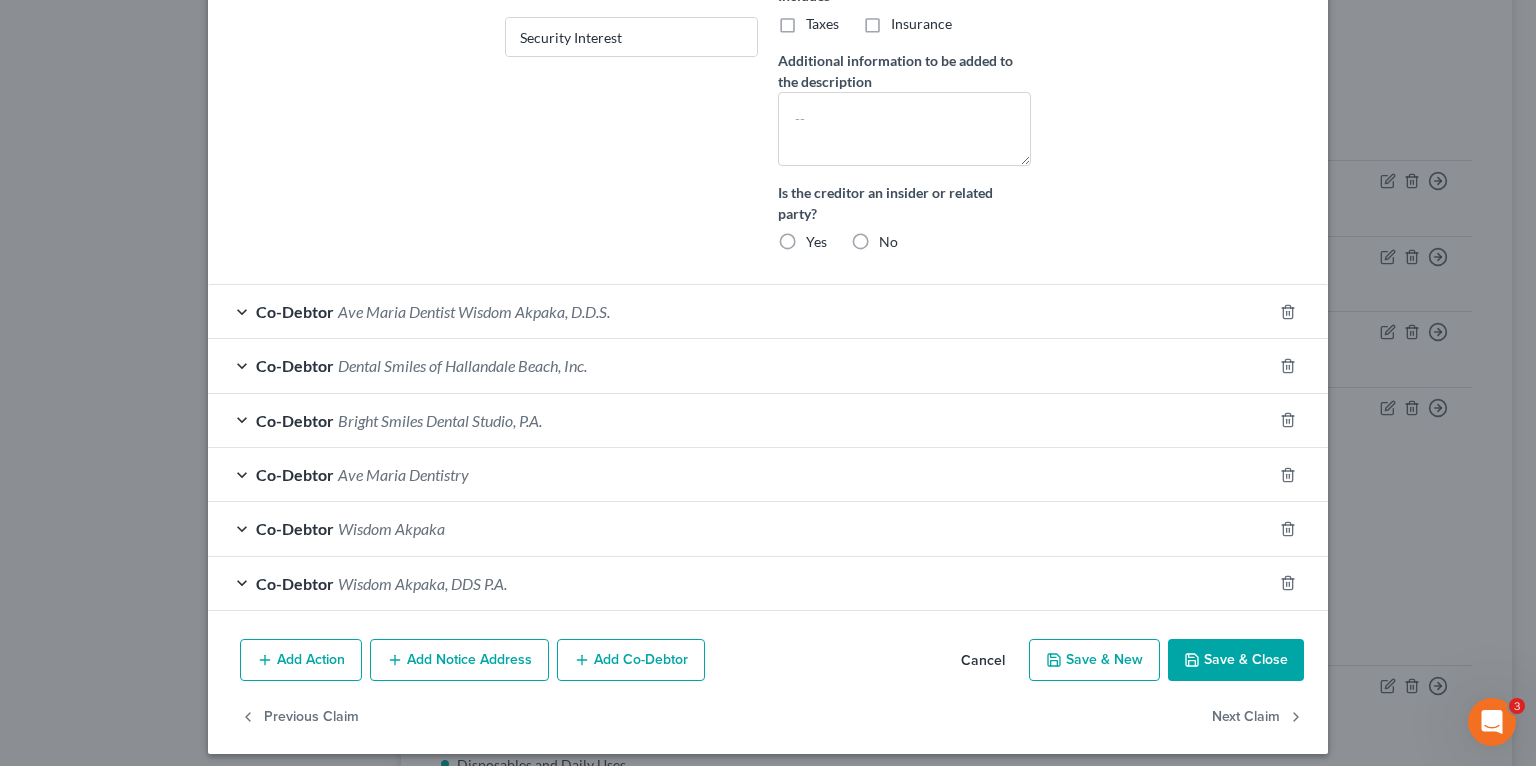 select 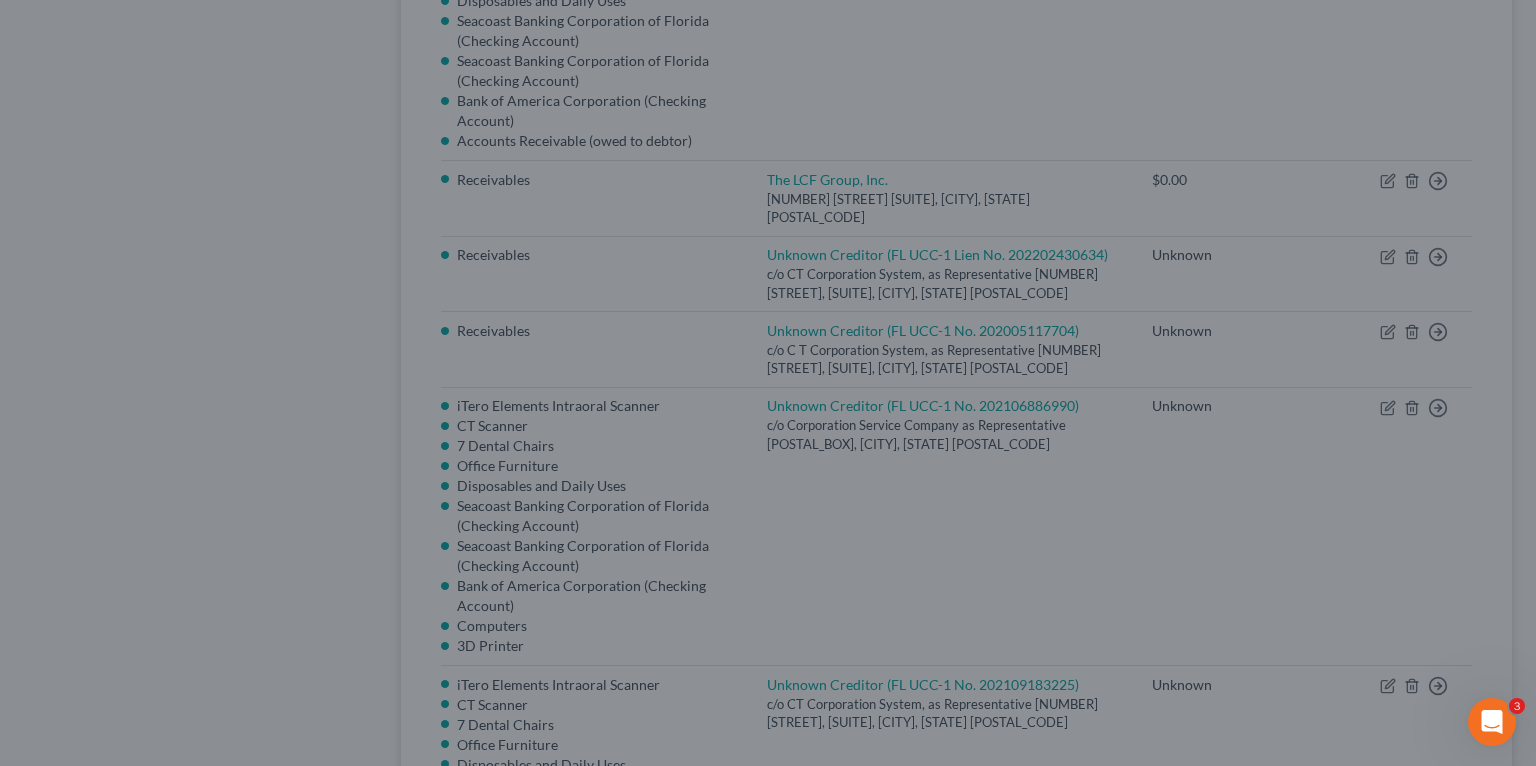 scroll, scrollTop: 454, scrollLeft: 0, axis: vertical 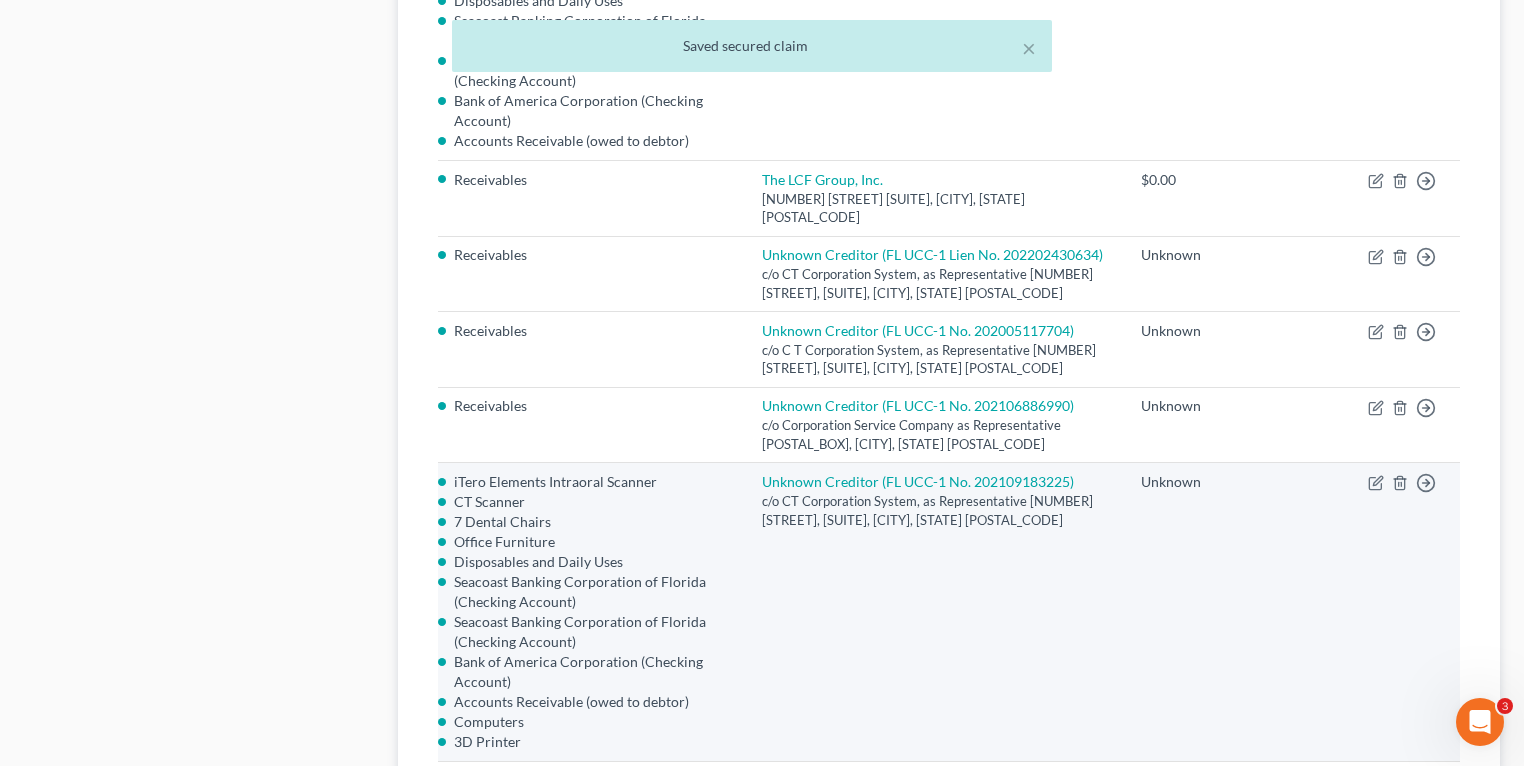 click on "Move to E Move to F Move to G Move to Notice Only" at bounding box center [1406, 612] 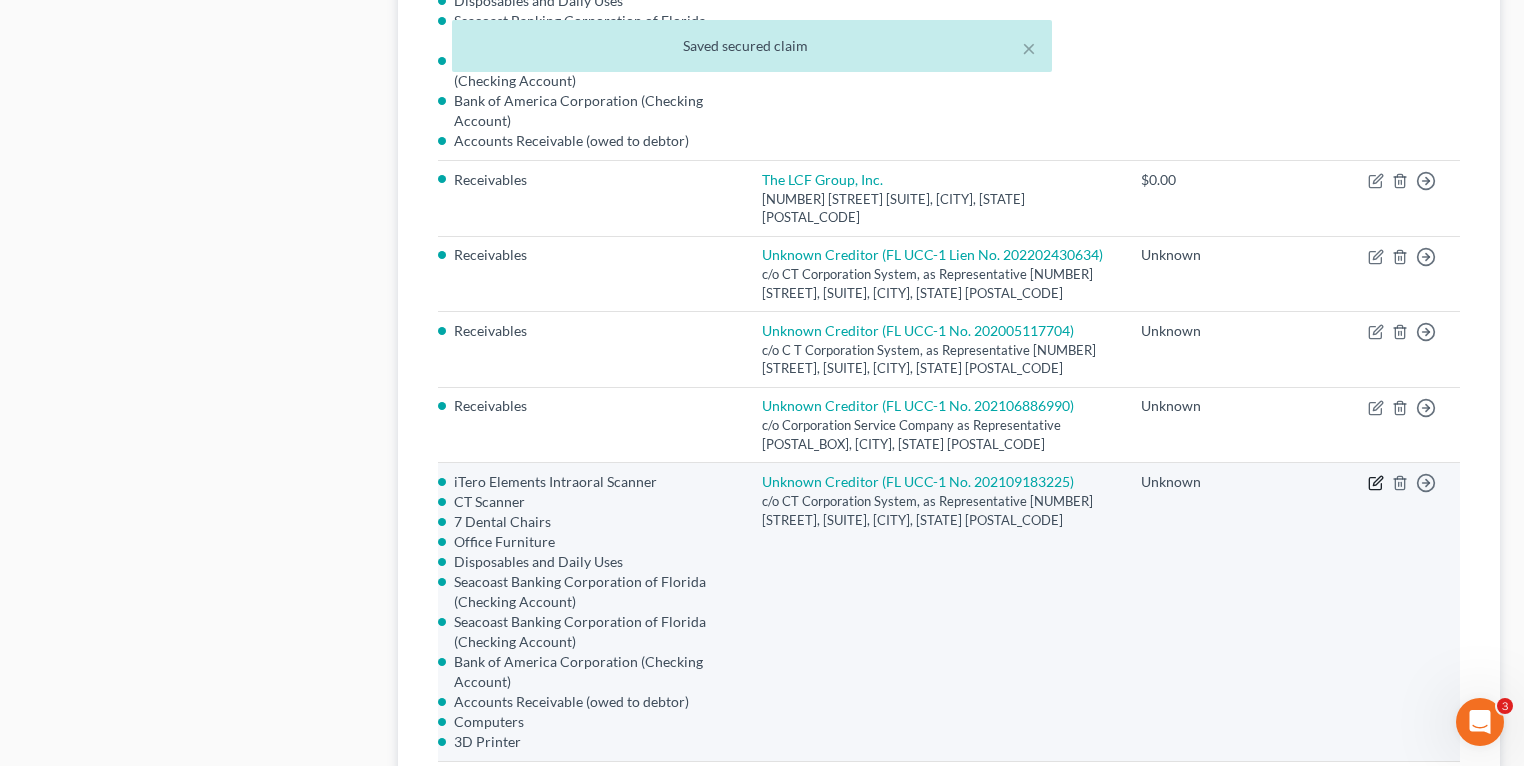 click 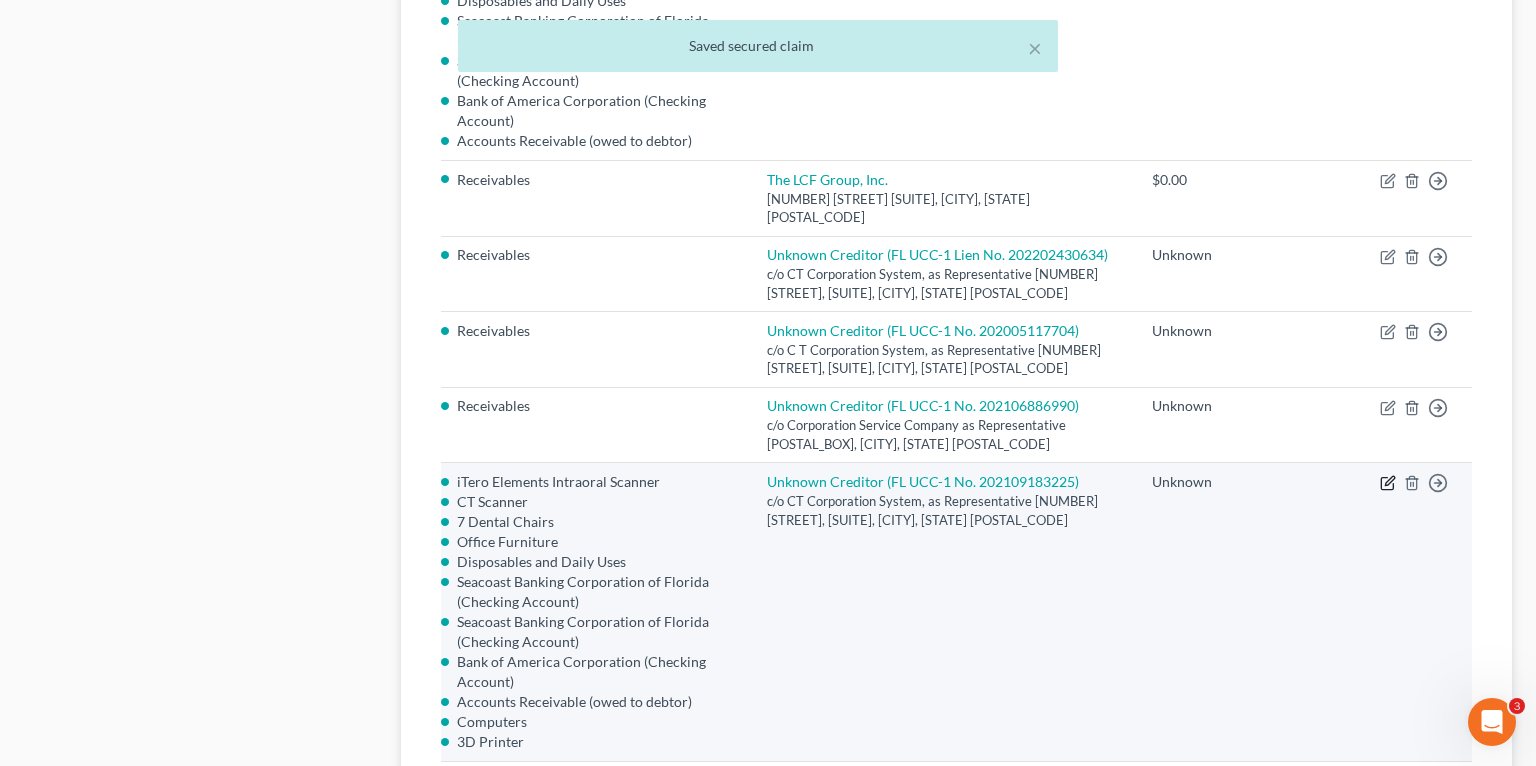 select on "4" 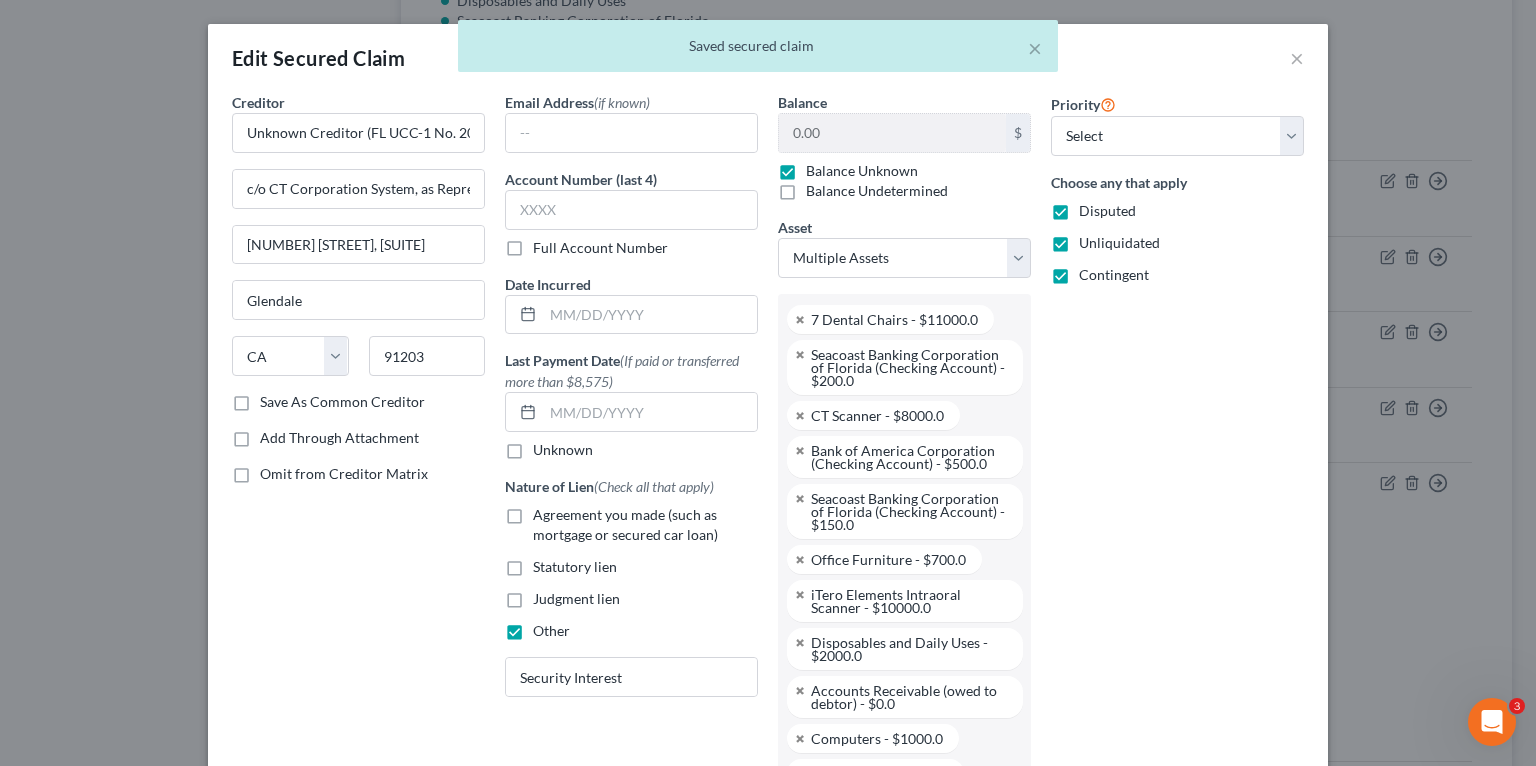scroll, scrollTop: 302, scrollLeft: 0, axis: vertical 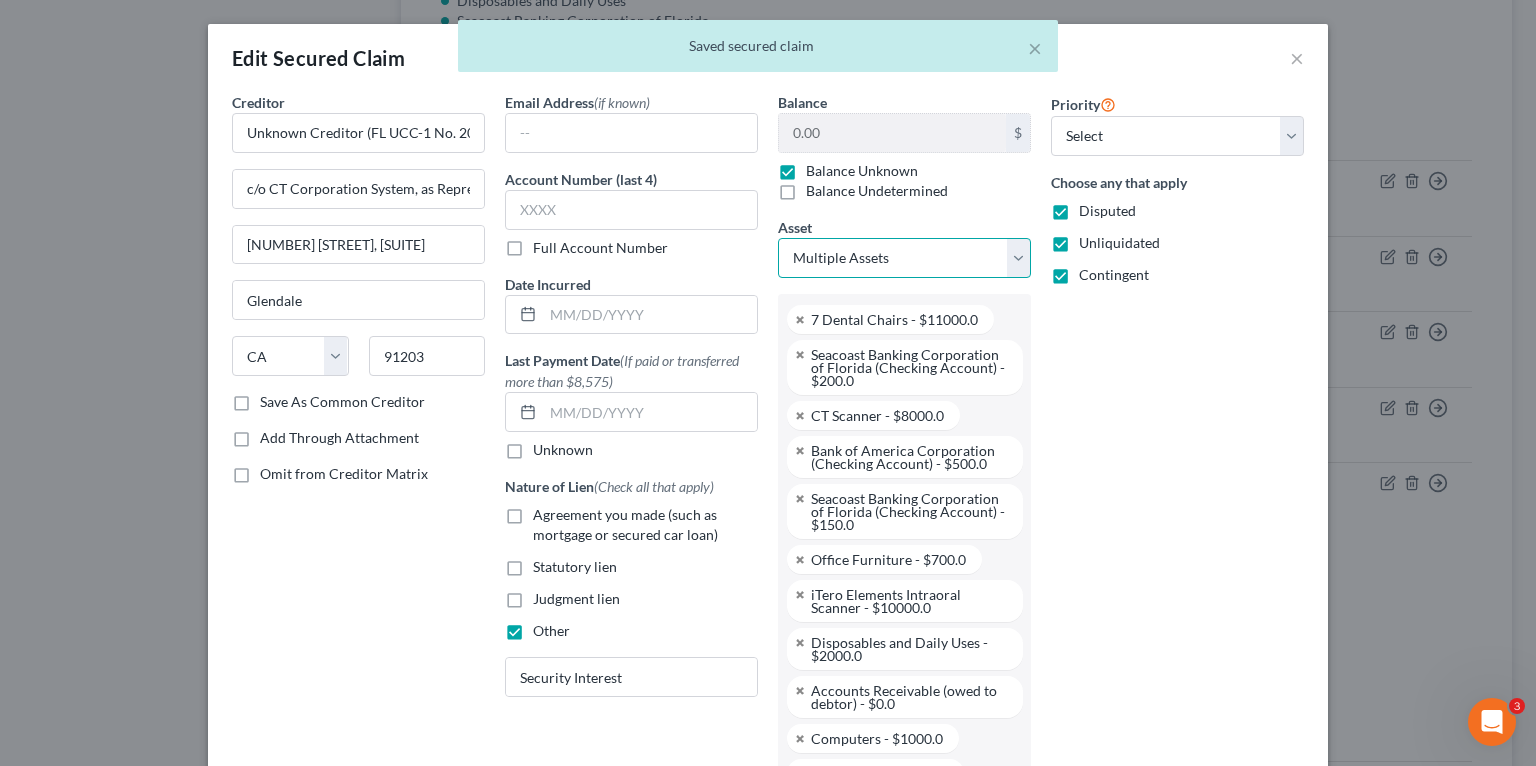 click on "Select Other Multiple Assets 7 Dental Chairs - $11000.0 Seacoast Banking Corporation of Florida (Checking Account) - $200.0 CT Scanner - $8000.0 Bank of America Corporation (Checking Account) - $500.0 Seacoast Banking Corporation of Florida (Checking Account) - $150.0 Eaglesoft Dental Practice Management Software - $0.0 Office Furniture - $700.0 https://avemariadentistry.com/ - $0.0 iTero Elements Intraoral Scanner - $10000.0 Disposables and Daily Uses - $2000.0 Leased office unit addressed [NUMBER] [STREET], [SUITE], [CITY], [STATE] [POSTAL_CODE] - $0.0 Accounts Receivable (owed to debtor) - $0.0 Computers - $1000.0 MJ Capital Funding Receivership - $0.0 Client List (No Noncompete) - $0.0 MJ Capital Funding Receivership (owed to debtor) - $0.0 TD Bank (Checking Account) - $0.0 3D Printer - $20000.0" at bounding box center [904, 258] 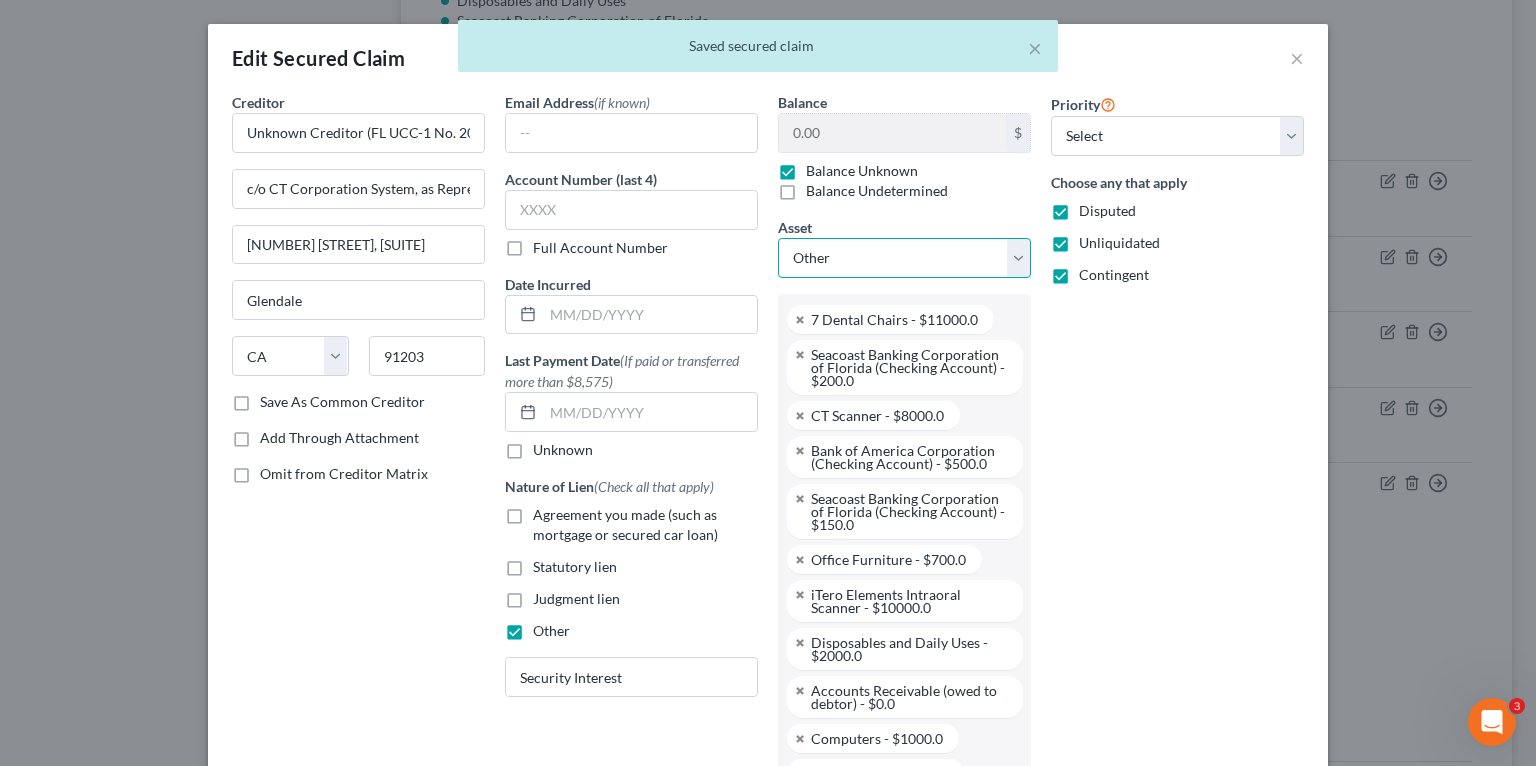 click on "Select Other Multiple Assets 7 Dental Chairs - $11000.0 Seacoast Banking Corporation of Florida (Checking Account) - $200.0 CT Scanner - $8000.0 Bank of America Corporation (Checking Account) - $500.0 Seacoast Banking Corporation of Florida (Checking Account) - $150.0 Eaglesoft Dental Practice Management Software - $0.0 Office Furniture - $700.0 https://avemariadentistry.com/ - $0.0 iTero Elements Intraoral Scanner - $10000.0 Disposables and Daily Uses - $2000.0 Leased office unit addressed [NUMBER] [STREET], [SUITE], [CITY], [STATE] [POSTAL_CODE] - $0.0 Accounts Receivable (owed to debtor) - $0.0 Computers - $1000.0 MJ Capital Funding Receivership - $0.0 Client List (No Noncompete) - $0.0 MJ Capital Funding Receivership (owed to debtor) - $0.0 TD Bank (Checking Account) - $0.0 3D Printer - $20000.0" at bounding box center (904, 258) 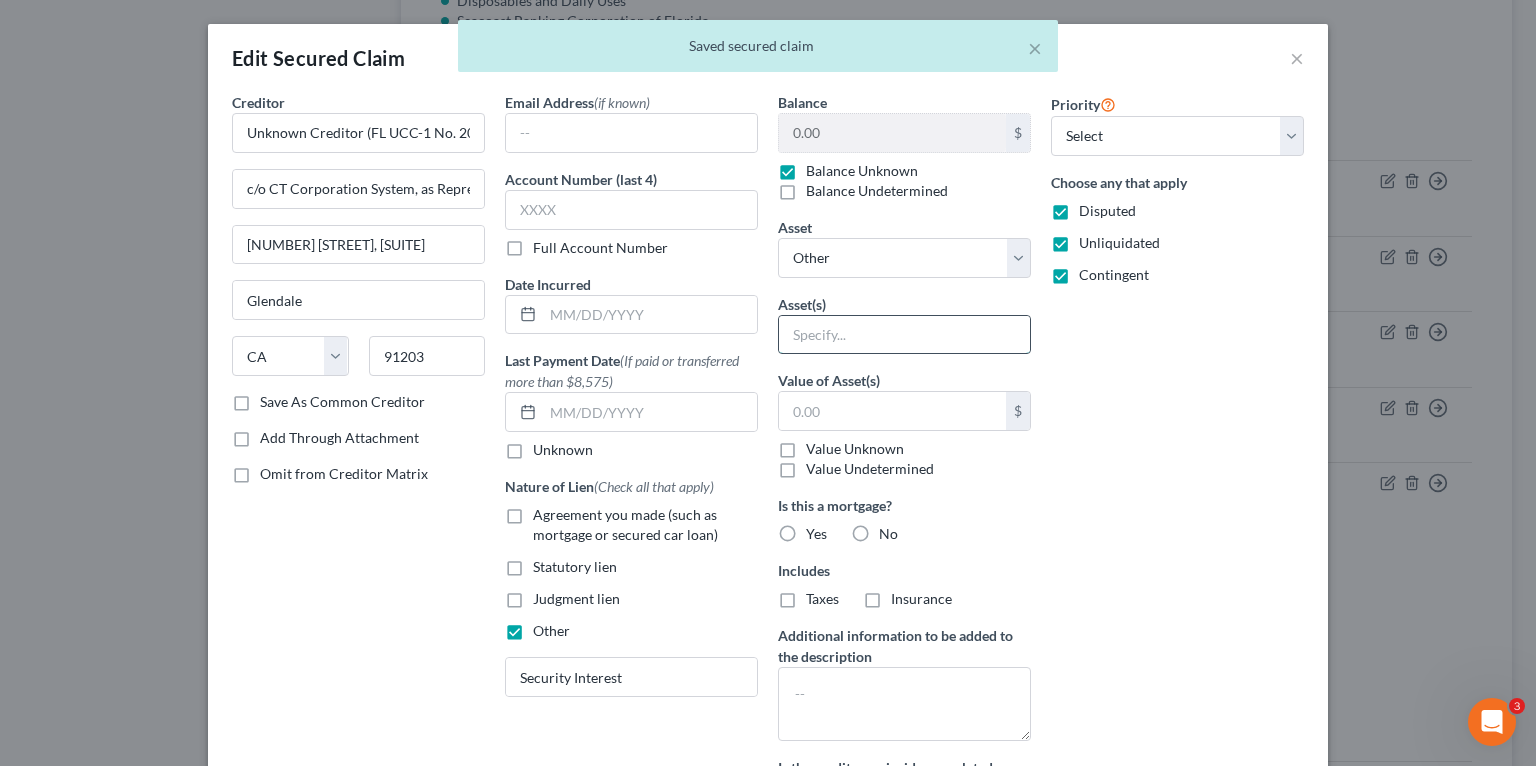 click at bounding box center (904, 335) 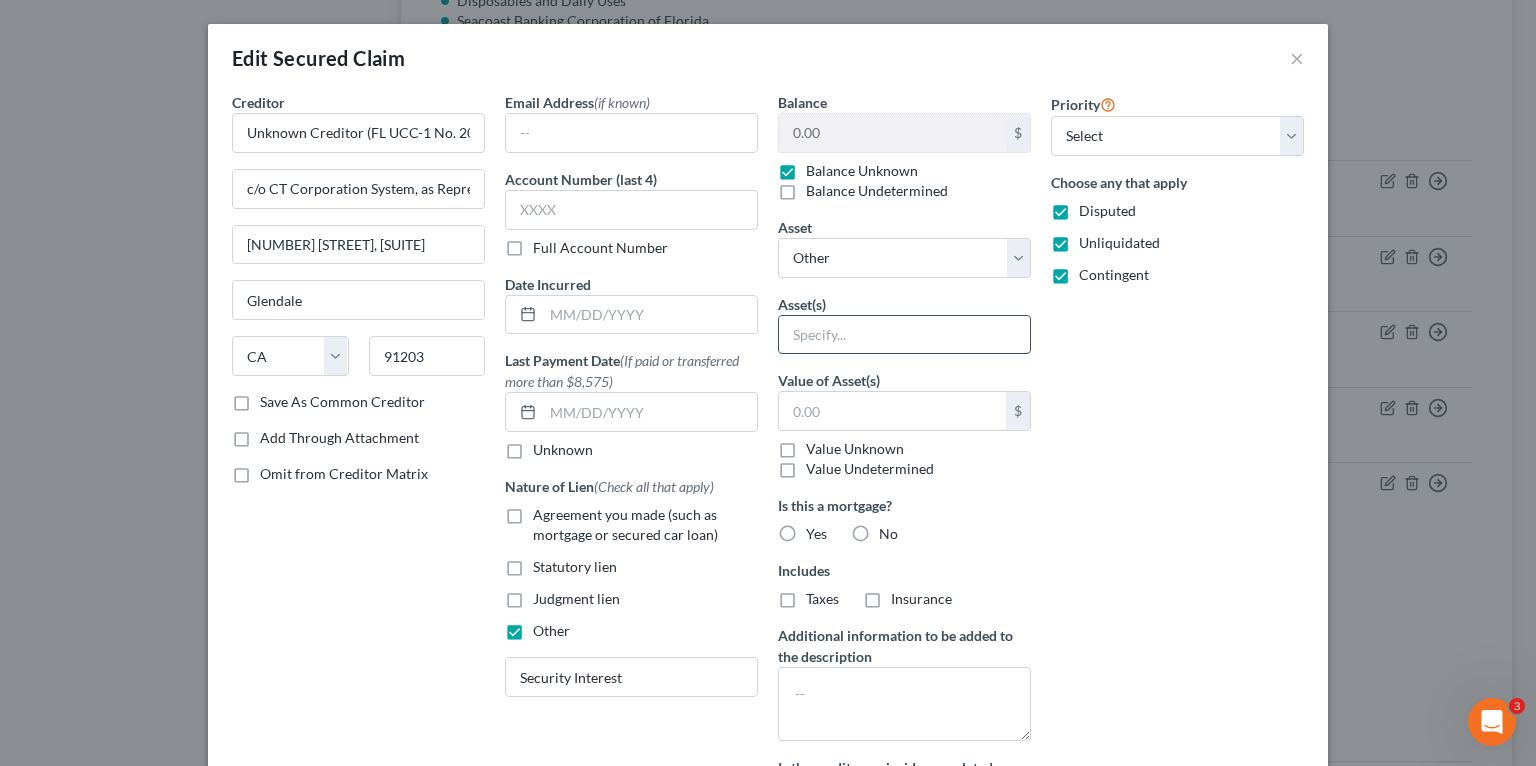 type on "Receivables" 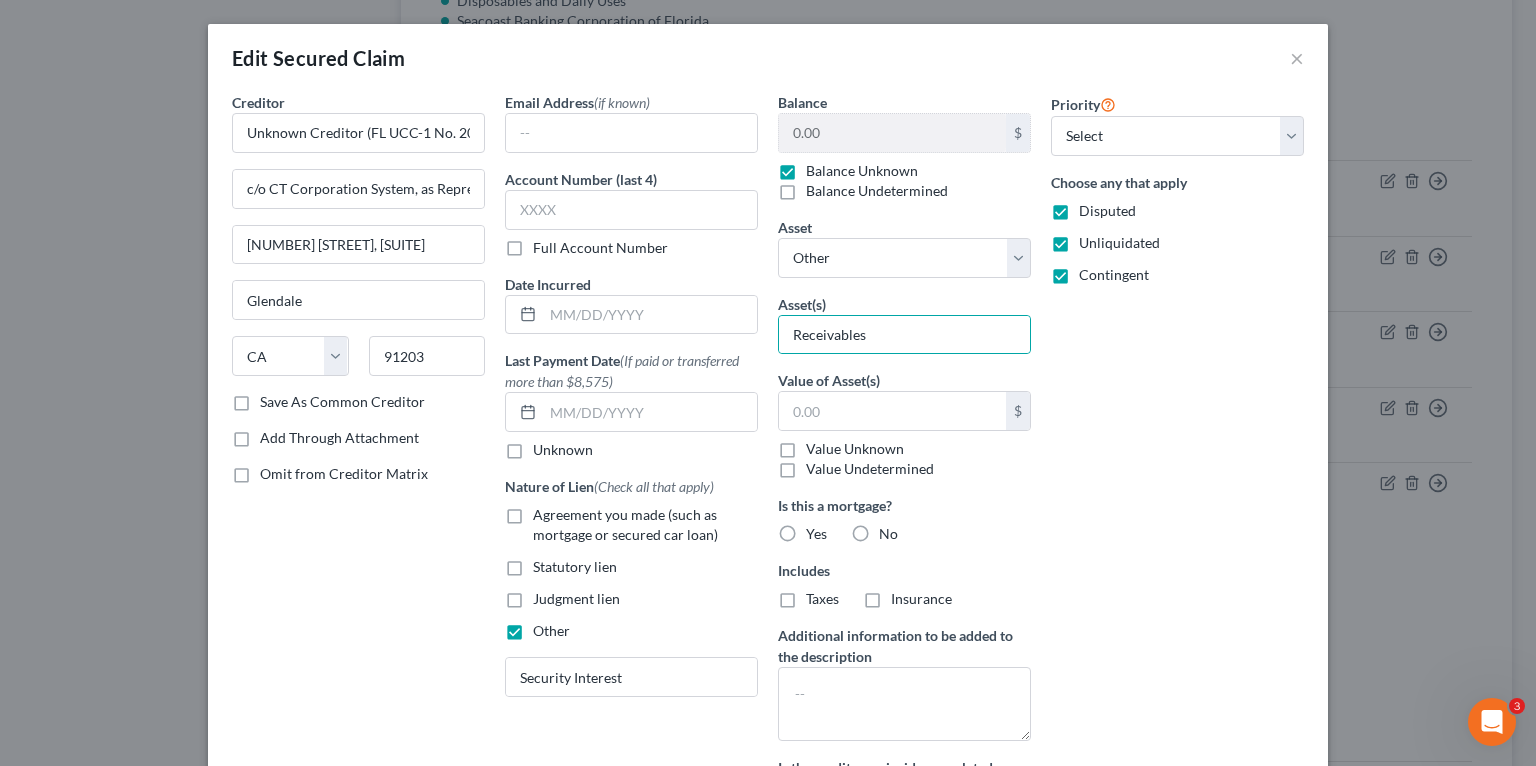 click on "Value Unknown" at bounding box center (855, 449) 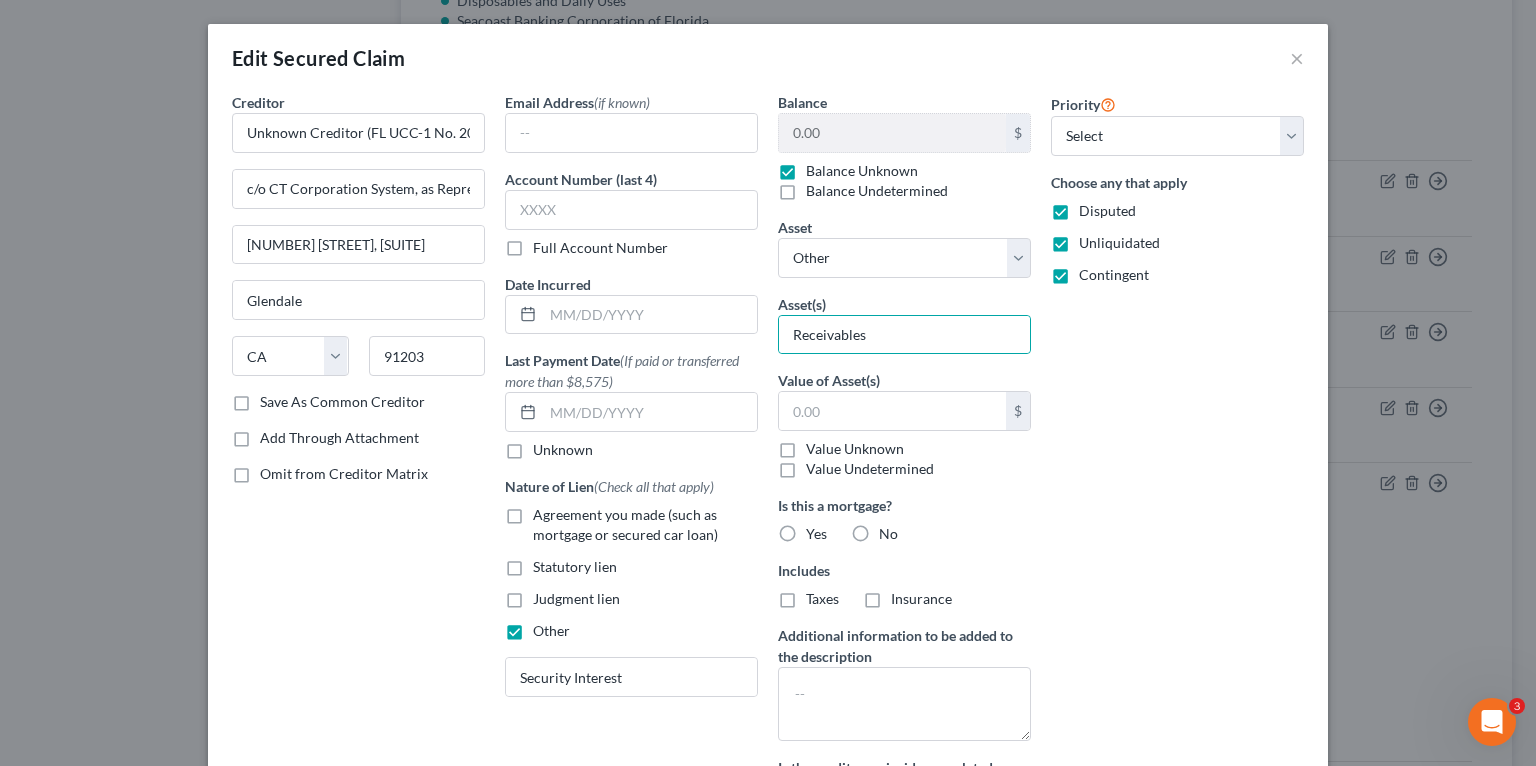 click on "Value Unknown" at bounding box center [820, 445] 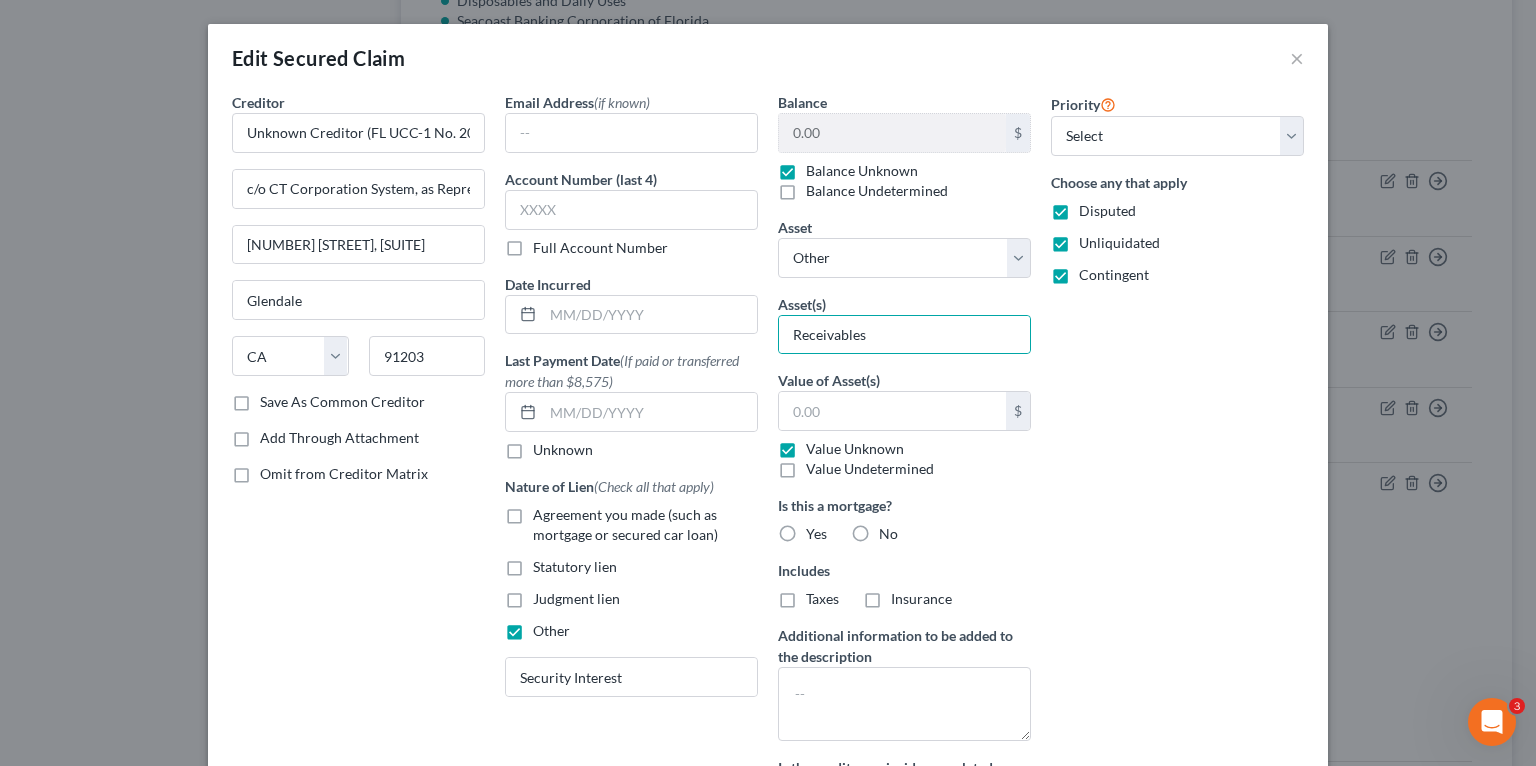 type on "0.00" 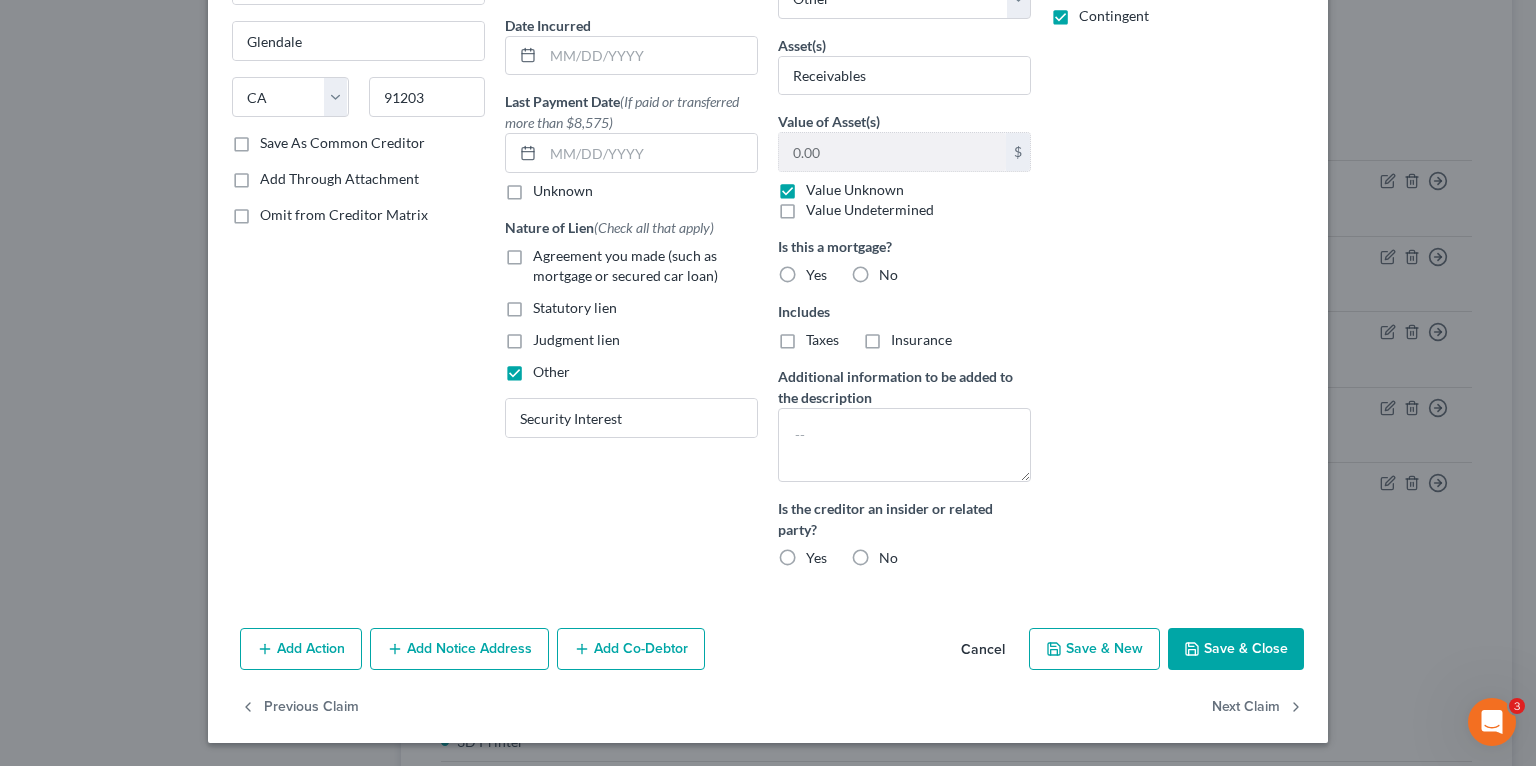click on "Save & Close" at bounding box center [1236, 649] 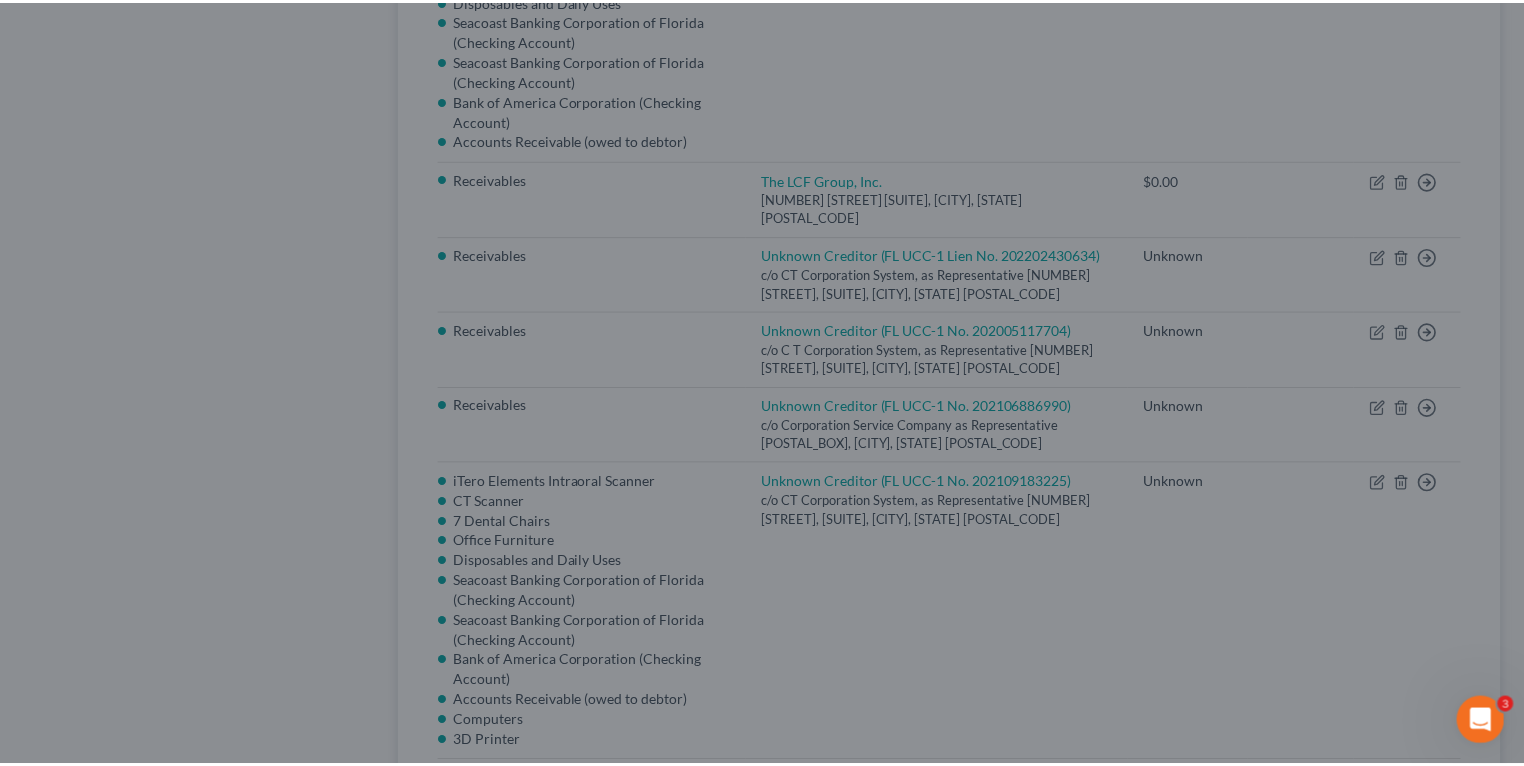 scroll, scrollTop: 128, scrollLeft: 0, axis: vertical 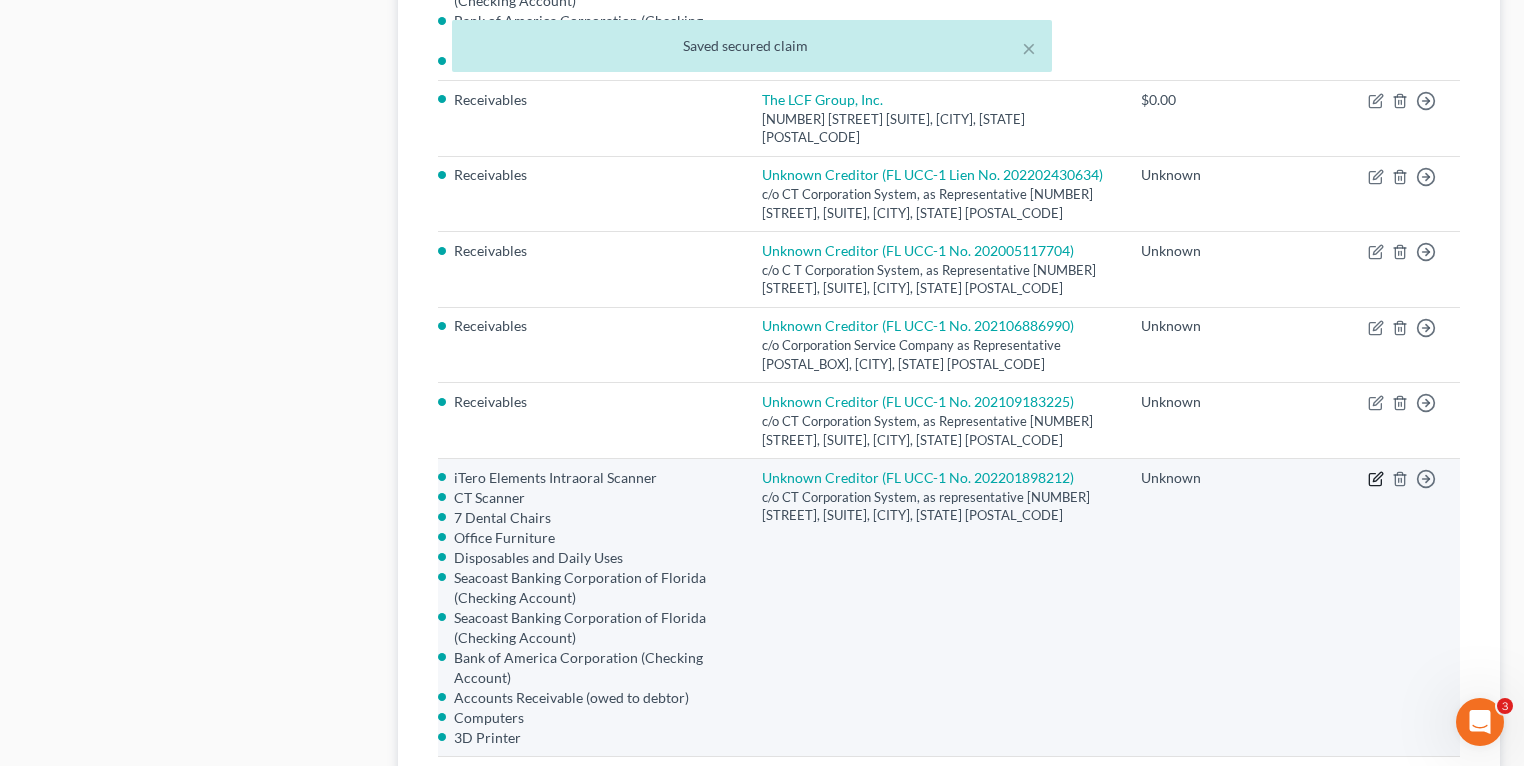 click 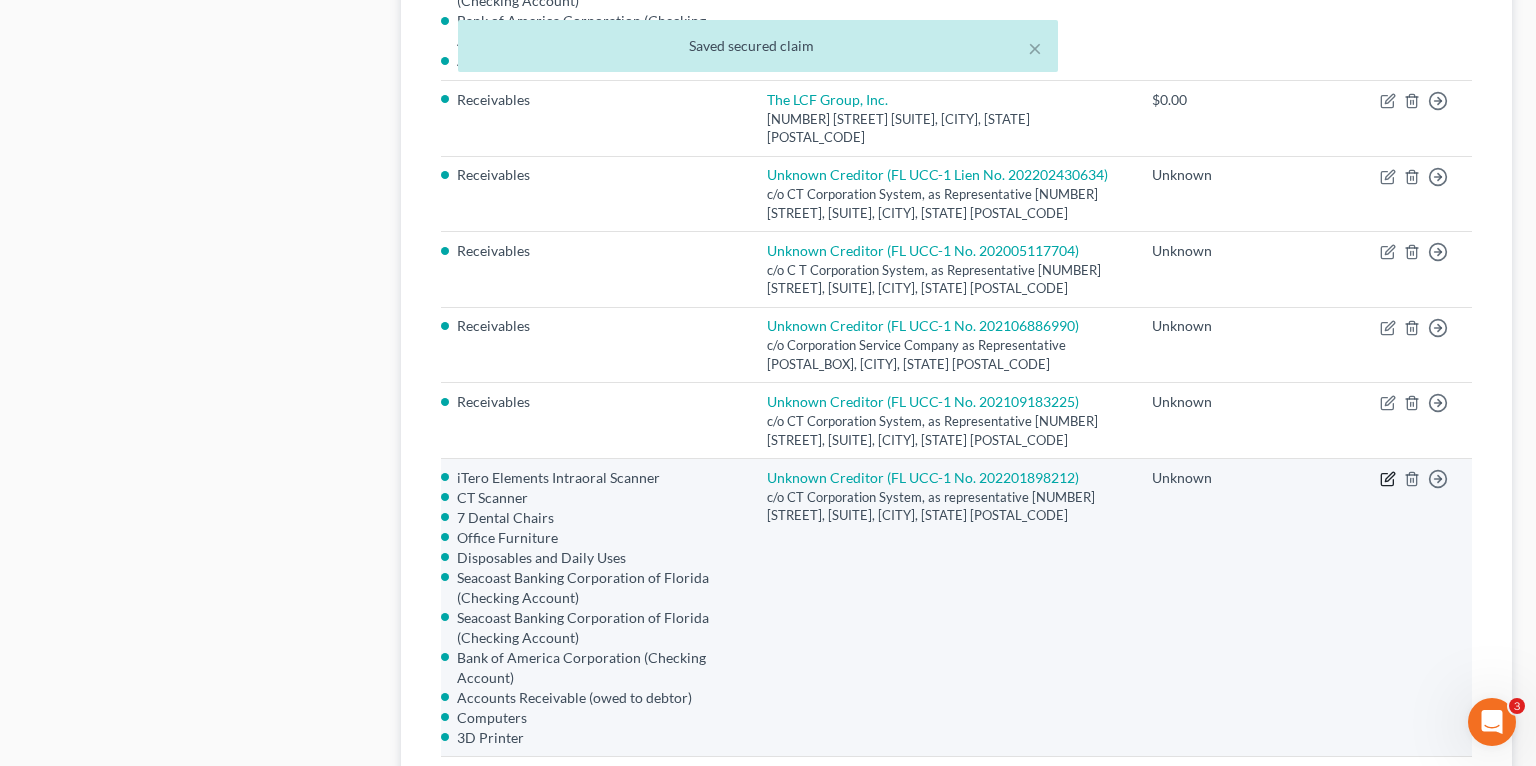 select on "4" 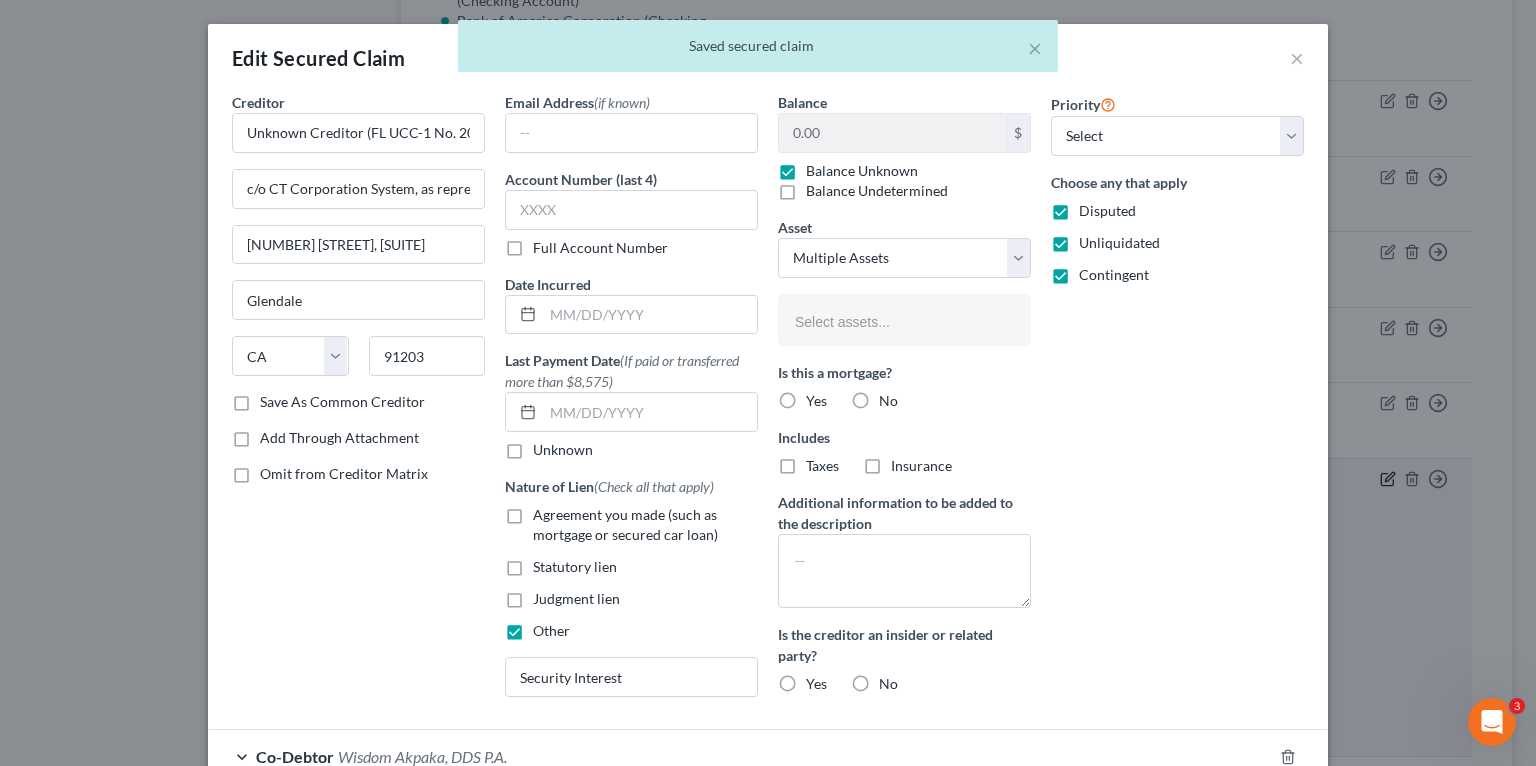 type 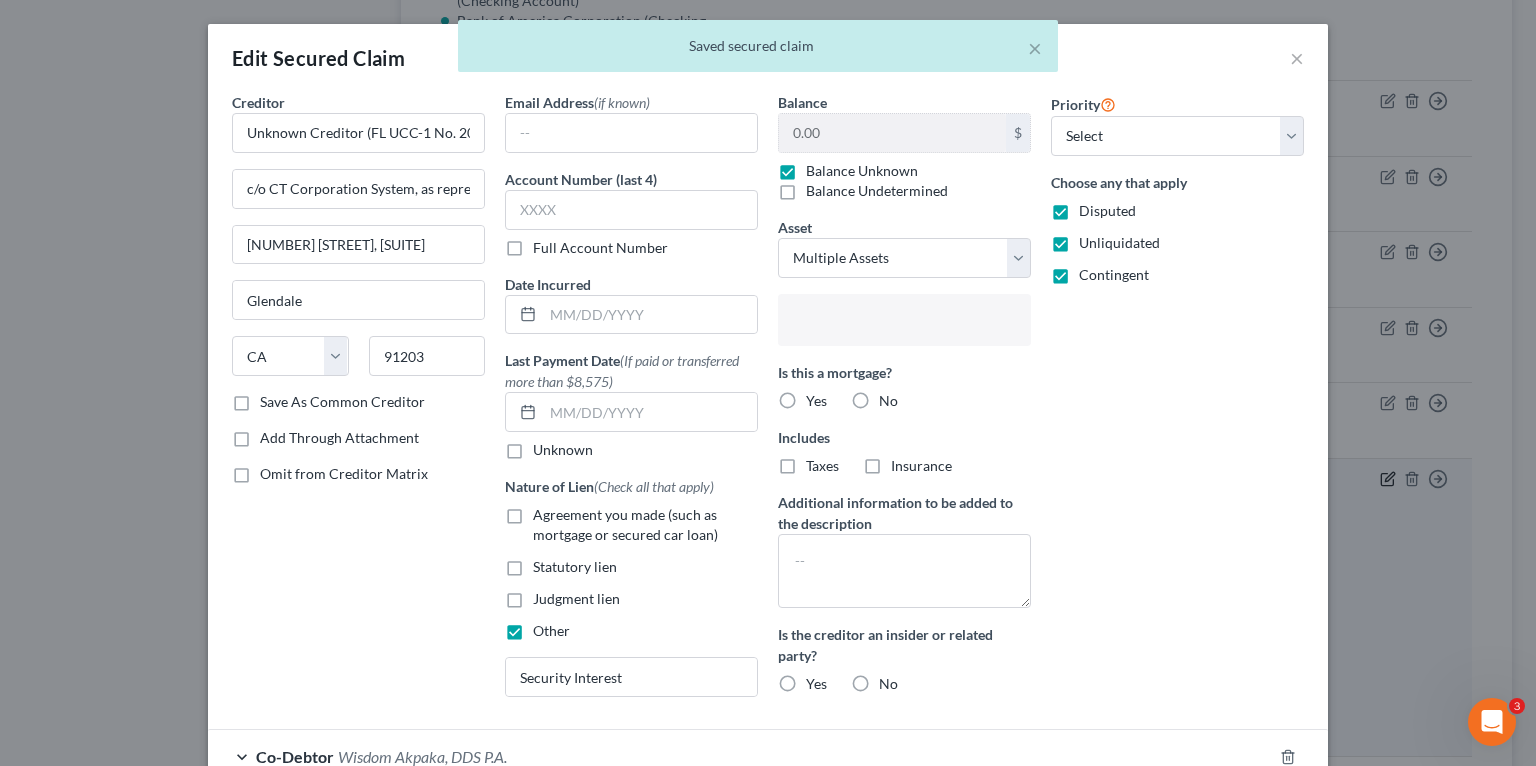 scroll, scrollTop: 302, scrollLeft: 0, axis: vertical 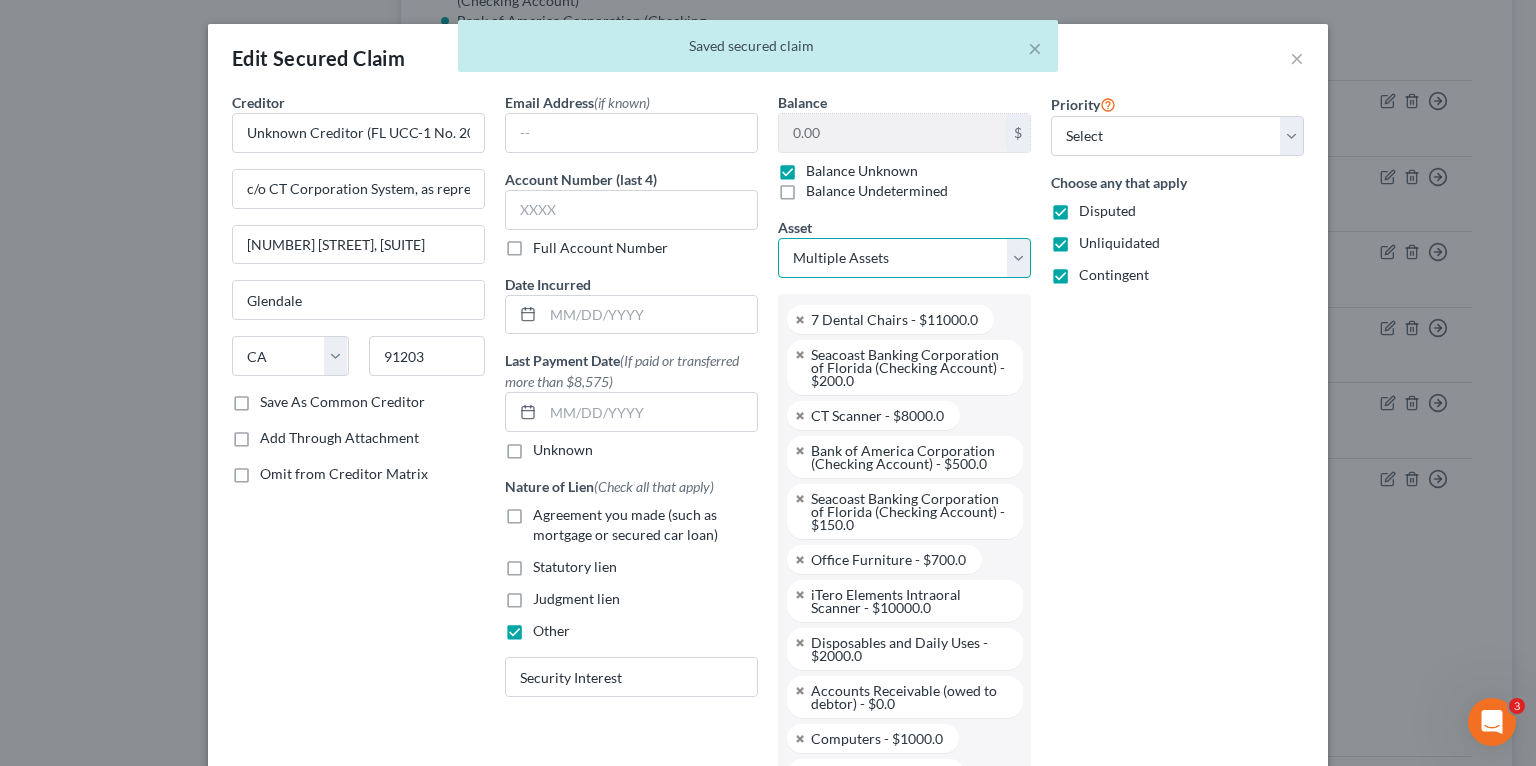 click on "Select Other Multiple Assets 7 Dental Chairs - $11000.0 Seacoast Banking Corporation of Florida (Checking Account) - $200.0 CT Scanner - $8000.0 Bank of America Corporation (Checking Account) - $500.0 Seacoast Banking Corporation of Florida (Checking Account) - $150.0 Eaglesoft Dental Practice Management Software - $0.0 Office Furniture - $700.0 https://avemariadentistry.com/ - $0.0 iTero Elements Intraoral Scanner - $10000.0 Disposables and Daily Uses - $2000.0 Leased office unit addressed [NUMBER] [STREET], [SUITE], [CITY], [STATE] [POSTAL_CODE] - $0.0 Accounts Receivable (owed to debtor) - $0.0 Computers - $1000.0 MJ Capital Funding Receivership - $0.0 Client List (No Noncompete) - $0.0 MJ Capital Funding Receivership (owed to debtor) - $0.0 TD Bank (Checking Account) - $0.0 3D Printer - $20000.0" at bounding box center (904, 258) 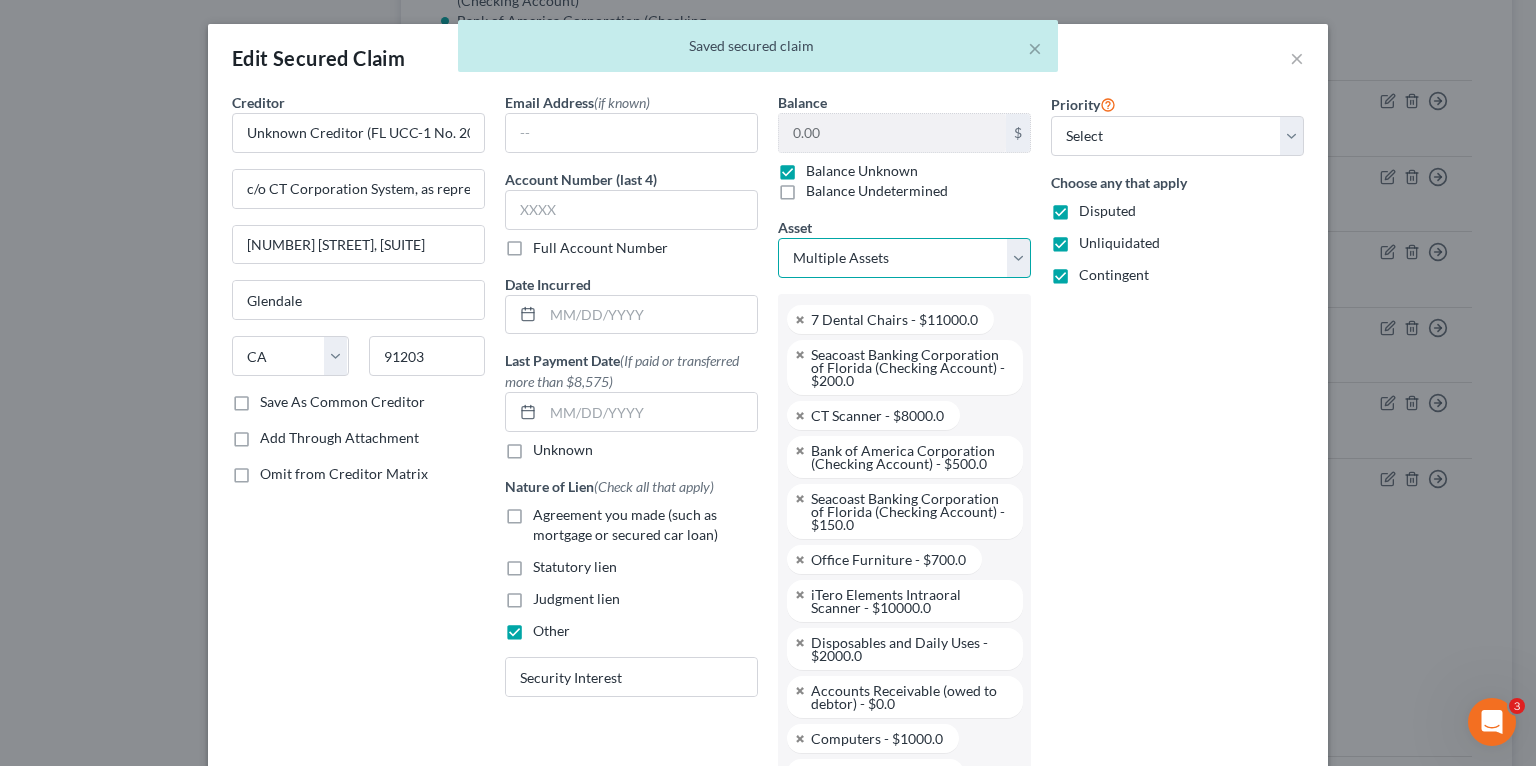 select on "0" 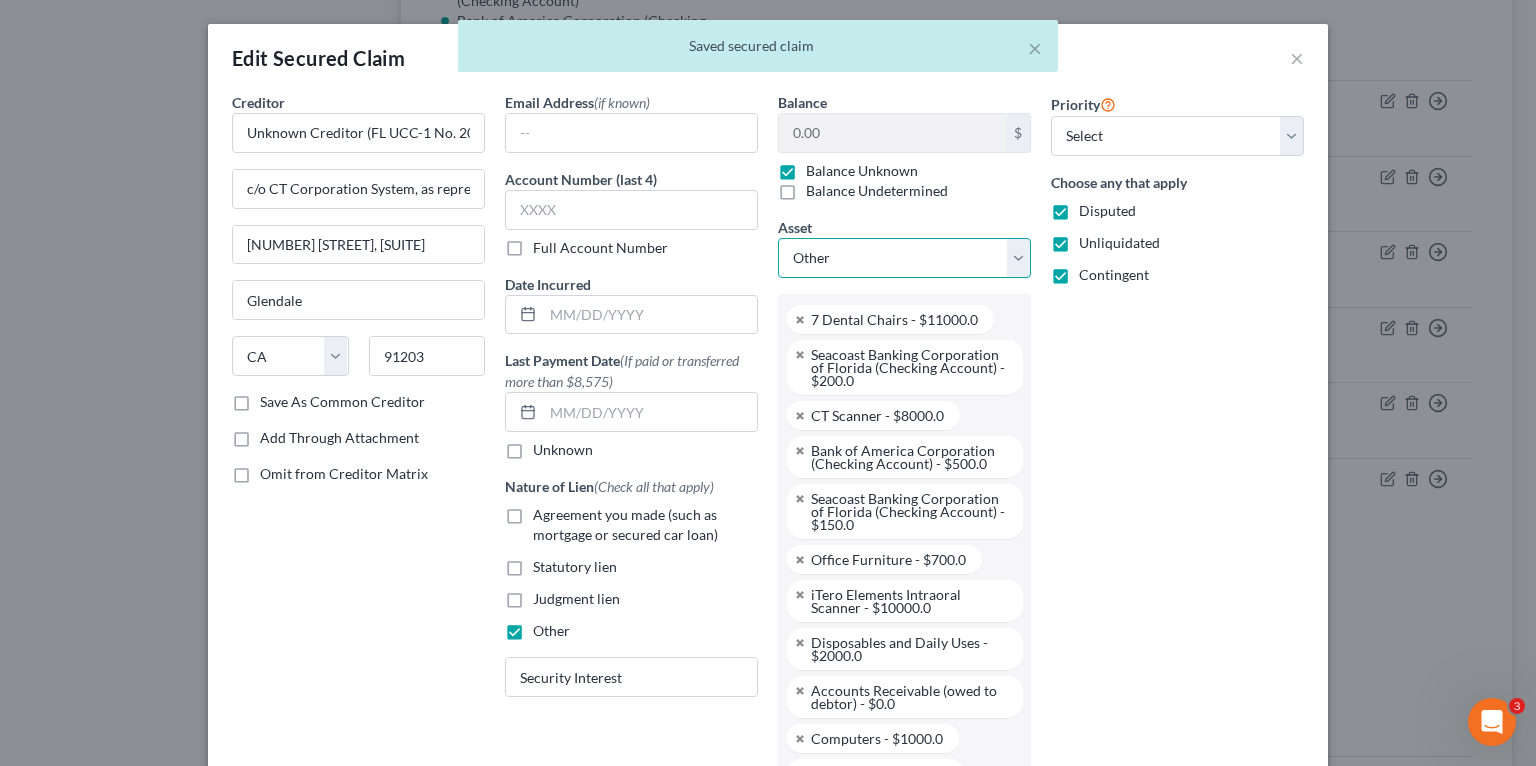 click on "Select Other Multiple Assets 7 Dental Chairs - $11000.0 Seacoast Banking Corporation of Florida (Checking Account) - $200.0 CT Scanner - $8000.0 Bank of America Corporation (Checking Account) - $500.0 Seacoast Banking Corporation of Florida (Checking Account) - $150.0 Eaglesoft Dental Practice Management Software - $0.0 Office Furniture - $700.0 https://avemariadentistry.com/ - $0.0 iTero Elements Intraoral Scanner - $10000.0 Disposables and Daily Uses - $2000.0 Leased office unit addressed [NUMBER] [STREET], [SUITE], [CITY], [STATE] [POSTAL_CODE] - $0.0 Accounts Receivable (owed to debtor) - $0.0 Computers - $1000.0 MJ Capital Funding Receivership - $0.0 Client List (No Noncompete) - $0.0 MJ Capital Funding Receivership (owed to debtor) - $0.0 TD Bank (Checking Account) - $0.0 3D Printer - $20000.0" at bounding box center (904, 258) 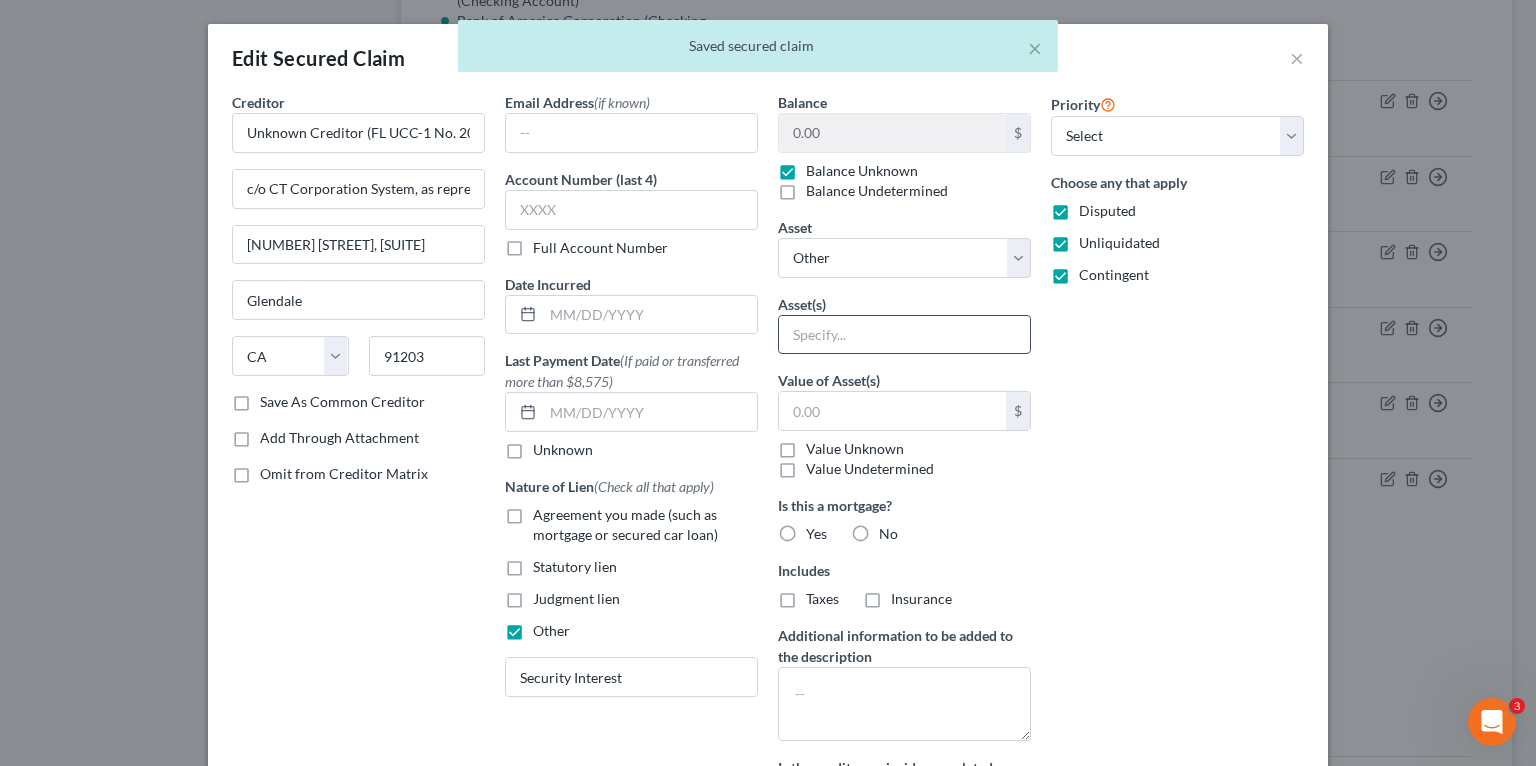 click at bounding box center (904, 335) 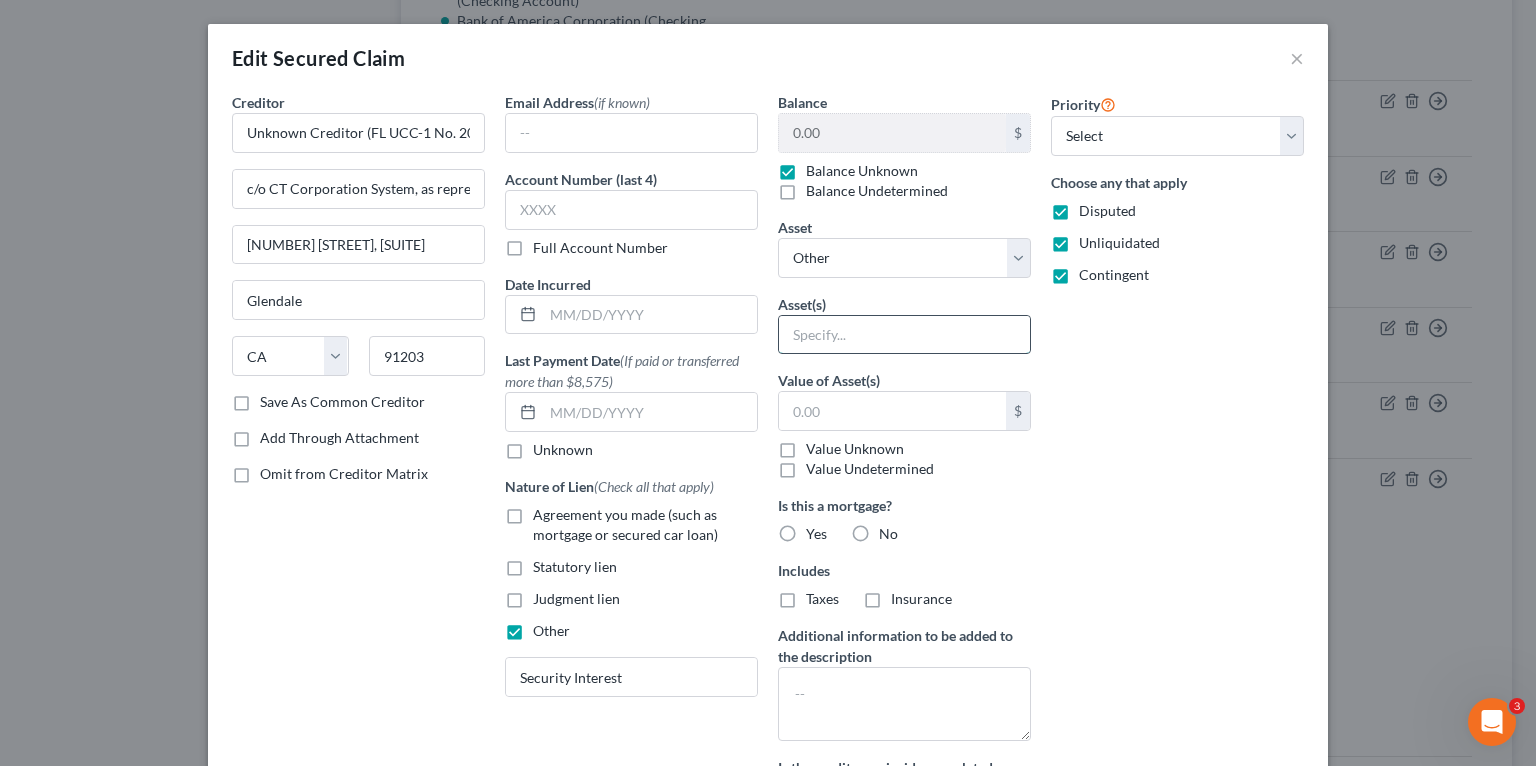 type on "Receivables" 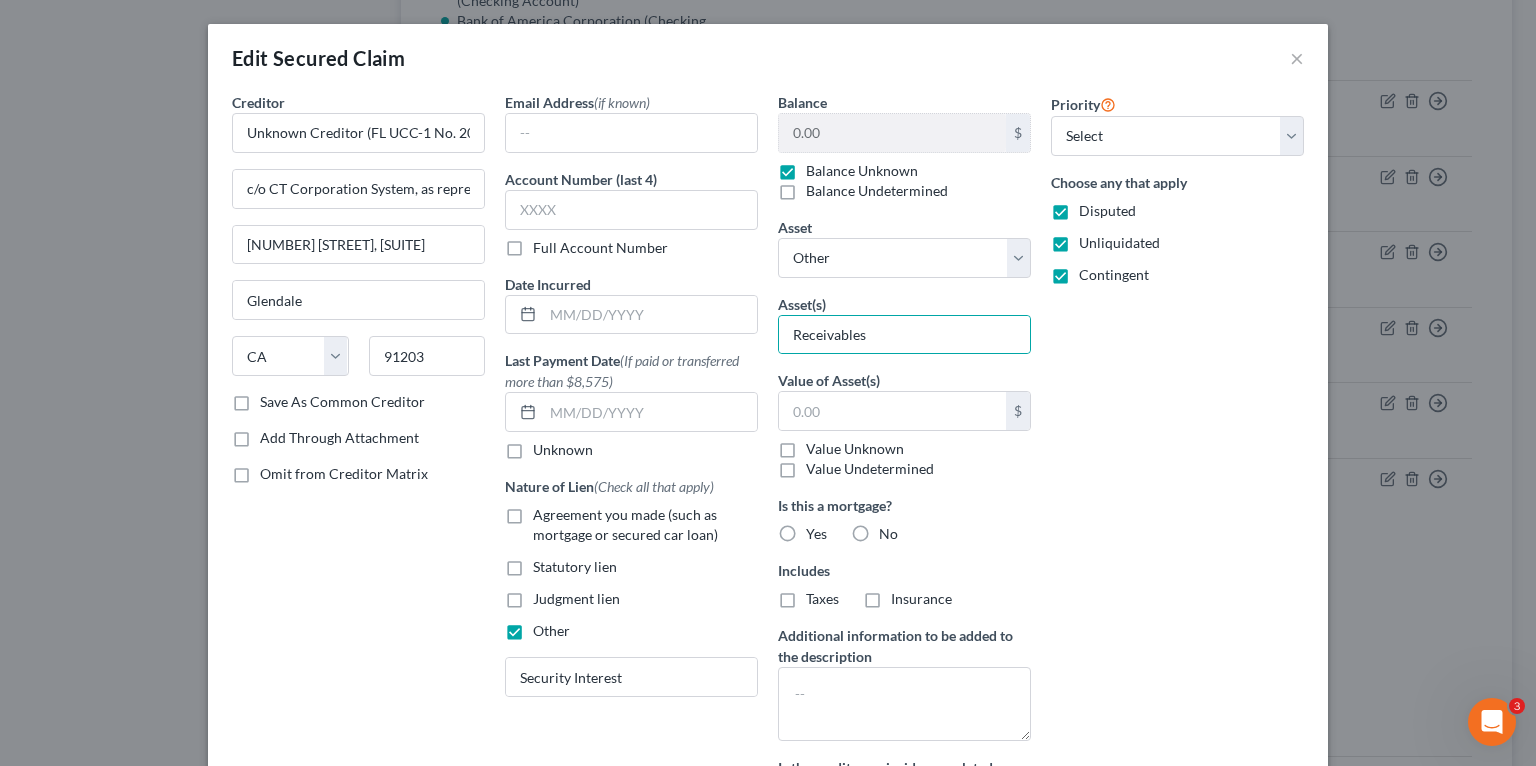 click on "Value Unknown" at bounding box center (855, 449) 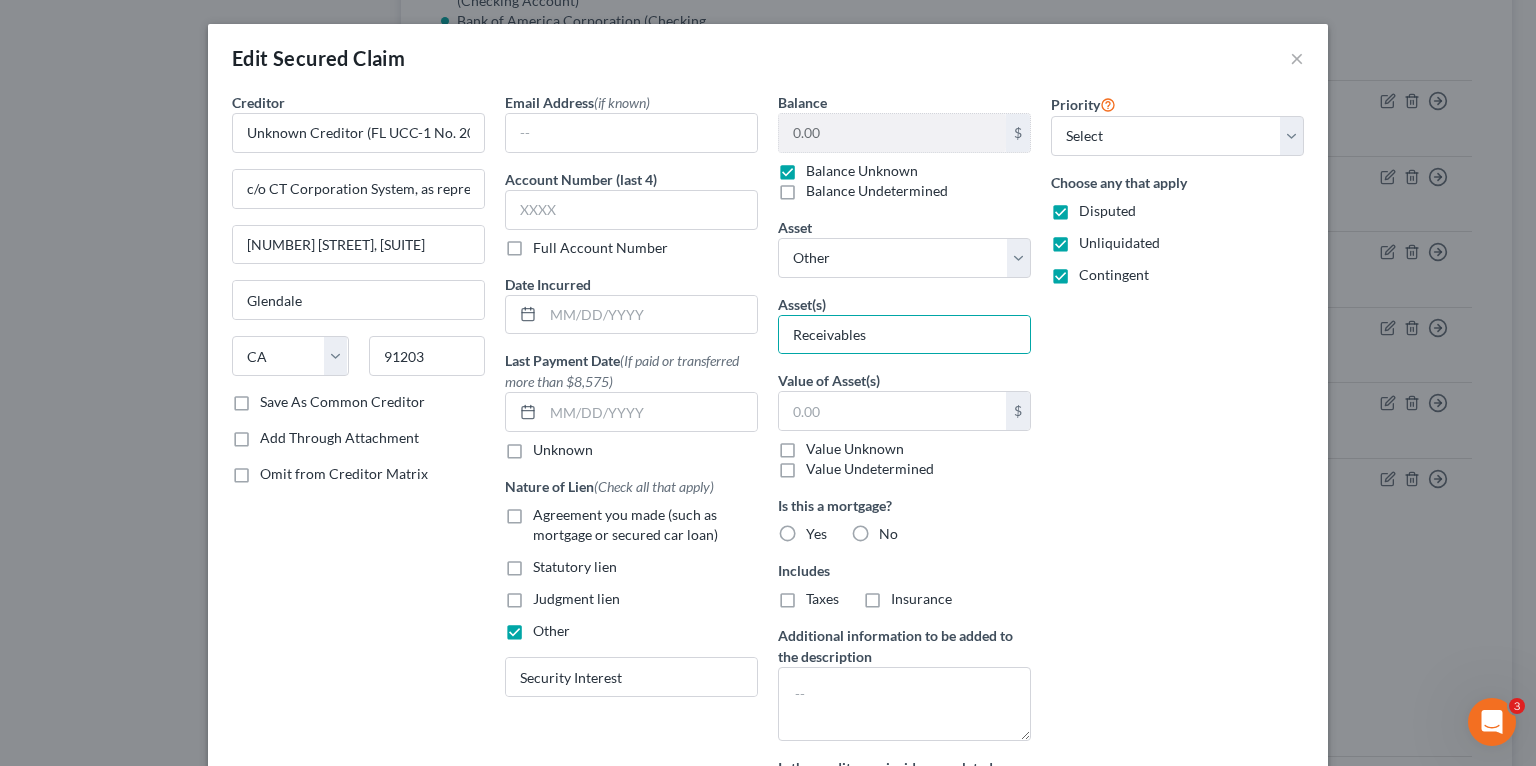 click on "Value Unknown" at bounding box center (820, 445) 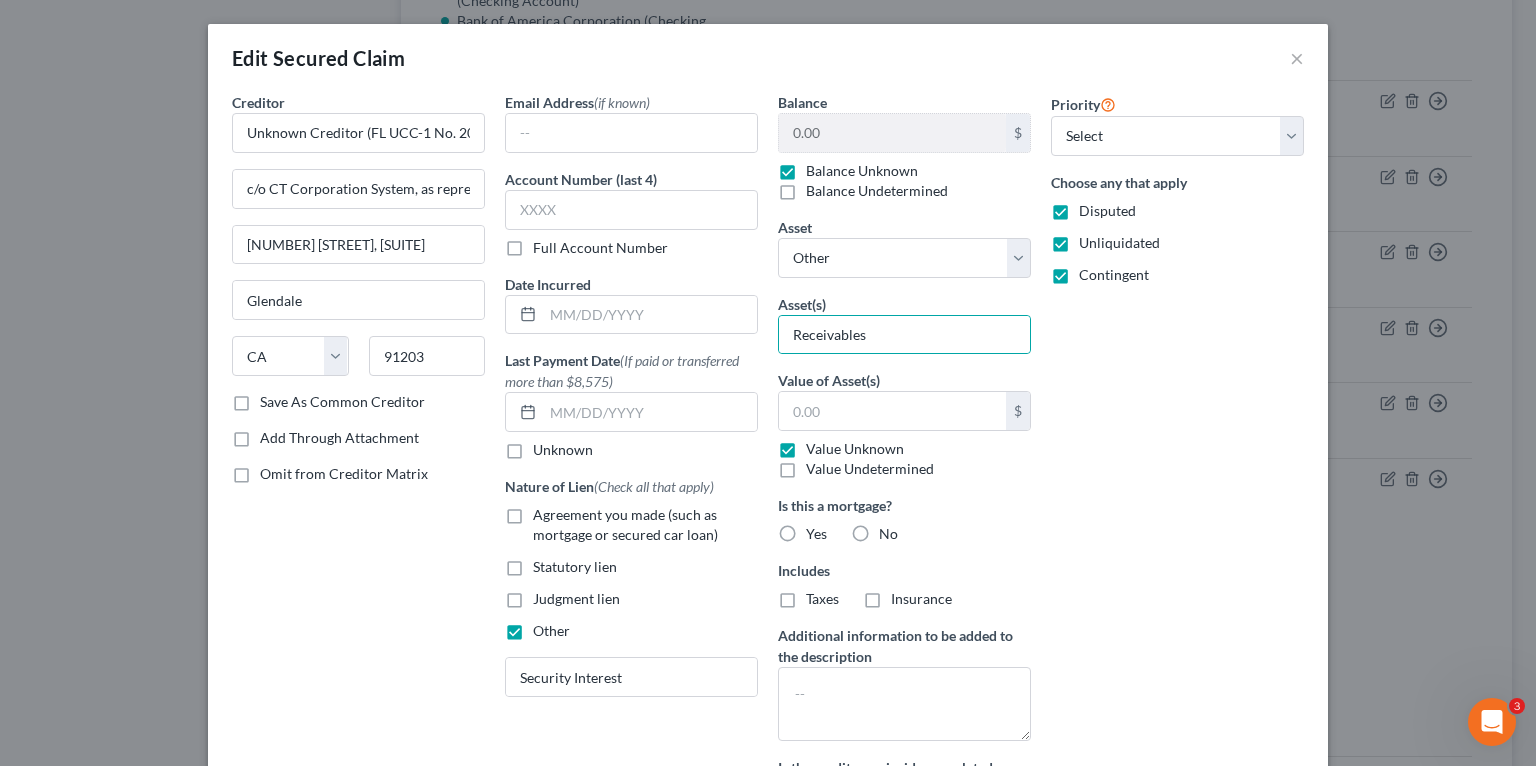 type on "0.00" 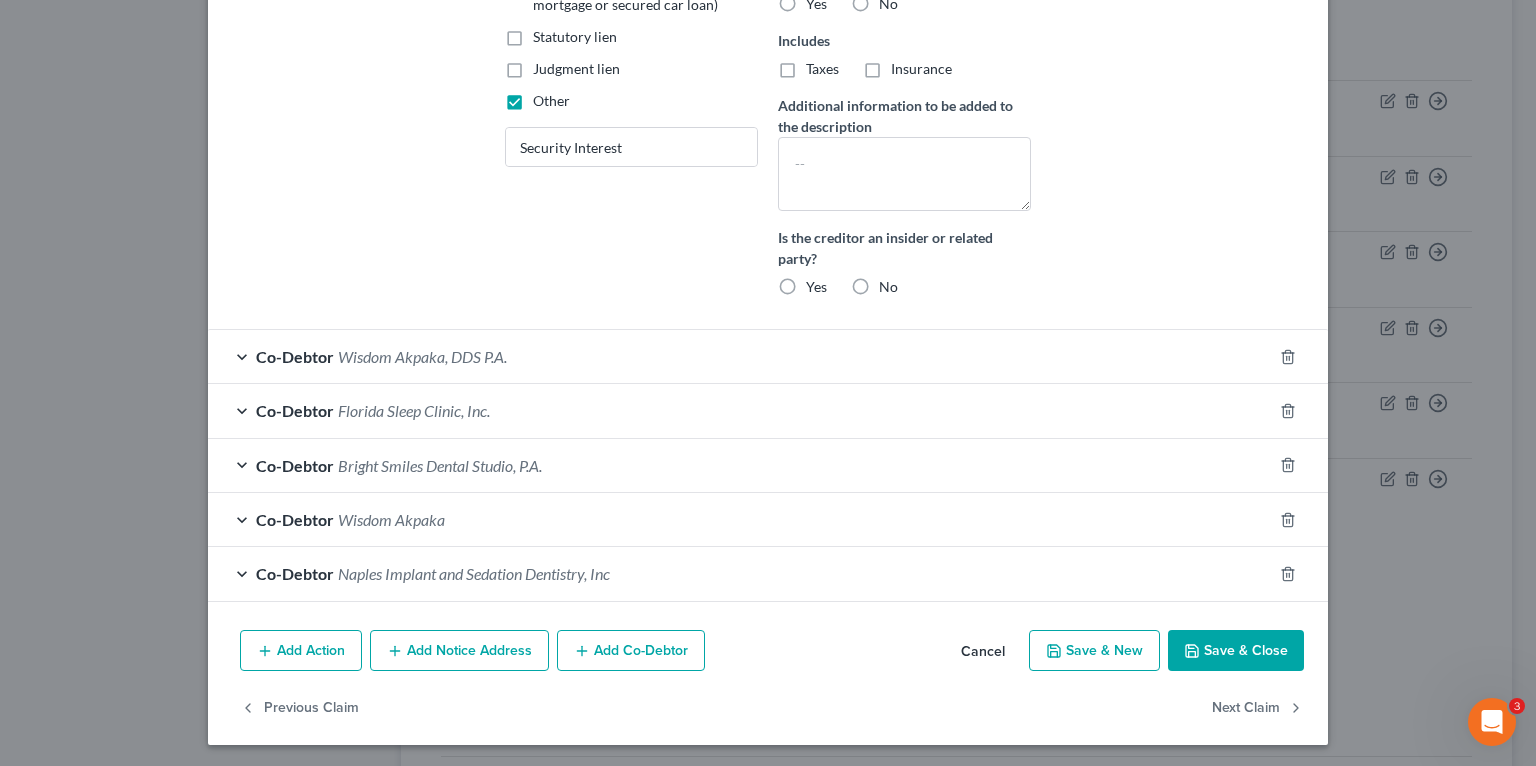 click on "Save & Close" at bounding box center (1236, 651) 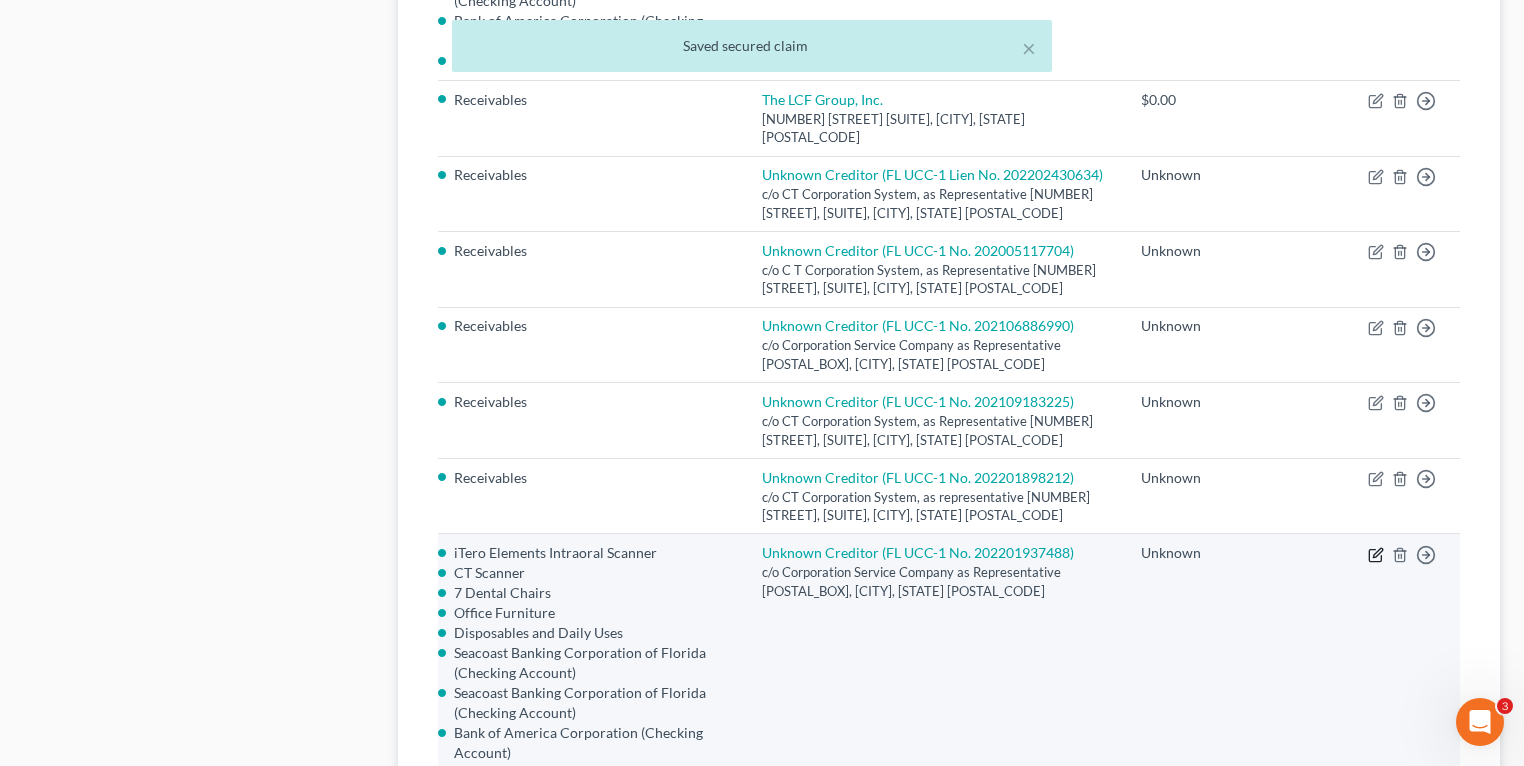 click 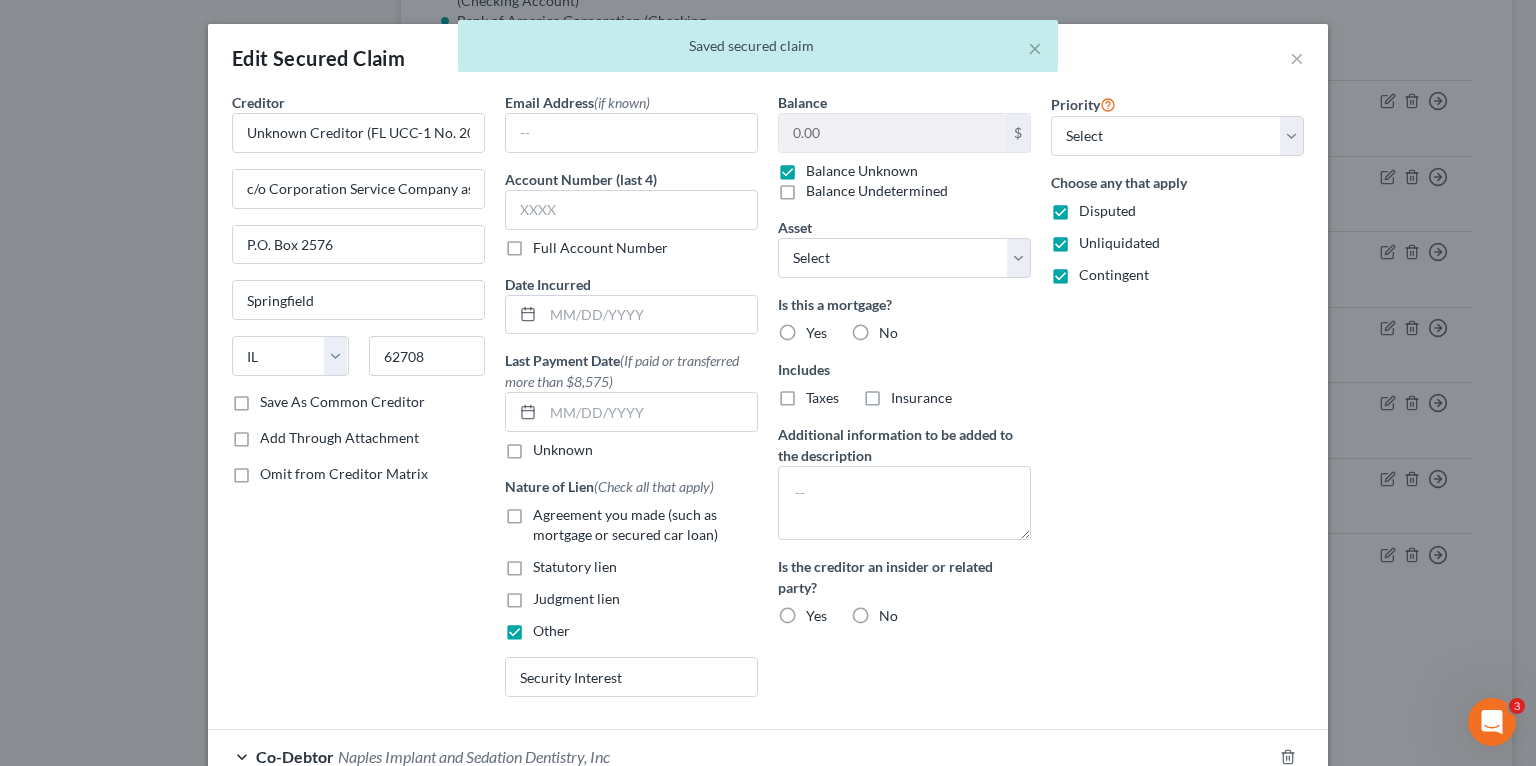 type 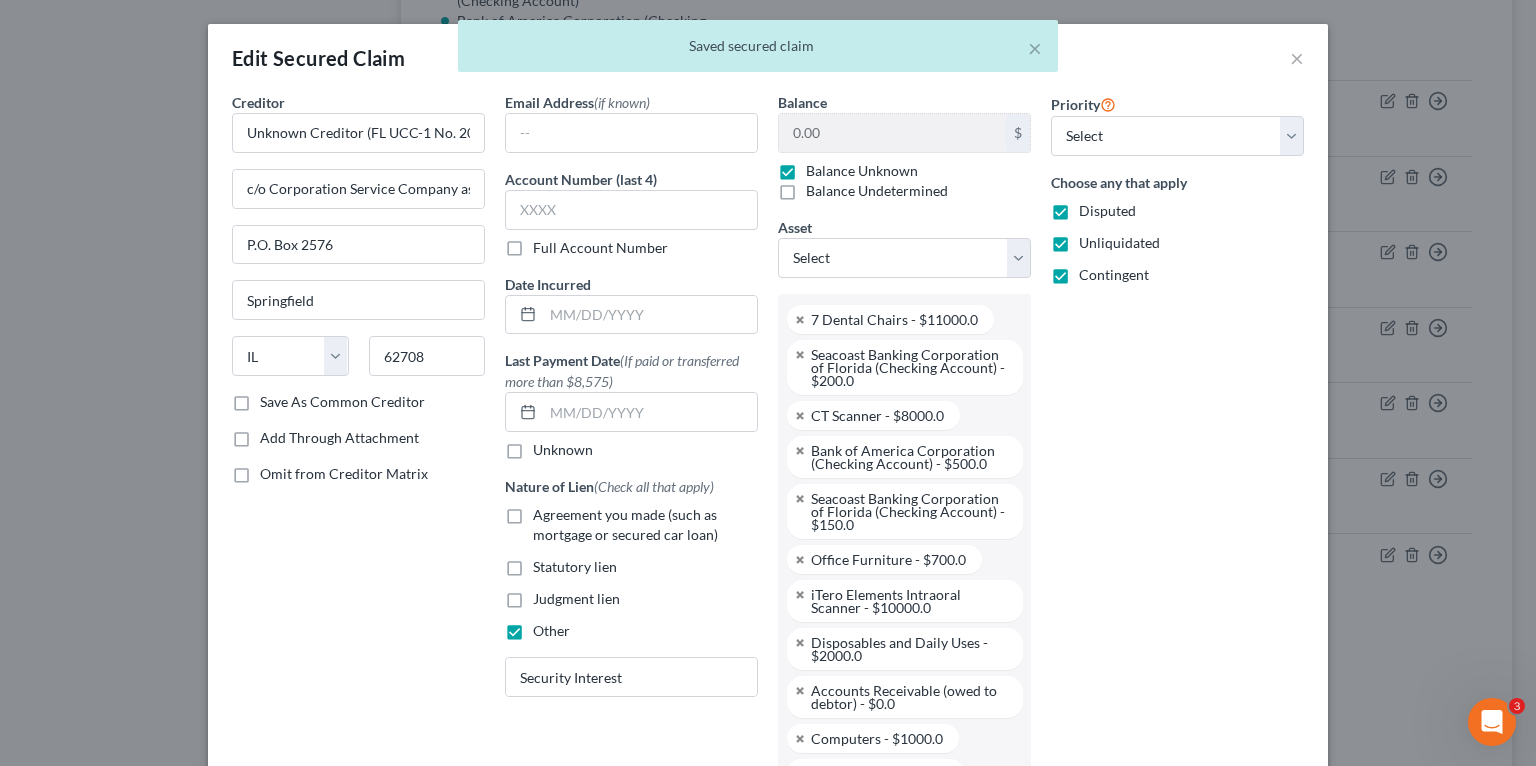 scroll, scrollTop: 302, scrollLeft: 0, axis: vertical 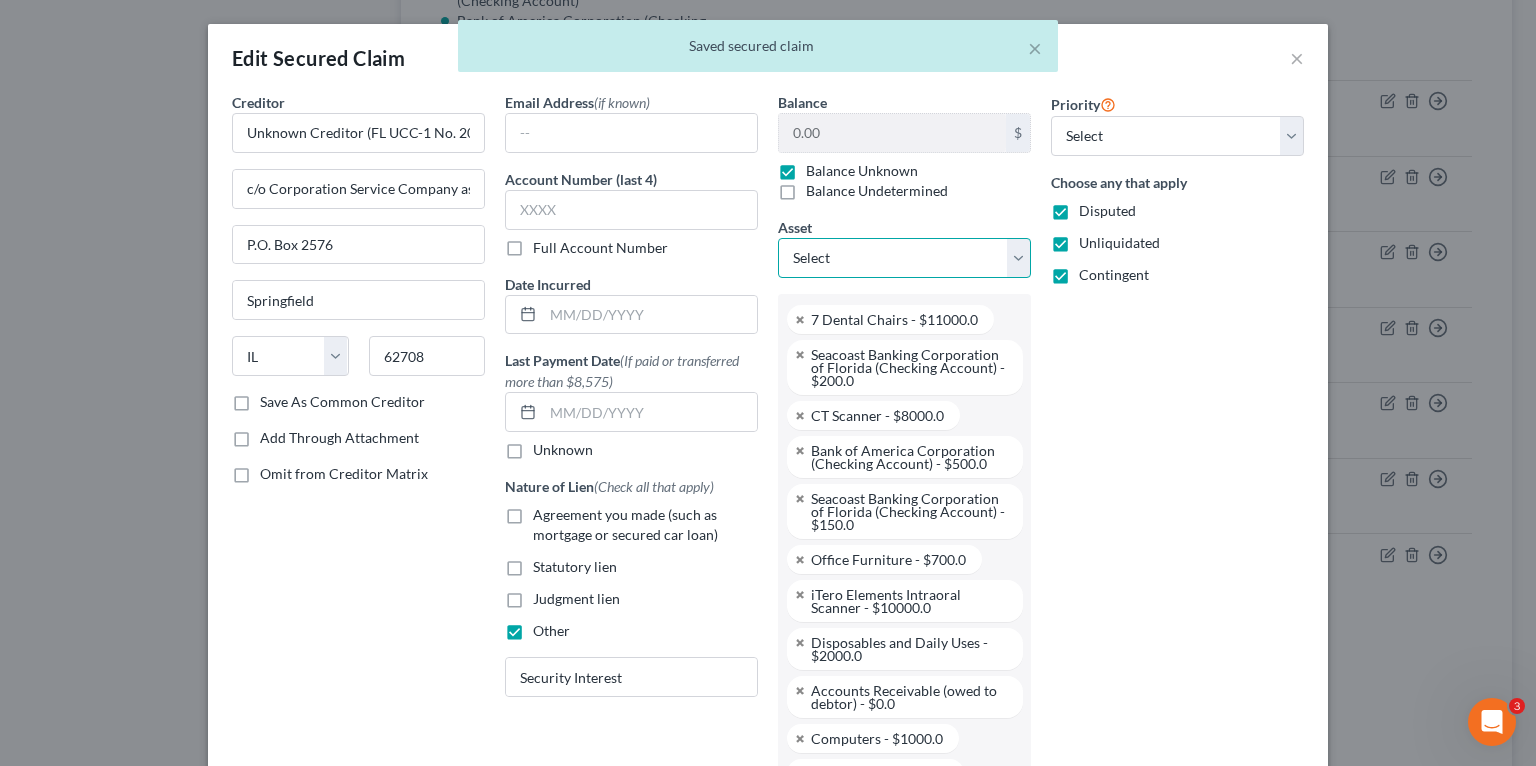 click on "Select Other Multiple Assets 7 Dental Chairs - $11000.0 Seacoast Banking Corporation of Florida (Checking Account) - $200.0 CT Scanner - $8000.0 Bank of America Corporation (Checking Account) - $500.0 Seacoast Banking Corporation of Florida (Checking Account) - $150.0 Eaglesoft Dental Practice Management Software - $0.0 Office Furniture - $700.0 https://avemariadentistry.com/ - $0.0 iTero Elements Intraoral Scanner - $10000.0 Disposables and Daily Uses - $2000.0 Leased office unit addressed [NUMBER] [STREET], [SUITE], [CITY], [STATE] [POSTAL_CODE] - $0.0 Accounts Receivable (owed to debtor) - $0.0 Computers - $1000.0 MJ Capital Funding Receivership - $0.0 Client List (No Noncompete) - $0.0 MJ Capital Funding Receivership (owed to debtor) - $0.0 TD Bank (Checking Account) - $0.0 3D Printer - $20000.0" at bounding box center (904, 258) 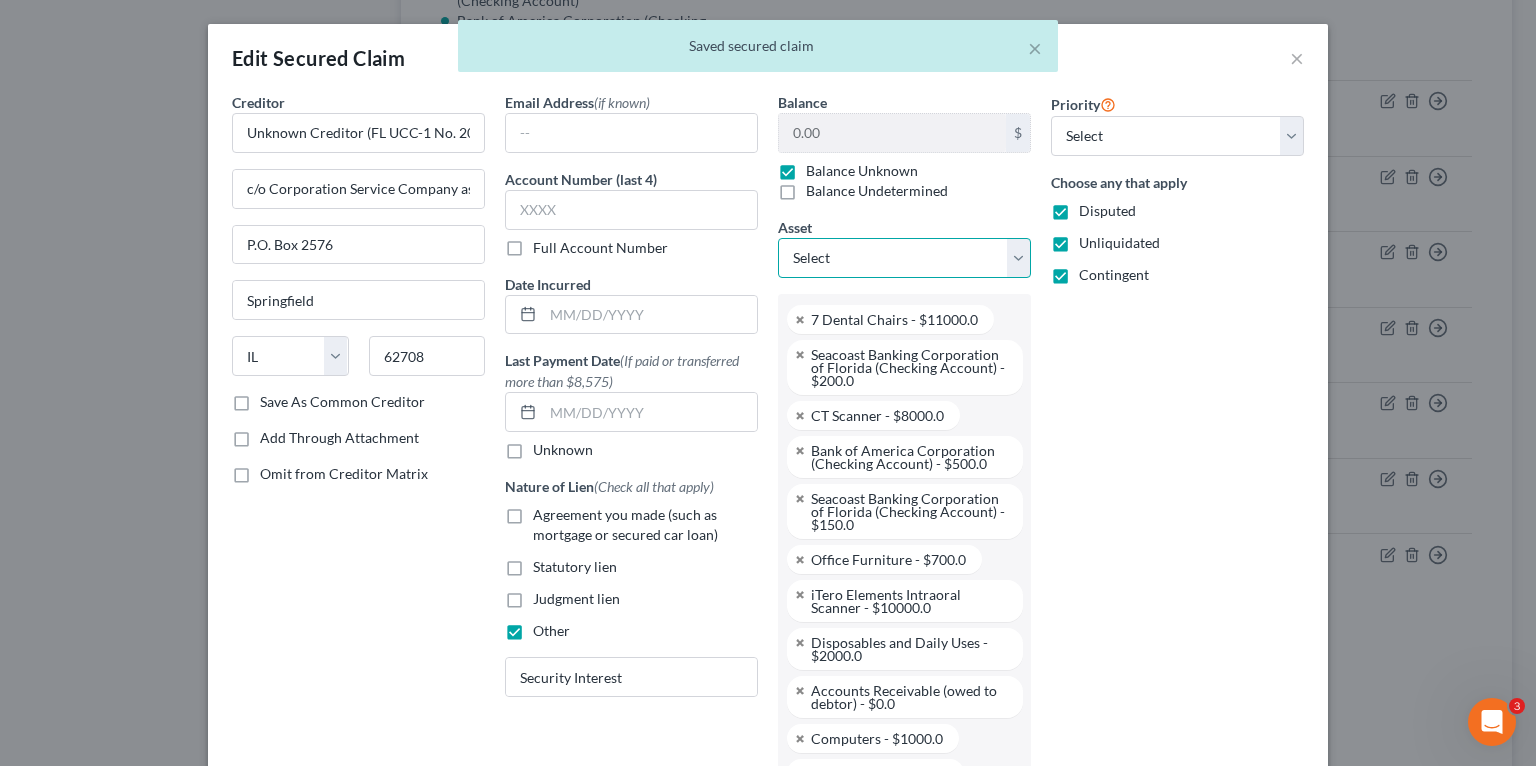 select on "0" 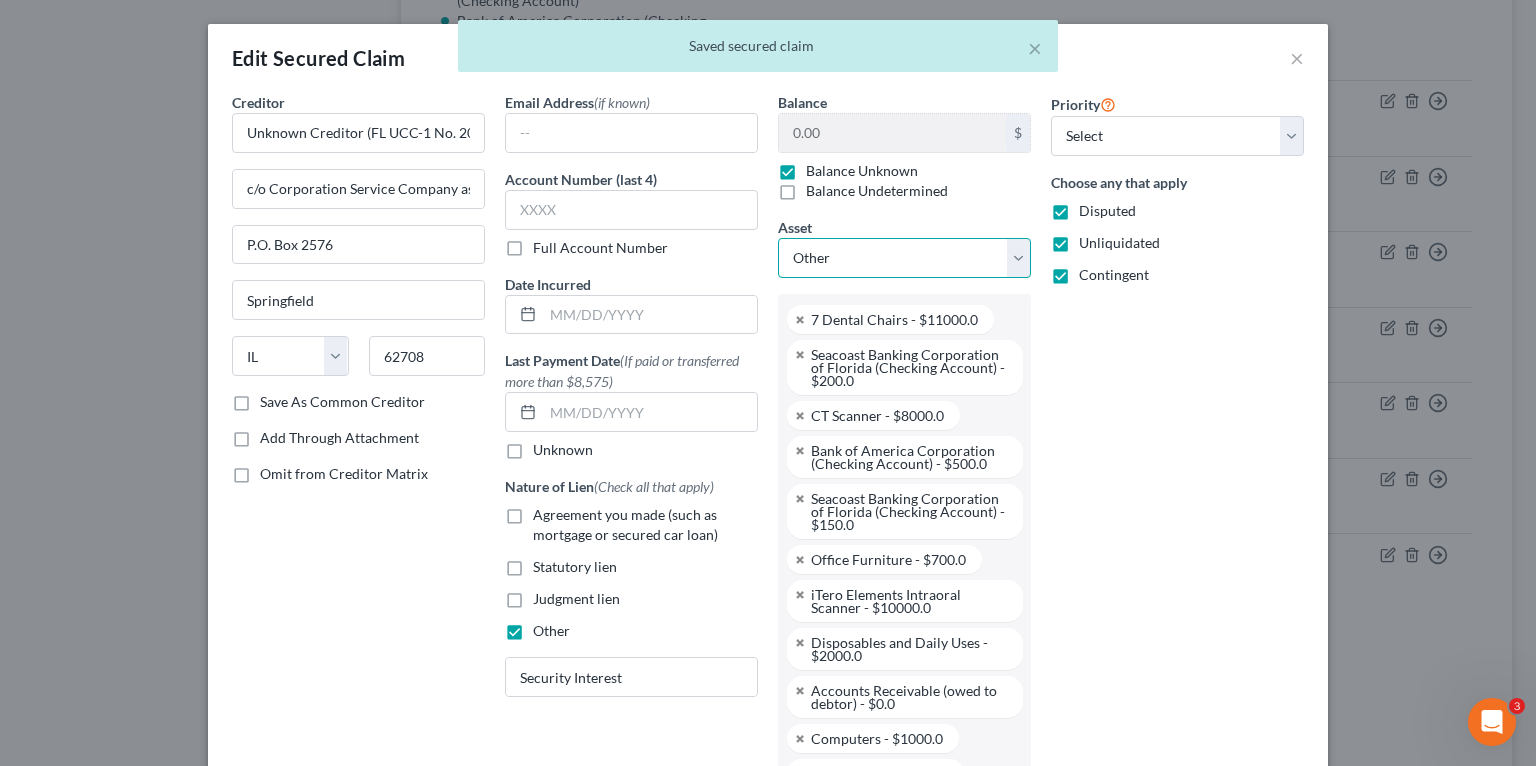 click on "Select Other Multiple Assets 7 Dental Chairs - $11000.0 Seacoast Banking Corporation of Florida (Checking Account) - $200.0 CT Scanner - $8000.0 Bank of America Corporation (Checking Account) - $500.0 Seacoast Banking Corporation of Florida (Checking Account) - $150.0 Eaglesoft Dental Practice Management Software - $0.0 Office Furniture - $700.0 https://avemariadentistry.com/ - $0.0 iTero Elements Intraoral Scanner - $10000.0 Disposables and Daily Uses - $2000.0 Leased office unit addressed [NUMBER] [STREET], [SUITE], [CITY], [STATE] [POSTAL_CODE] - $0.0 Accounts Receivable (owed to debtor) - $0.0 Computers - $1000.0 MJ Capital Funding Receivership - $0.0 Client List (No Noncompete) - $0.0 MJ Capital Funding Receivership (owed to debtor) - $0.0 TD Bank (Checking Account) - $0.0 3D Printer - $20000.0" at bounding box center [904, 258] 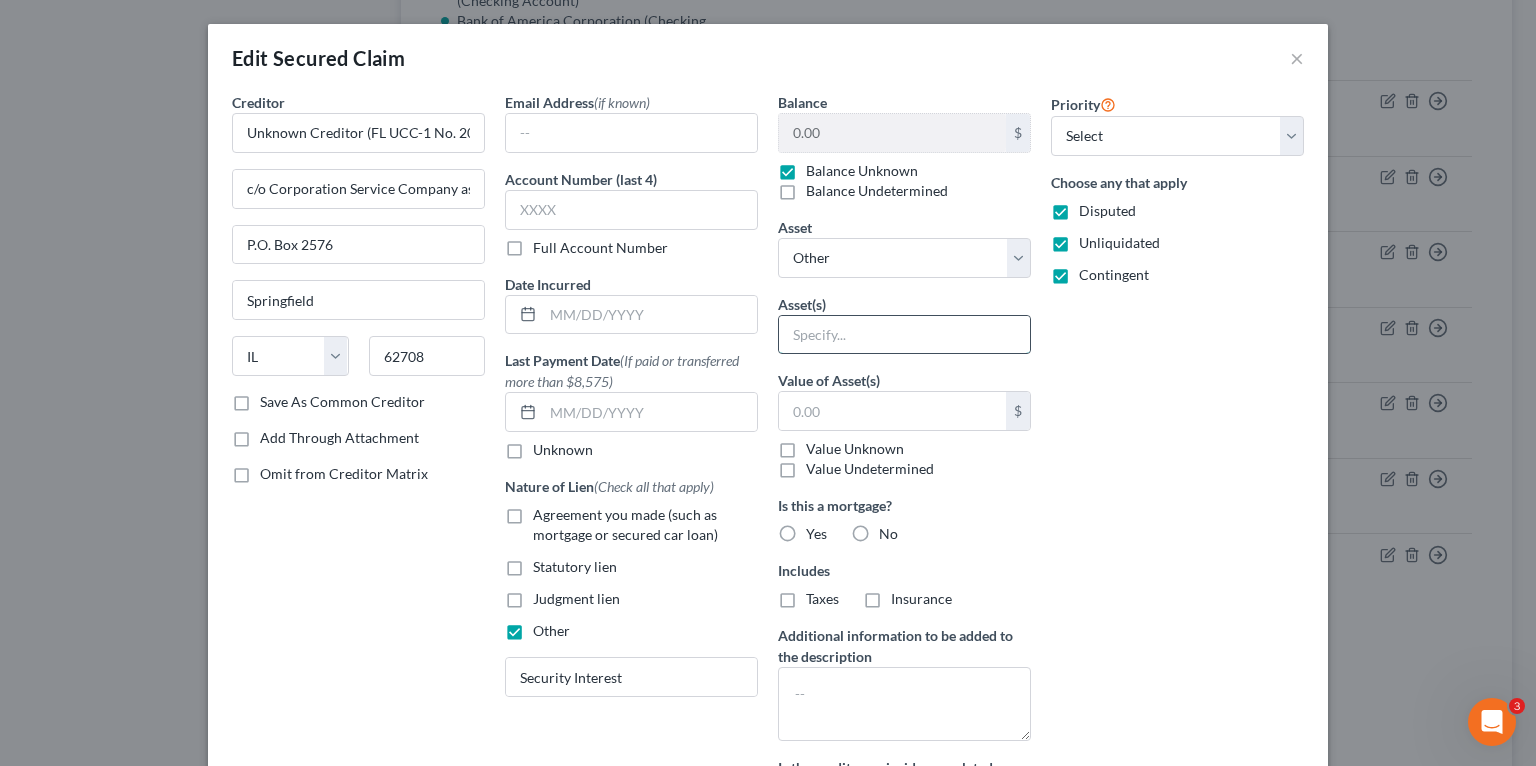 click at bounding box center (904, 335) 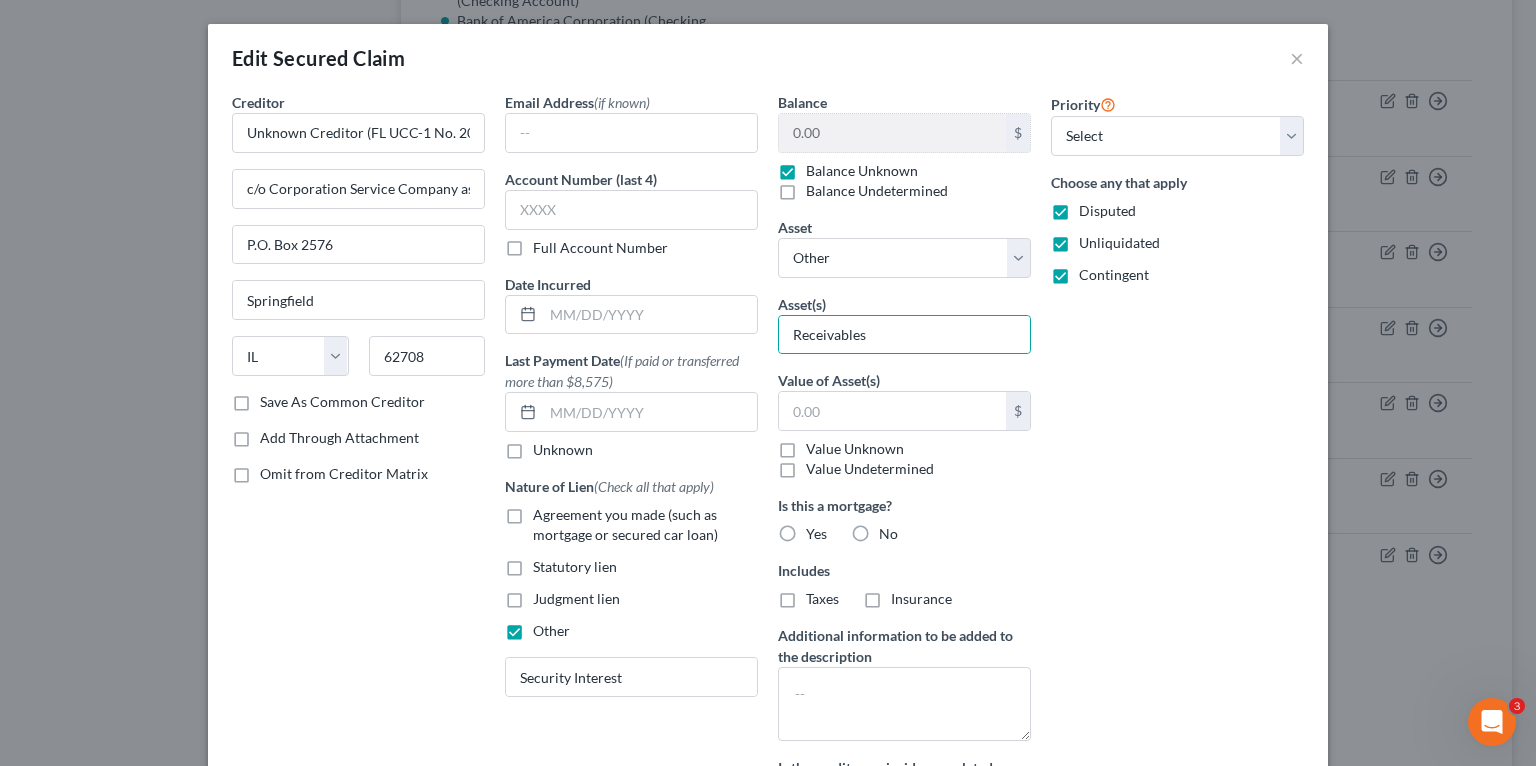 click on "Value Unknown" at bounding box center [855, 449] 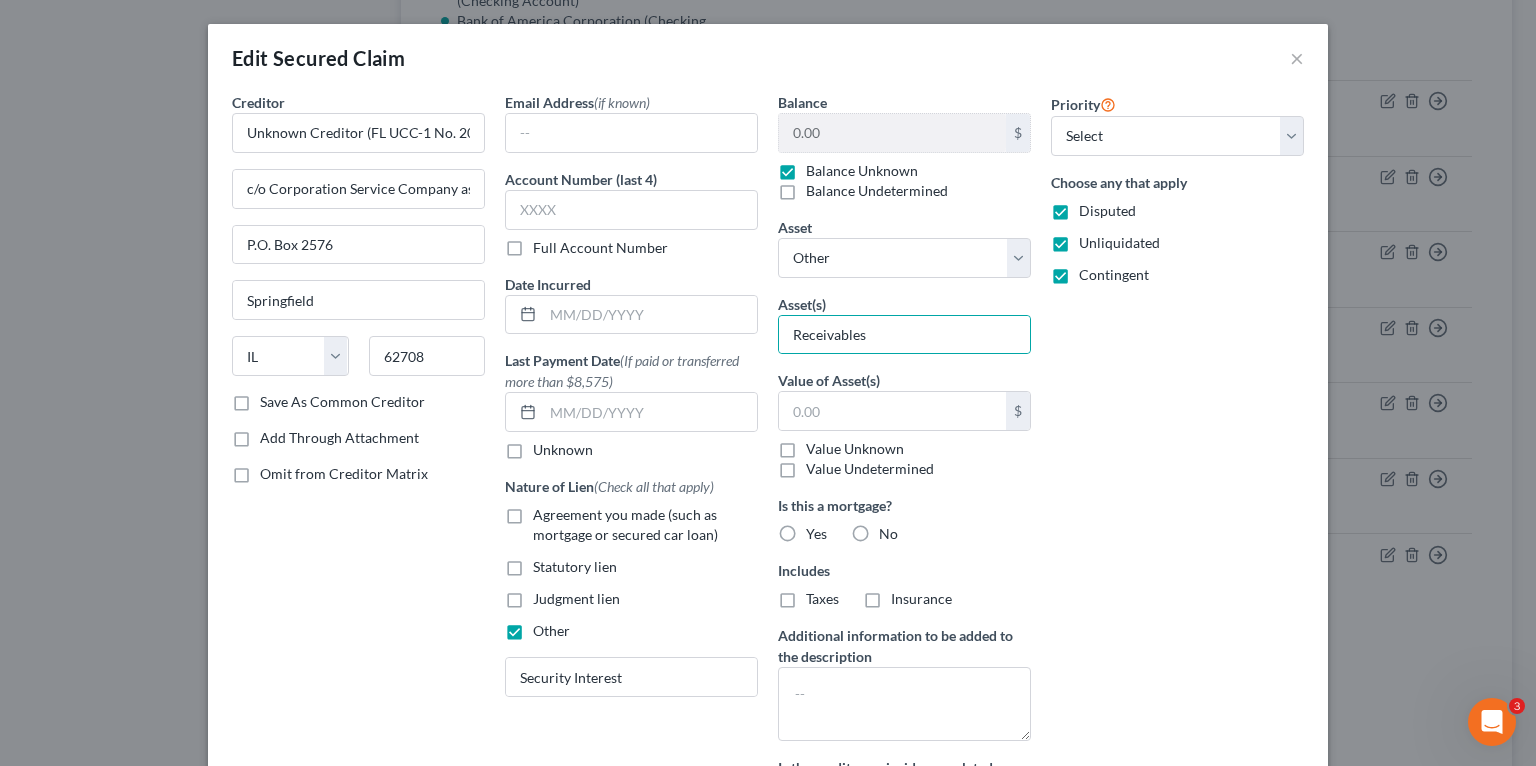 click on "Value Unknown" at bounding box center (820, 445) 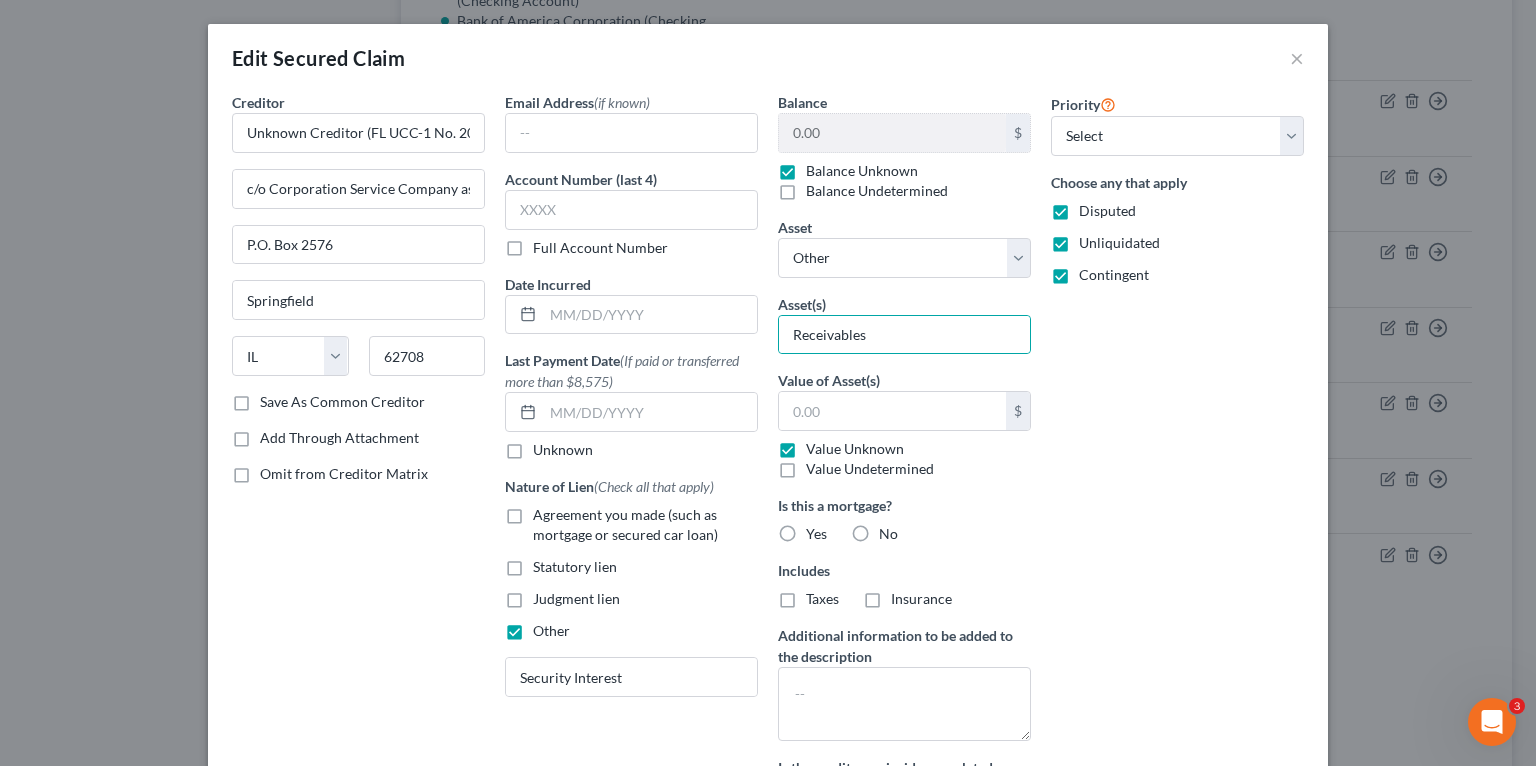 type on "0.00" 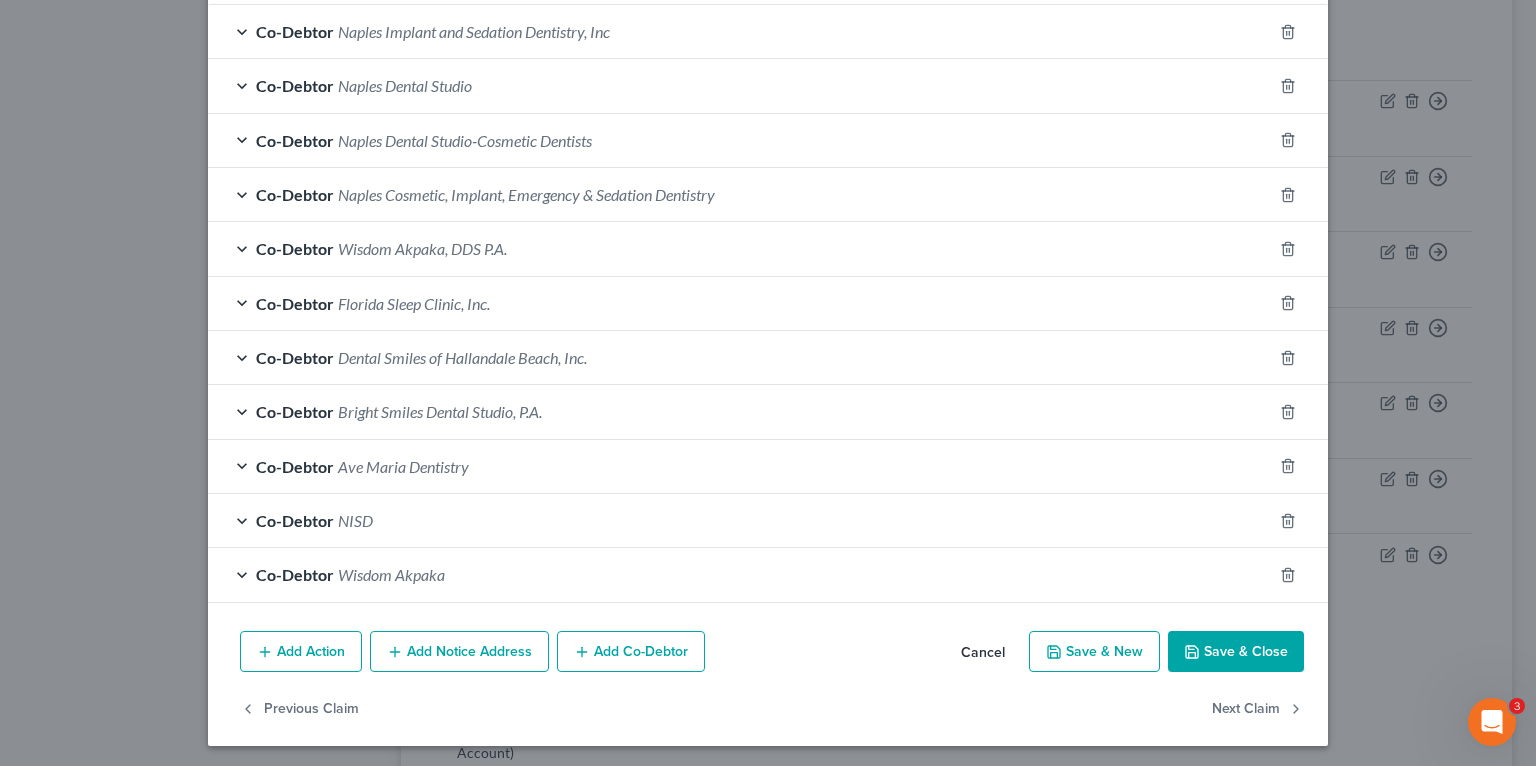 click on "Save & Close" at bounding box center (1236, 652) 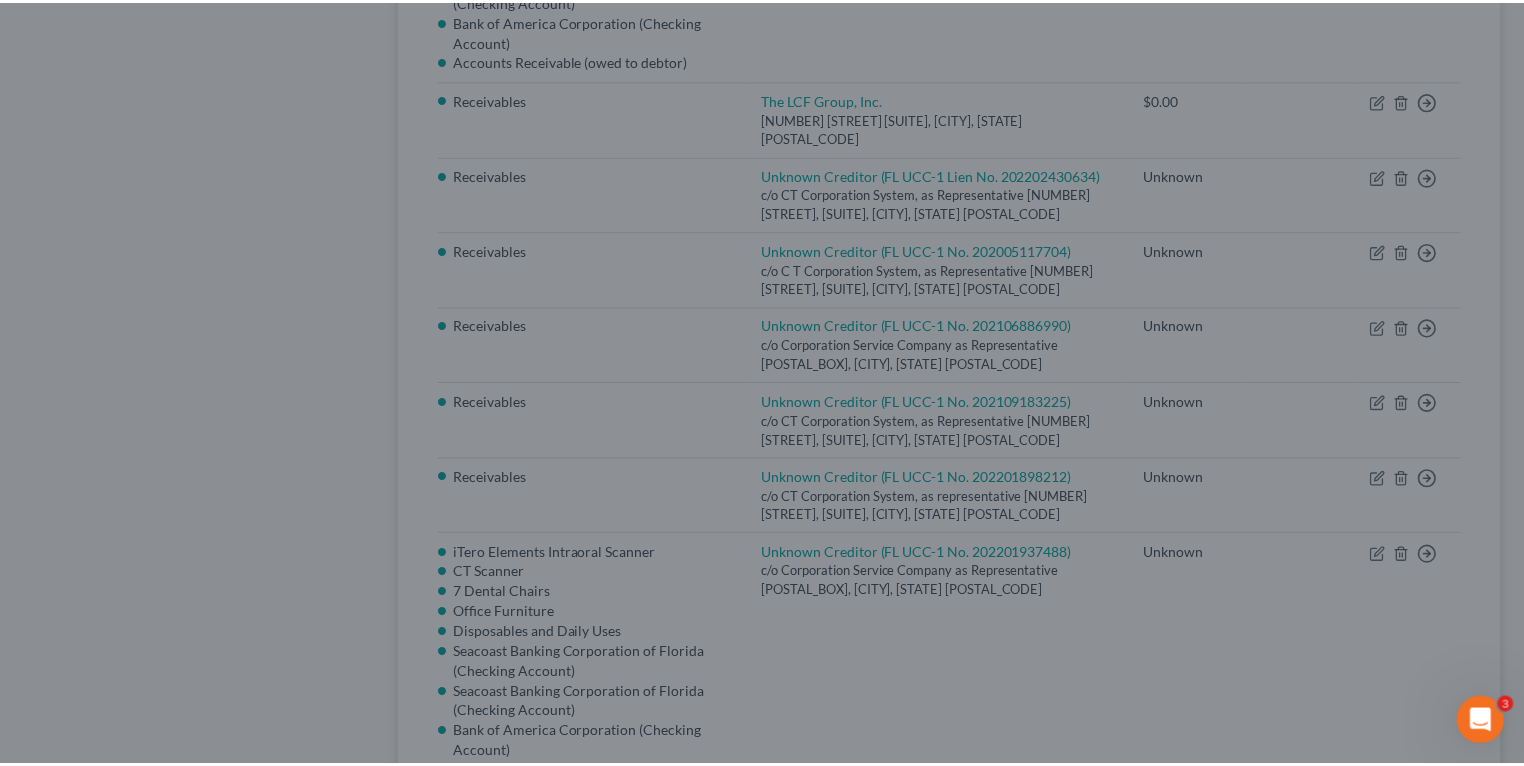 scroll, scrollTop: 724, scrollLeft: 0, axis: vertical 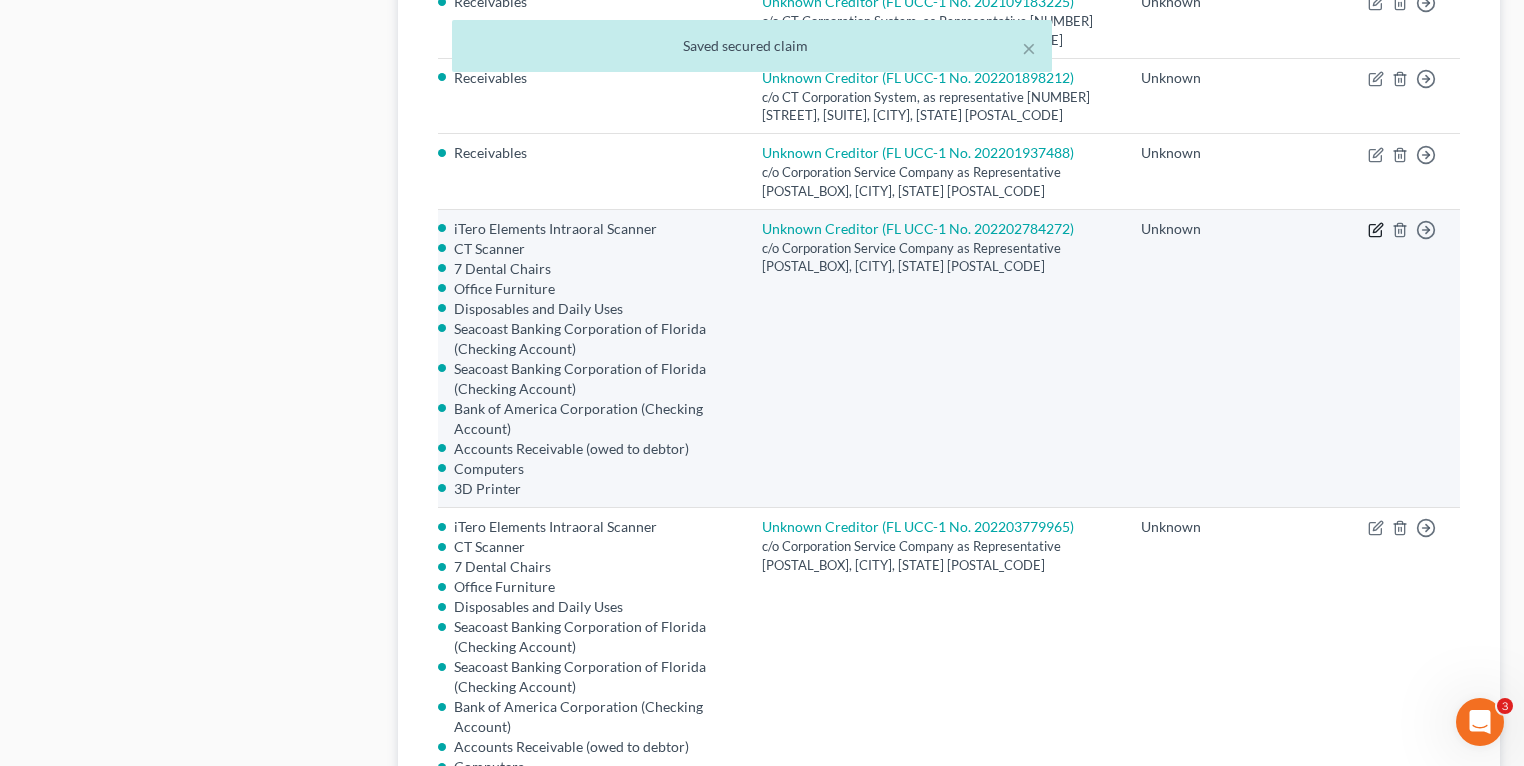 click 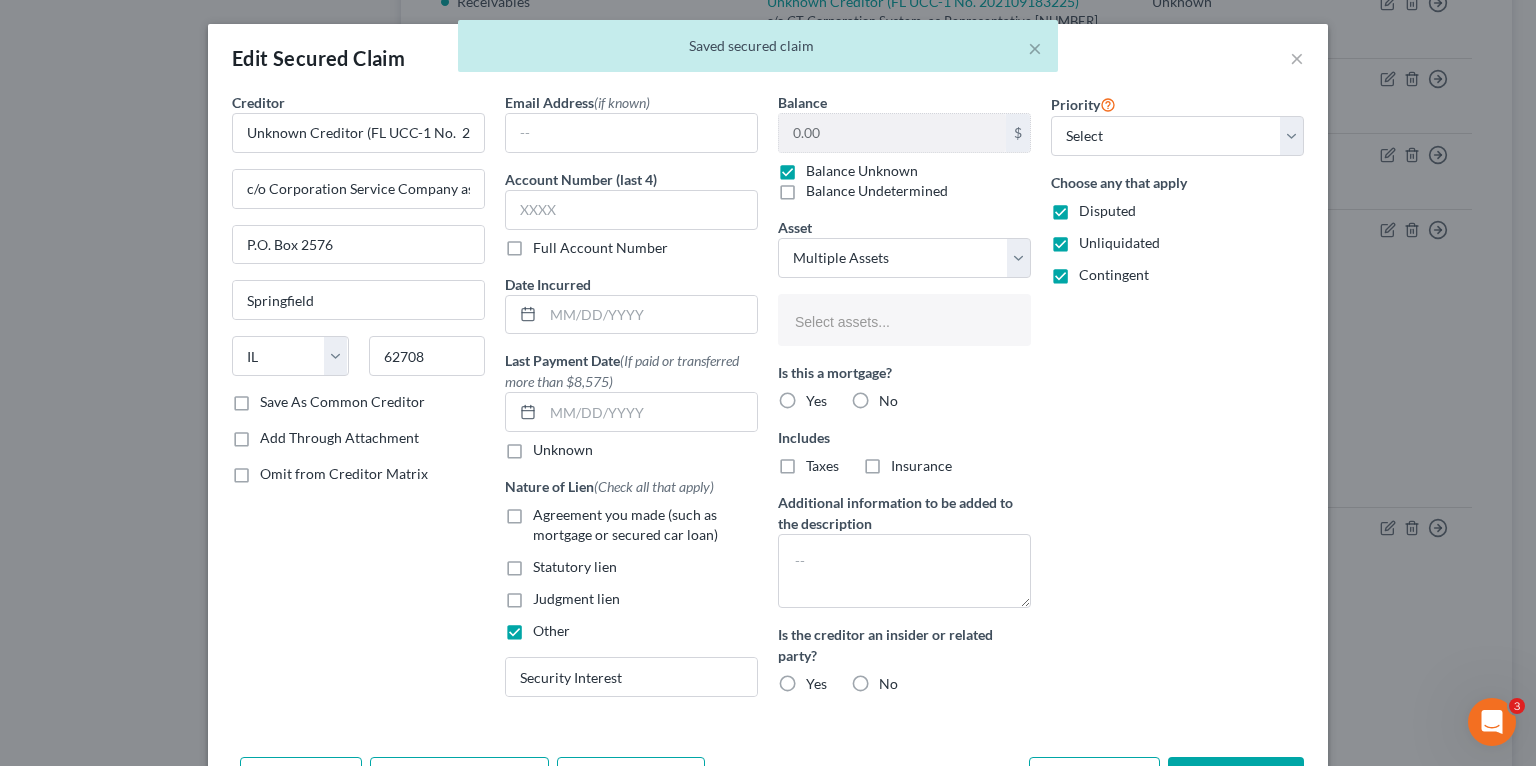 type 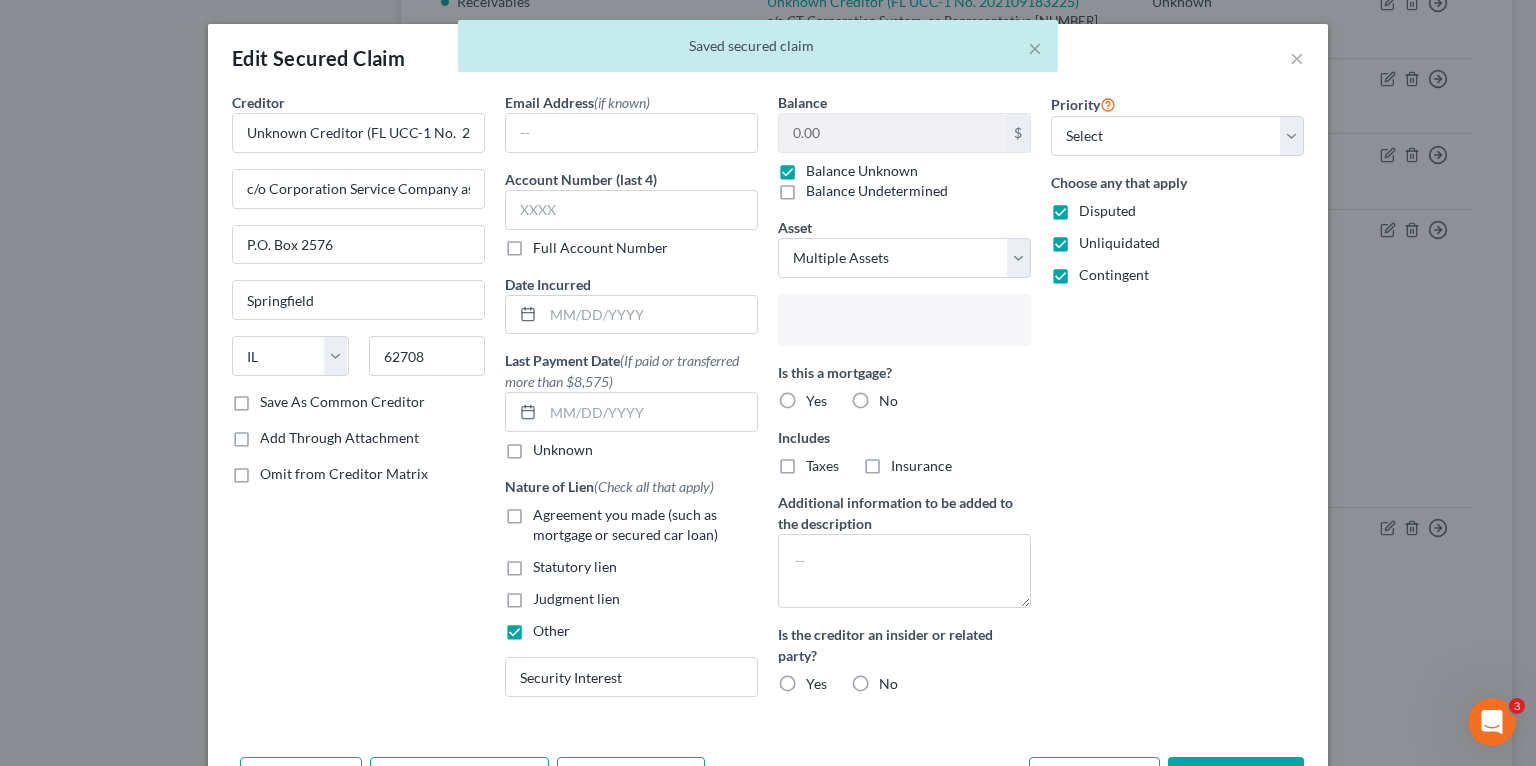 scroll, scrollTop: 302, scrollLeft: 0, axis: vertical 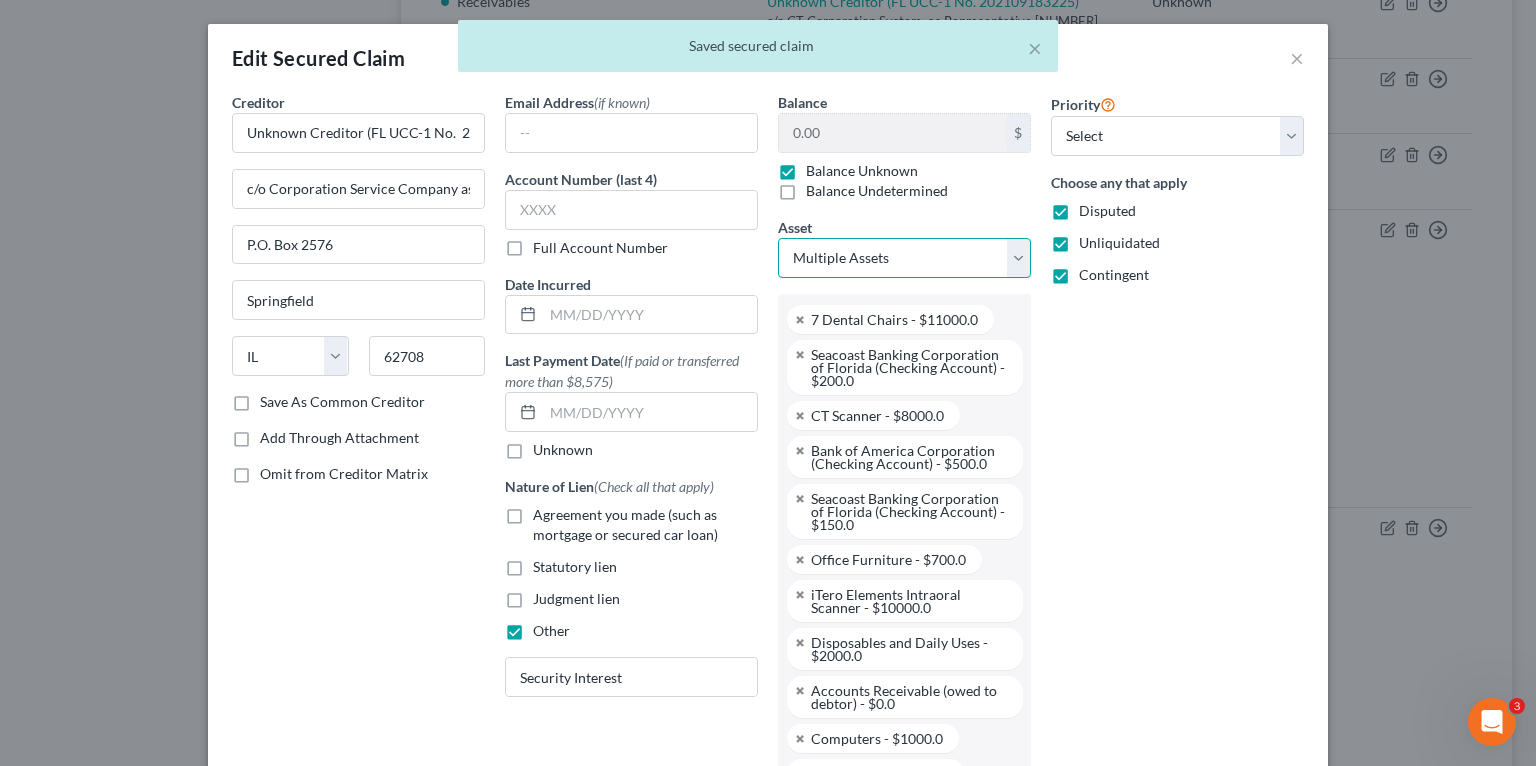 click on "Select Other Multiple Assets 7 Dental Chairs - $11000.0 Seacoast Banking Corporation of Florida (Checking Account) - $200.0 CT Scanner - $8000.0 Bank of America Corporation (Checking Account) - $500.0 Seacoast Banking Corporation of Florida (Checking Account) - $150.0 Eaglesoft Dental Practice Management Software - $0.0 Office Furniture - $700.0 https://avemariadentistry.com/ - $0.0 iTero Elements Intraoral Scanner - $10000.0 Disposables and Daily Uses - $2000.0 Leased office unit addressed [NUMBER] [STREET], [SUITE], [CITY], [STATE] [POSTAL_CODE] - $0.0 Accounts Receivable (owed to debtor) - $0.0 Computers - $1000.0 MJ Capital Funding Receivership - $0.0 Client List (No Noncompete) - $0.0 MJ Capital Funding Receivership (owed to debtor) - $0.0 TD Bank (Checking Account) - $0.0 3D Printer - $20000.0" at bounding box center [904, 258] 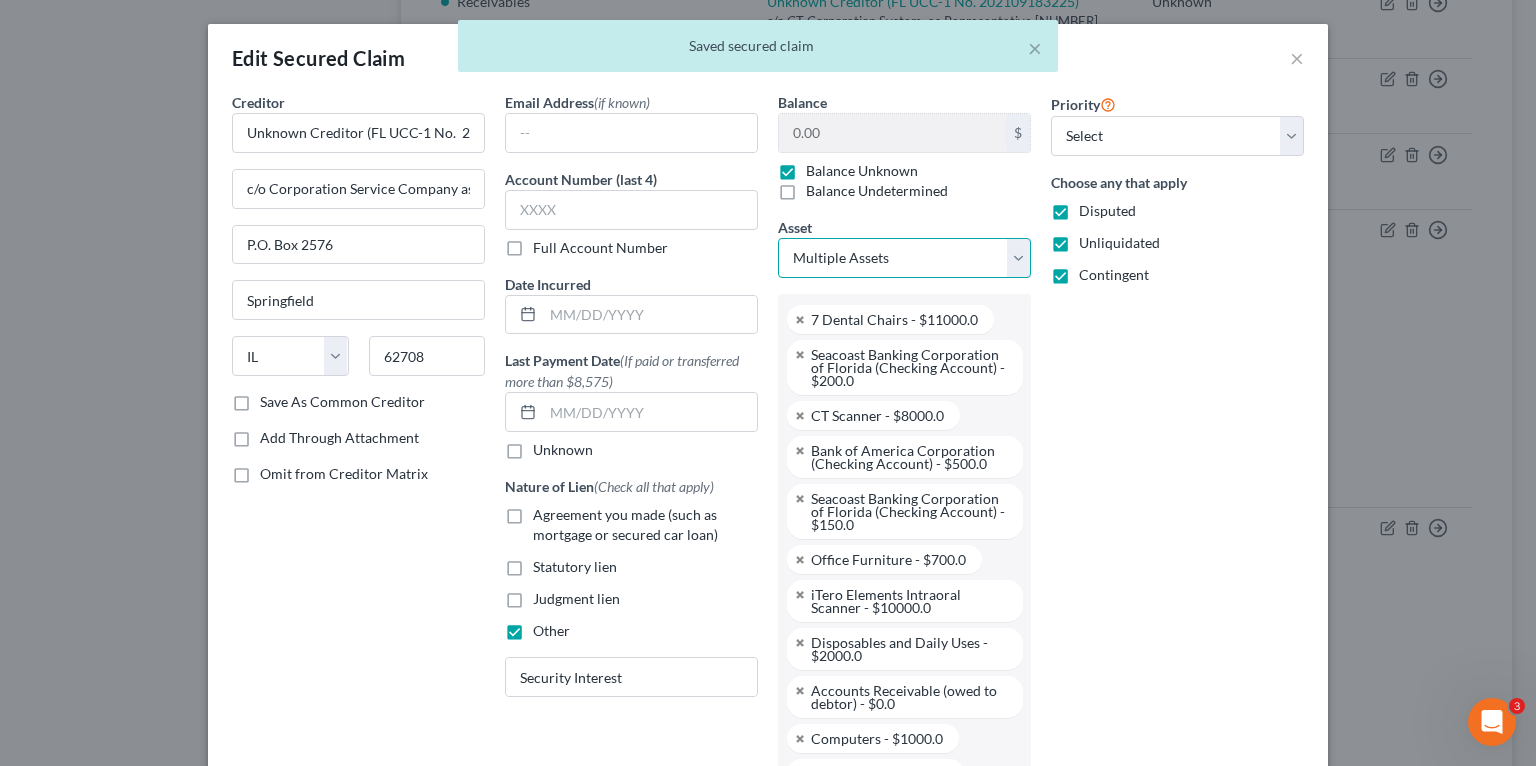 select on "0" 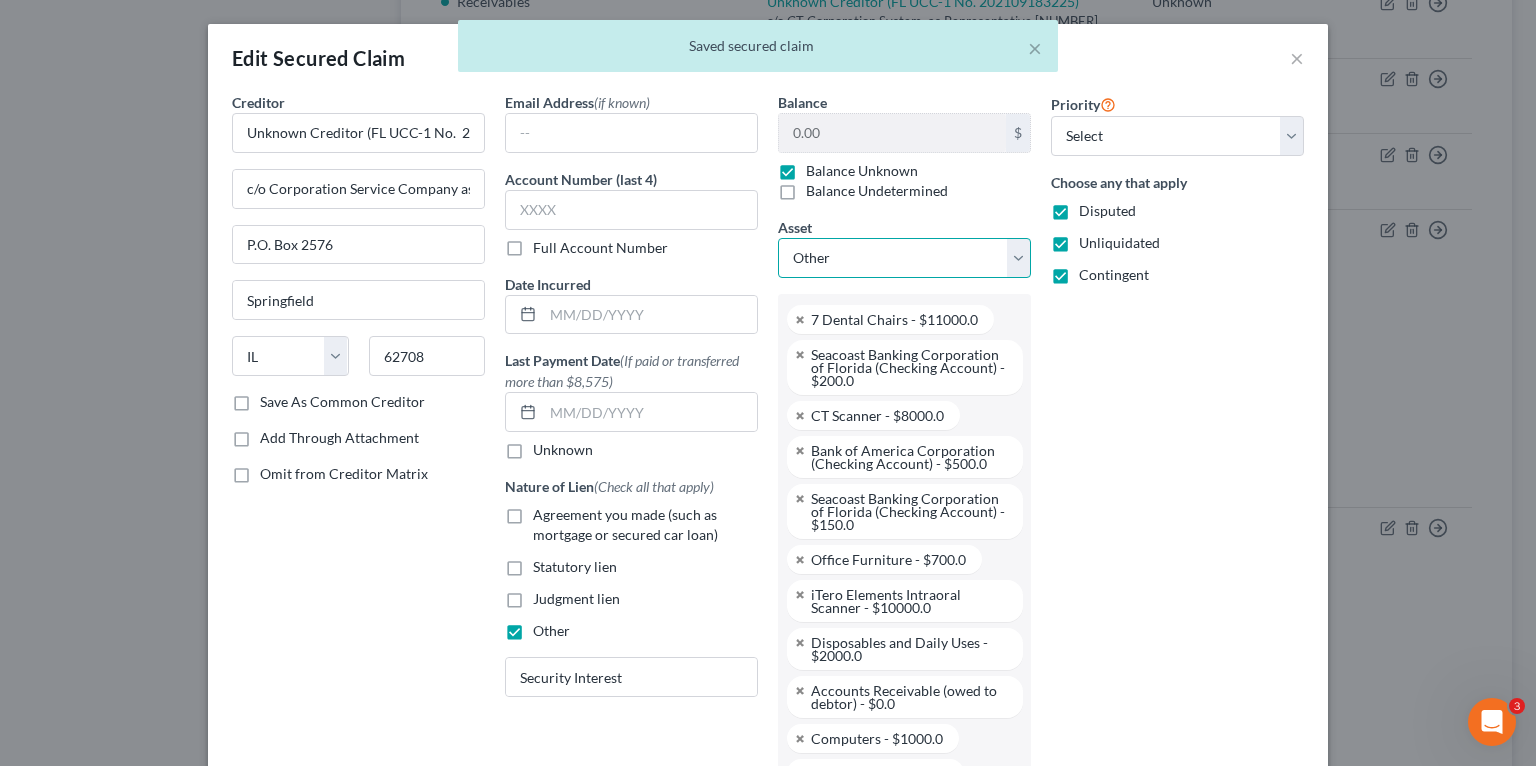 click on "Select Other Multiple Assets 7 Dental Chairs - $11000.0 Seacoast Banking Corporation of Florida (Checking Account) - $200.0 CT Scanner - $8000.0 Bank of America Corporation (Checking Account) - $500.0 Seacoast Banking Corporation of Florida (Checking Account) - $150.0 Eaglesoft Dental Practice Management Software - $0.0 Office Furniture - $700.0 https://avemariadentistry.com/ - $0.0 iTero Elements Intraoral Scanner - $10000.0 Disposables and Daily Uses - $2000.0 Leased office unit addressed [NUMBER] [STREET], [SUITE], [CITY], [STATE] [POSTAL_CODE] - $0.0 Accounts Receivable (owed to debtor) - $0.0 Computers - $1000.0 MJ Capital Funding Receivership - $0.0 Client List (No Noncompete) - $0.0 MJ Capital Funding Receivership (owed to debtor) - $0.0 TD Bank (Checking Account) - $0.0 3D Printer - $20000.0" at bounding box center (904, 258) 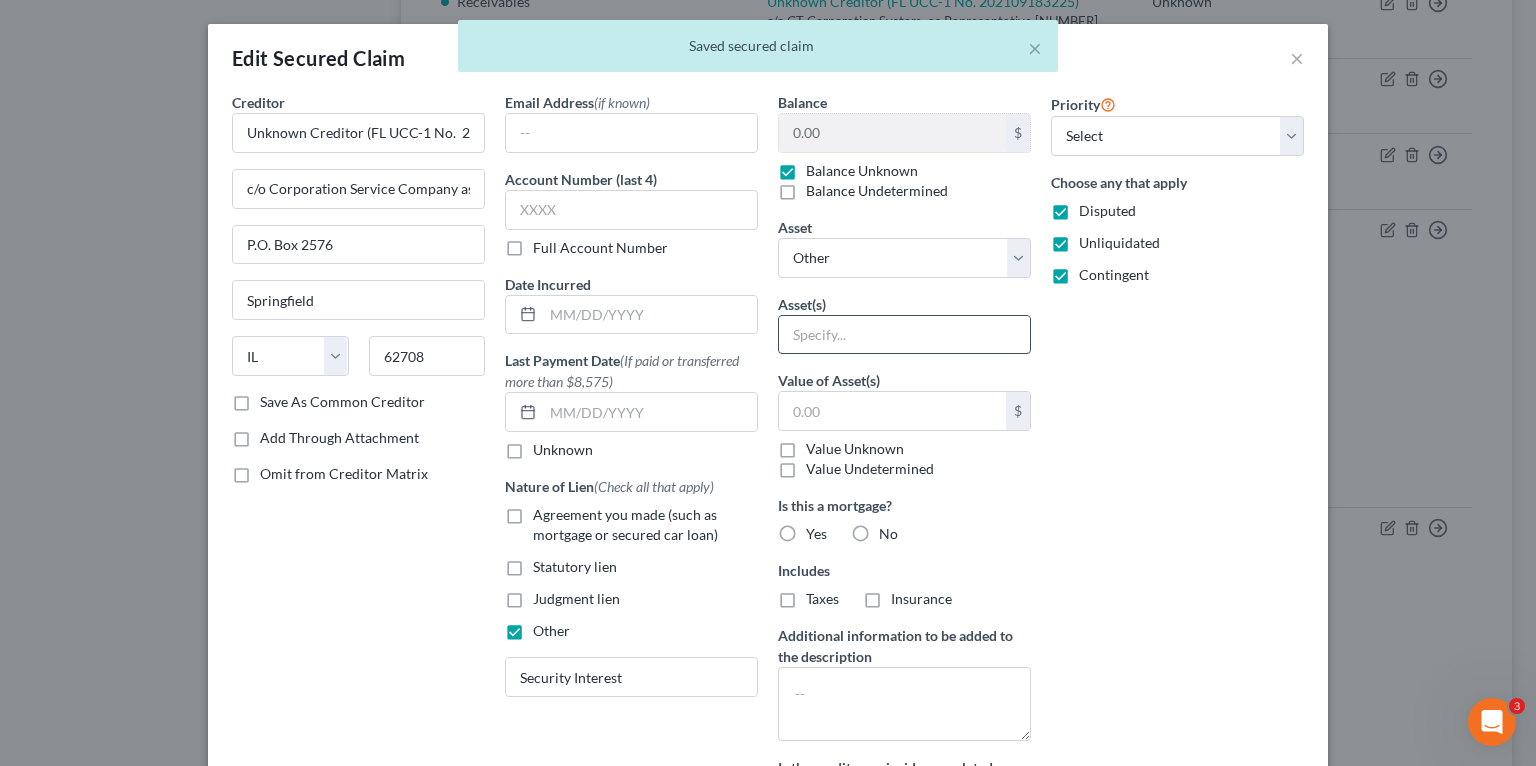 click at bounding box center [904, 335] 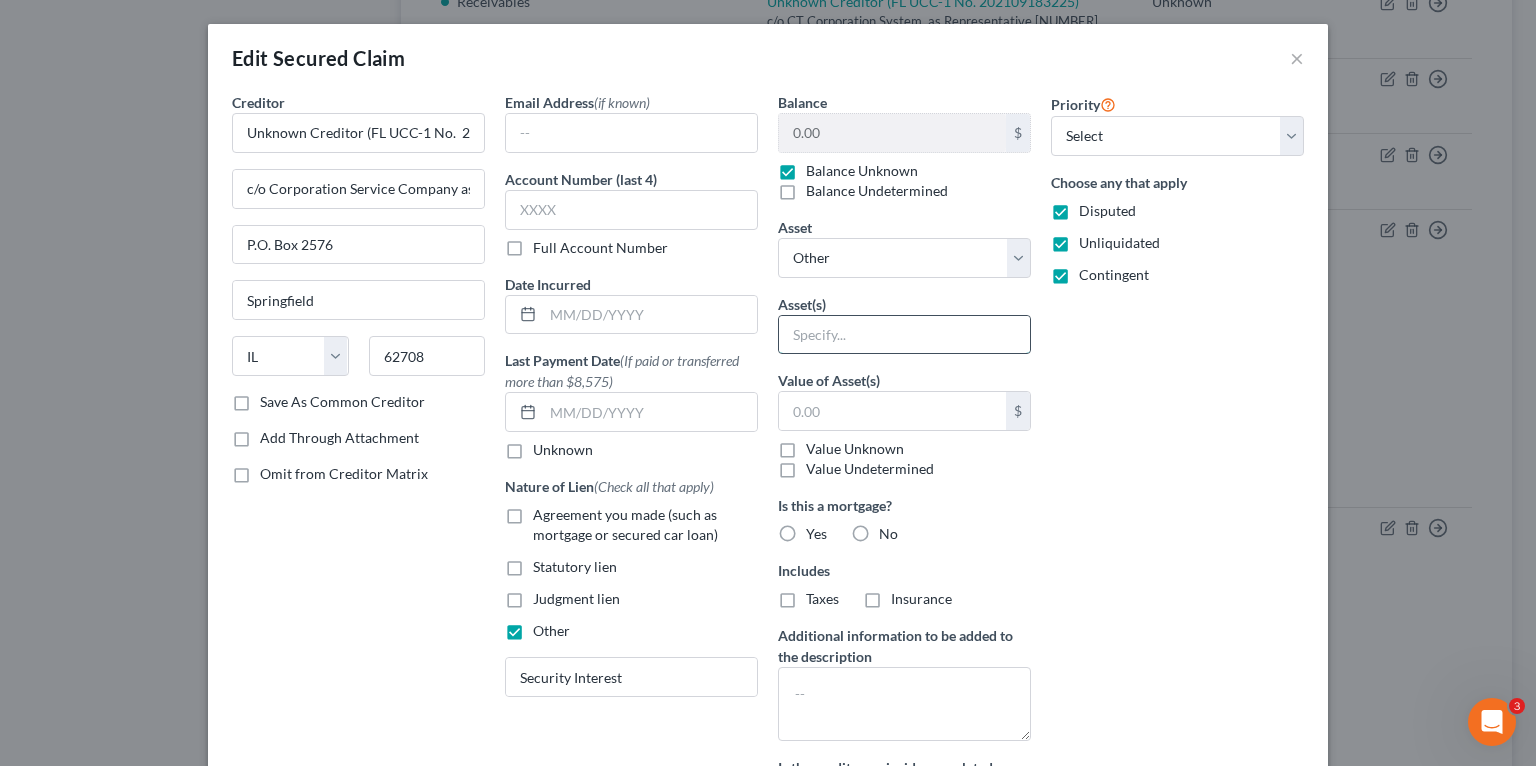 type on "Receivables" 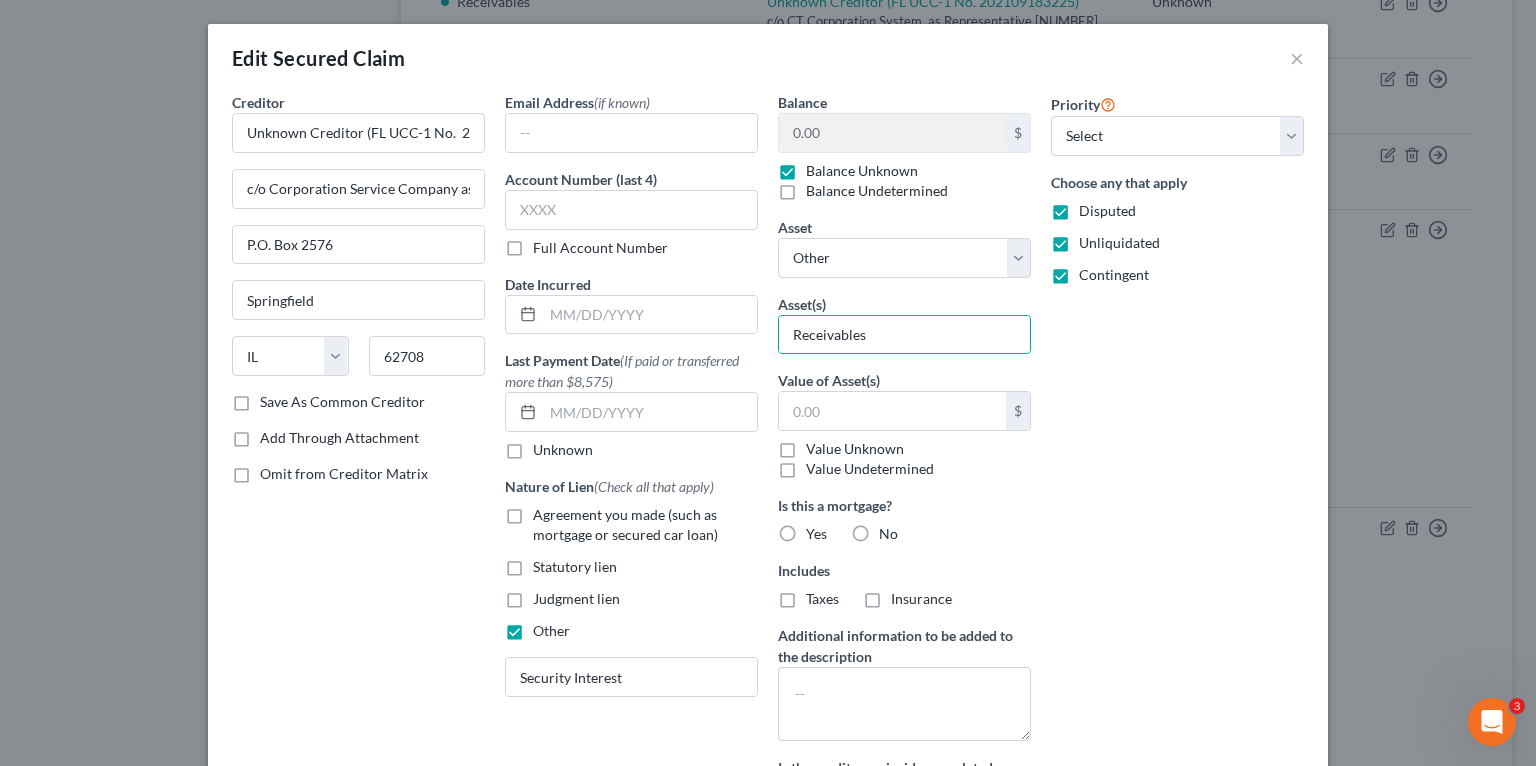 click on "Value Unknown" at bounding box center (855, 449) 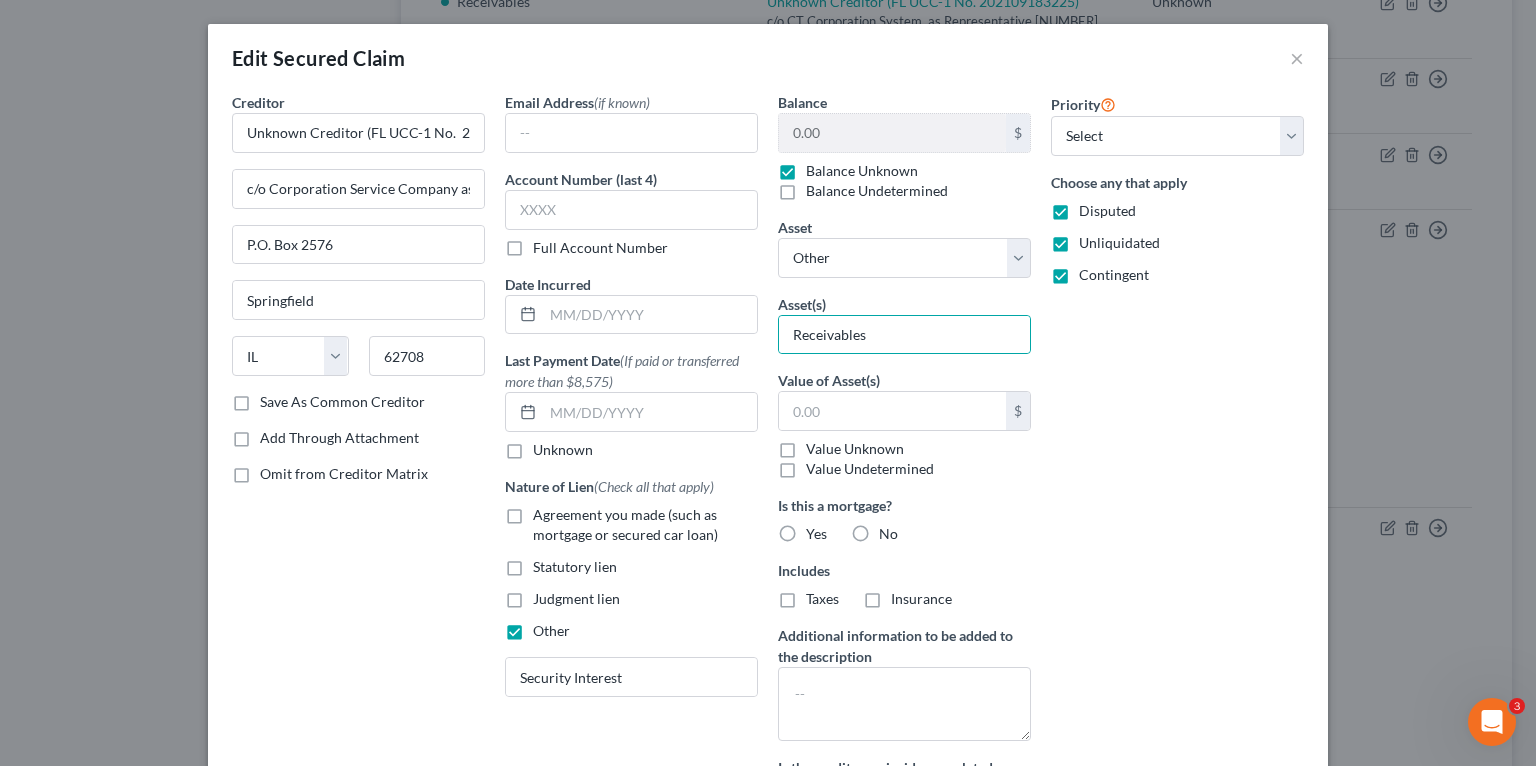click on "Value Unknown" at bounding box center [820, 445] 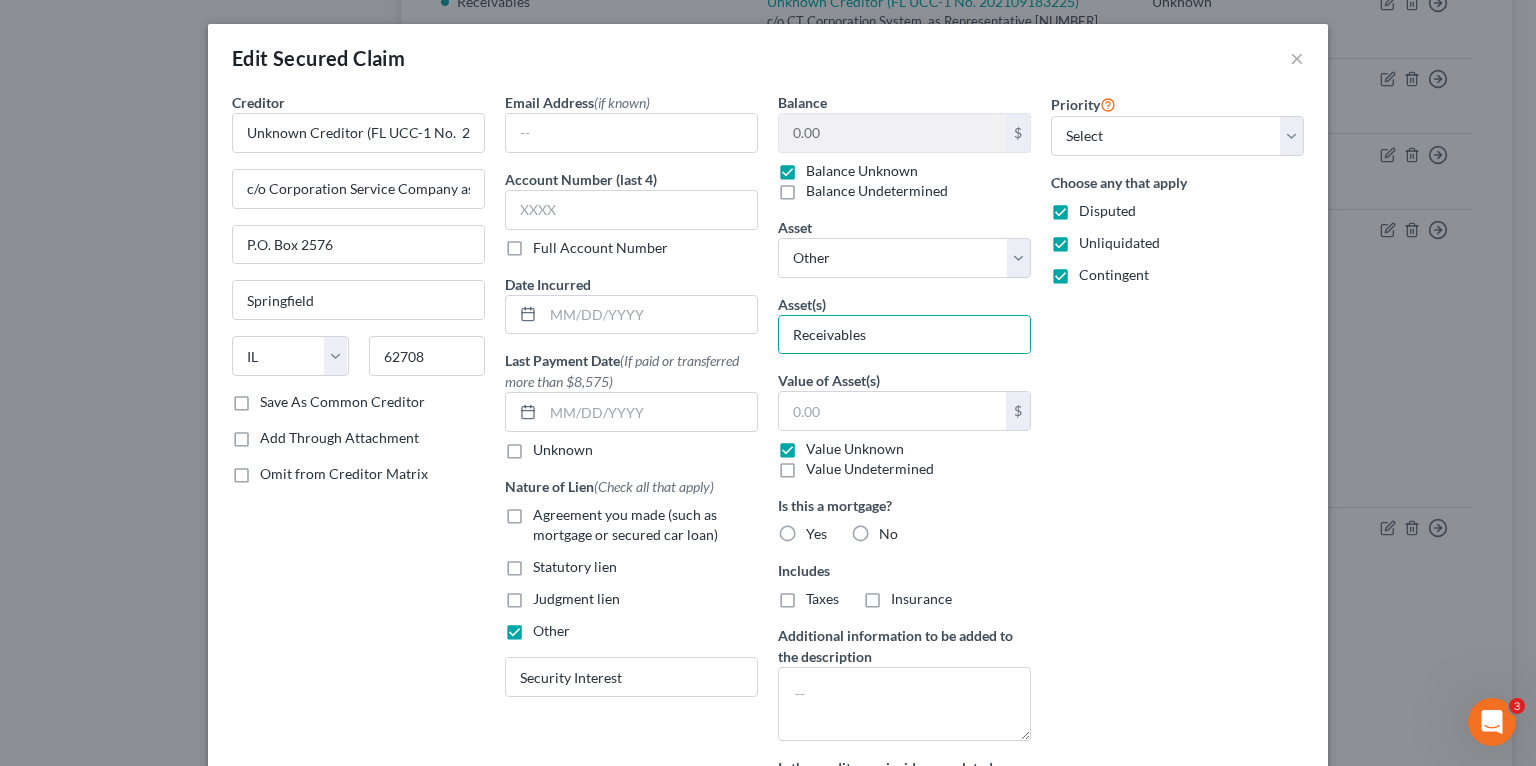 type on "0.00" 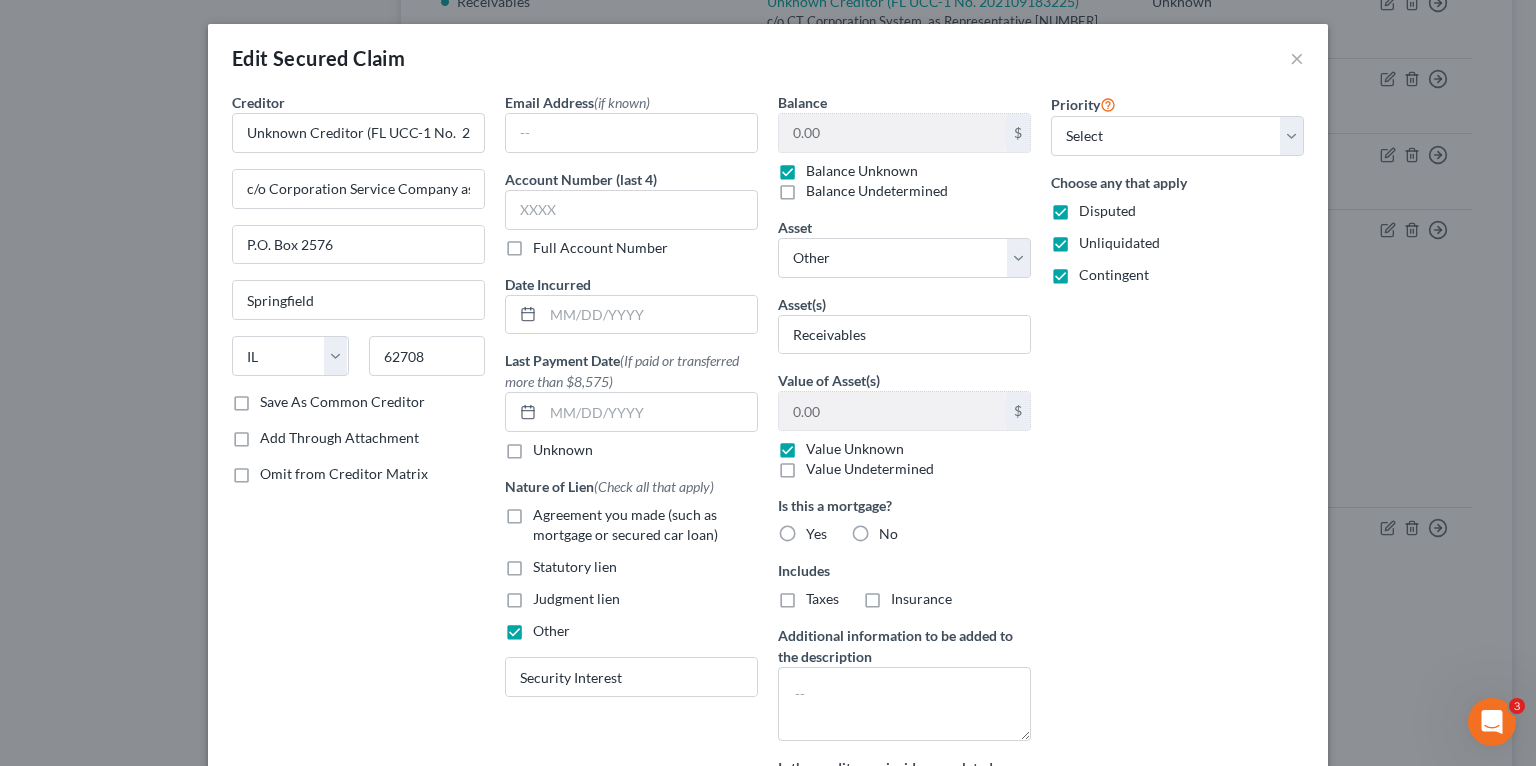 click on "Priority  Select 1st 2nd 3rd 4th 5th 6th 7th 8th 9th 10th 11th 12th 13th 14th 15th 16th 17th 18th 19th 20th 21th 22th 23th 24th 25th 26th 27th 28th 29th 30th Choose any that apply Disputed Unliquidated Contingent" at bounding box center [1177, 467] 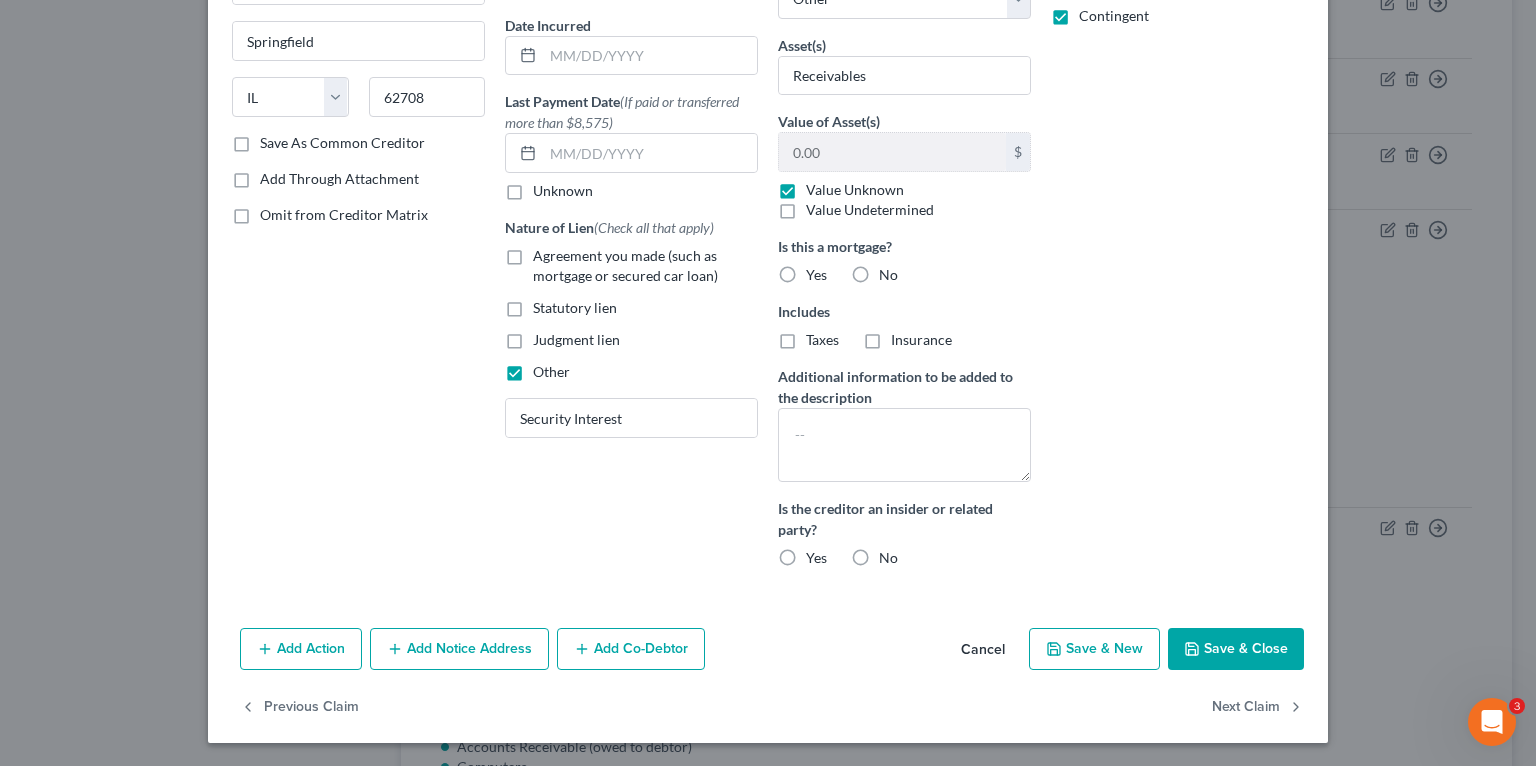 click on "Save & Close" at bounding box center [1236, 649] 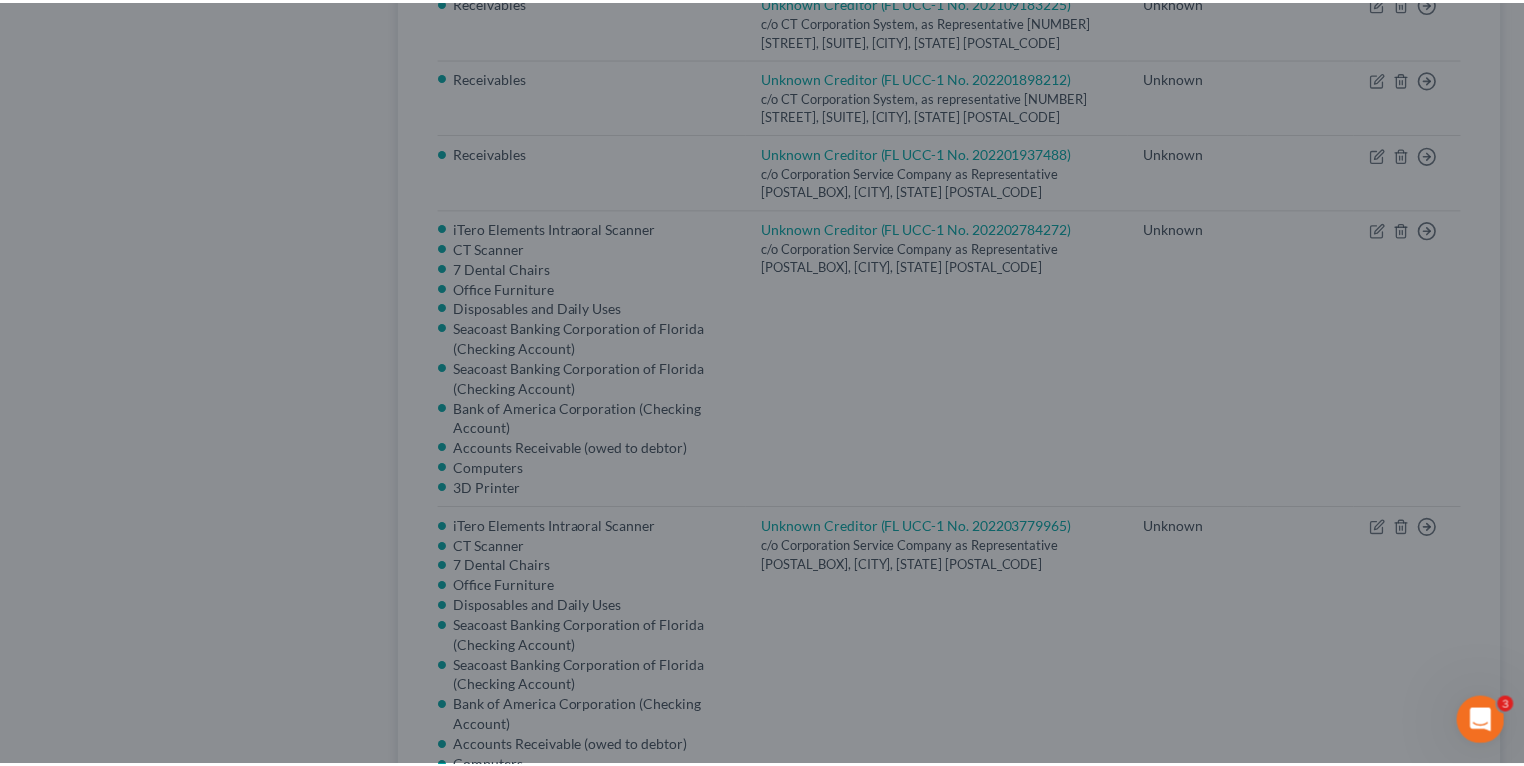 scroll, scrollTop: 128, scrollLeft: 0, axis: vertical 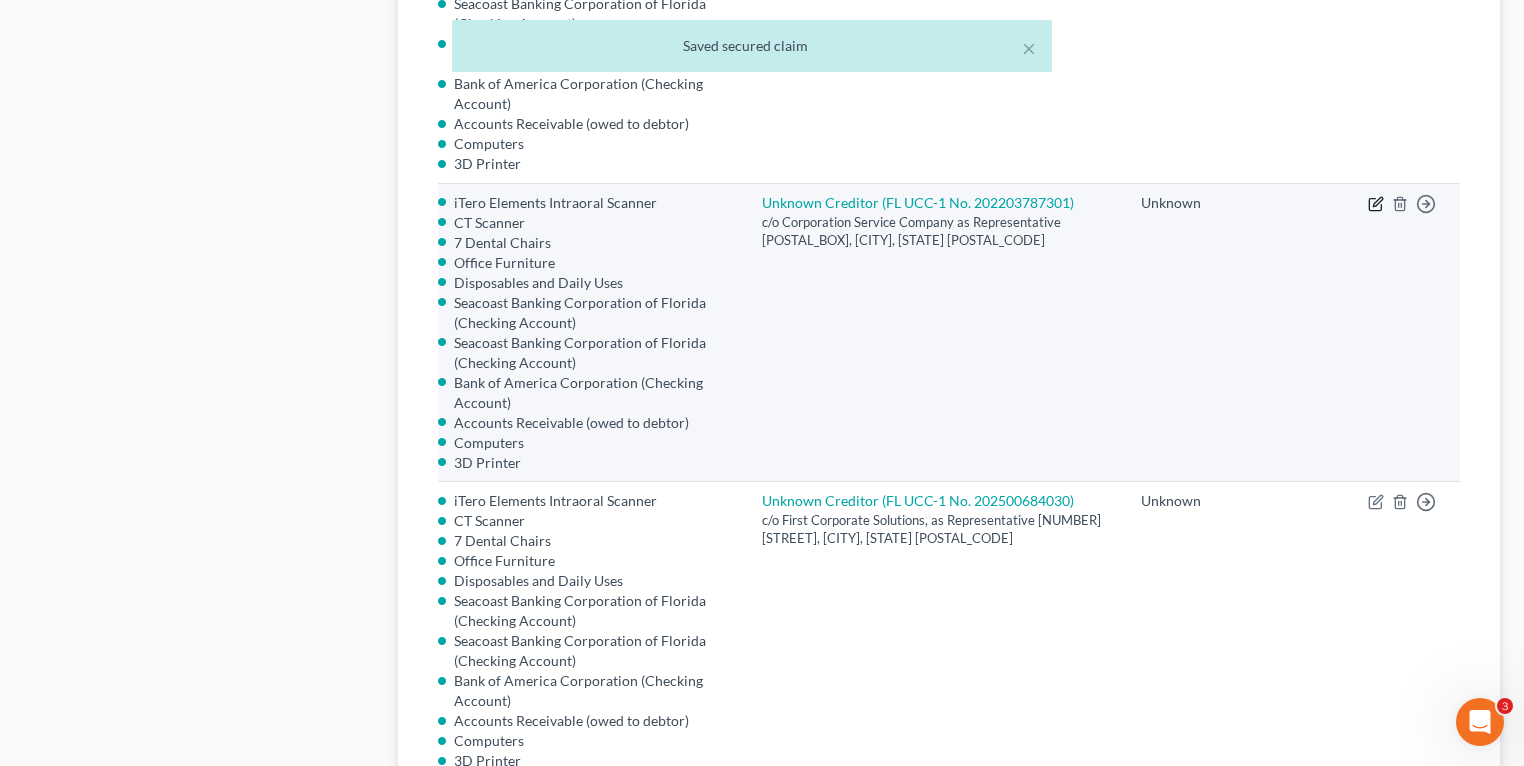 click 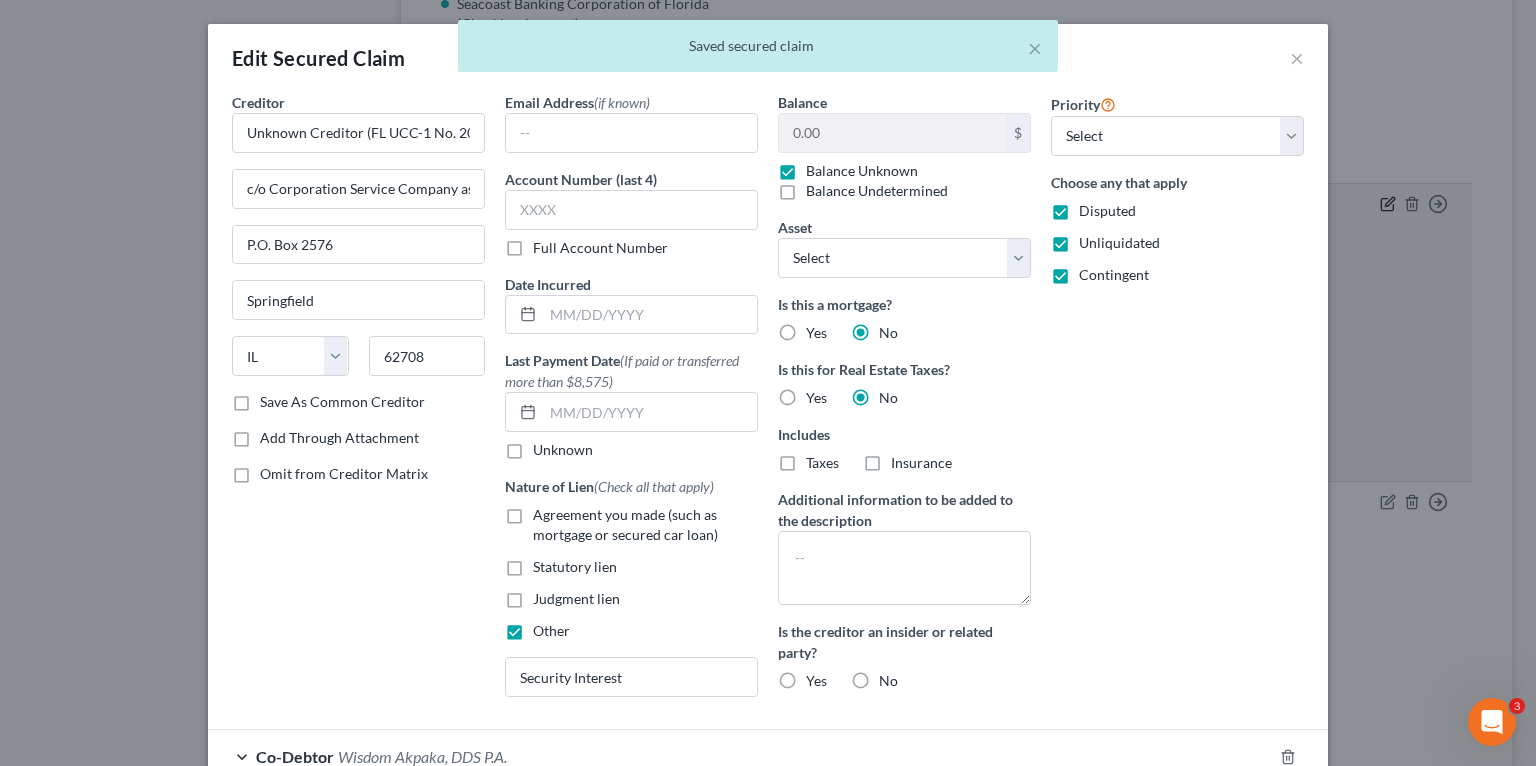 type 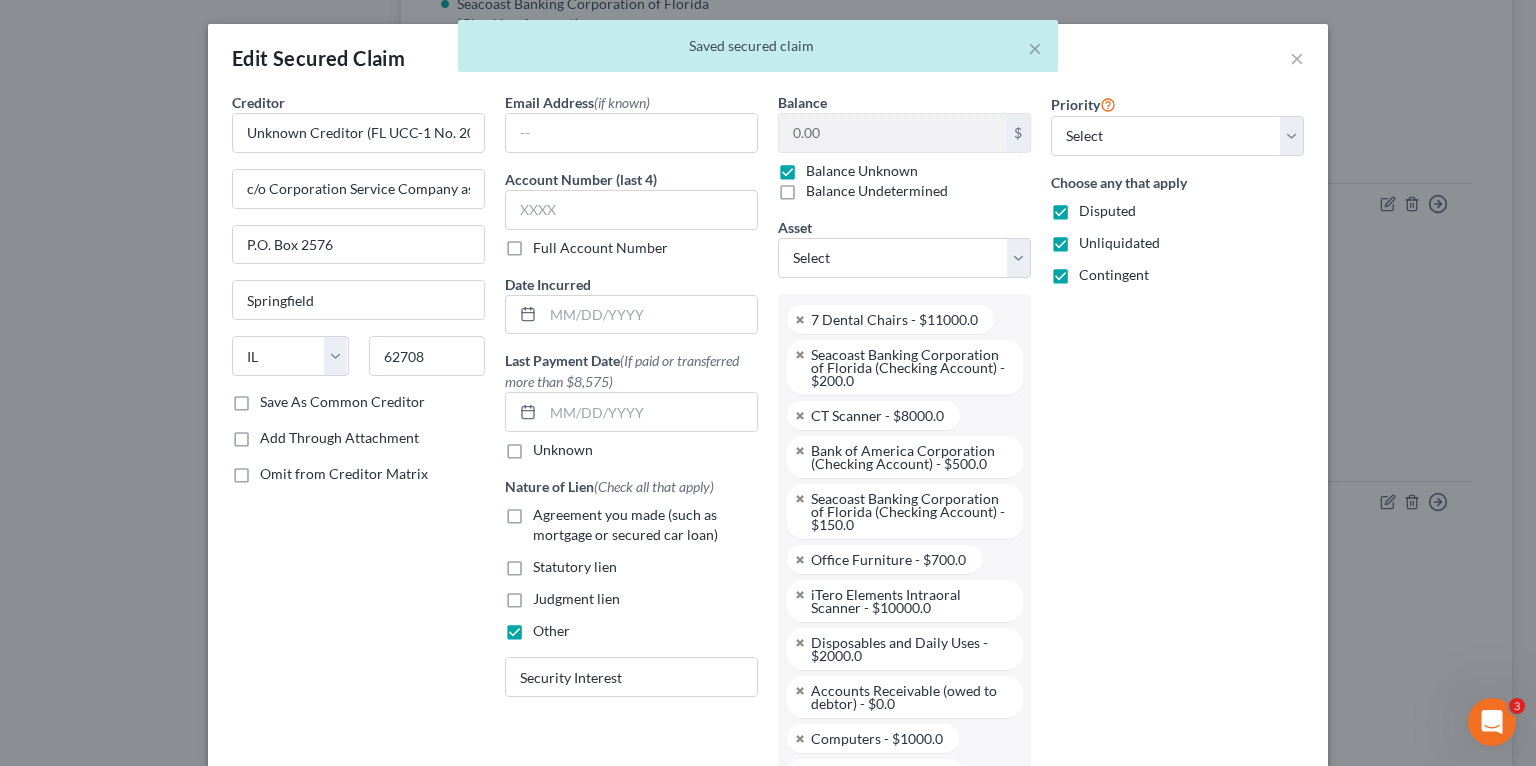 scroll, scrollTop: 302, scrollLeft: 0, axis: vertical 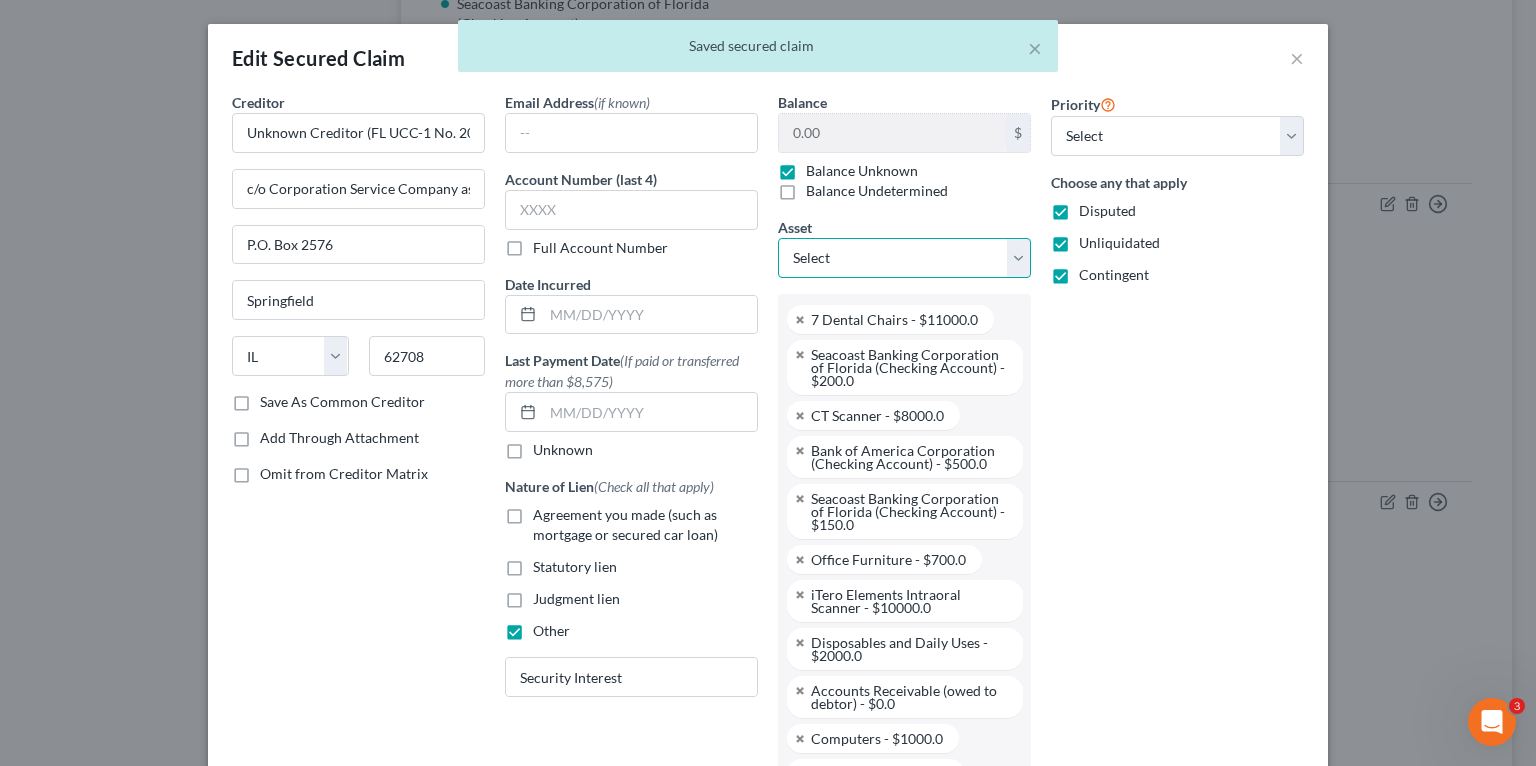drag, startPoint x: 927, startPoint y: 255, endPoint x: 922, endPoint y: 274, distance: 19.646883 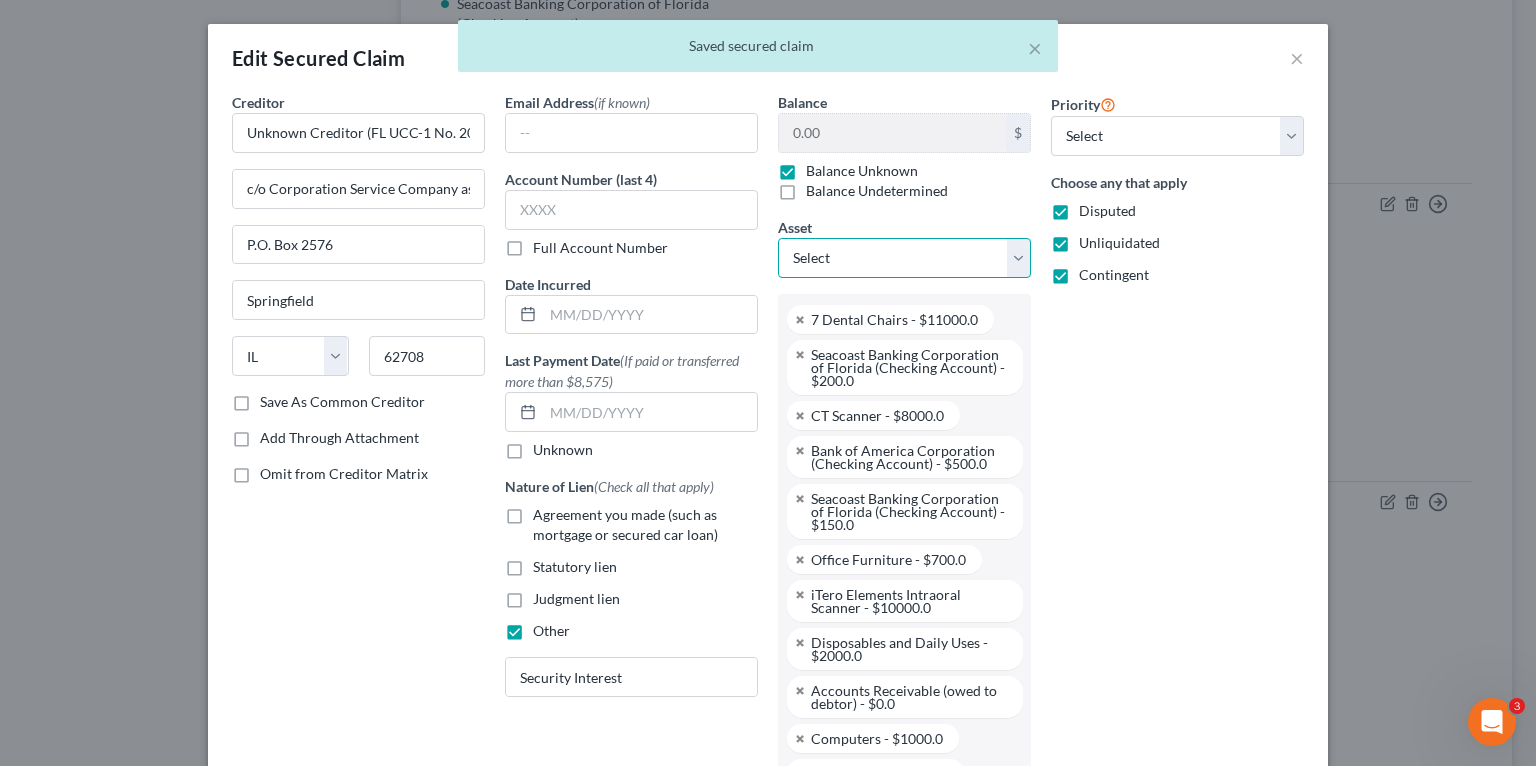 select on "0" 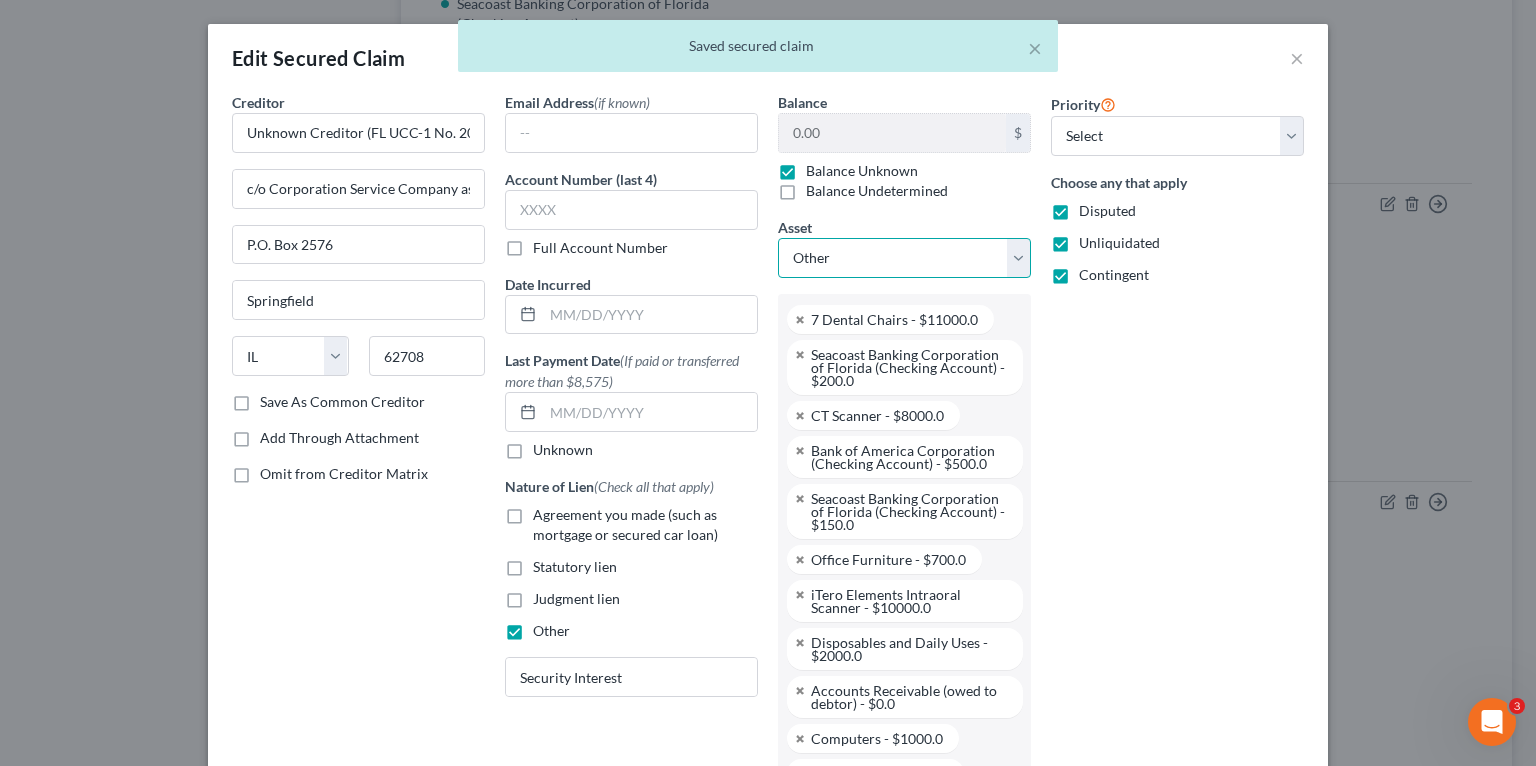 click on "Select Other Multiple Assets 7 Dental Chairs - $11000.0 Seacoast Banking Corporation of Florida (Checking Account) - $200.0 CT Scanner - $8000.0 Bank of America Corporation (Checking Account) - $500.0 Seacoast Banking Corporation of Florida (Checking Account) - $150.0 Eaglesoft Dental Practice Management Software - $0.0 Office Furniture - $700.0 https://avemariadentistry.com/ - $0.0 iTero Elements Intraoral Scanner - $10000.0 Disposables and Daily Uses - $2000.0 Leased office unit addressed [NUMBER] [STREET], [SUITE], [CITY], [STATE] [POSTAL_CODE] - $0.0 Accounts Receivable (owed to debtor) - $0.0 Computers - $1000.0 MJ Capital Funding Receivership - $0.0 Client List (No Noncompete) - $0.0 MJ Capital Funding Receivership (owed to debtor) - $0.0 TD Bank (Checking Account) - $0.0 3D Printer - $20000.0" at bounding box center [904, 258] 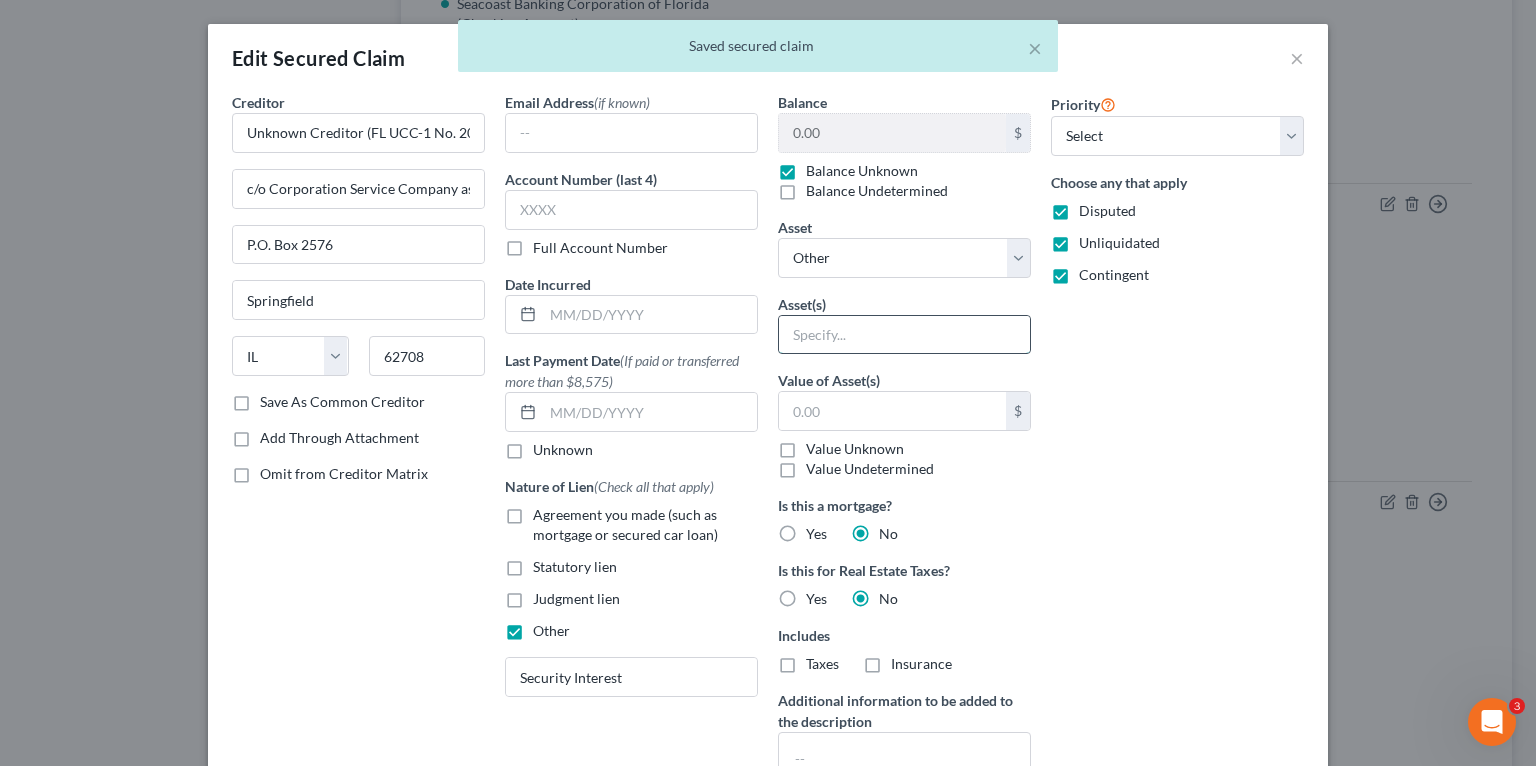 drag, startPoint x: 812, startPoint y: 333, endPoint x: 829, endPoint y: 346, distance: 21.400934 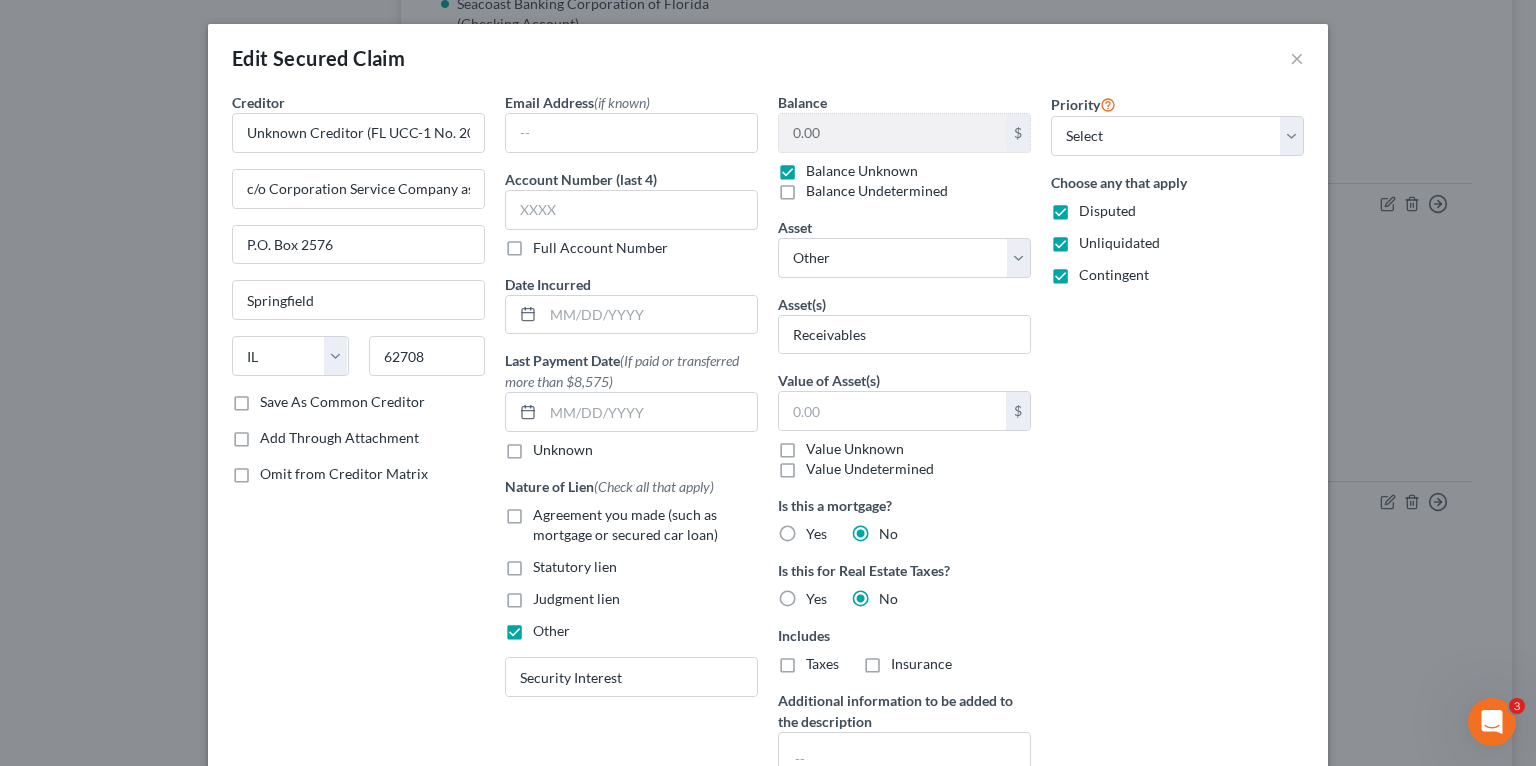 click on "Value Unknown" at bounding box center (855, 449) 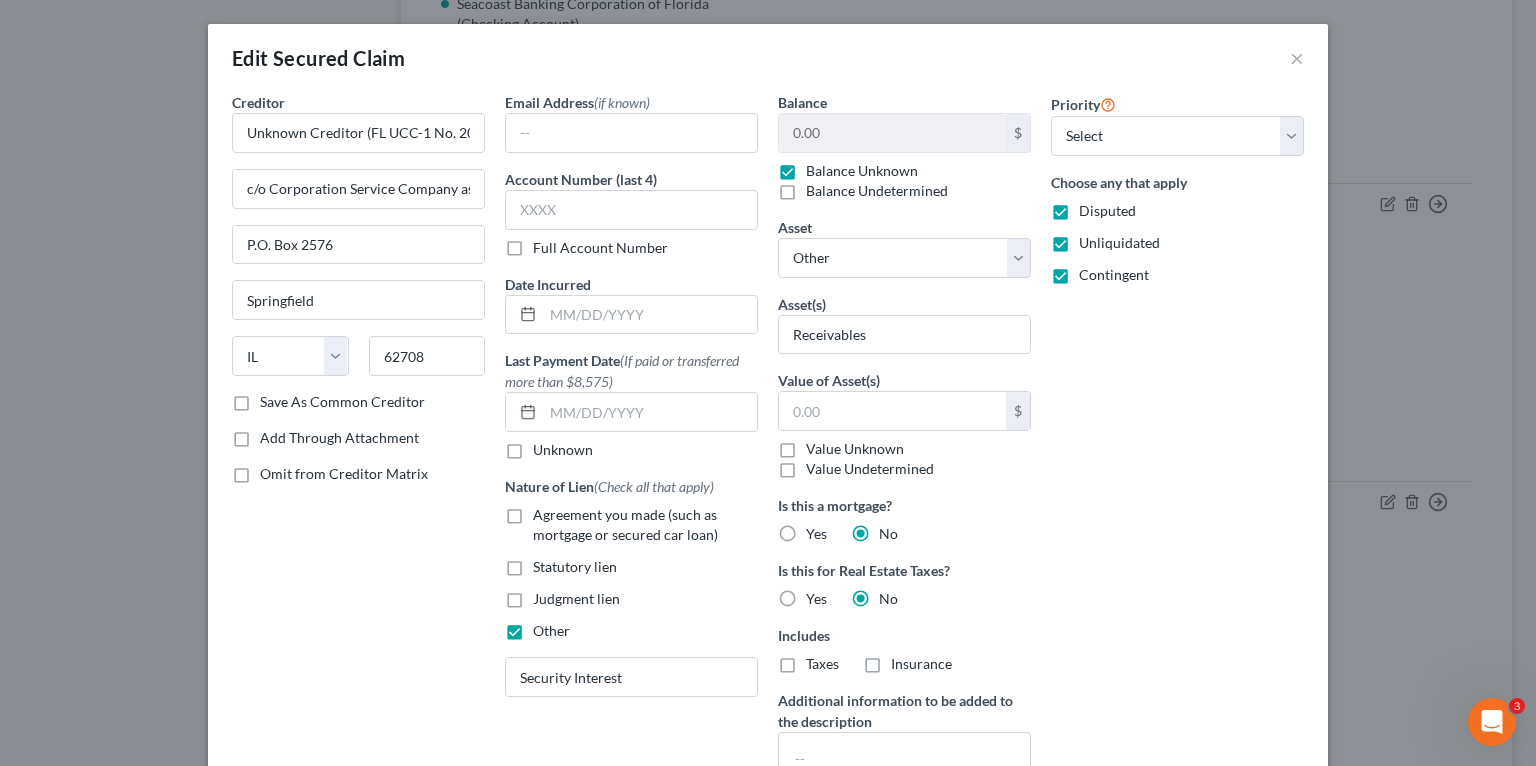 click on "Value Unknown" at bounding box center [820, 445] 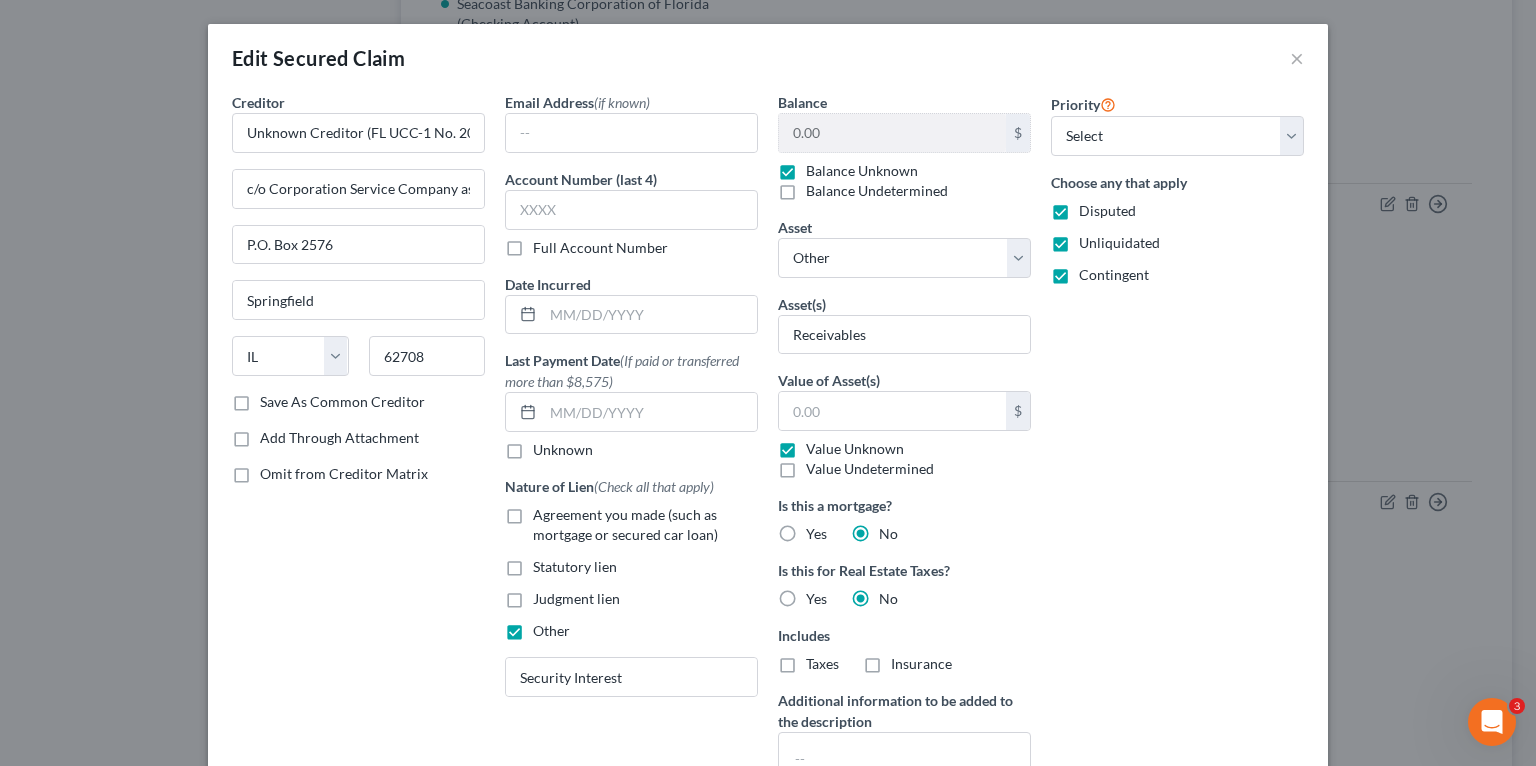 type on "0.00" 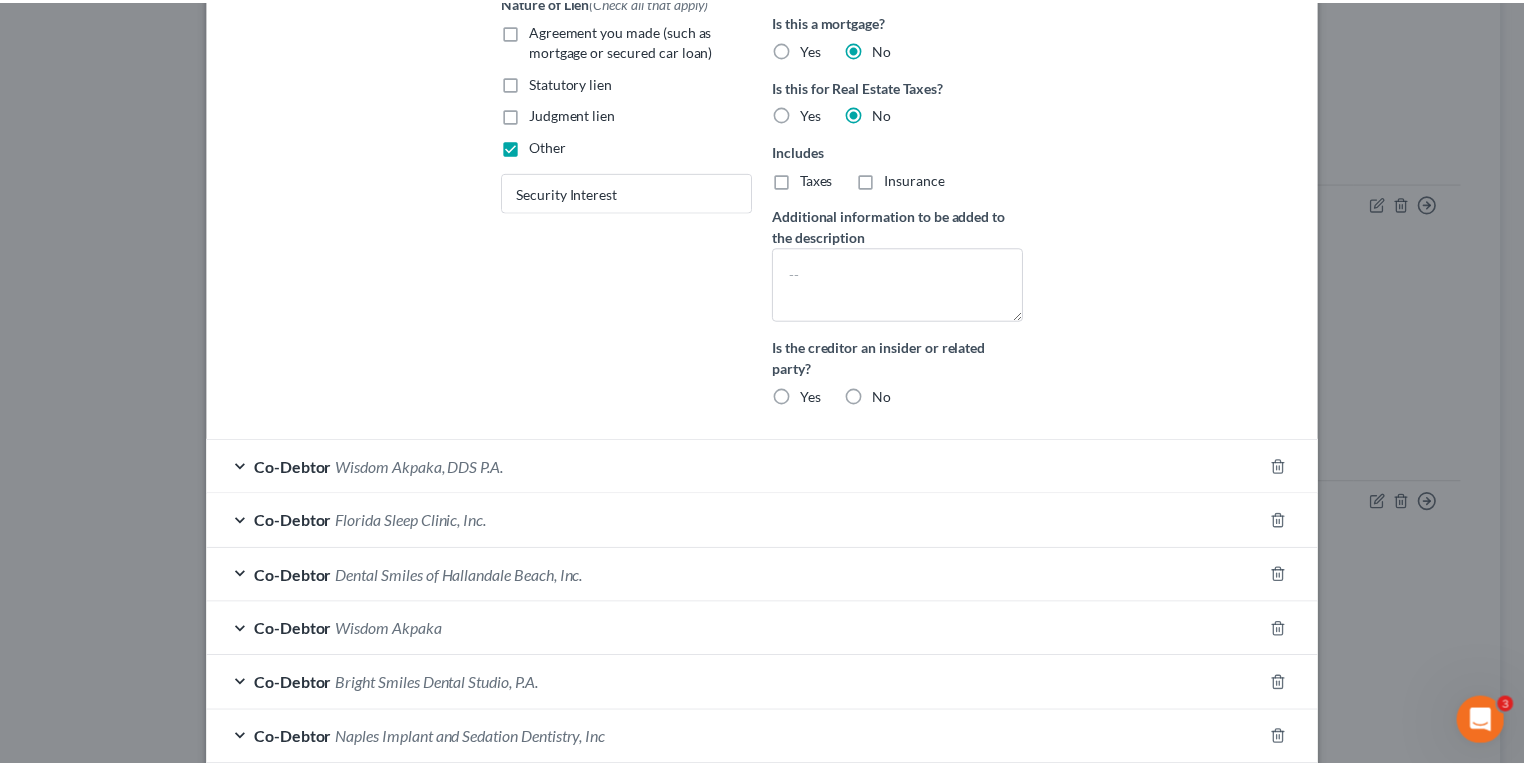 scroll, scrollTop: 649, scrollLeft: 0, axis: vertical 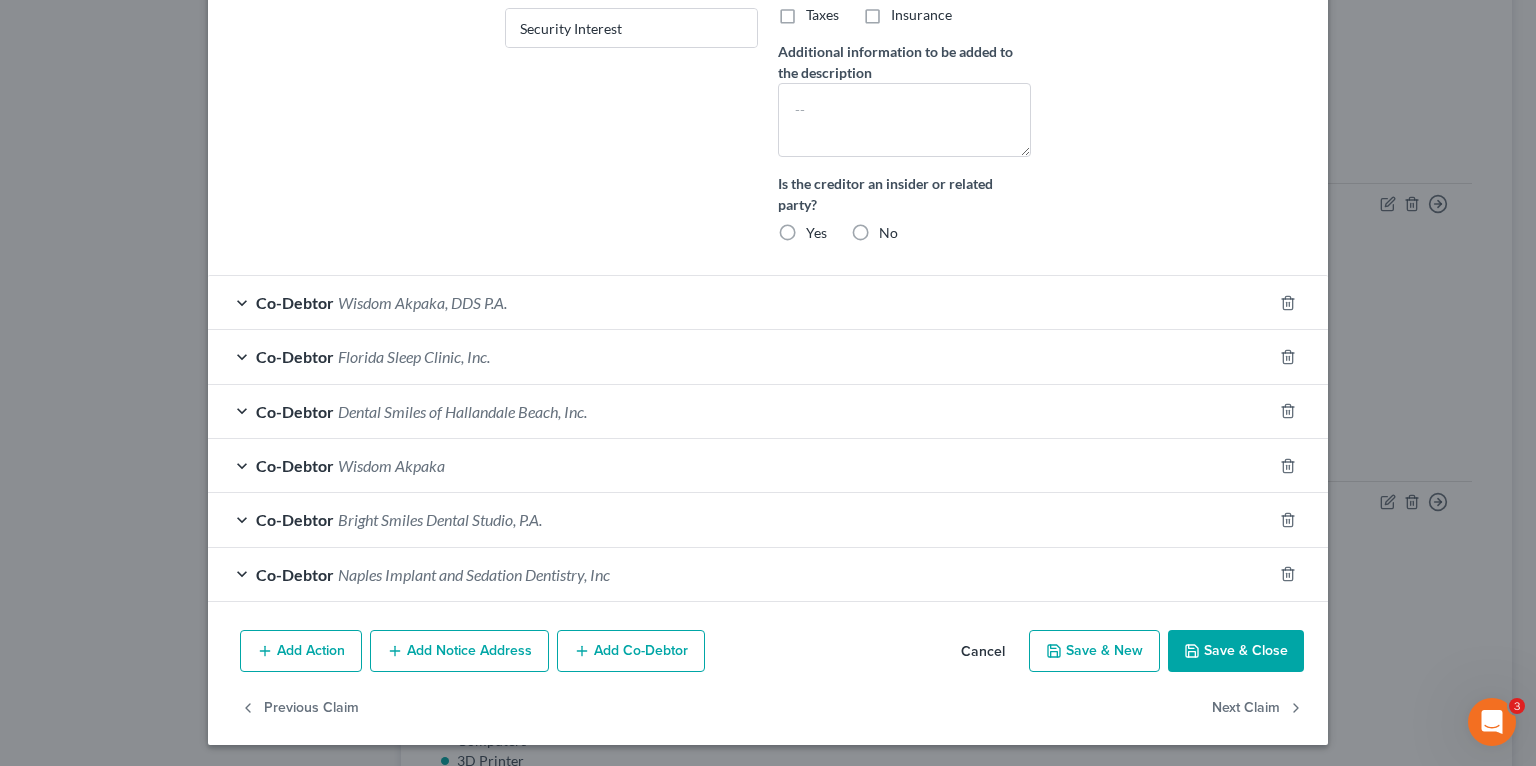 click on "Save & Close" at bounding box center [1236, 651] 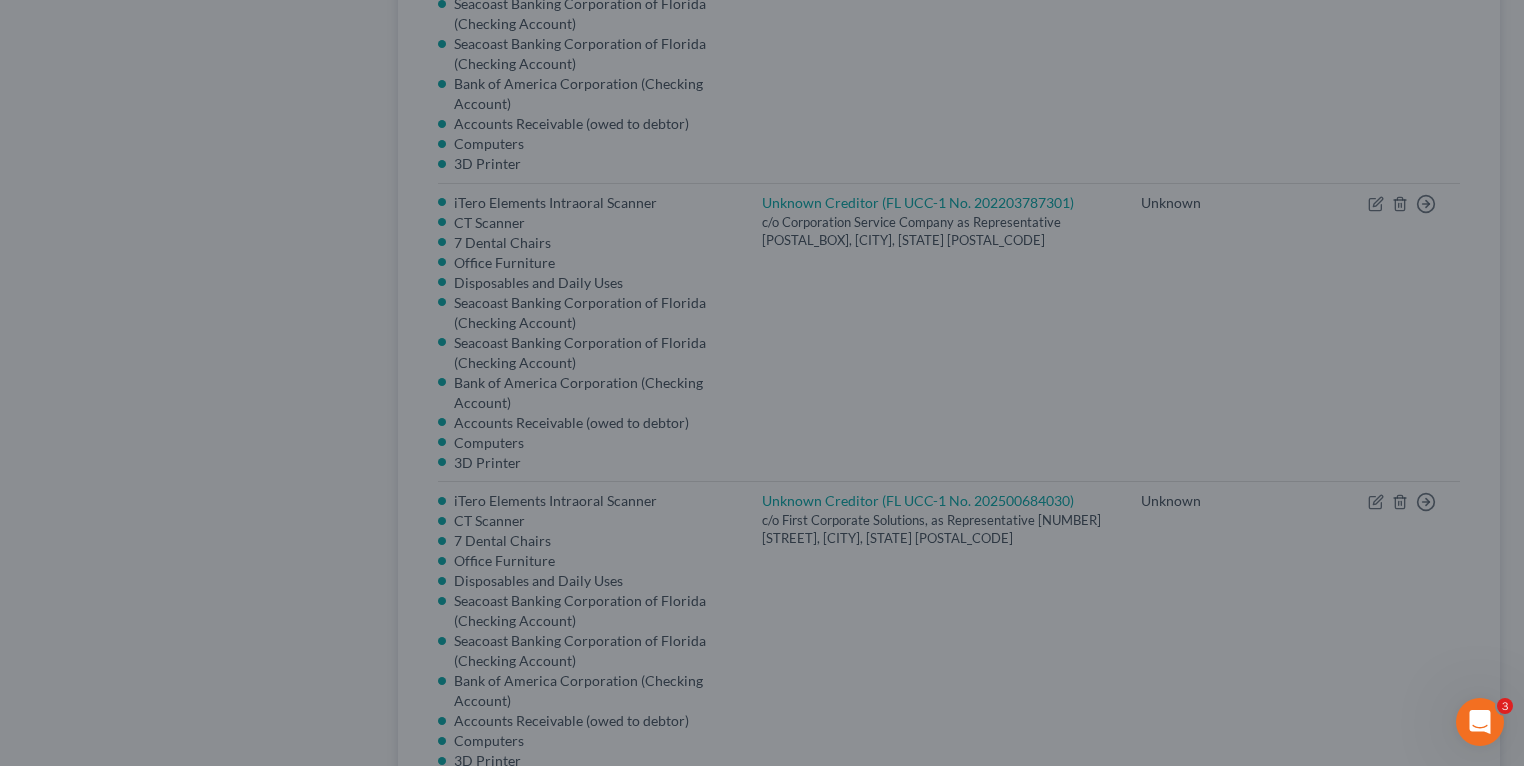 scroll, scrollTop: 0, scrollLeft: 0, axis: both 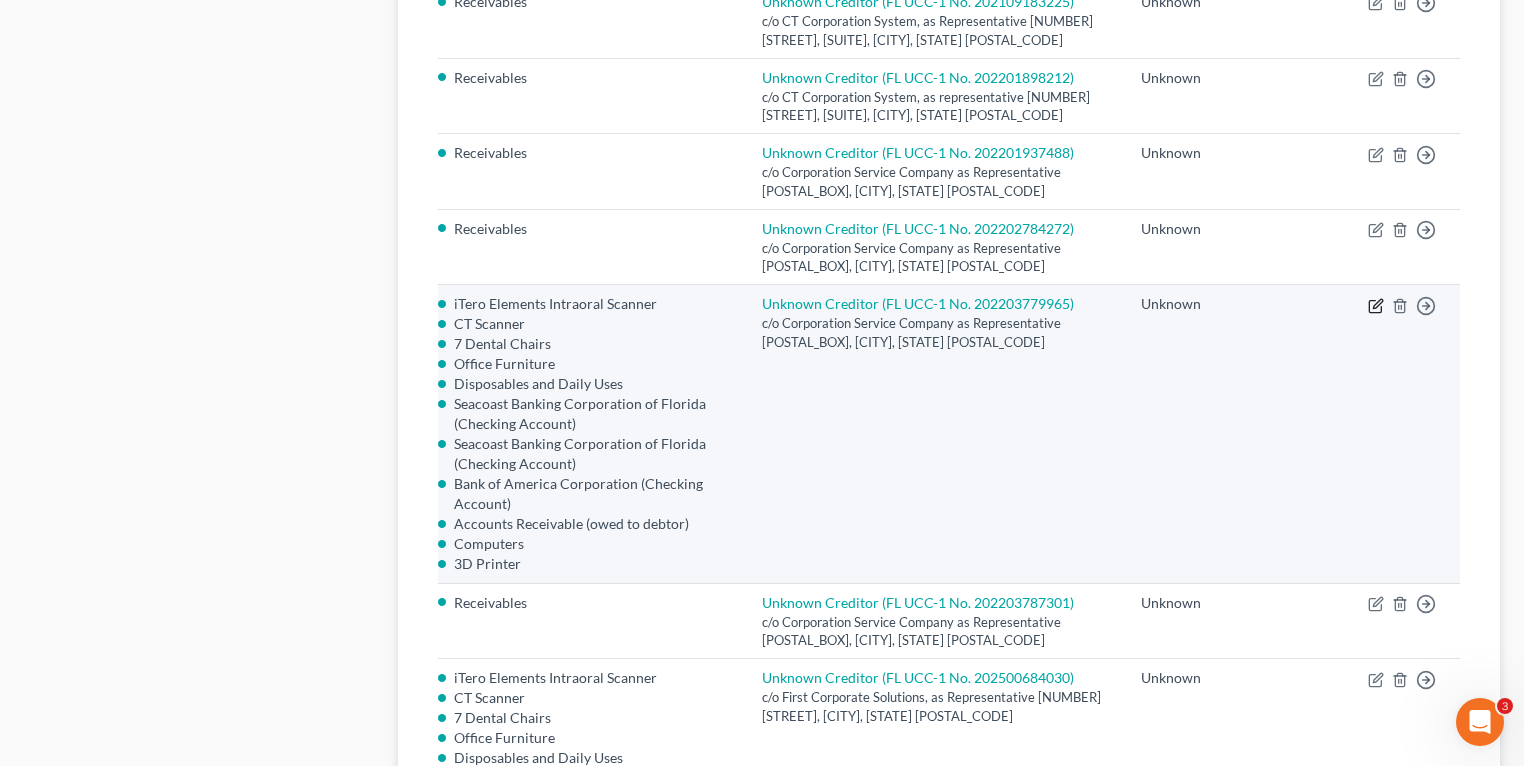 click 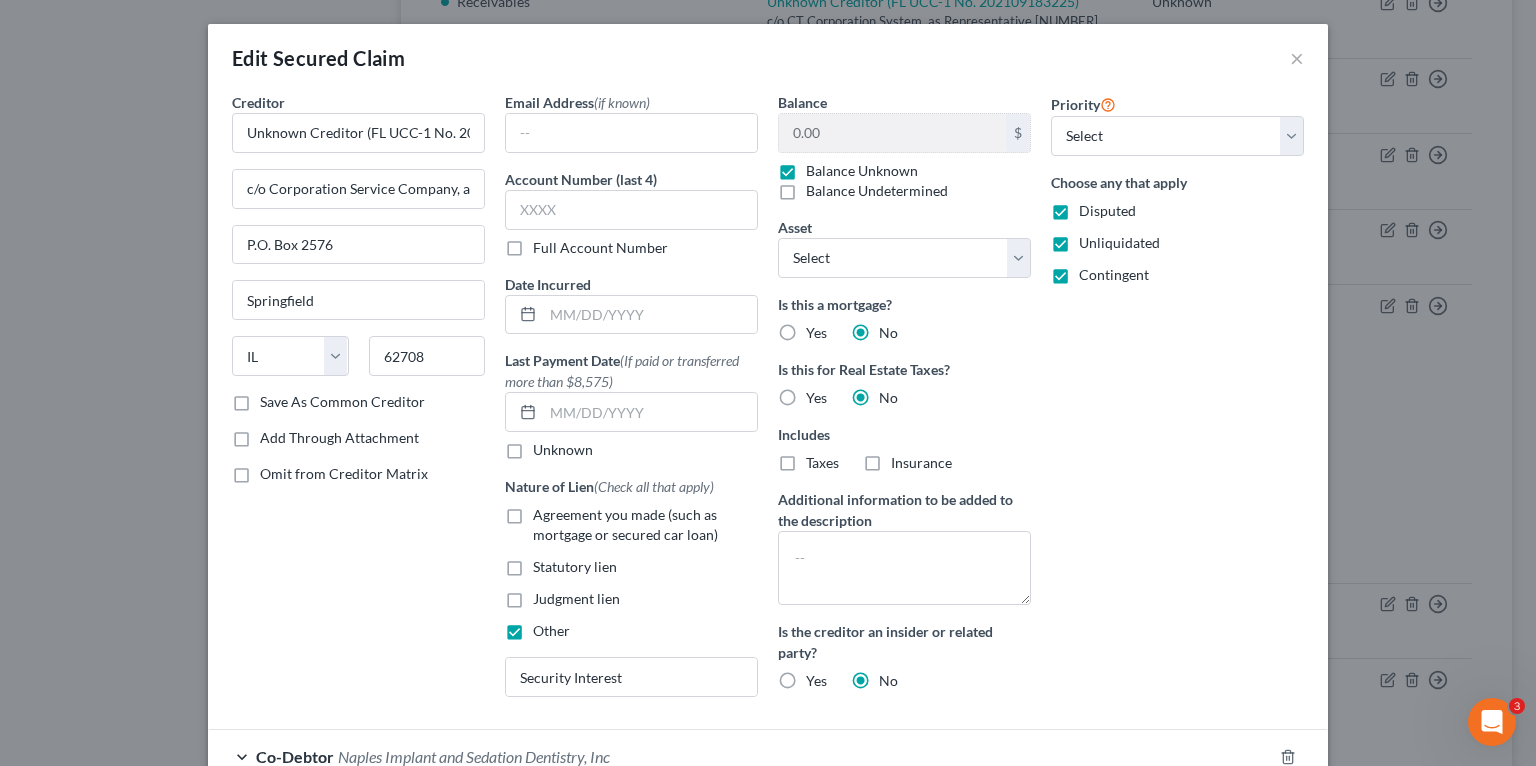 type 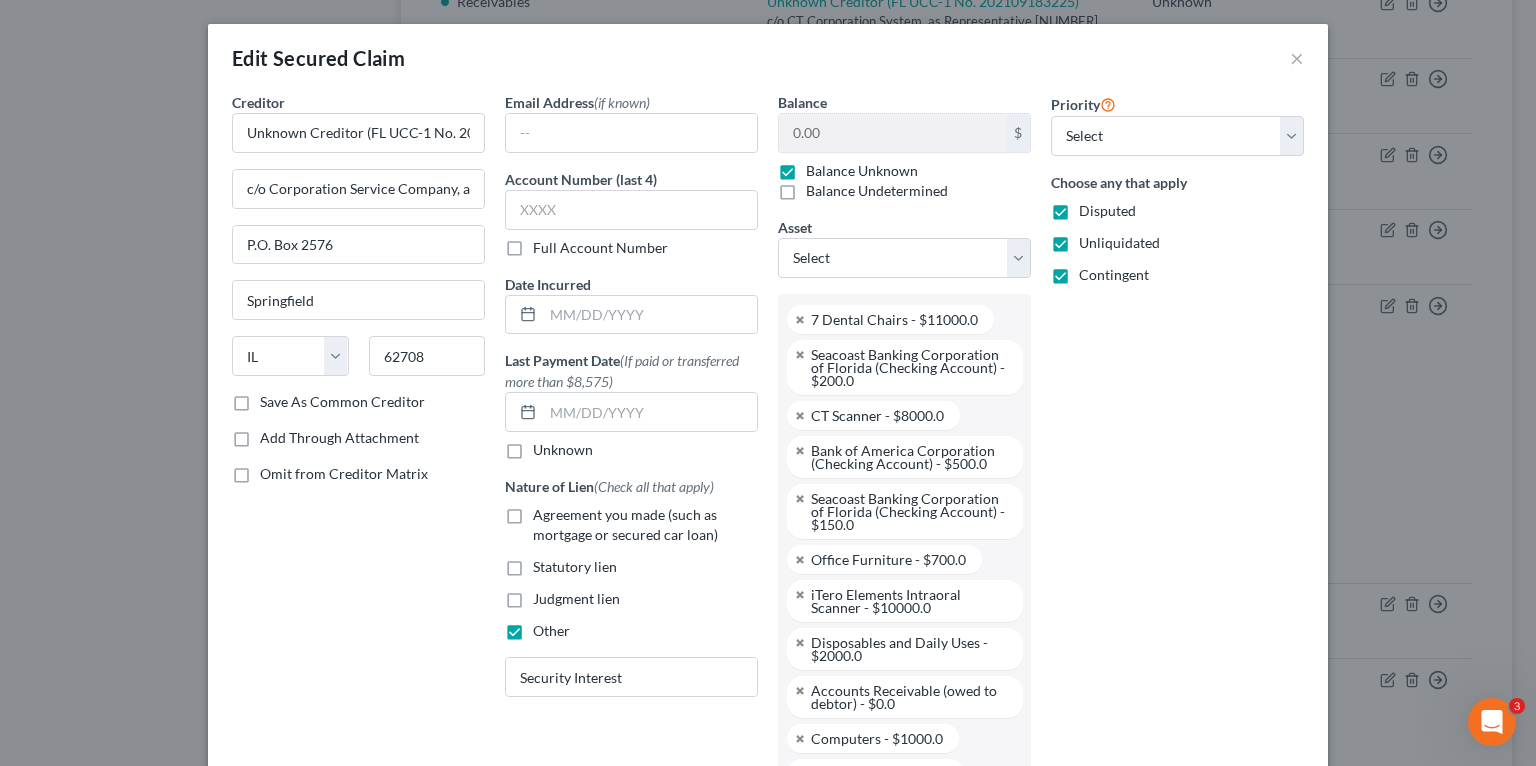 scroll, scrollTop: 302, scrollLeft: 0, axis: vertical 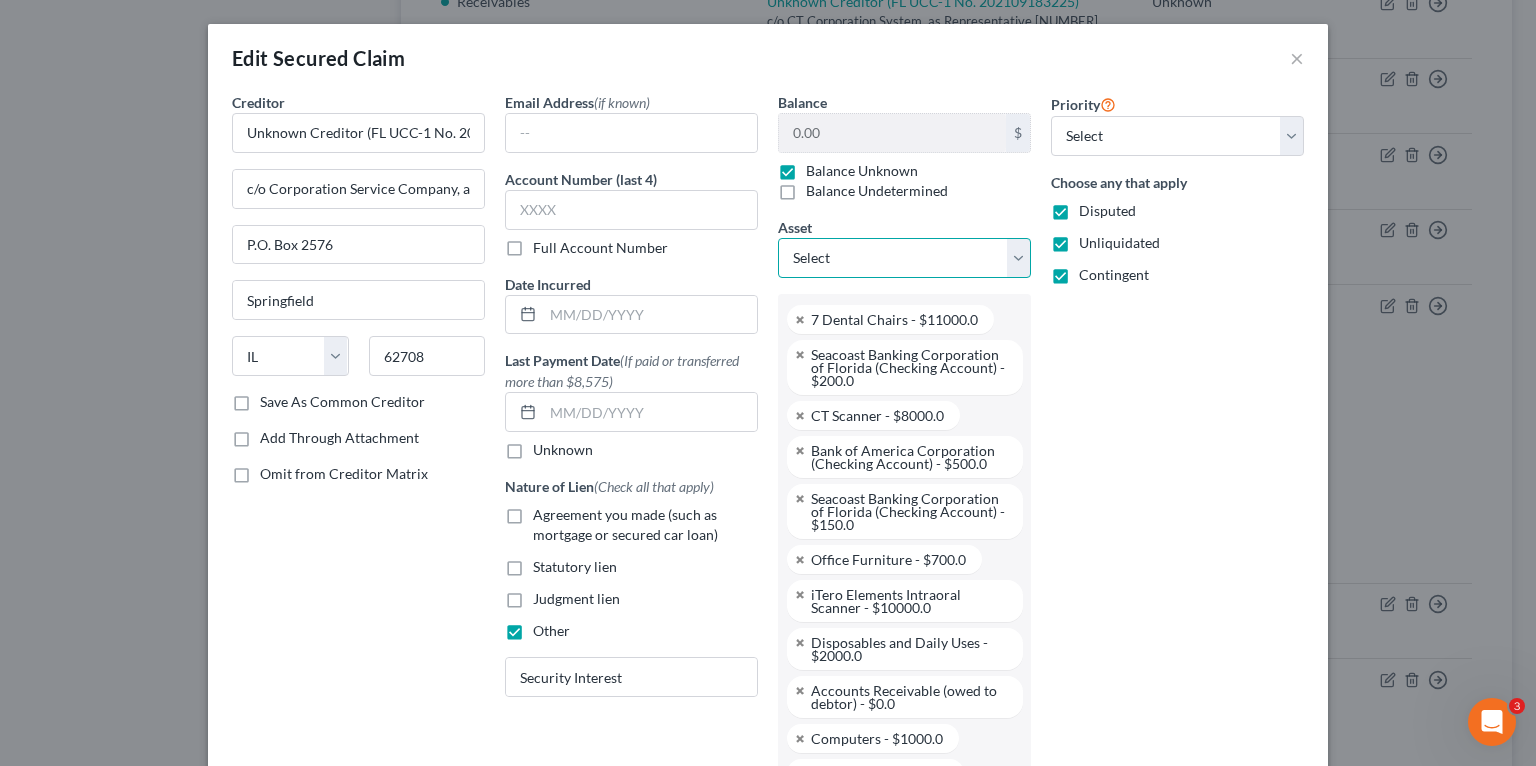 click on "Select Other Multiple Assets 7 Dental Chairs - $11000.0 Seacoast Banking Corporation of Florida (Checking Account) - $200.0 CT Scanner - $8000.0 Bank of America Corporation (Checking Account) - $500.0 Seacoast Banking Corporation of Florida (Checking Account) - $150.0 Eaglesoft Dental Practice Management Software - $0.0 Office Furniture - $700.0 https://avemariadentistry.com/ - $0.0 iTero Elements Intraoral Scanner - $10000.0 Disposables and Daily Uses - $2000.0 Leased office unit addressed [NUMBER] [STREET], [SUITE], [CITY], [STATE] [POSTAL_CODE] - $0.0 Accounts Receivable (owed to debtor) - $0.0 Computers - $1000.0 MJ Capital Funding Receivership - $0.0 Client List (No Noncompete) - $0.0 MJ Capital Funding Receivership (owed to debtor) - $0.0 TD Bank (Checking Account) - $0.0 3D Printer - $20000.0" at bounding box center (904, 258) 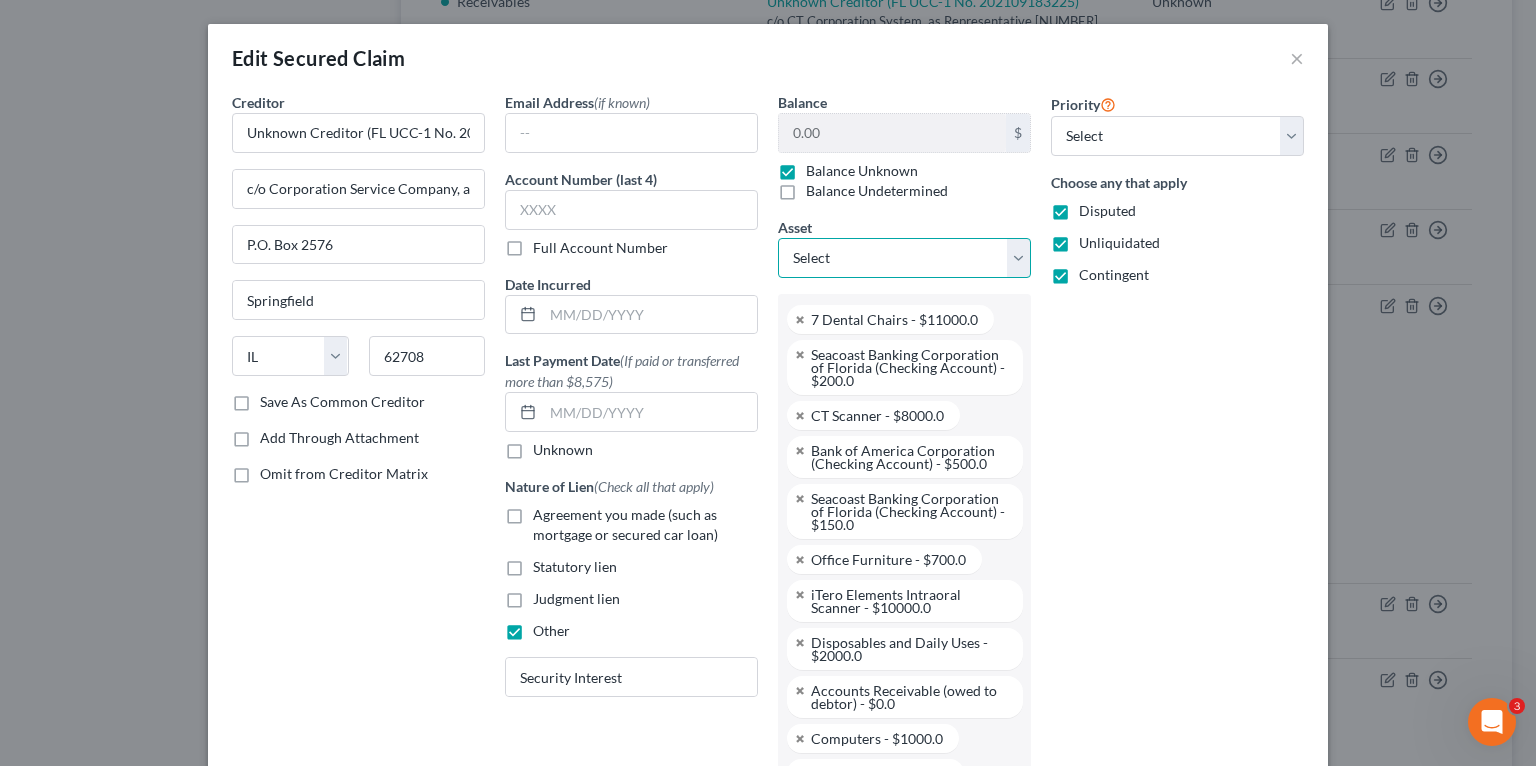select on "0" 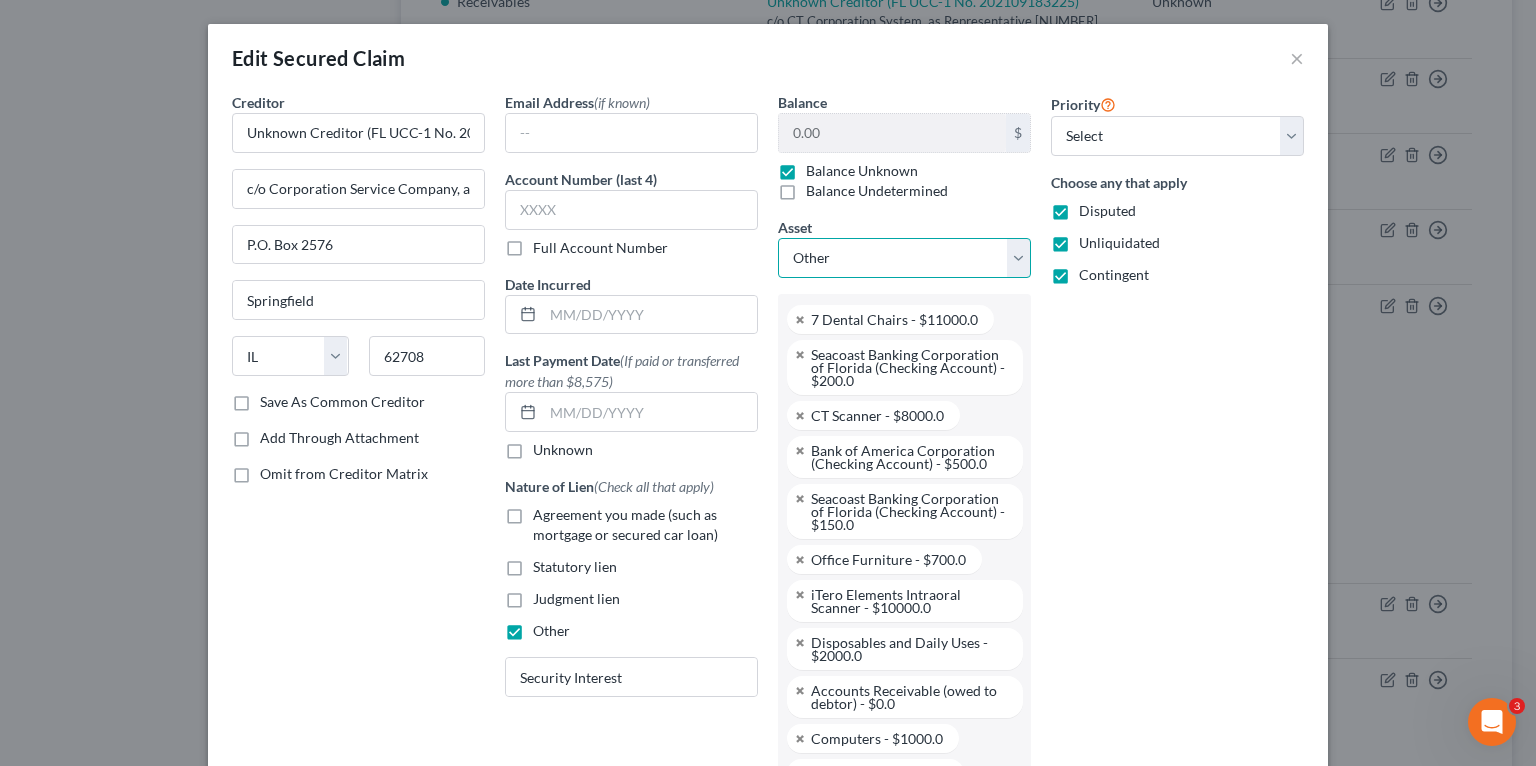 click on "Select Other Multiple Assets 7 Dental Chairs - $11000.0 Seacoast Banking Corporation of Florida (Checking Account) - $200.0 CT Scanner - $8000.0 Bank of America Corporation (Checking Account) - $500.0 Seacoast Banking Corporation of Florida (Checking Account) - $150.0 Eaglesoft Dental Practice Management Software - $0.0 Office Furniture - $700.0 https://avemariadentistry.com/ - $0.0 iTero Elements Intraoral Scanner - $10000.0 Disposables and Daily Uses - $2000.0 Leased office unit addressed [NUMBER] [STREET], [SUITE], [CITY], [STATE] [POSTAL_CODE] - $0.0 Accounts Receivable (owed to debtor) - $0.0 Computers - $1000.0 MJ Capital Funding Receivership - $0.0 Client List (No Noncompete) - $0.0 MJ Capital Funding Receivership (owed to debtor) - $0.0 TD Bank (Checking Account) - $0.0 3D Printer - $20000.0" at bounding box center (904, 258) 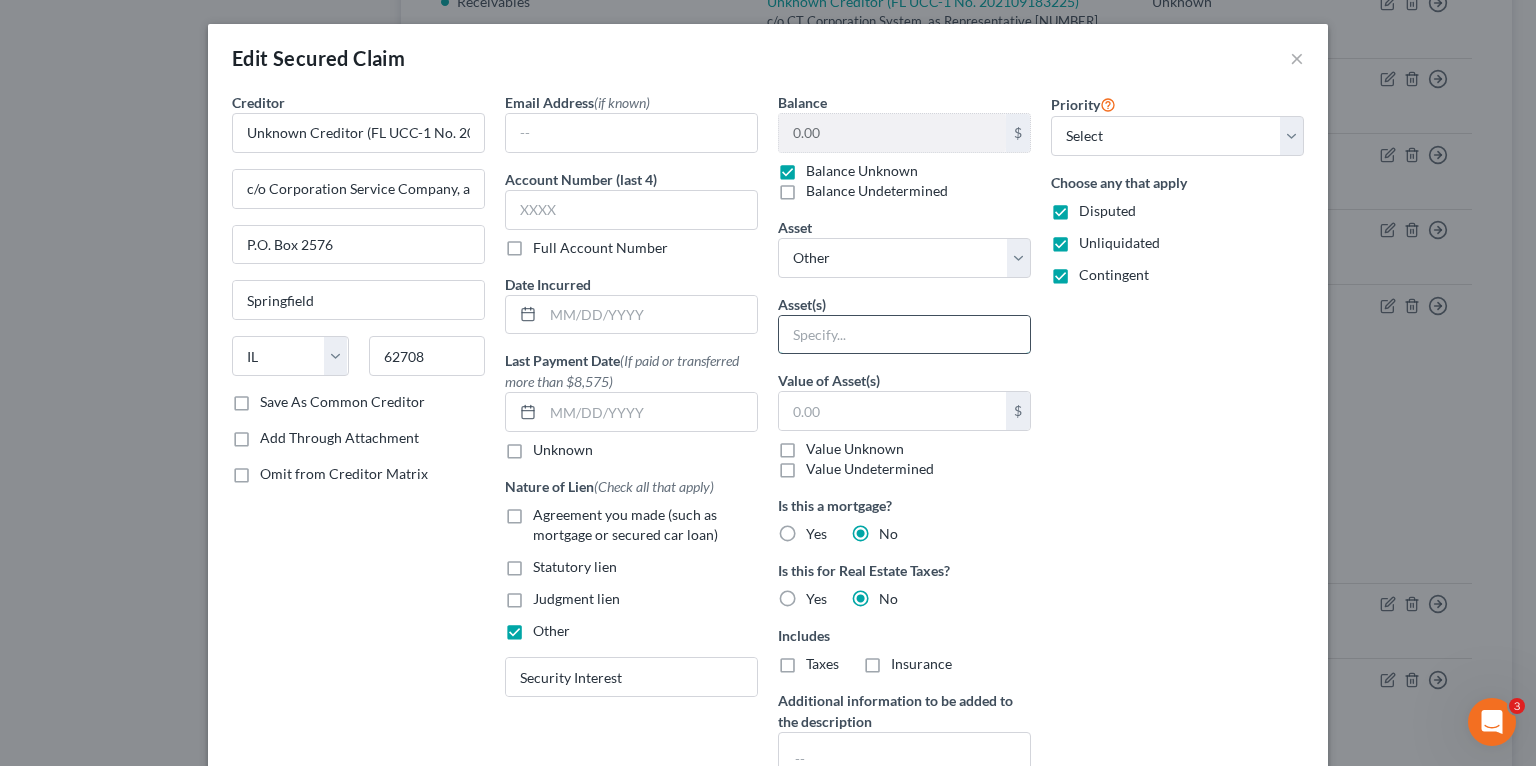 drag, startPoint x: 854, startPoint y: 329, endPoint x: 856, endPoint y: 344, distance: 15.132746 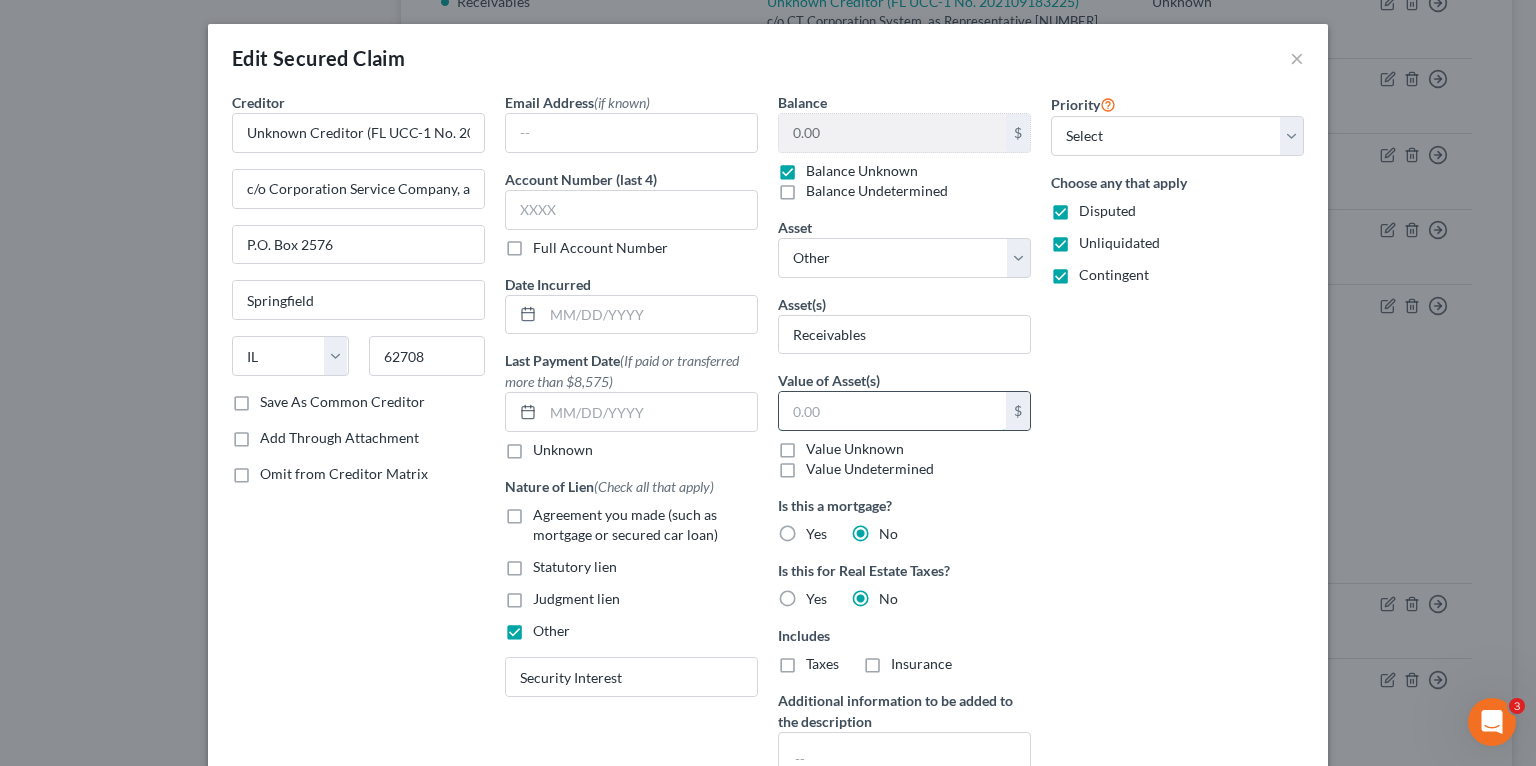 click at bounding box center (892, 411) 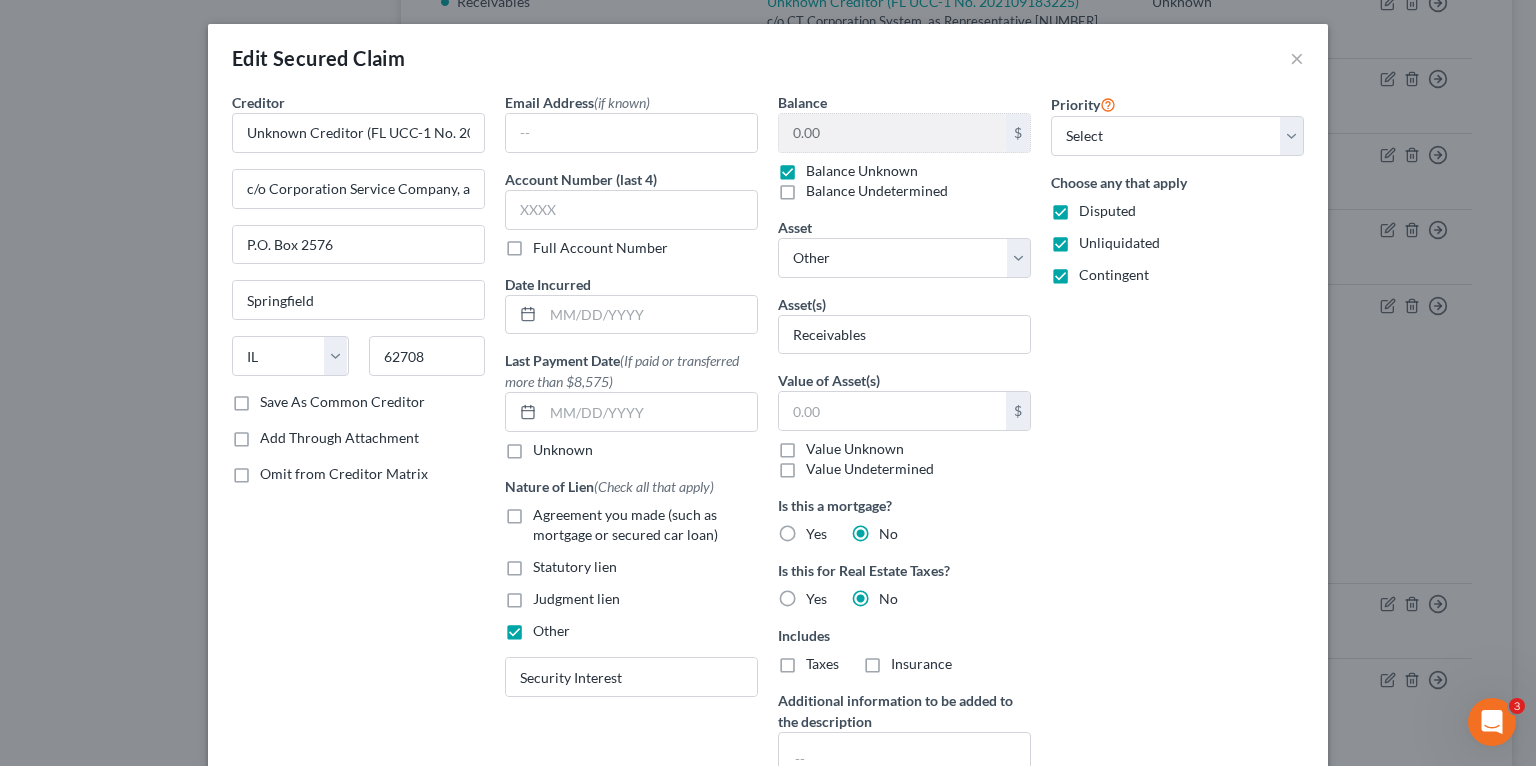 click on "Value Unknown" at bounding box center (855, 449) 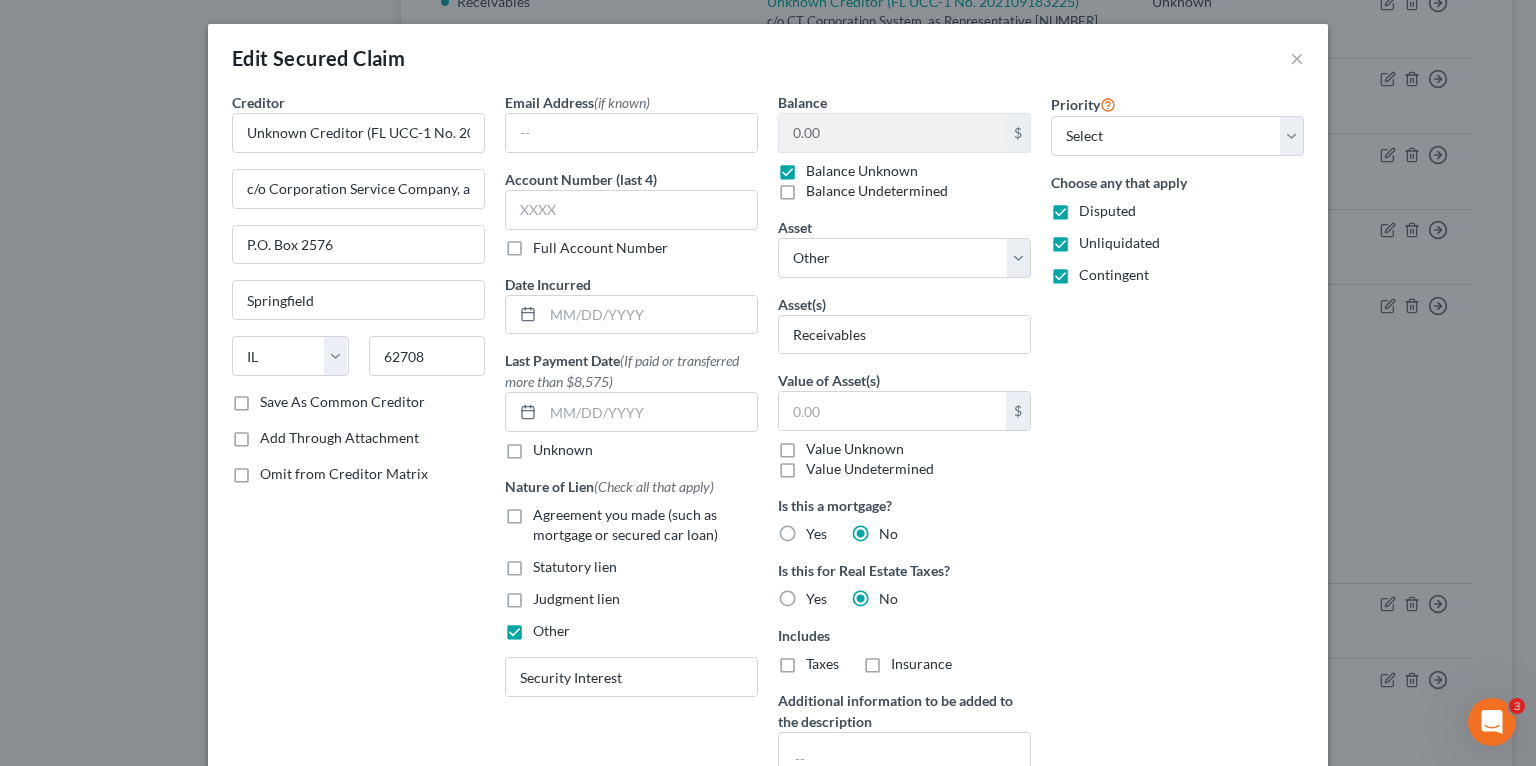click on "Value Unknown" at bounding box center (820, 445) 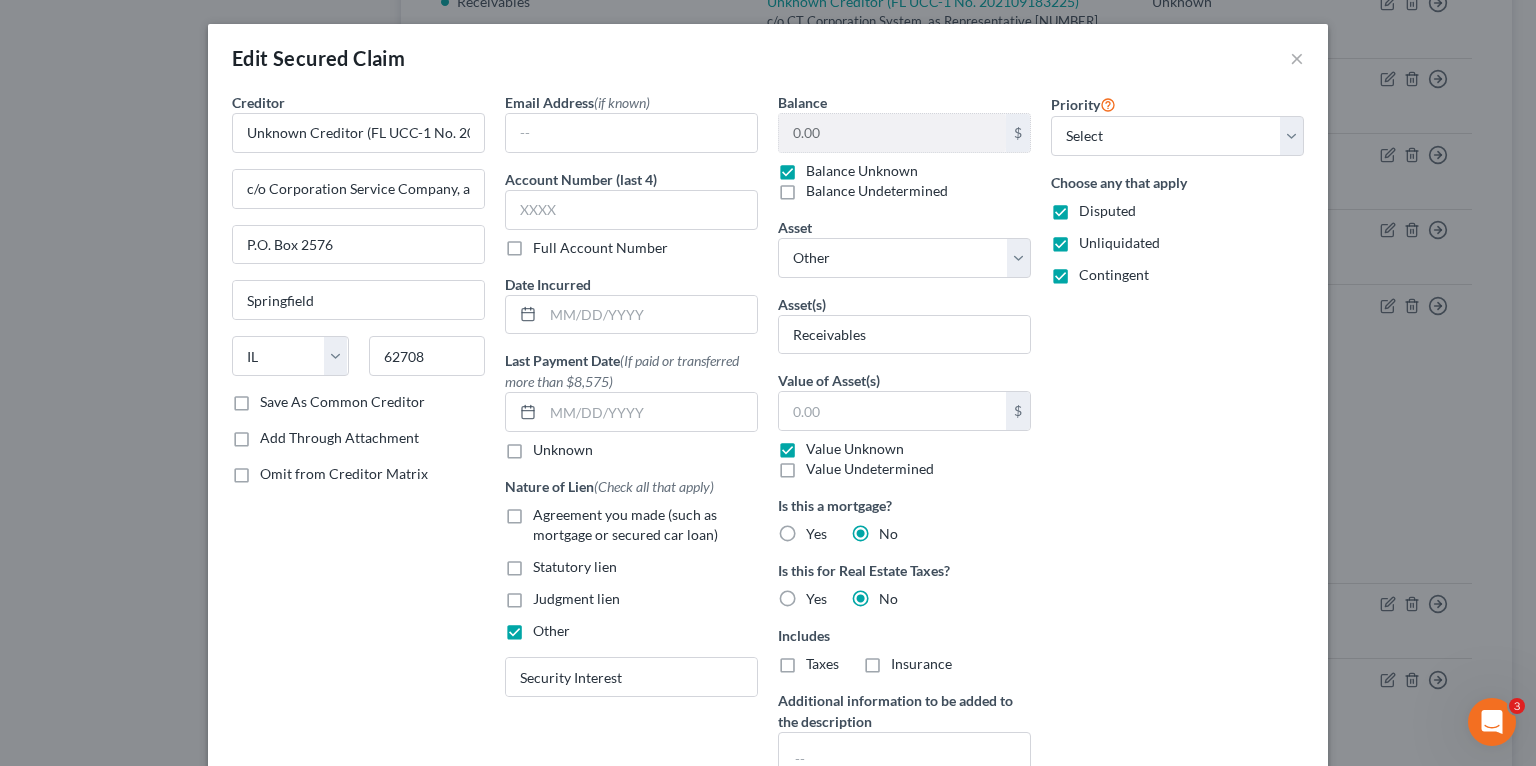 type on "0.00" 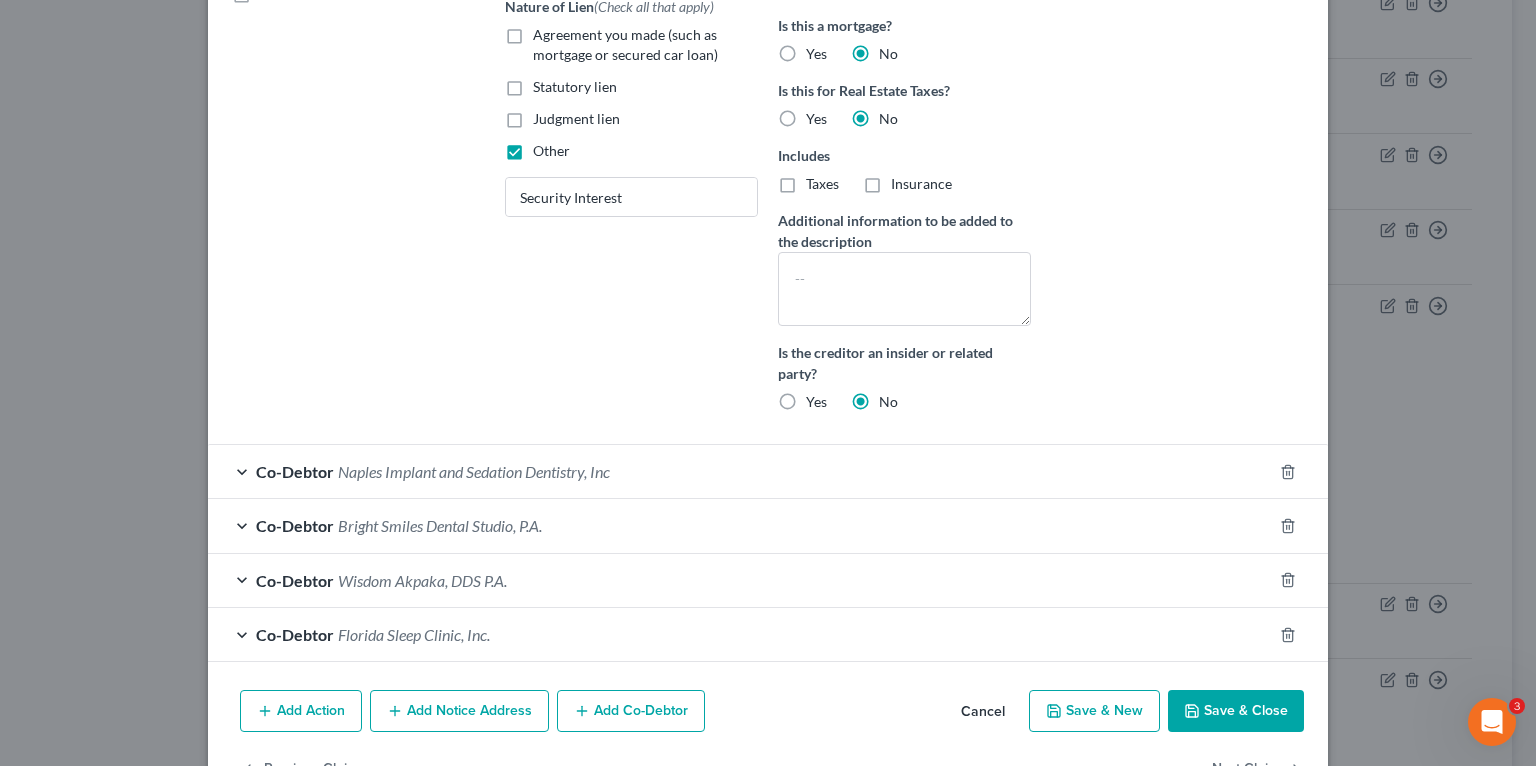 click on "Save & Close" at bounding box center (1236, 711) 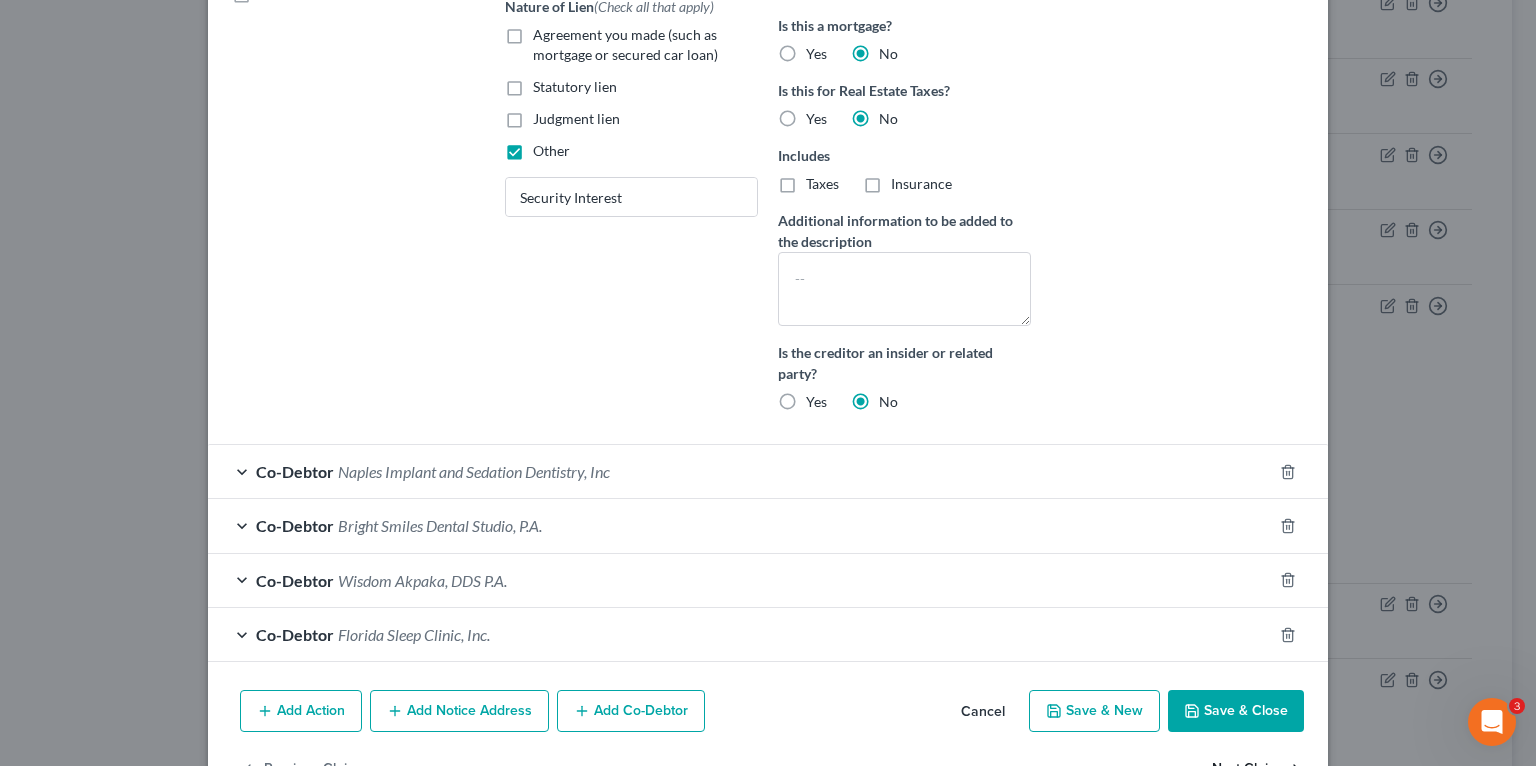 select 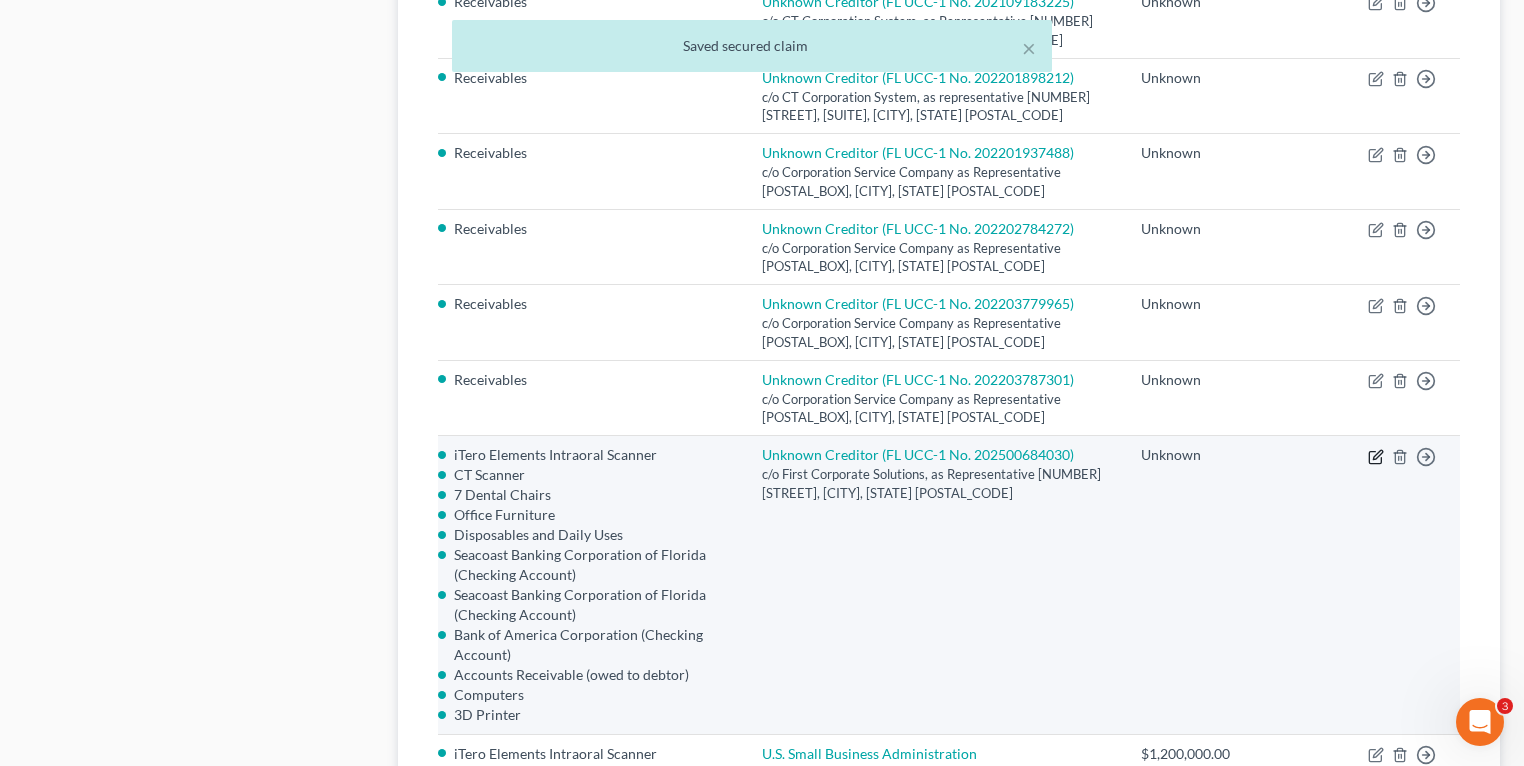 click 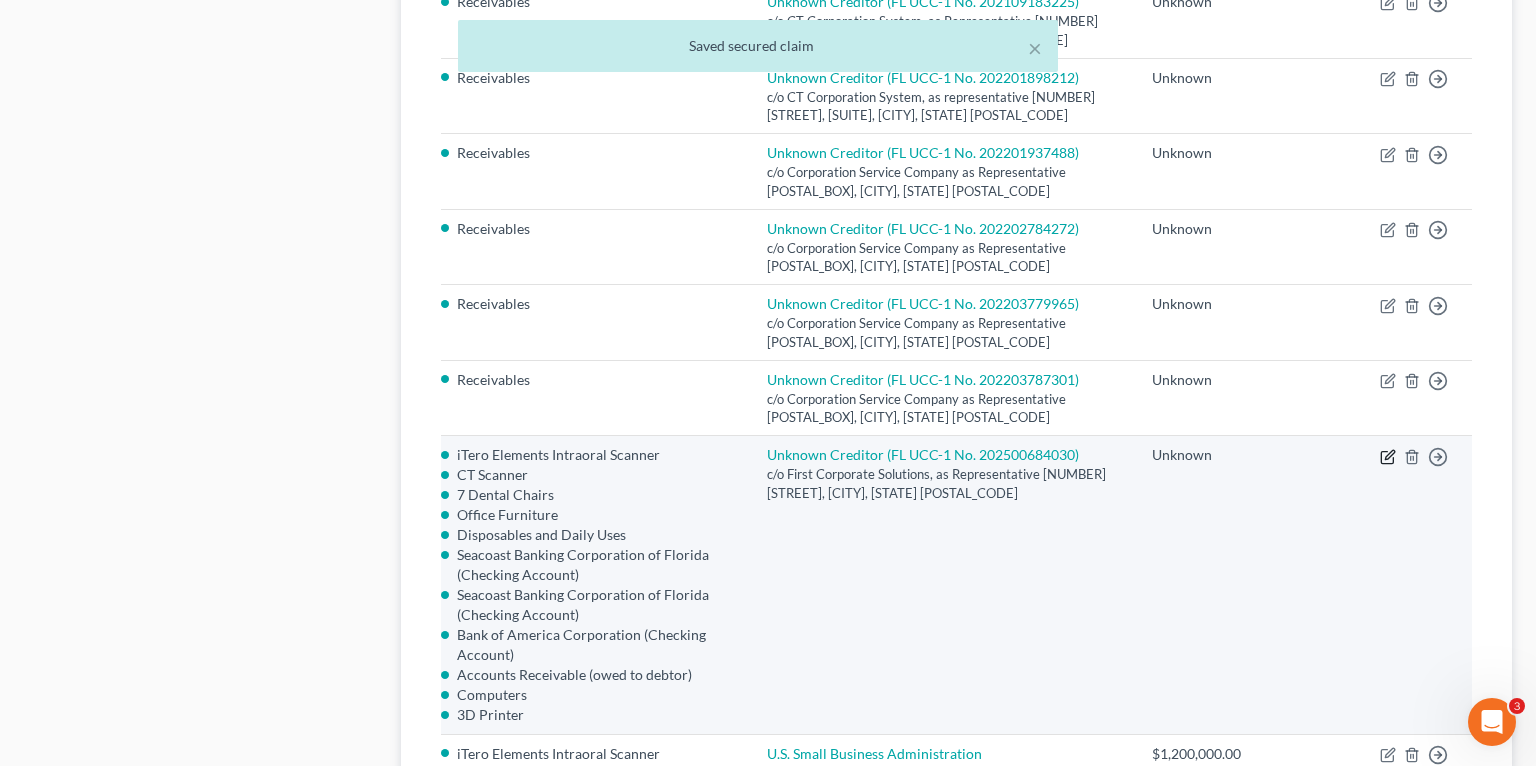 select on "14" 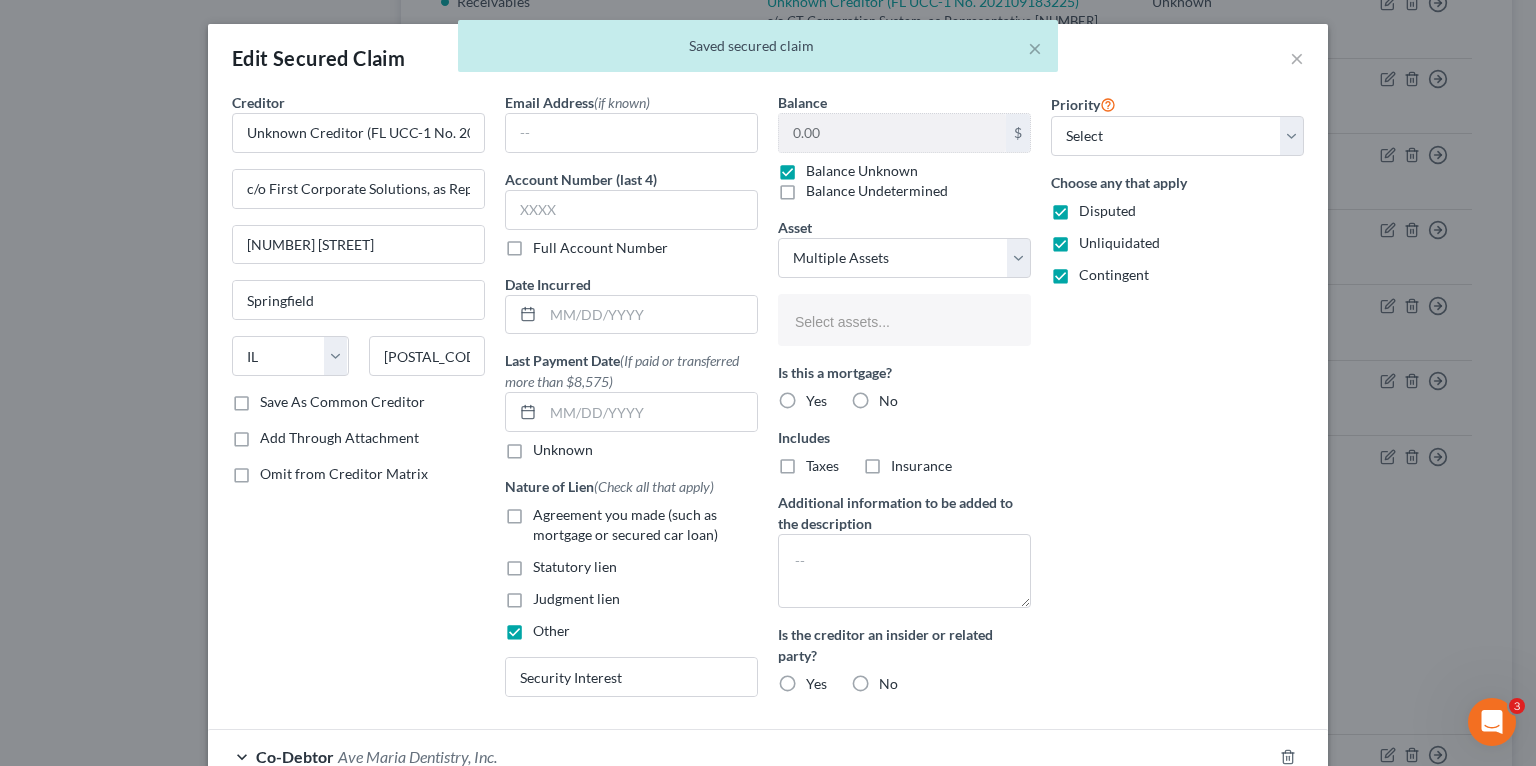 type 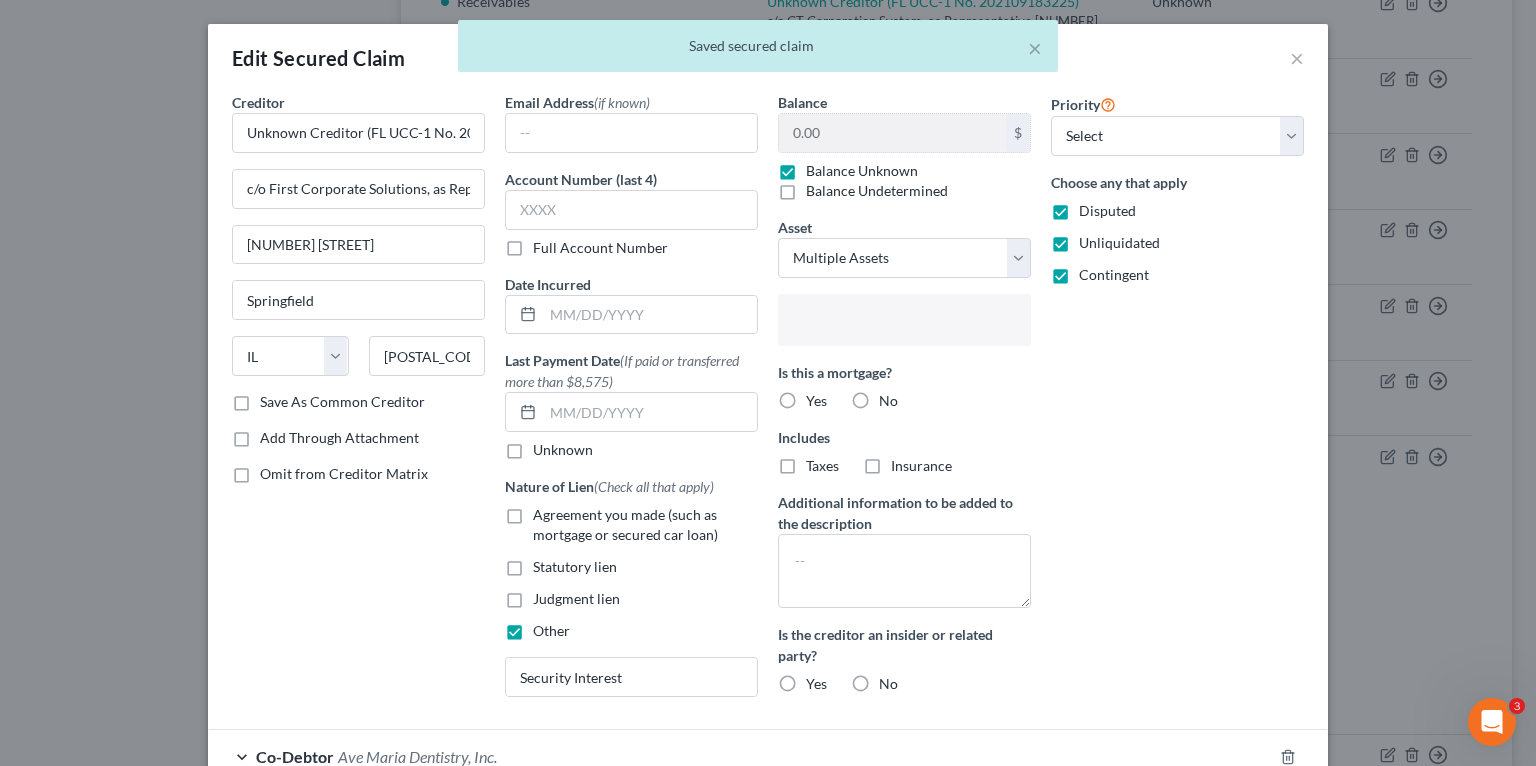 scroll, scrollTop: 302, scrollLeft: 0, axis: vertical 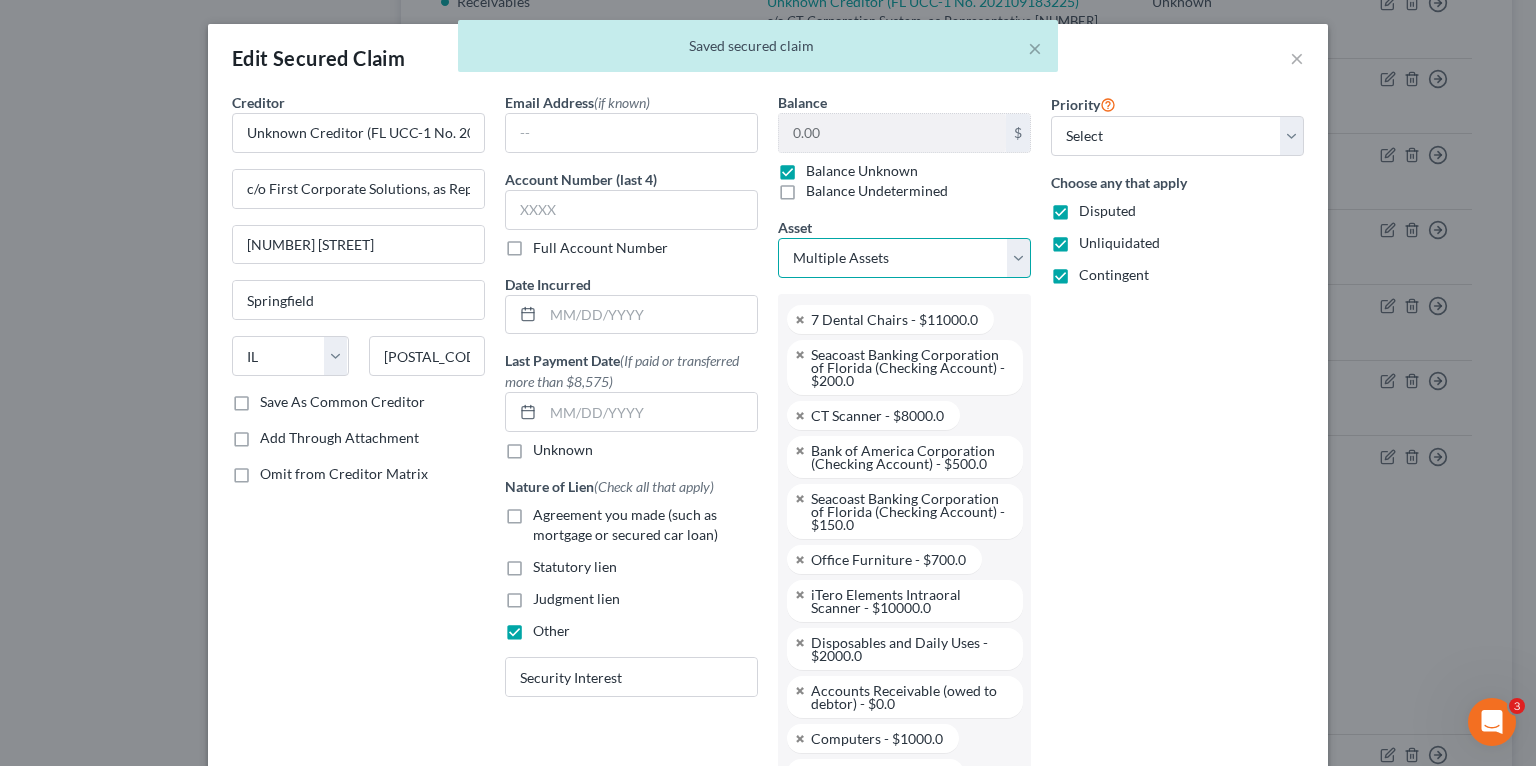 click on "Select Other Multiple Assets 7 Dental Chairs - $11000.0 Seacoast Banking Corporation of Florida (Checking Account) - $200.0 CT Scanner - $8000.0 Bank of America Corporation (Checking Account) - $500.0 Seacoast Banking Corporation of Florida (Checking Account) - $150.0 Eaglesoft Dental Practice Management Software - $0.0 Office Furniture - $700.0 https://avemariadentistry.com/ - $0.0 iTero Elements Intraoral Scanner - $10000.0 Disposables and Daily Uses - $2000.0 Leased office unit addressed [NUMBER] [STREET], [SUITE], [CITY], [STATE] [POSTAL_CODE] - $0.0 Accounts Receivable (owed to debtor) - $0.0 Computers - $1000.0 MJ Capital Funding Receivership - $0.0 Client List (No Noncompete) - $0.0 MJ Capital Funding Receivership (owed to debtor) - $0.0 TD Bank (Checking Account) - $0.0 3D Printer - $20000.0" at bounding box center (904, 258) 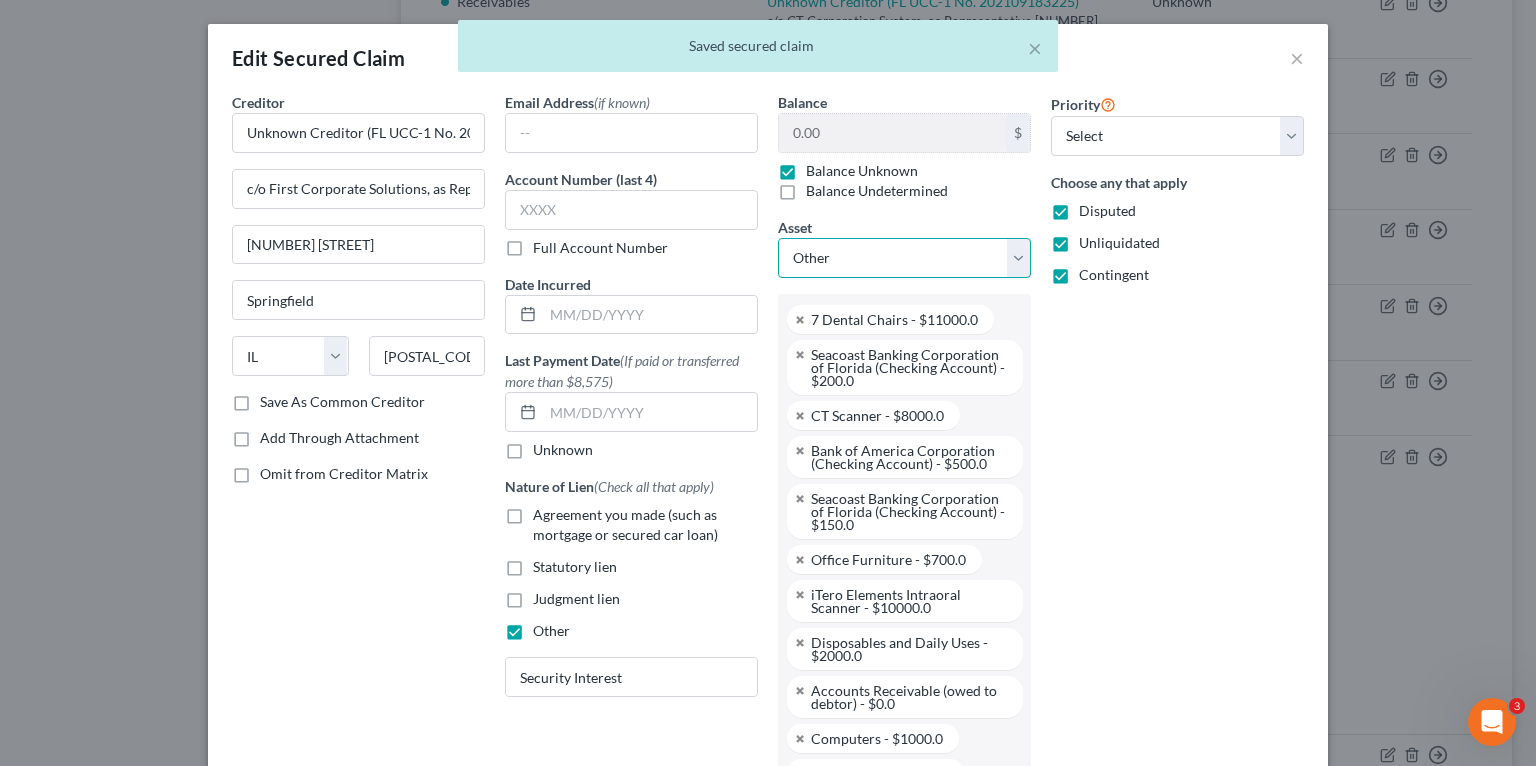 click on "Select Other Multiple Assets 7 Dental Chairs - $11000.0 Seacoast Banking Corporation of Florida (Checking Account) - $200.0 CT Scanner - $8000.0 Bank of America Corporation (Checking Account) - $500.0 Seacoast Banking Corporation of Florida (Checking Account) - $150.0 Eaglesoft Dental Practice Management Software - $0.0 Office Furniture - $700.0 https://avemariadentistry.com/ - $0.0 iTero Elements Intraoral Scanner - $10000.0 Disposables and Daily Uses - $2000.0 Leased office unit addressed [NUMBER] [STREET], [SUITE], [CITY], [STATE] [POSTAL_CODE] - $0.0 Accounts Receivable (owed to debtor) - $0.0 Computers - $1000.0 MJ Capital Funding Receivership - $0.0 Client List (No Noncompete) - $0.0 MJ Capital Funding Receivership (owed to debtor) - $0.0 TD Bank (Checking Account) - $0.0 3D Printer - $20000.0" at bounding box center (904, 258) 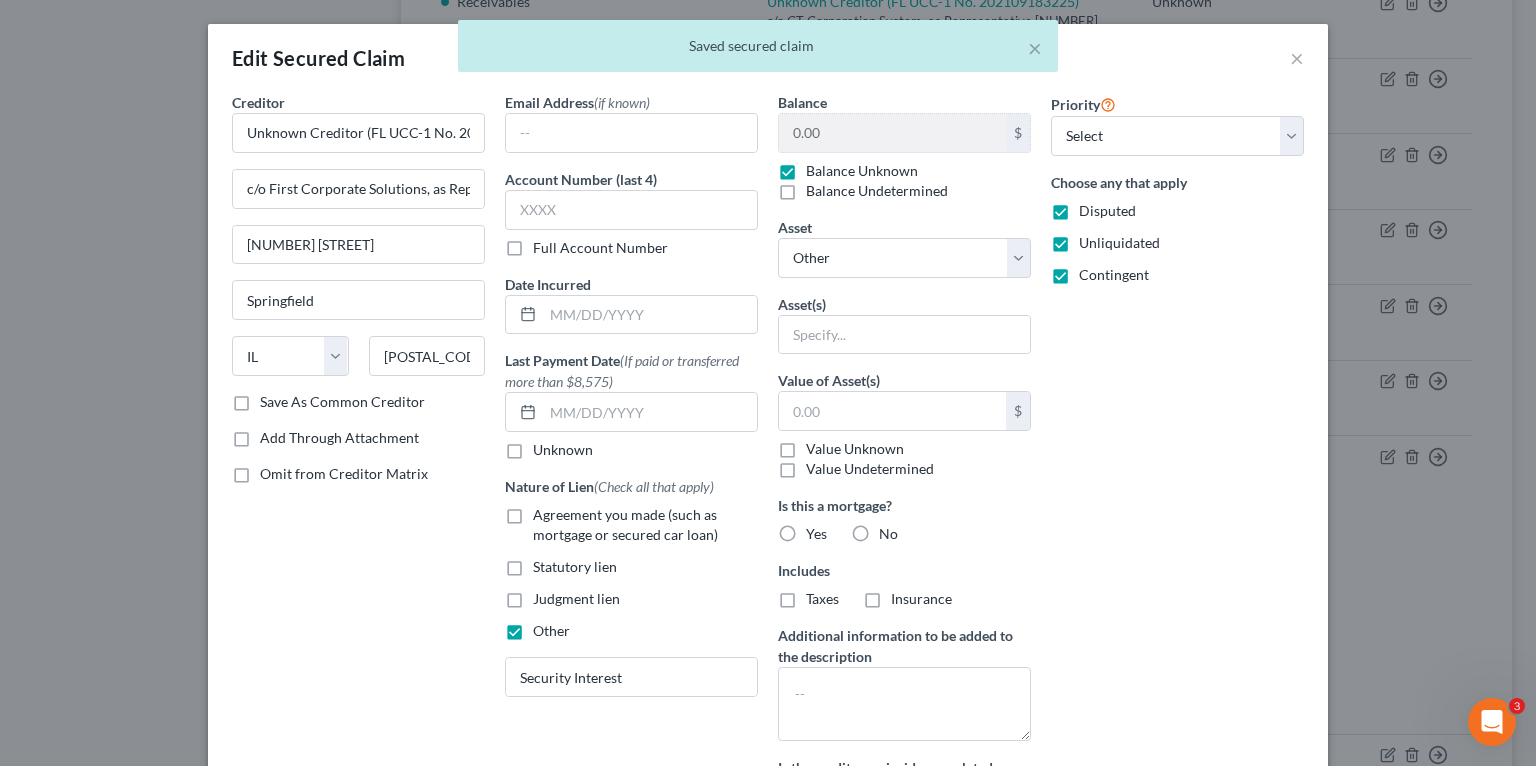 click on "Asset(s)" at bounding box center [904, 324] 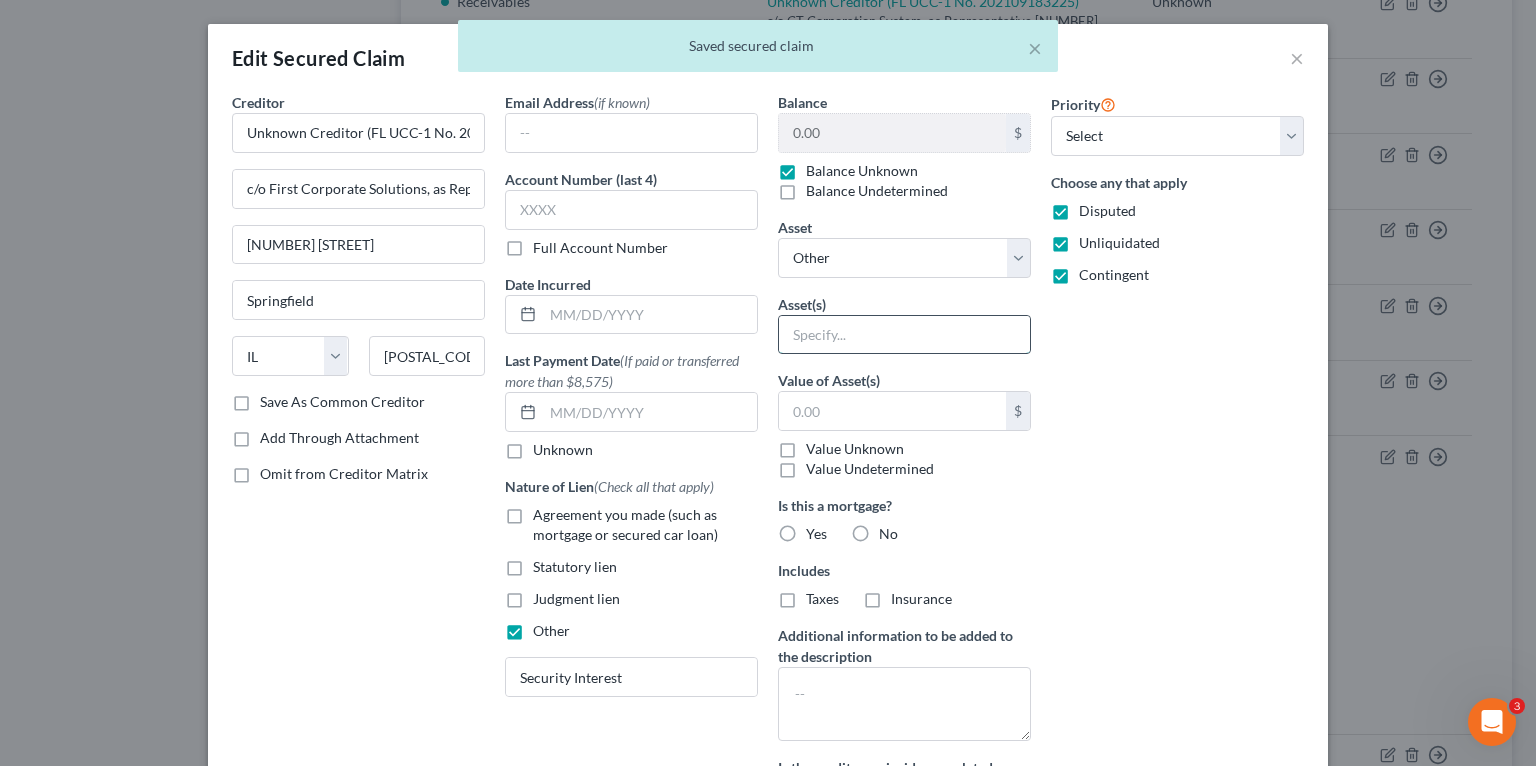 drag, startPoint x: 854, startPoint y: 325, endPoint x: 859, endPoint y: 346, distance: 21.587032 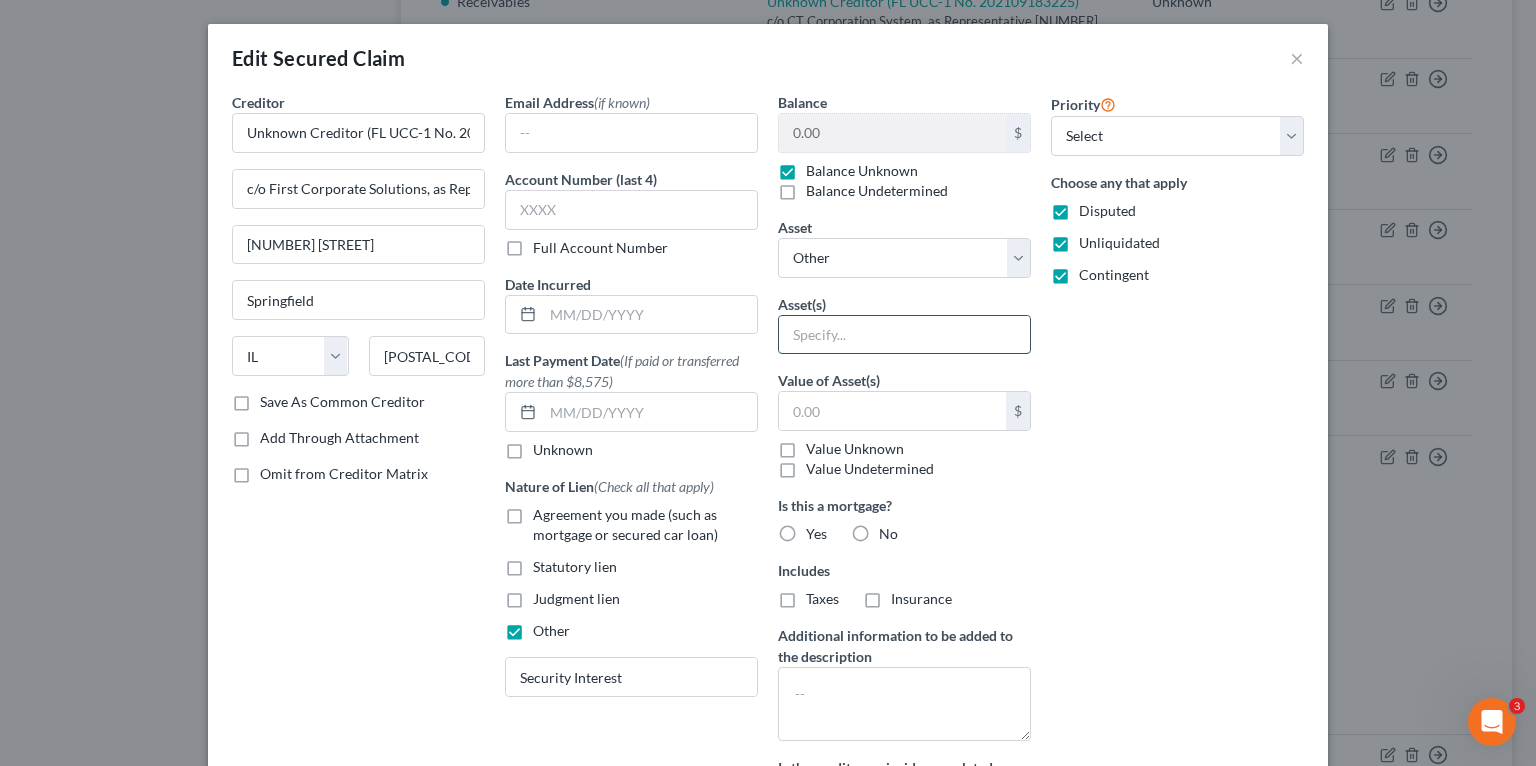 type on "Receivables" 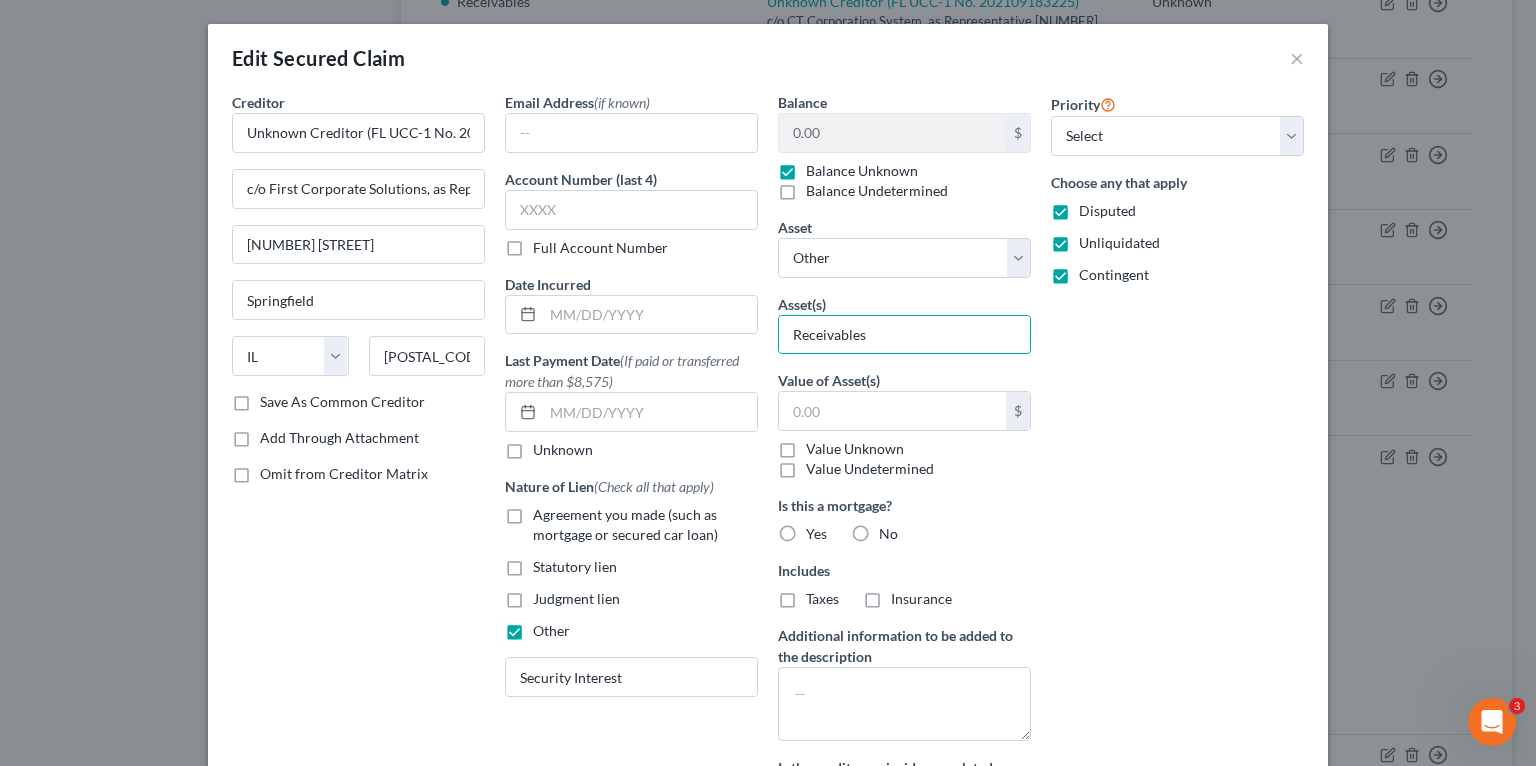 click on "Value Unknown" at bounding box center (855, 449) 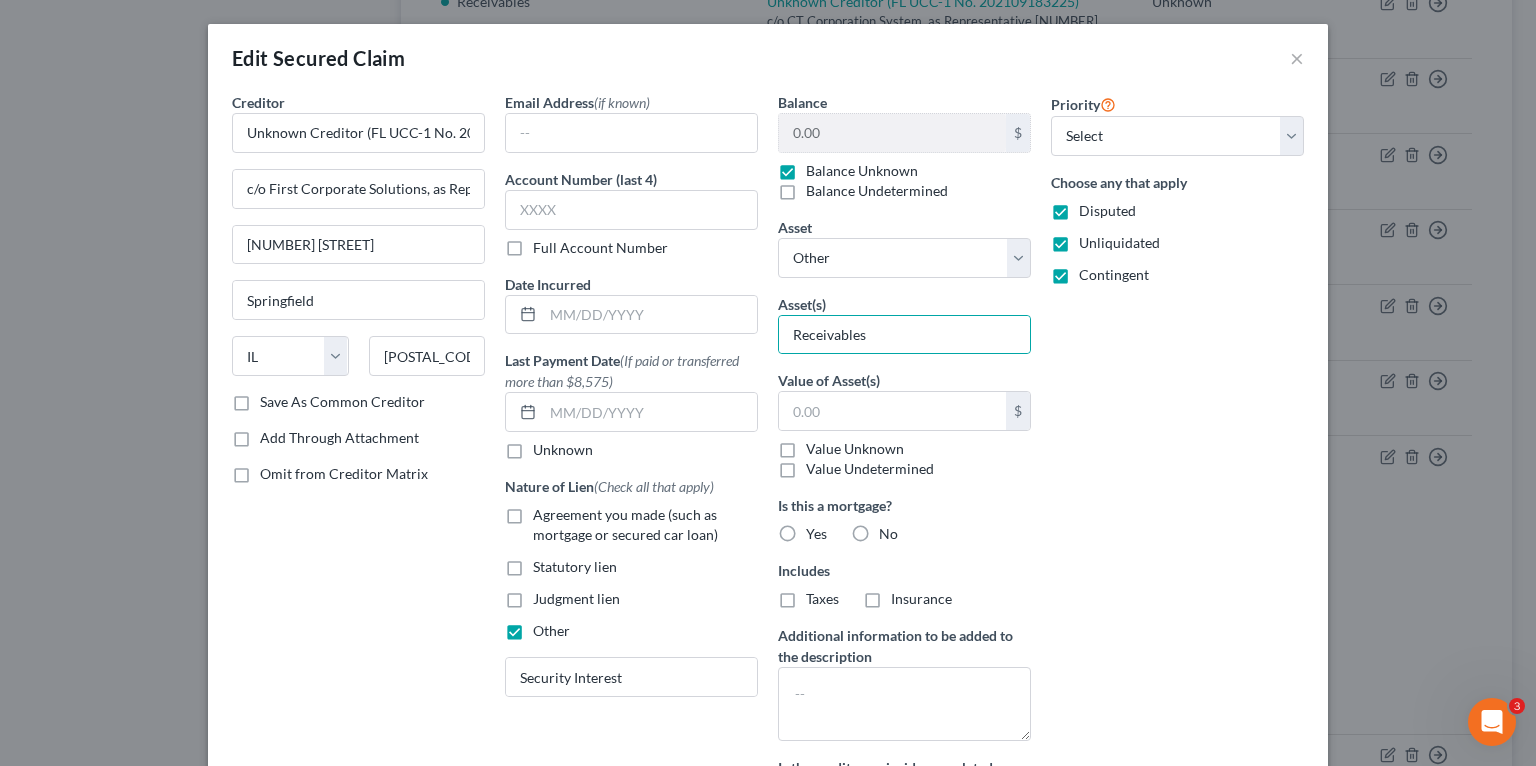 click on "Value Unknown" at bounding box center (820, 445) 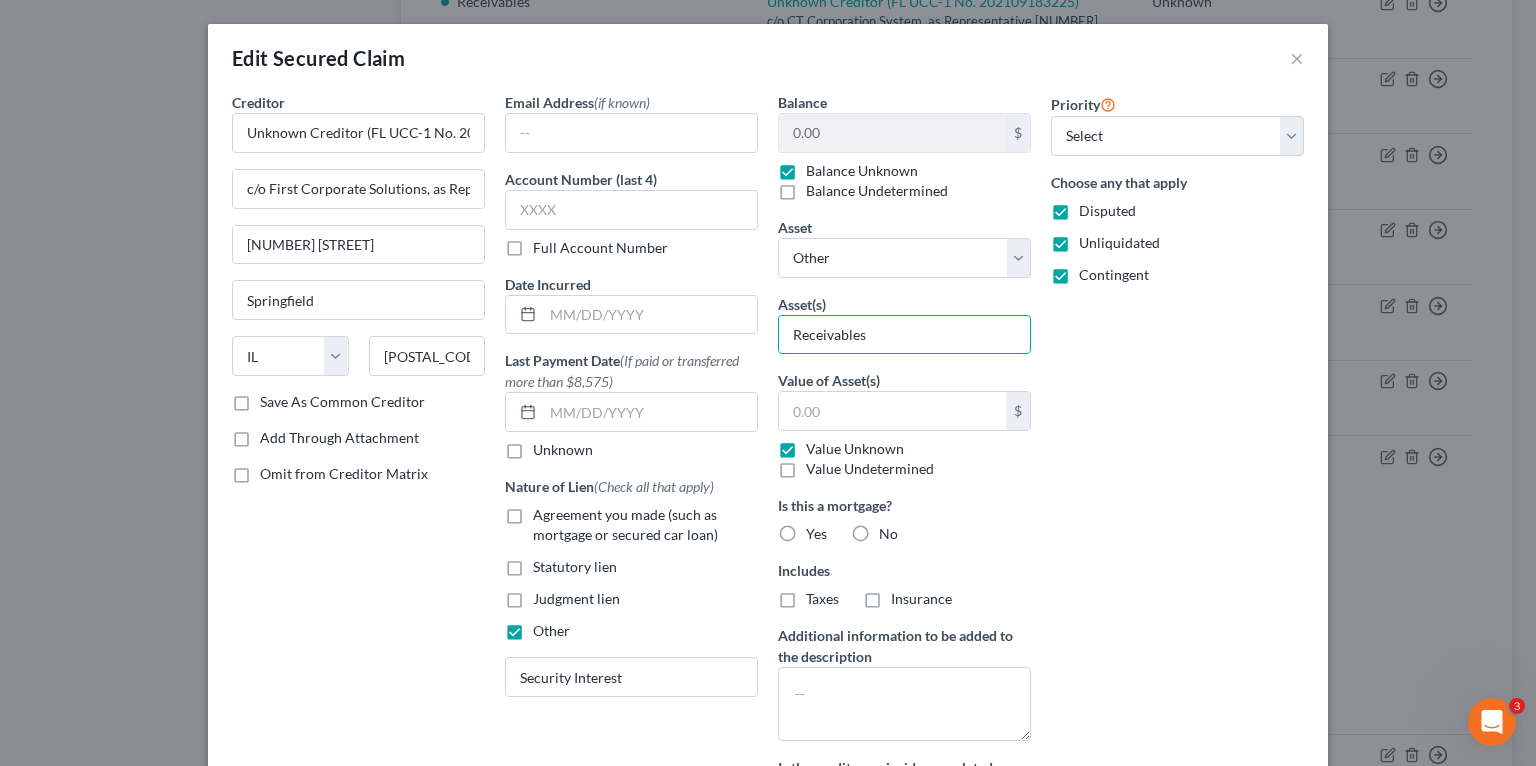 type on "0.00" 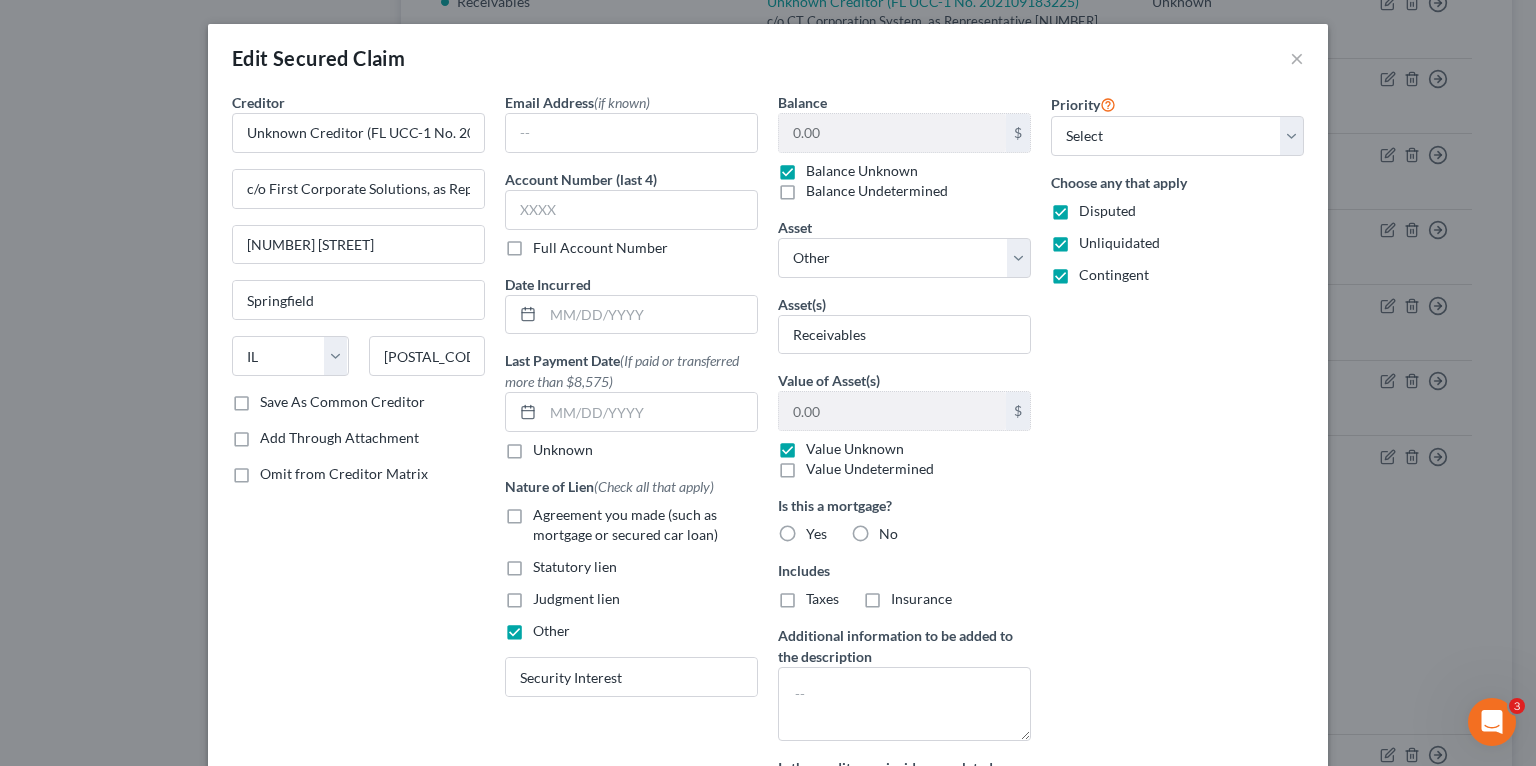 click on "Priority  Select 1st 2nd 3rd 4th 5th 6th 7th 8th 9th 10th 11th 12th 13th 14th 15th 16th 17th 18th 19th 20th 21th 22th 23th 24th 25th 26th 27th 28th 29th 30th Choose any that apply Disputed Unliquidated Contingent" at bounding box center (1177, 467) 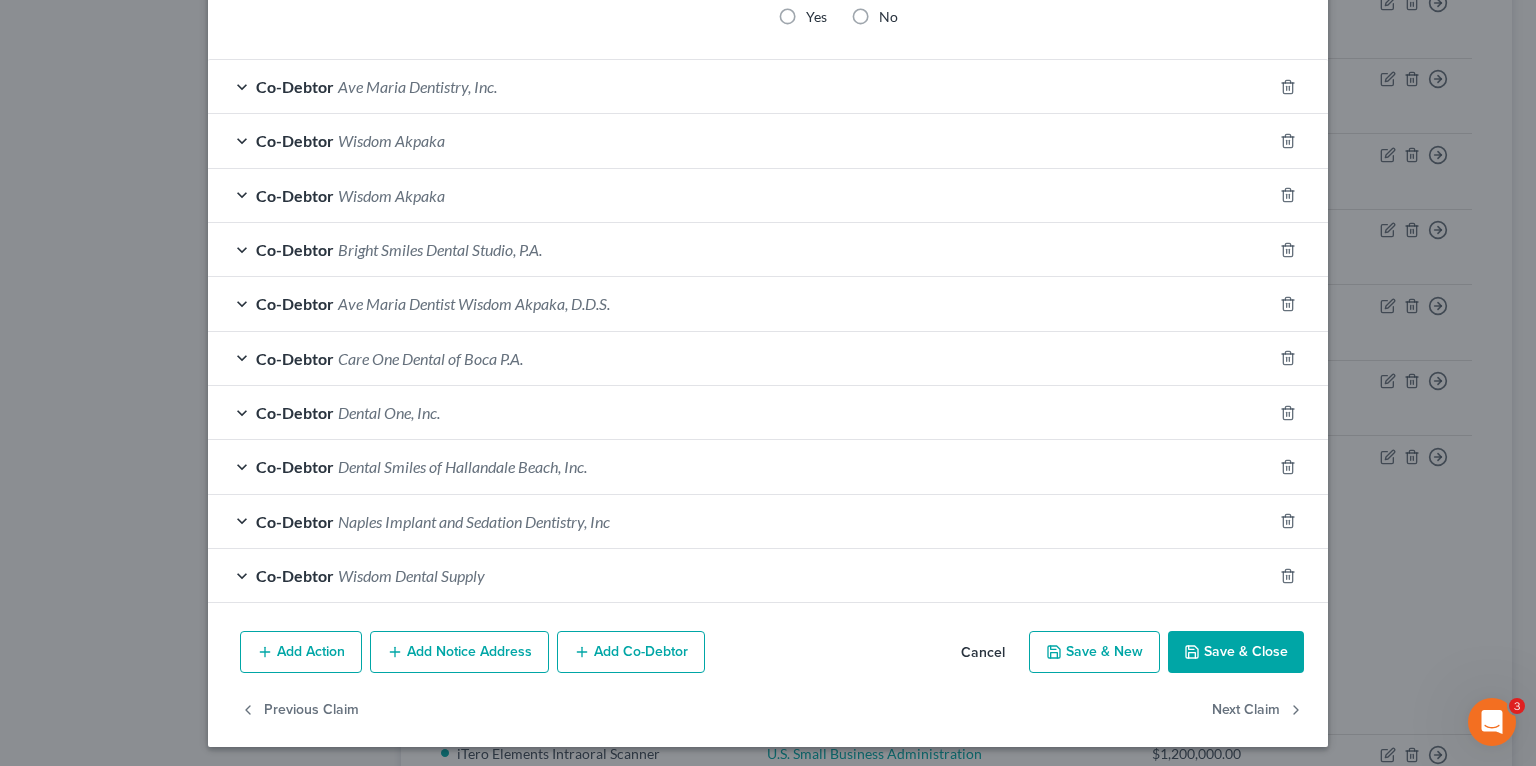 click on "Save & Close" at bounding box center [1236, 652] 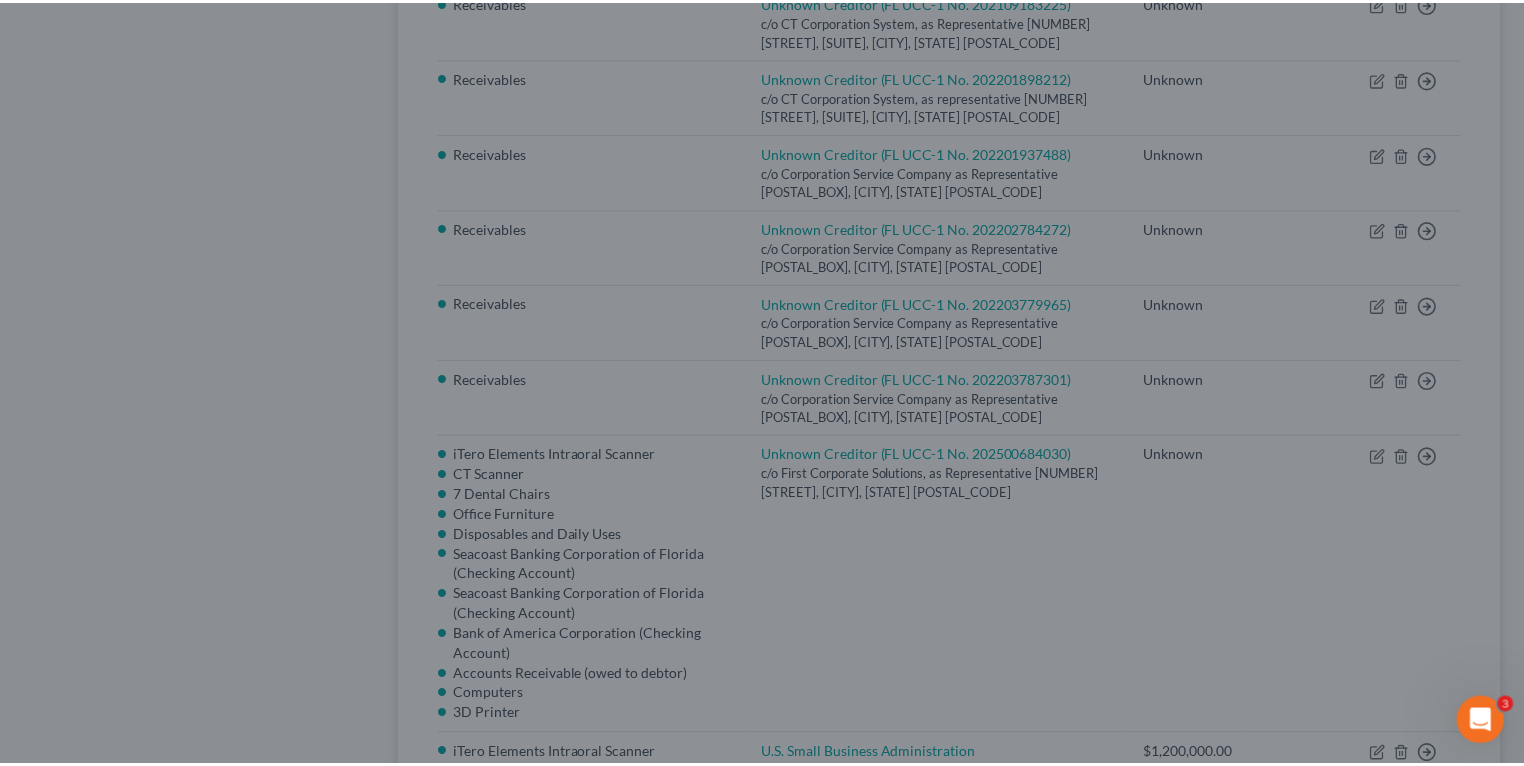 scroll, scrollTop: 670, scrollLeft: 0, axis: vertical 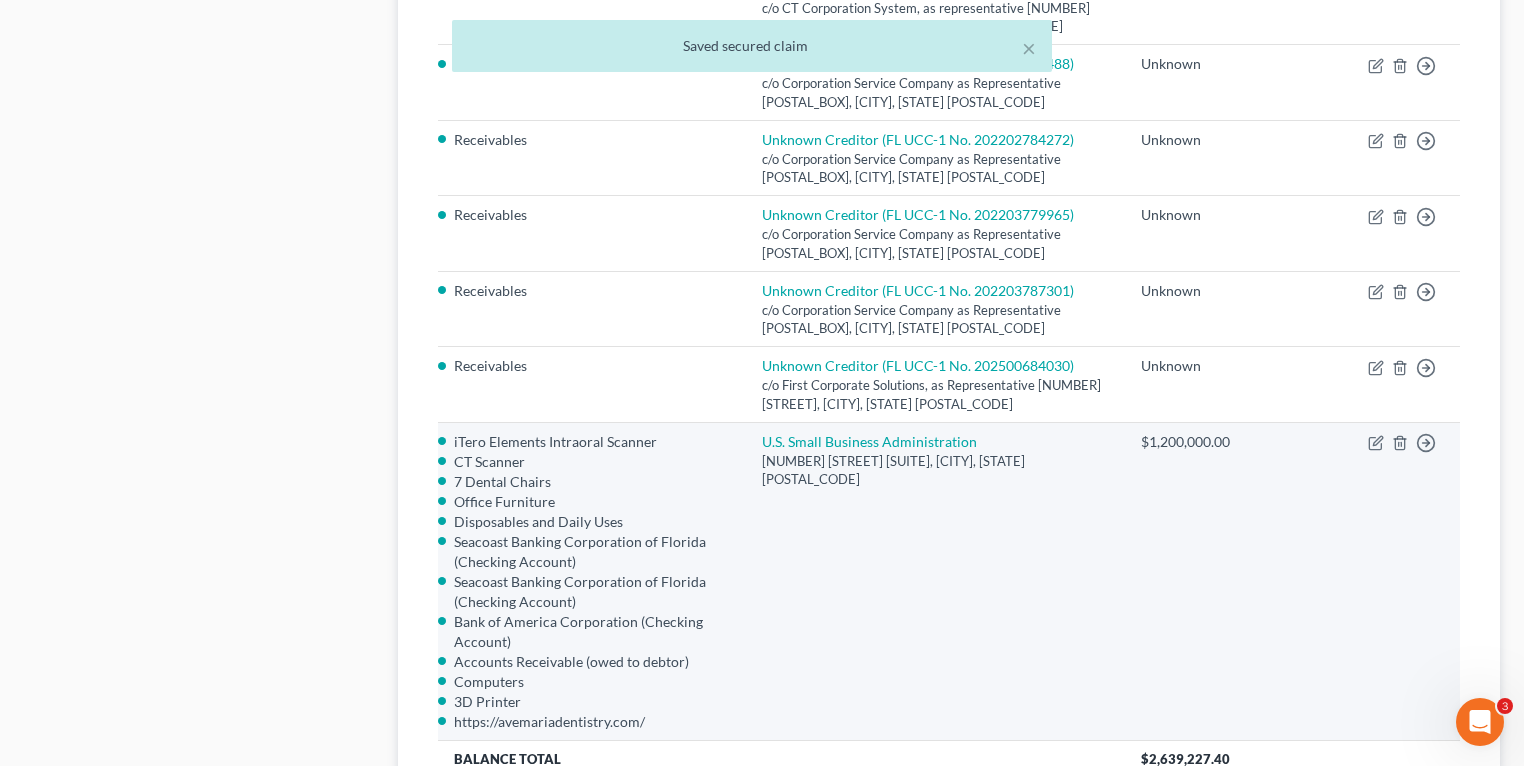 click on "Move to E Move to F Move to G Move to Notice Only" at bounding box center (1406, 582) 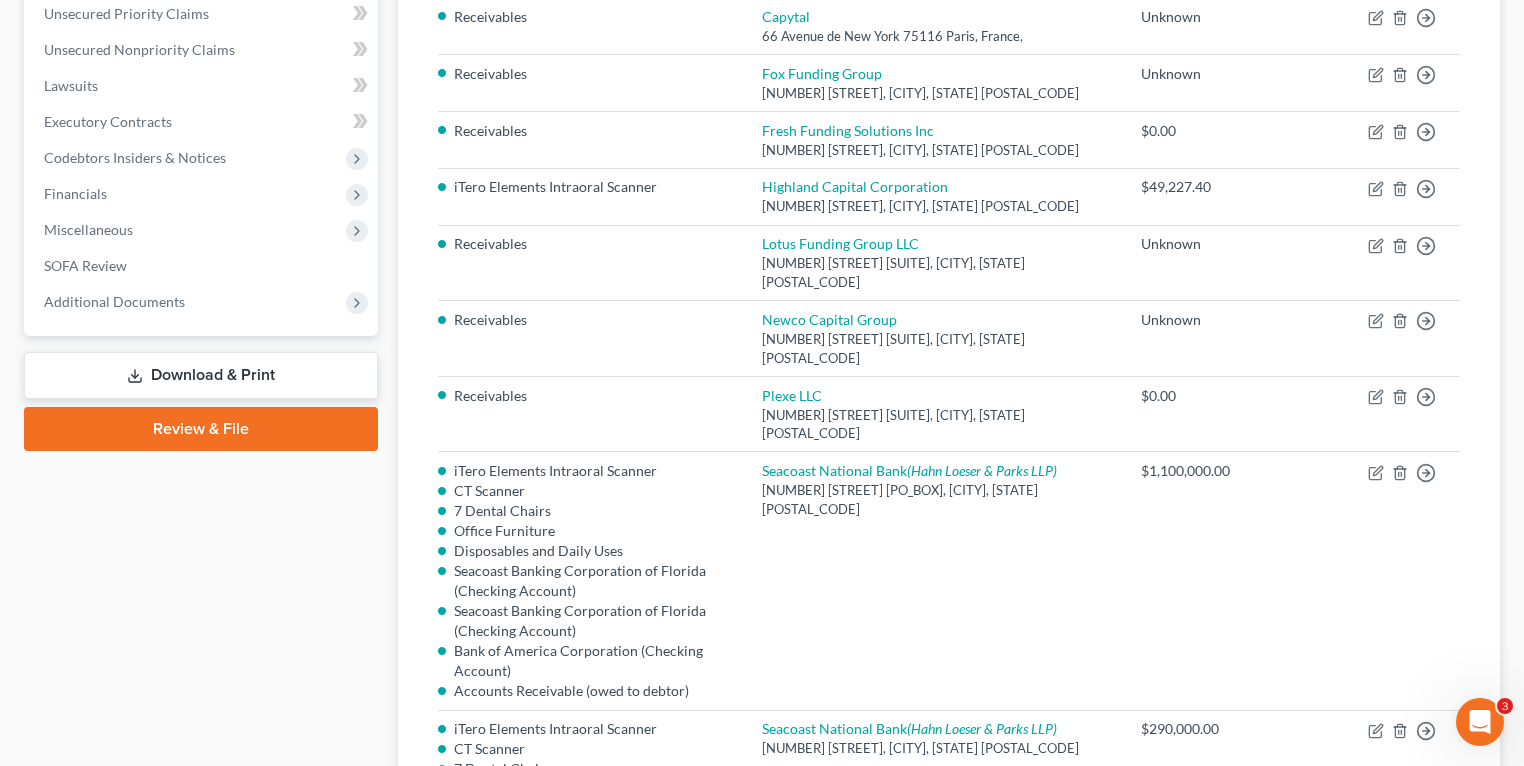 scroll, scrollTop: 0, scrollLeft: 0, axis: both 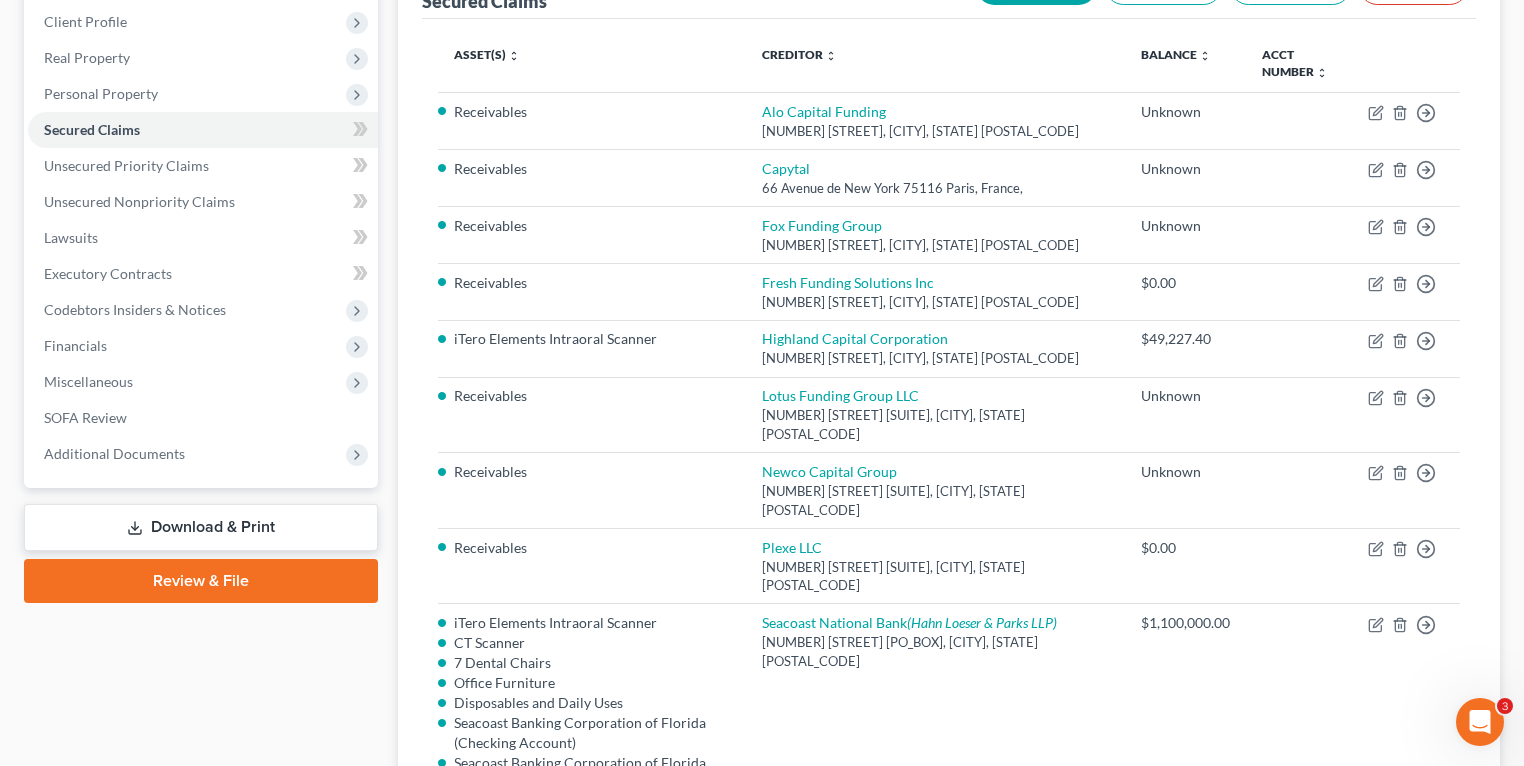 drag, startPoint x: 202, startPoint y: 521, endPoint x: 214, endPoint y: 523, distance: 12.165525 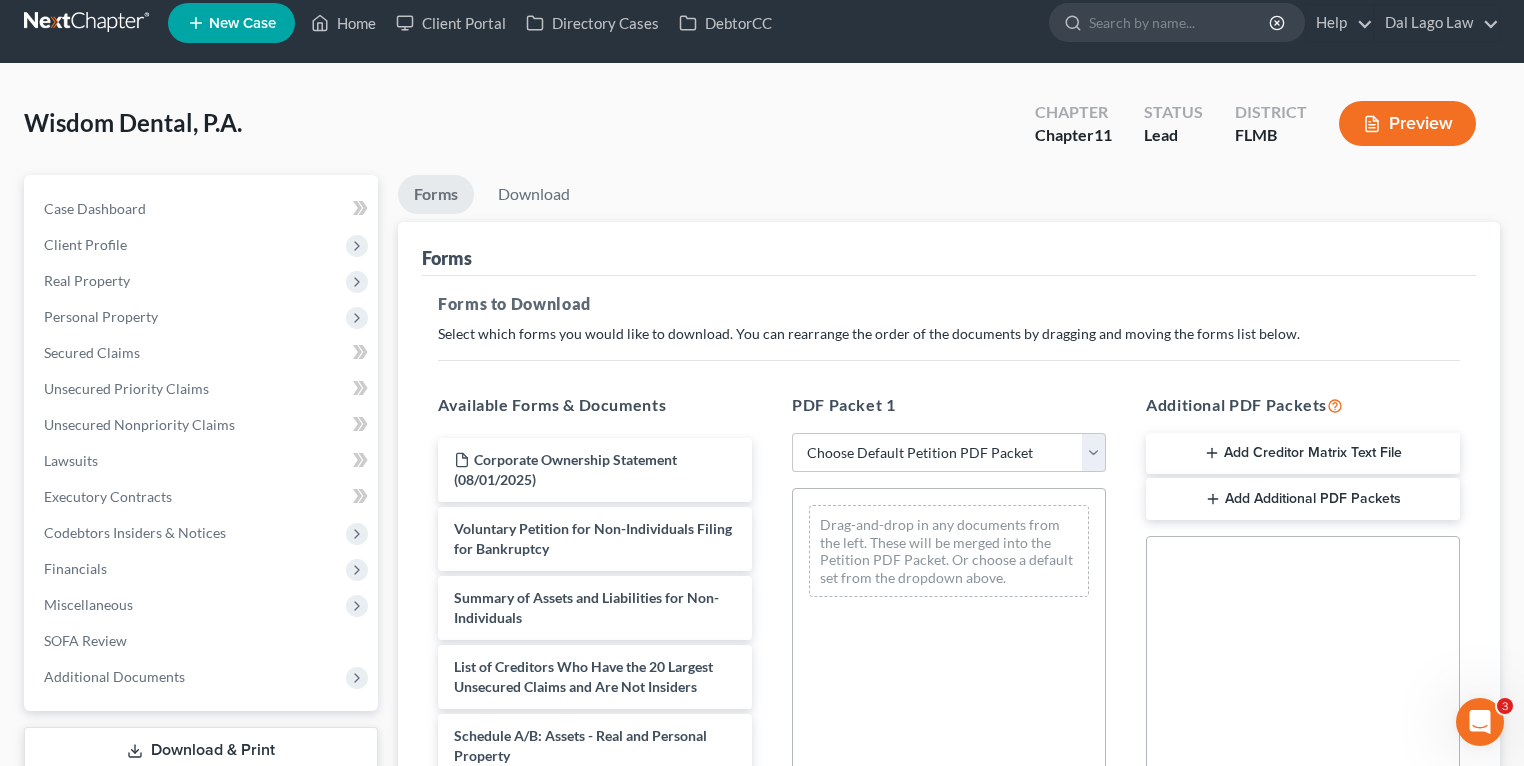 scroll, scrollTop: 0, scrollLeft: 0, axis: both 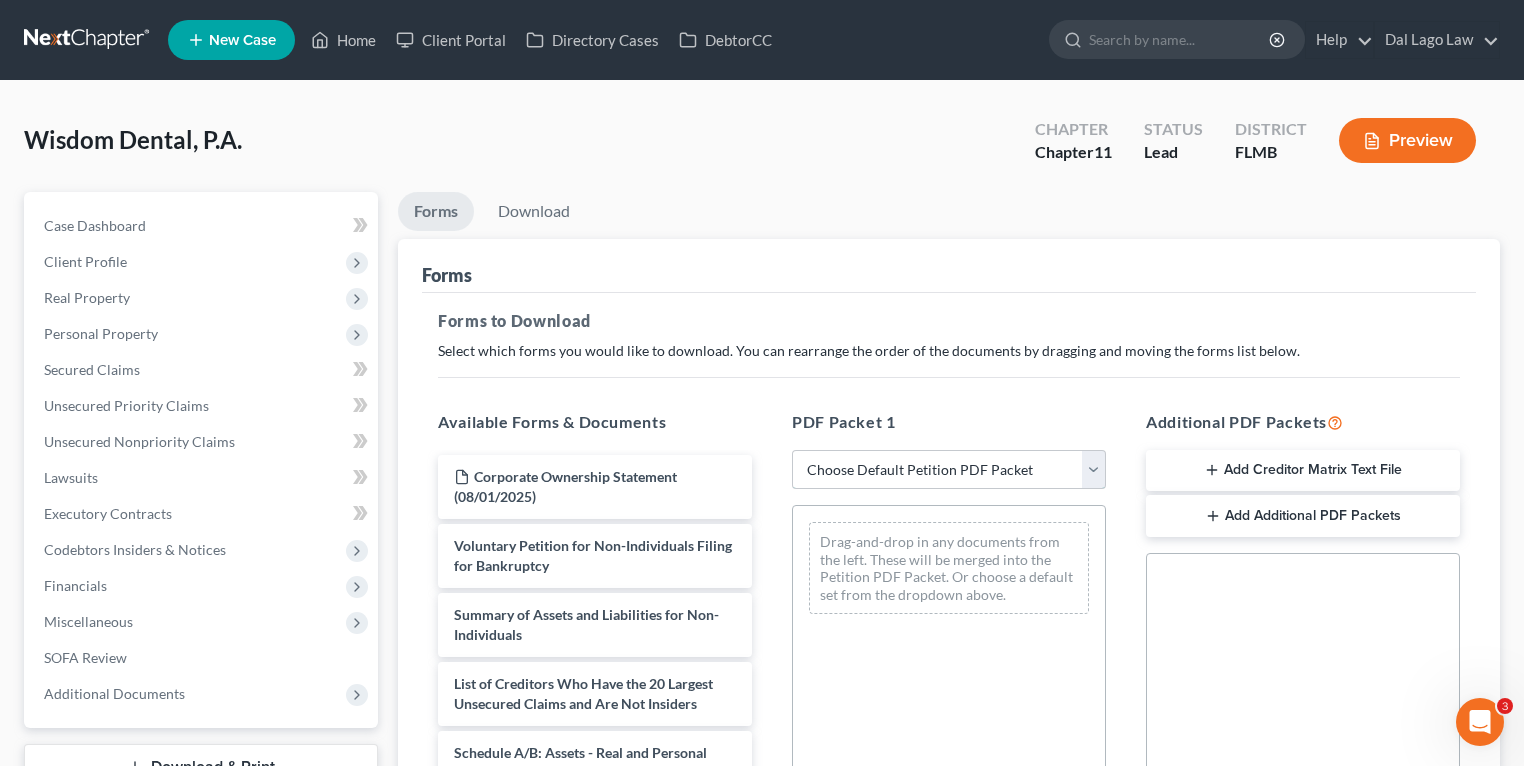 click on "Choose Default Petition PDF Packet Complete Bankruptcy Petition (all forms and schedules) Emergency Filing Forms (Petition and Creditor List Only) Amended Forms Signature Pages Only SOFA Only" at bounding box center [949, 470] 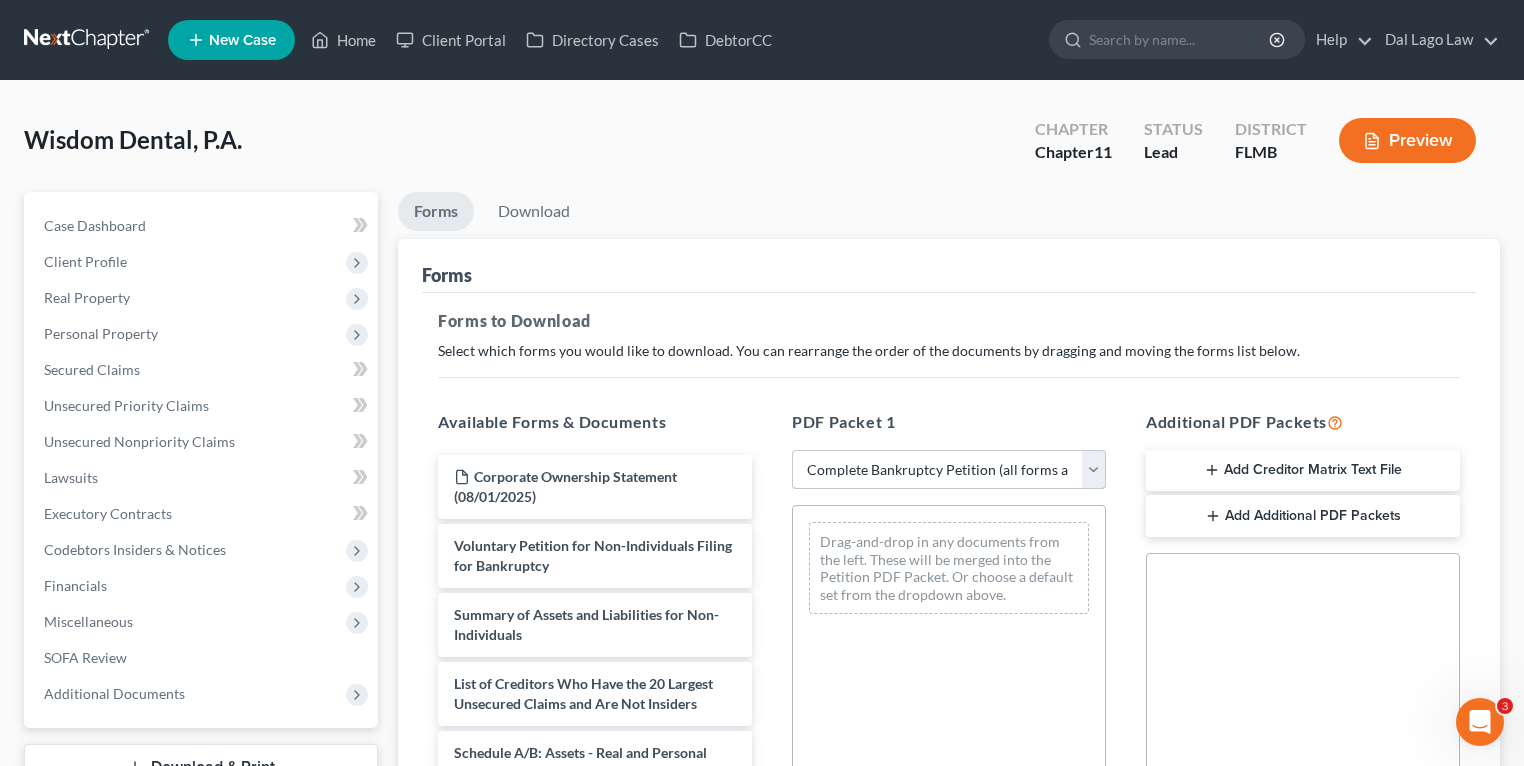 click on "Choose Default Petition PDF Packet Complete Bankruptcy Petition (all forms and schedules) Emergency Filing Forms (Petition and Creditor List Only) Amended Forms Signature Pages Only SOFA Only" at bounding box center [949, 470] 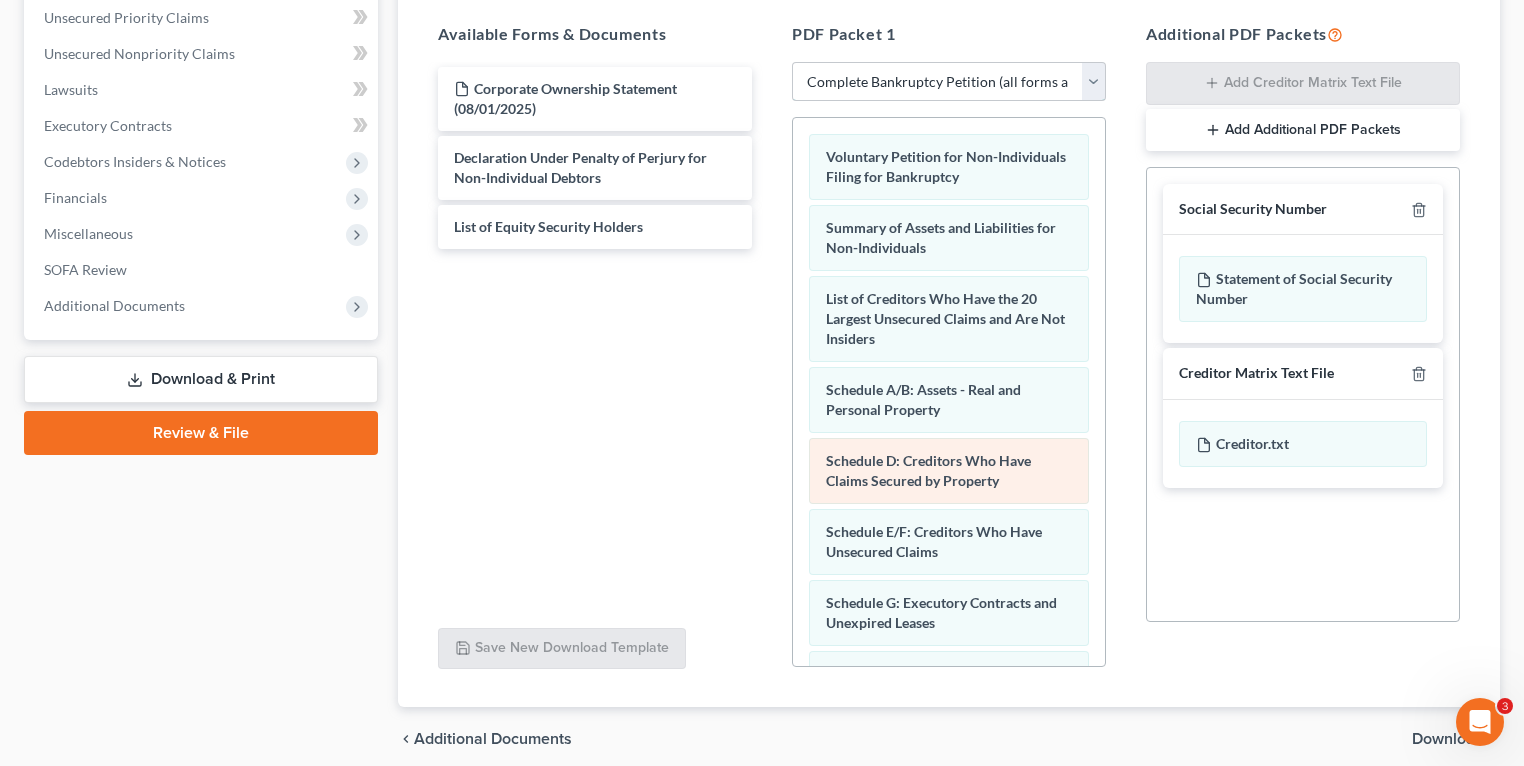 scroll, scrollTop: 468, scrollLeft: 0, axis: vertical 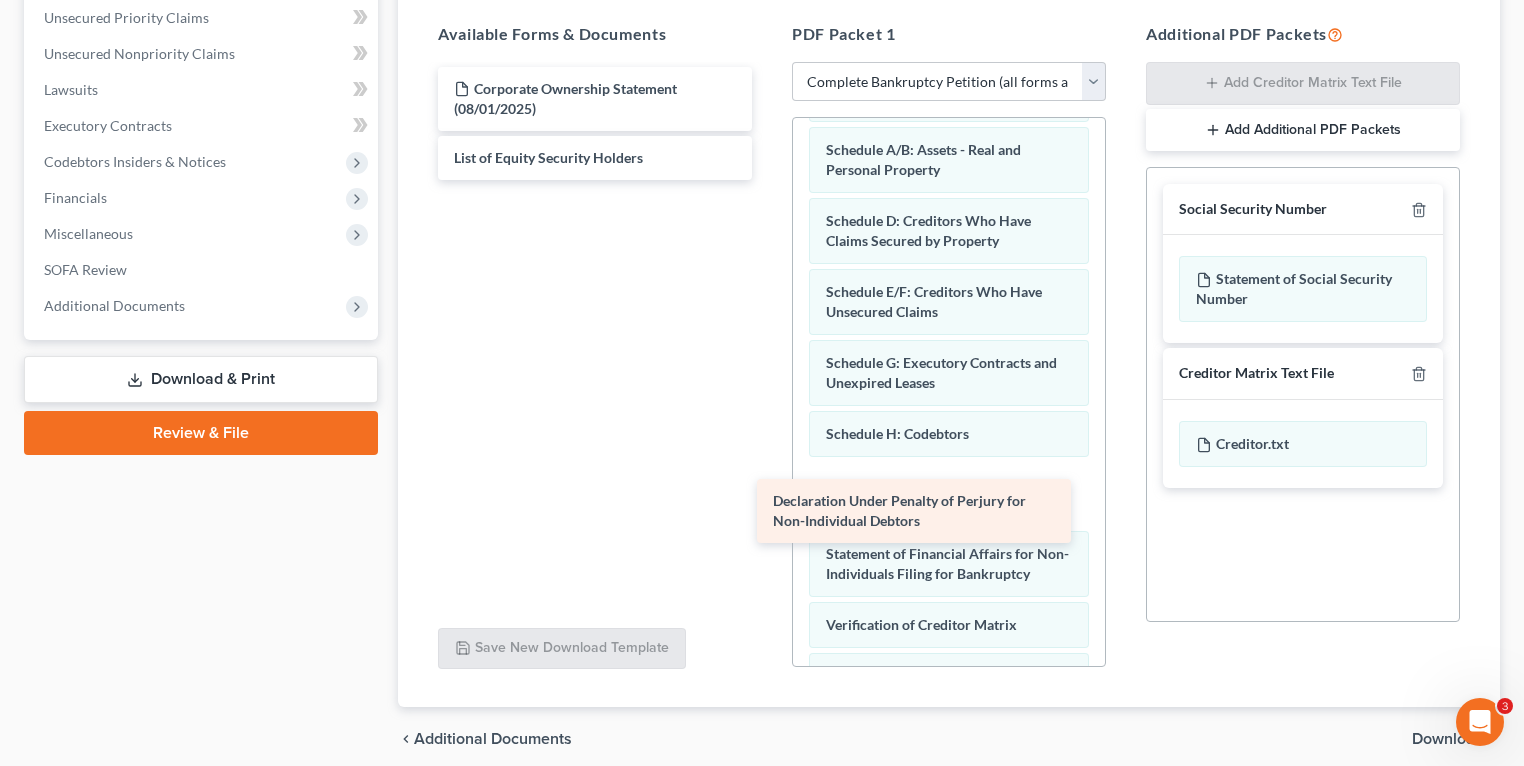 drag, startPoint x: 521, startPoint y: 159, endPoint x: 880, endPoint y: 484, distance: 484.2582 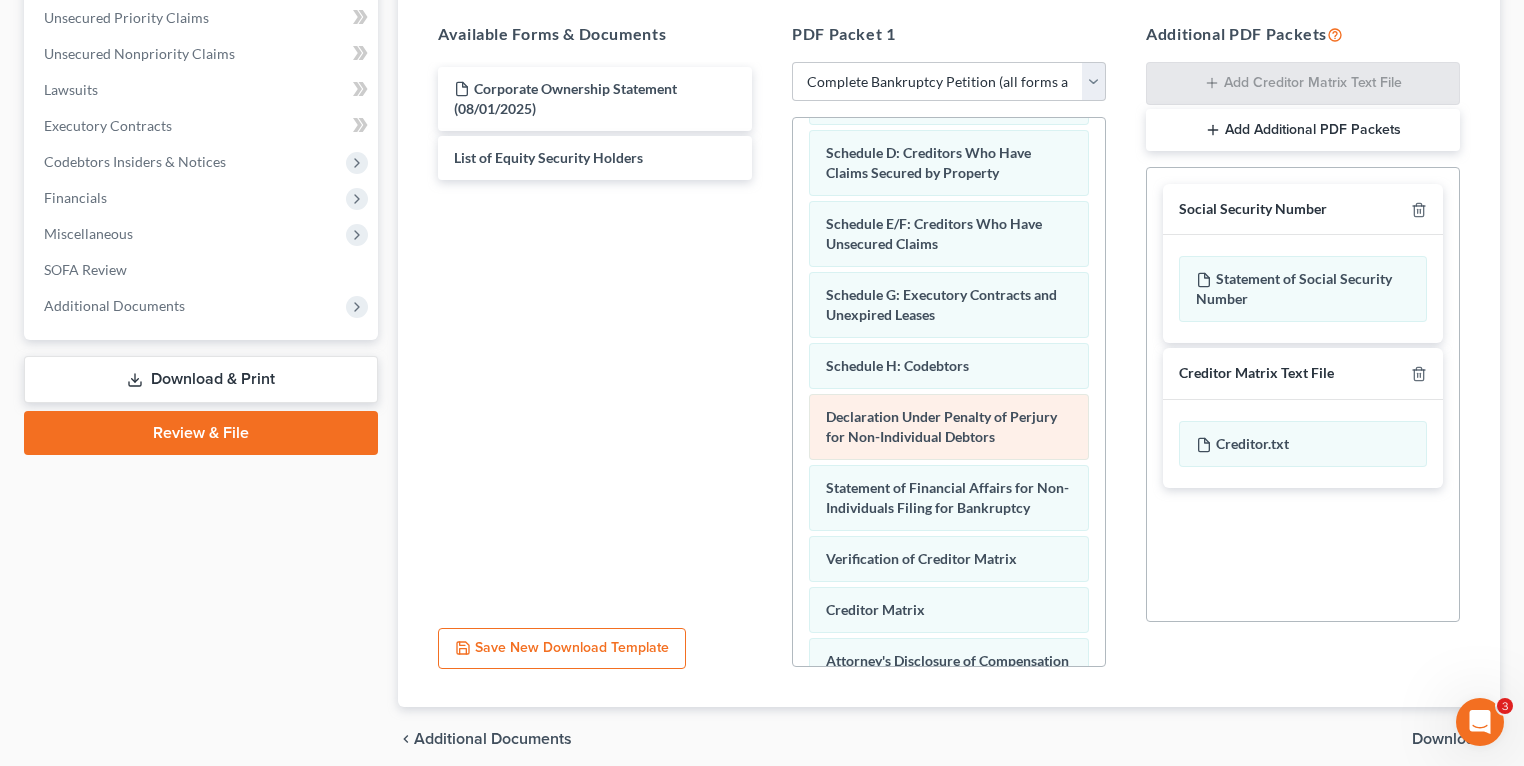 scroll, scrollTop: 452, scrollLeft: 0, axis: vertical 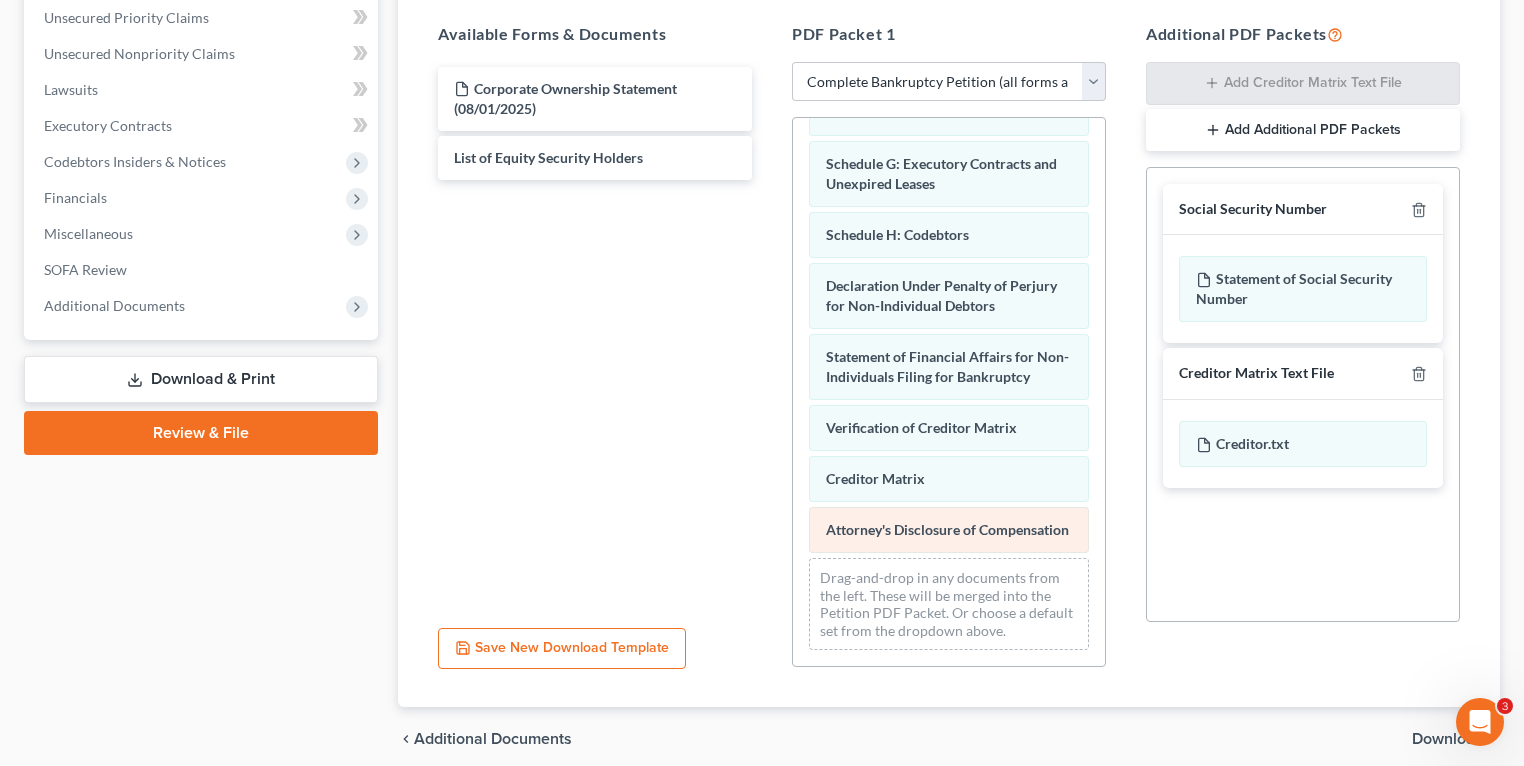 click on "Voluntary Petition for Non-Individuals Filing for Bankruptcy Summary of Assets and Liabilities for Non-Individuals List of Creditors Who Have the 20 Largest Unsecured Claims and Are Not Insiders Schedule A/B: Assets - Real and Personal Property Schedule D: Creditors Who Have Claims Secured by Property Schedule E/F: Creditors Who Have Unsecured Claims Schedule G: Executory Contracts and Unexpired Leases Schedule H: Codebtors Declaration Under Penalty of Perjury for Non-Individual Debtors Statement of Financial Affairs for Non-Individuals Filing for Bankruptcy Verification of Creditor Matrix Attorney's Disclosure of Compensation Drag-and-drop in any documents from the left. These will be merged into the Petition PDF Packet. Or choose a default set from the dropdown above." at bounding box center [949, 172] 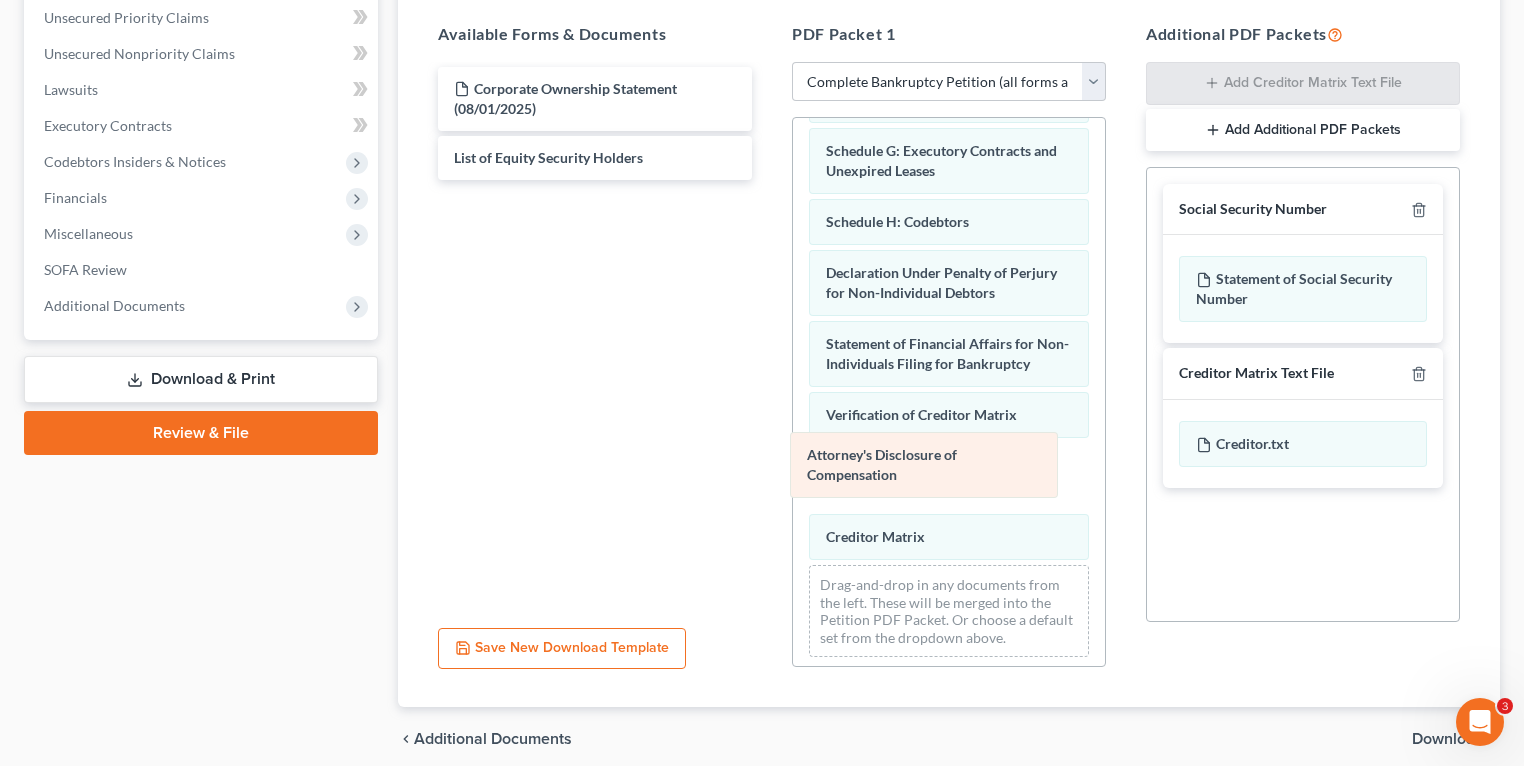 scroll, scrollTop: 382, scrollLeft: 0, axis: vertical 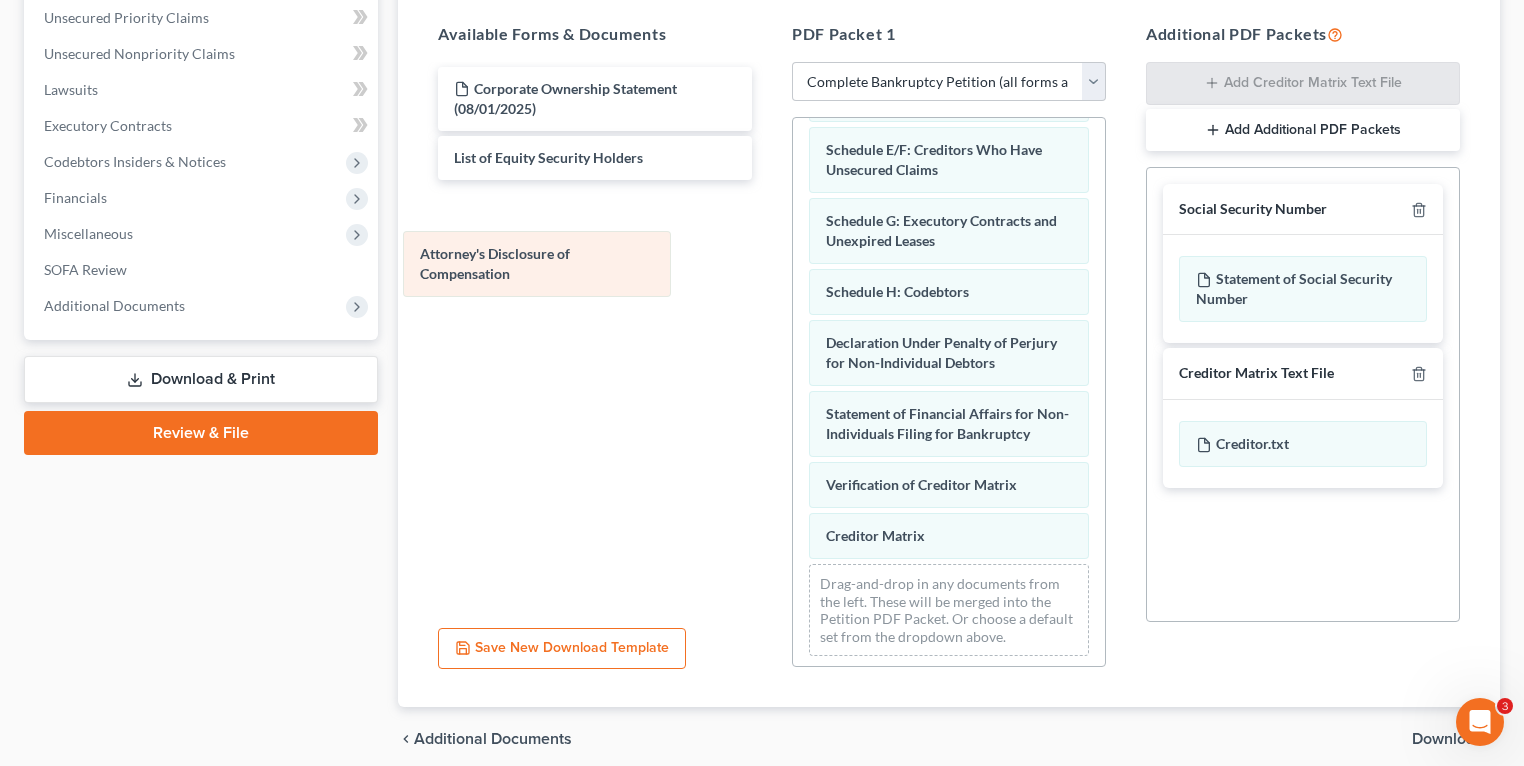 drag, startPoint x: 853, startPoint y: 462, endPoint x: 451, endPoint y: 258, distance: 450.7993 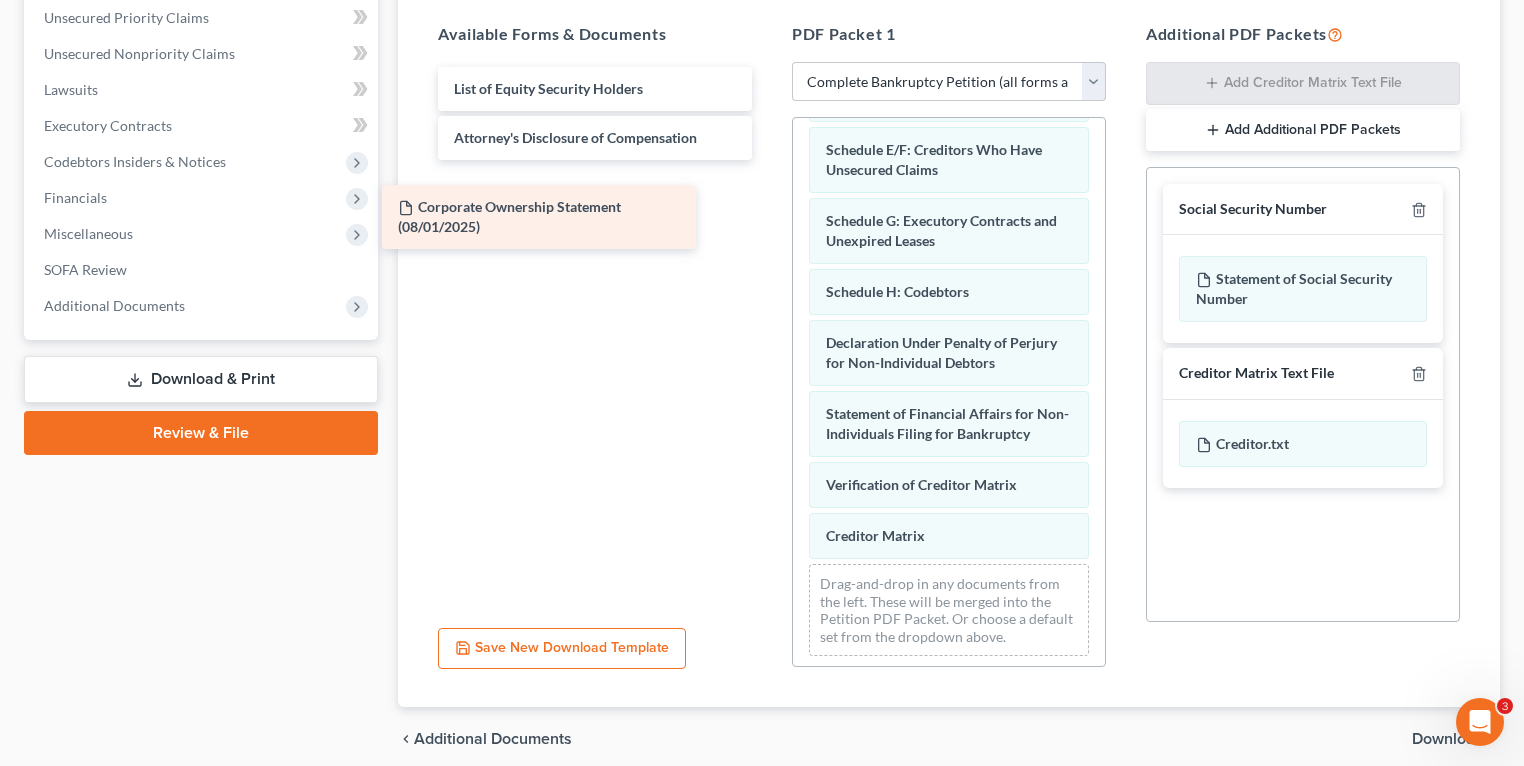 scroll, scrollTop: 452, scrollLeft: 0, axis: vertical 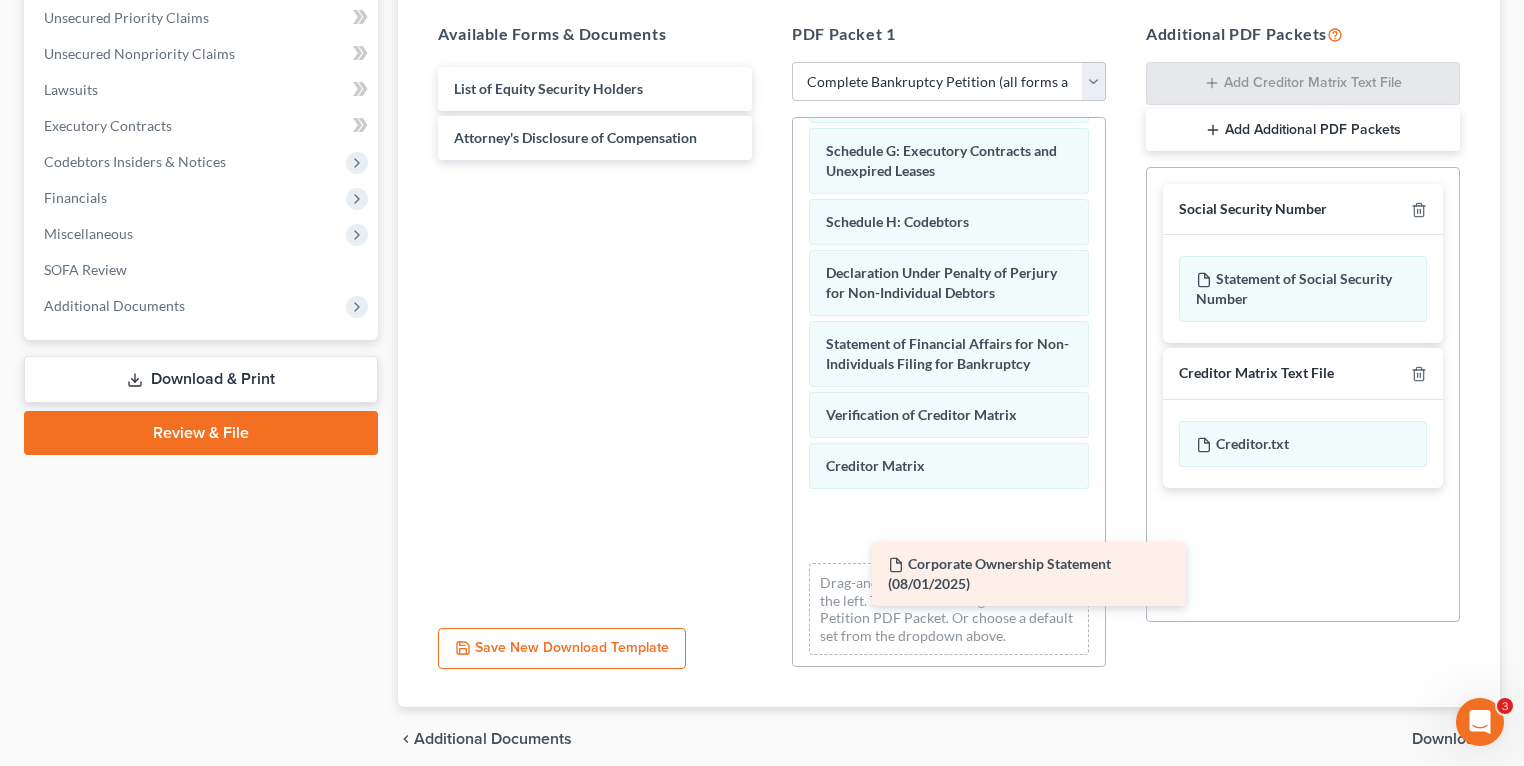 drag, startPoint x: 532, startPoint y: 92, endPoint x: 948, endPoint y: 518, distance: 595.4259 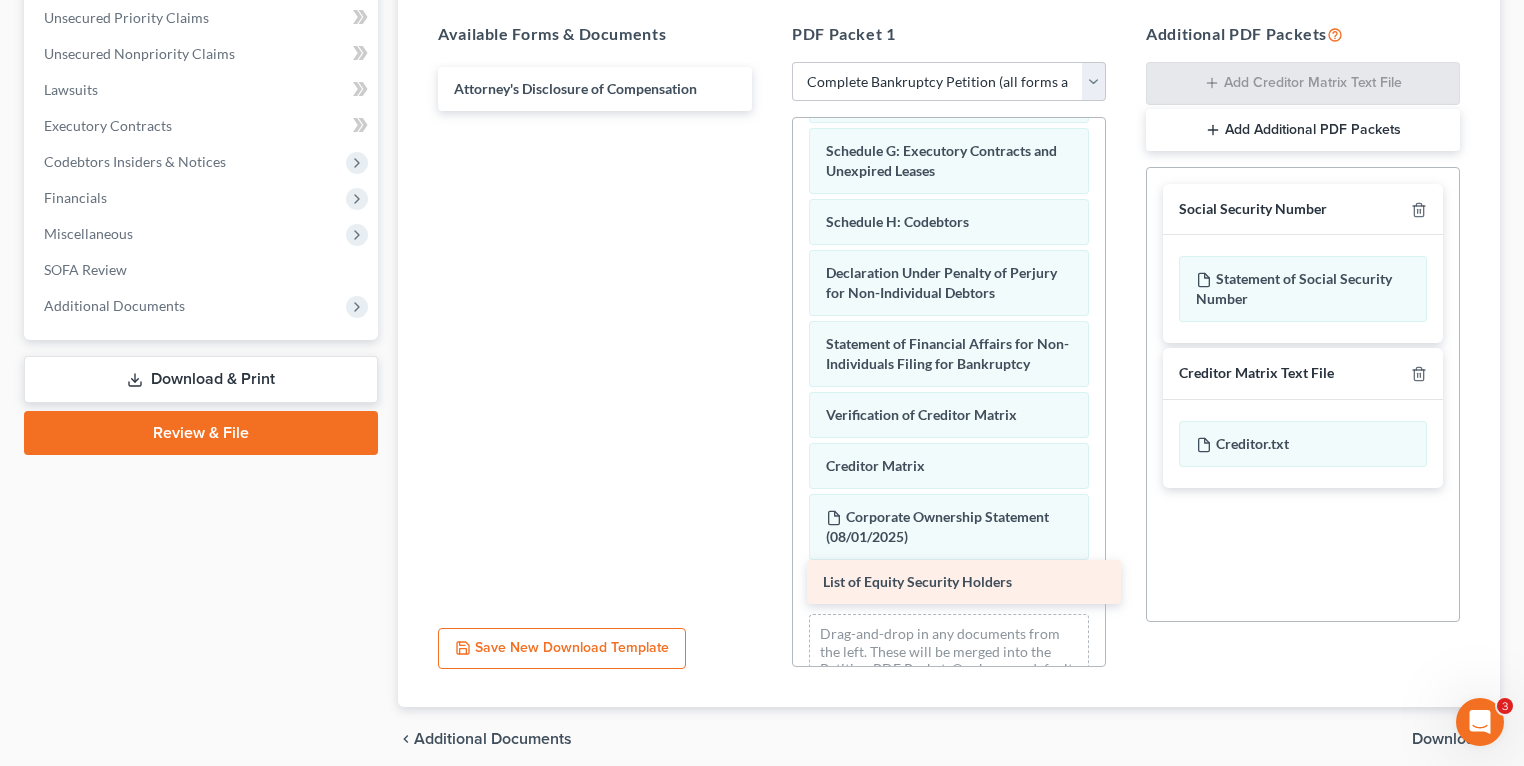 drag, startPoint x: 621, startPoint y: 76, endPoint x: 990, endPoint y: 571, distance: 617.40265 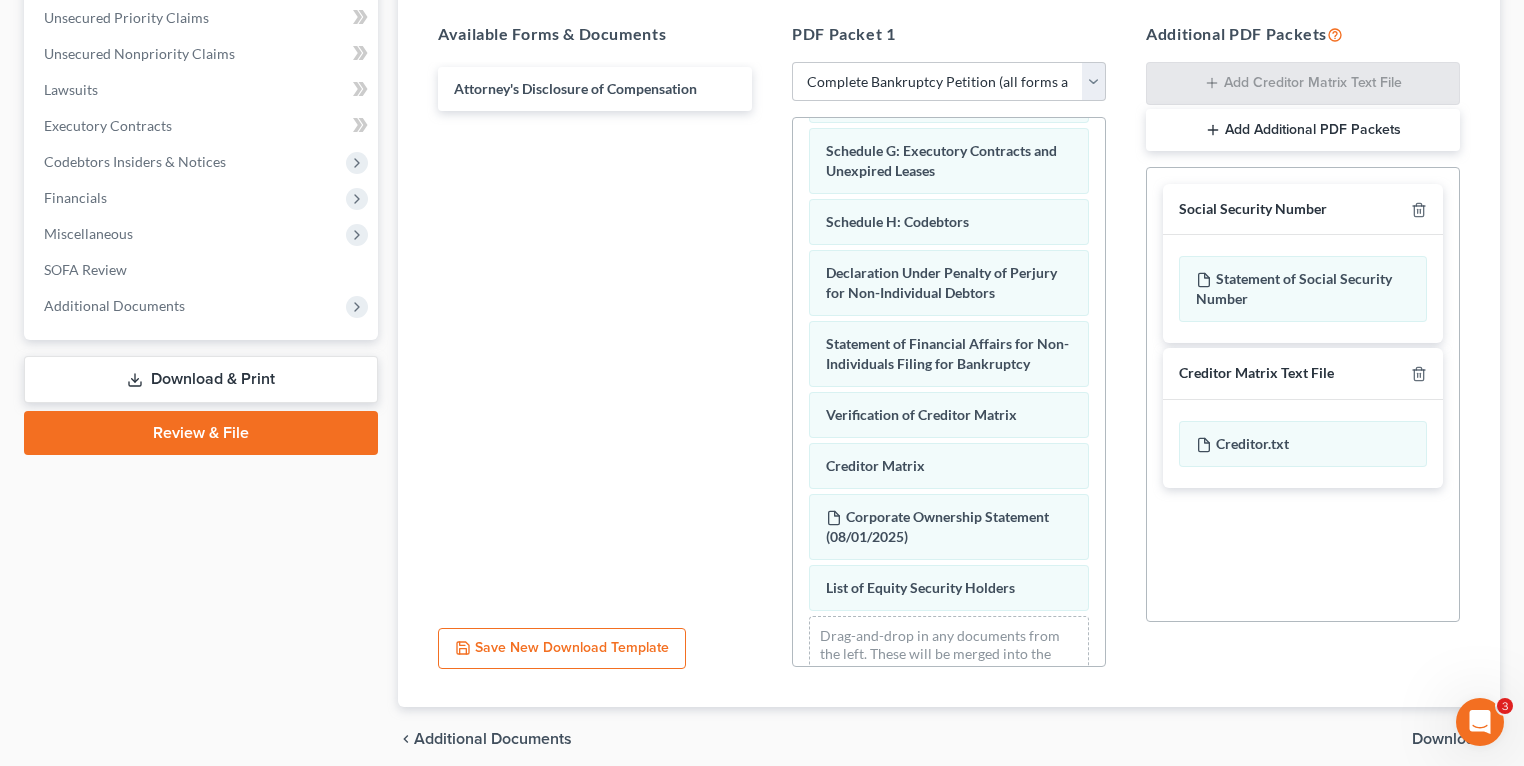 click on "Download" at bounding box center (1448, 739) 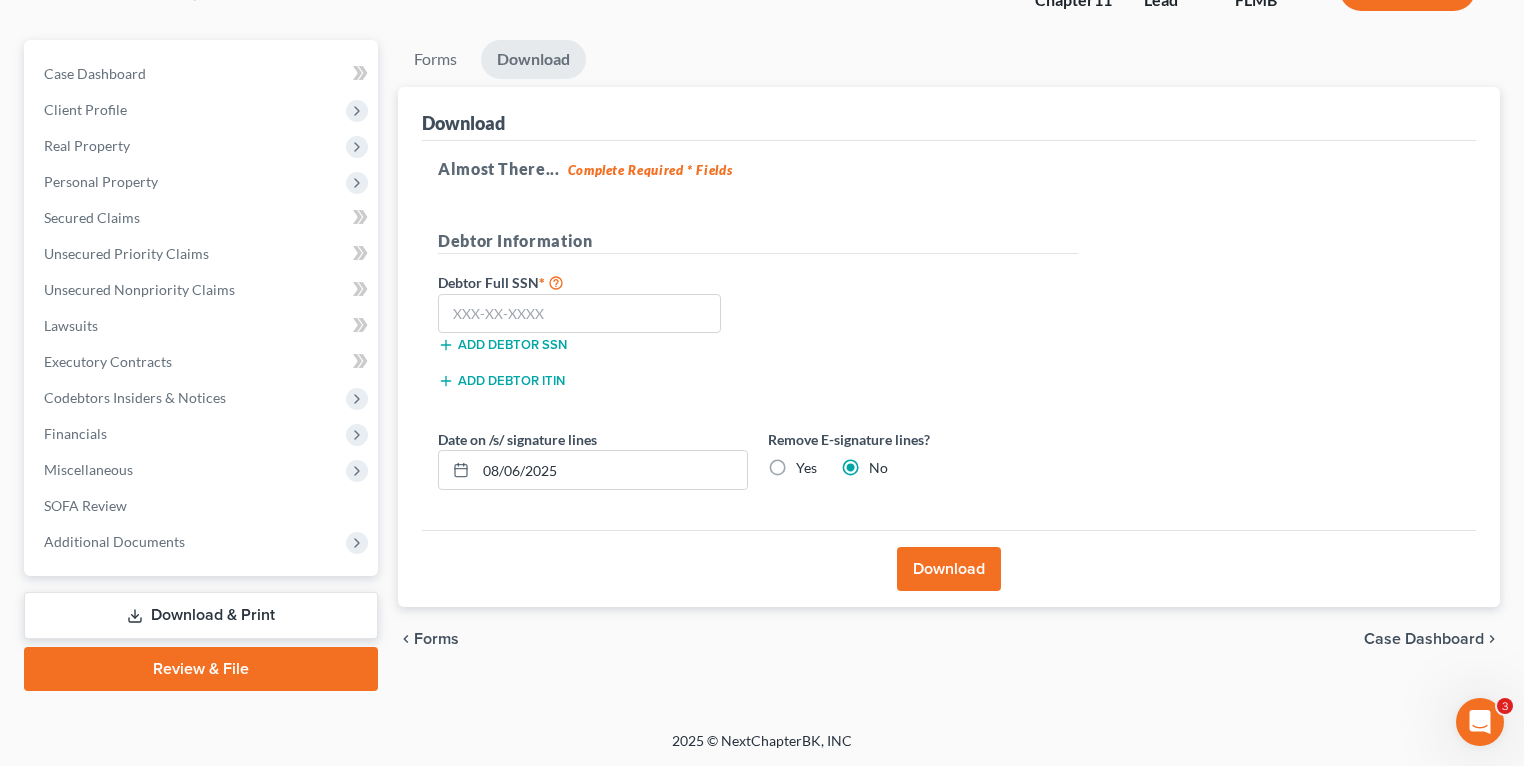 click on "Download" at bounding box center (949, 569) 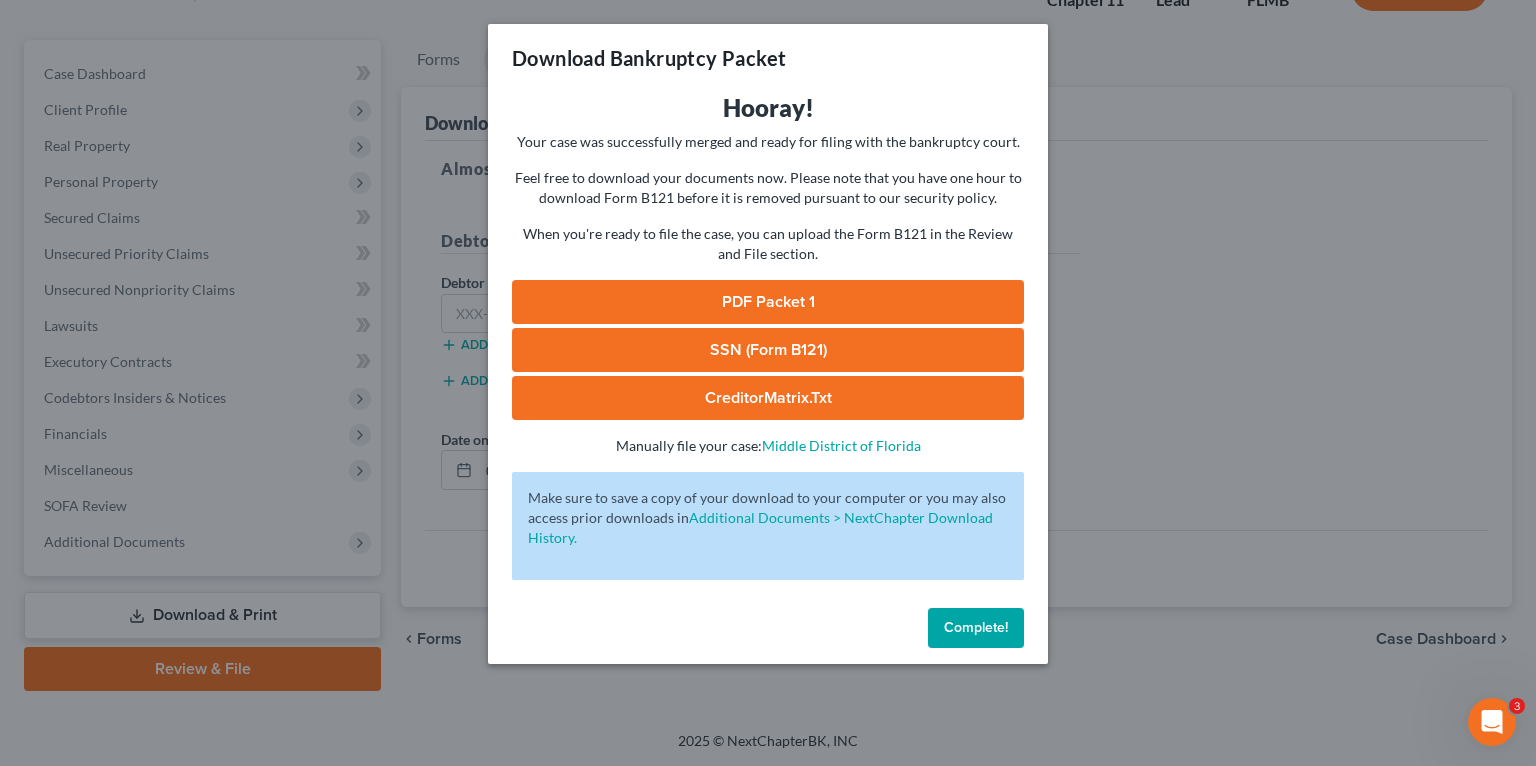 click on "CreditorMatrix.txt" at bounding box center (768, 398) 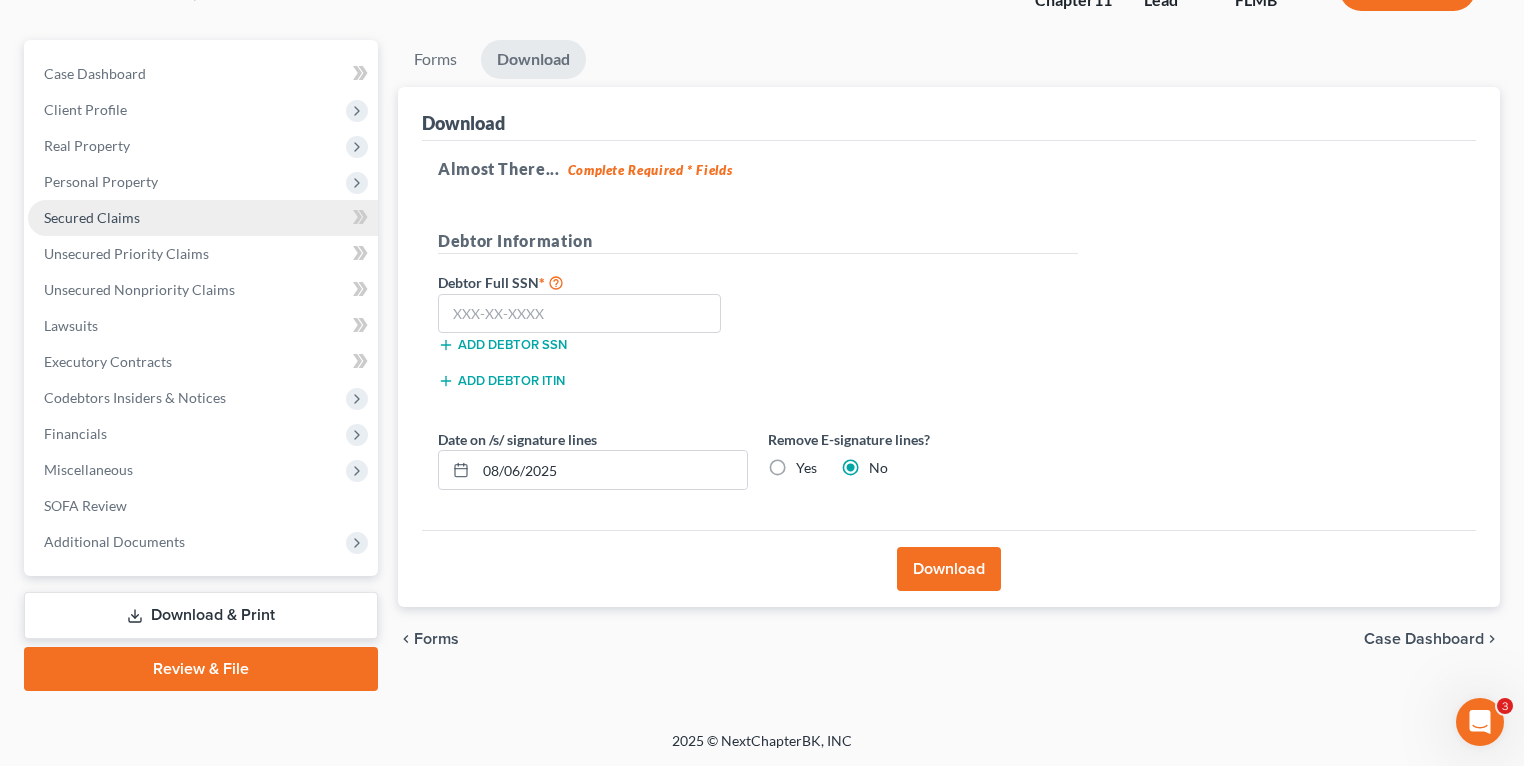 click on "Secured Claims" at bounding box center (92, 217) 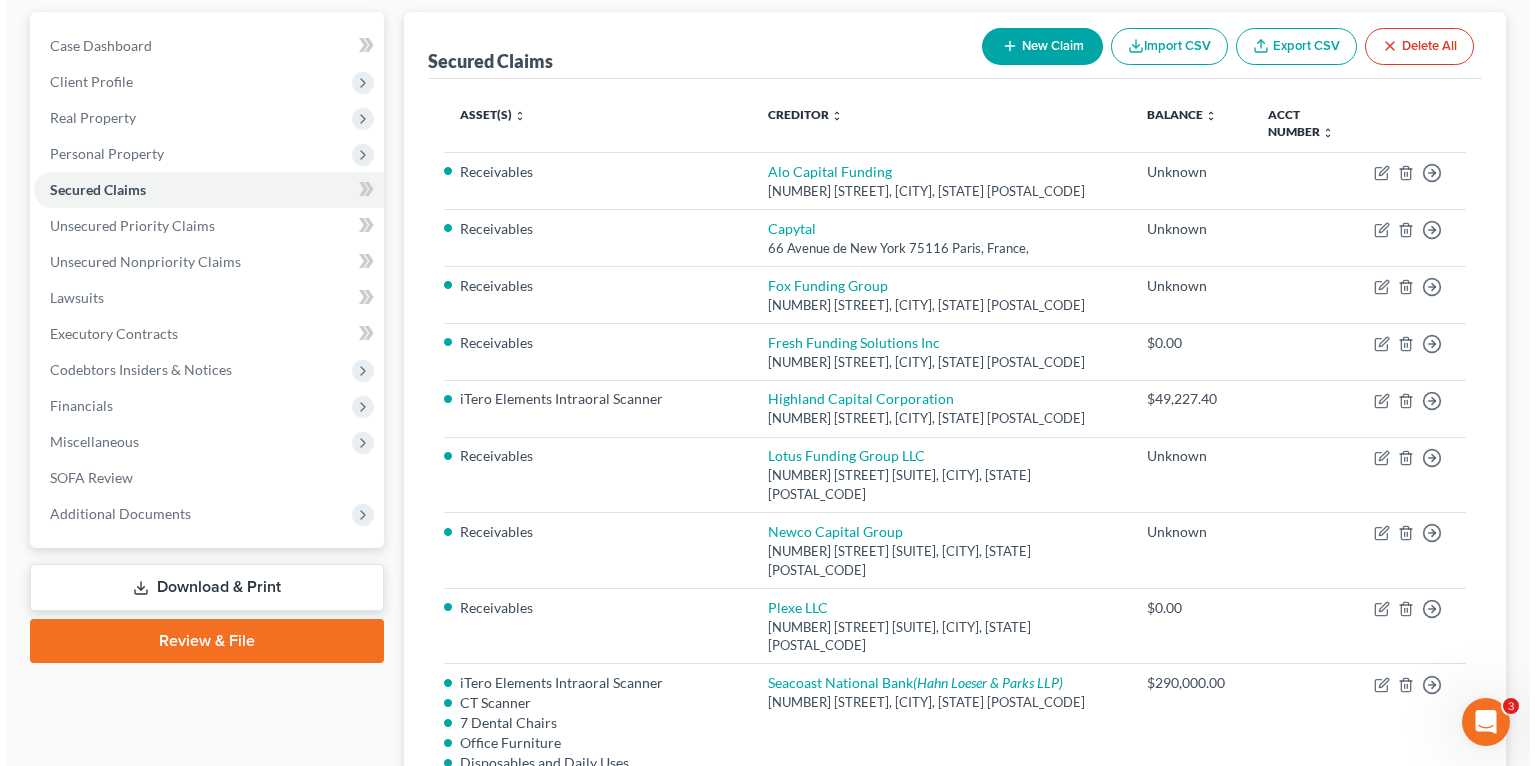 scroll, scrollTop: 560, scrollLeft: 0, axis: vertical 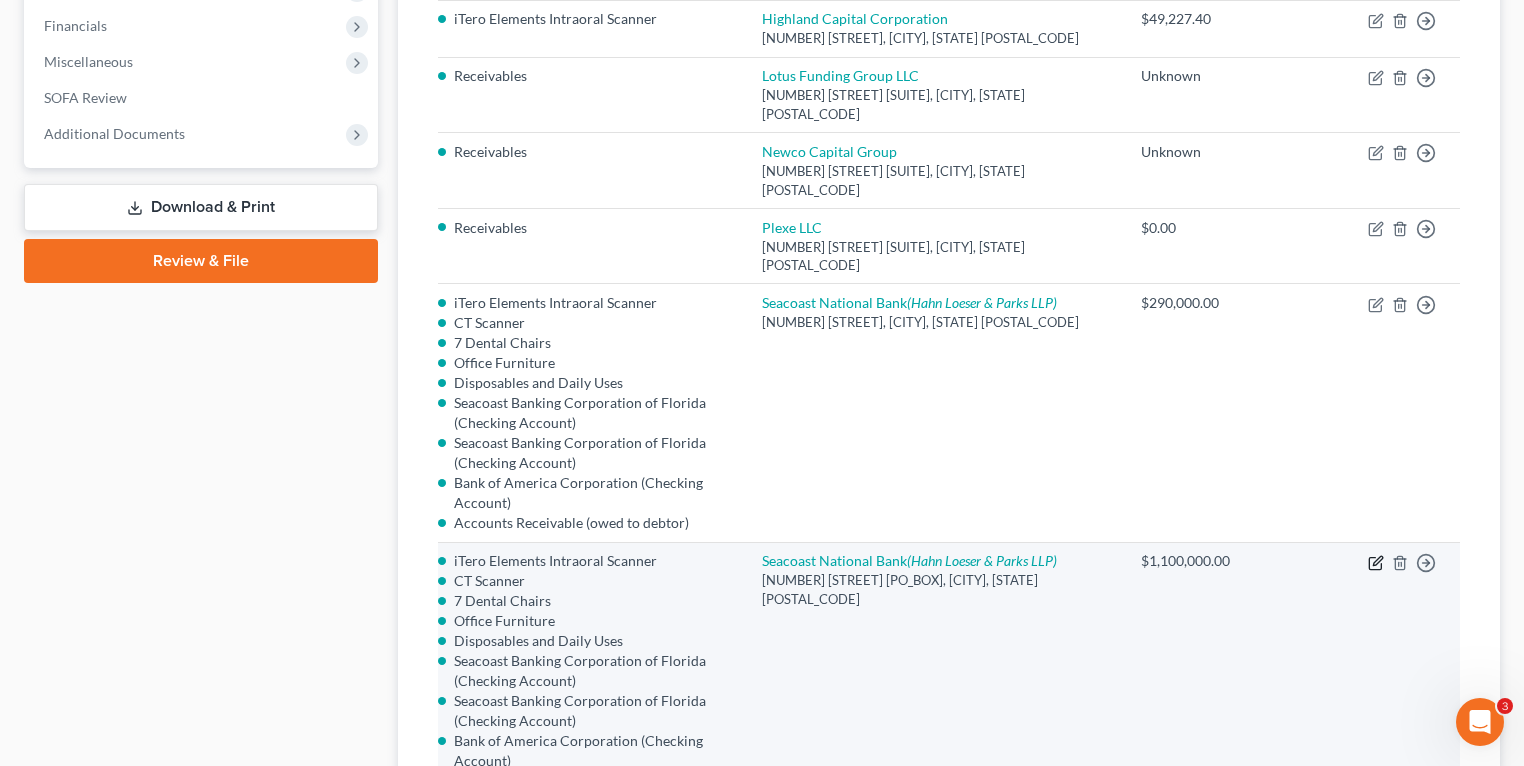 click 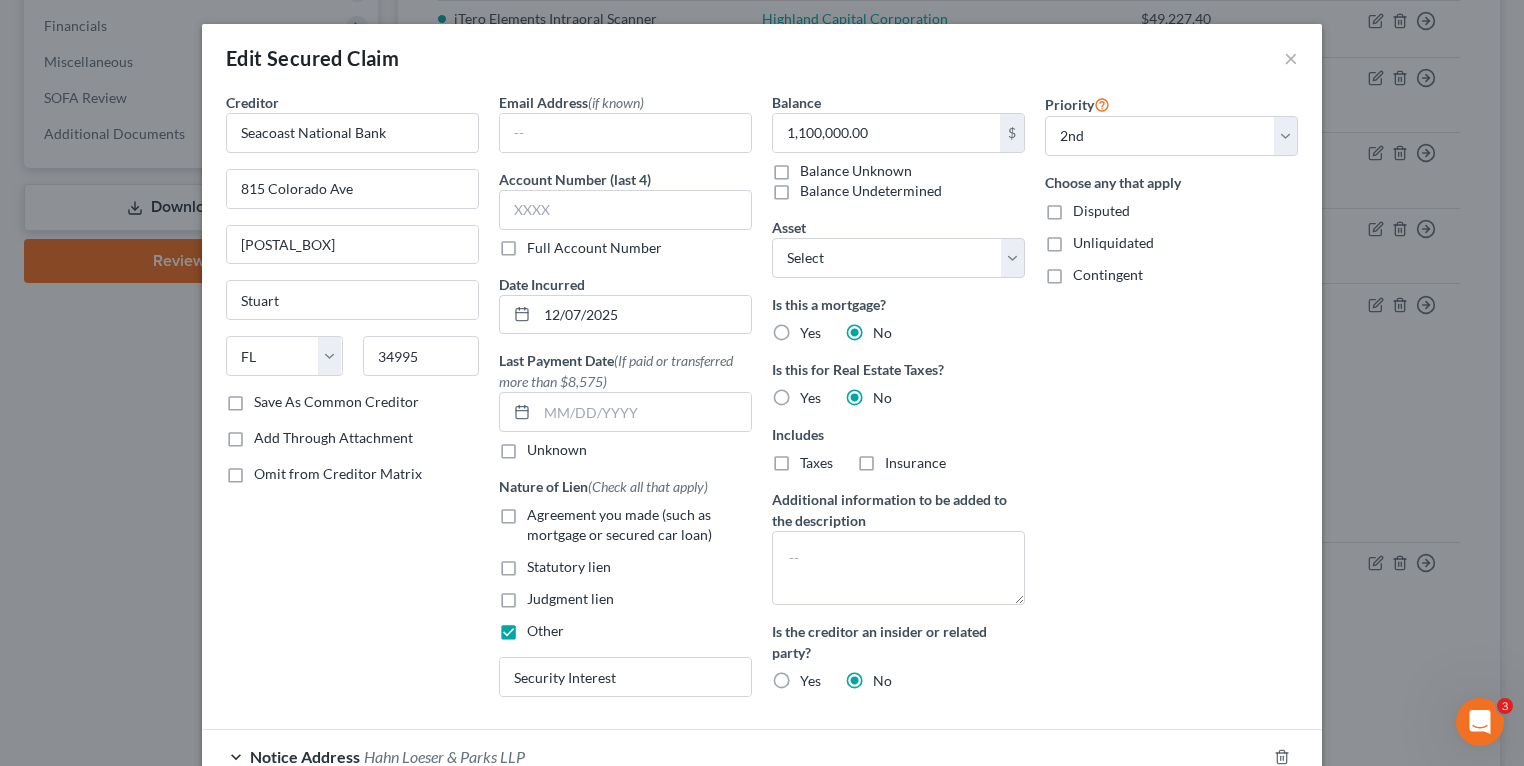 type 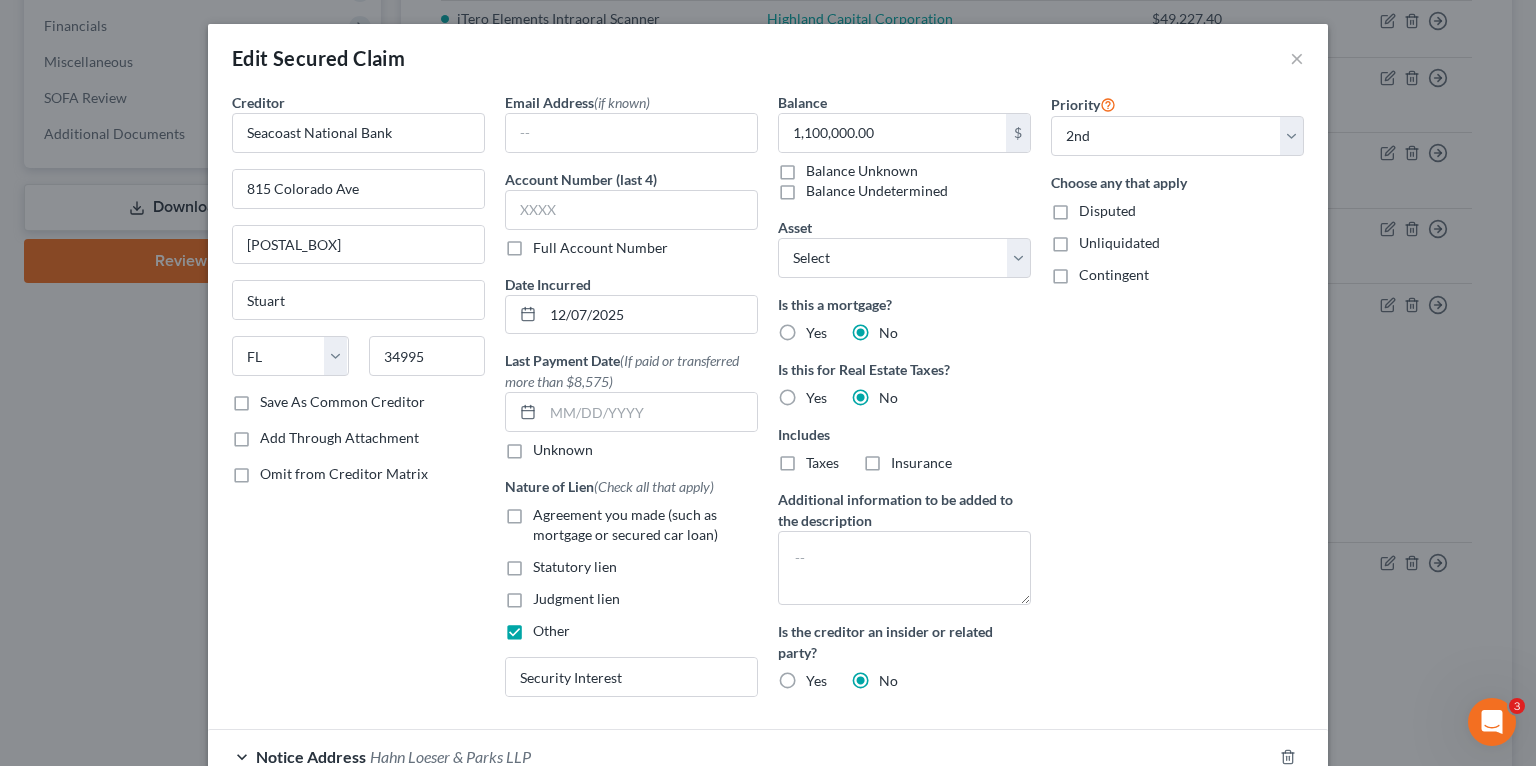 select on "2701654" 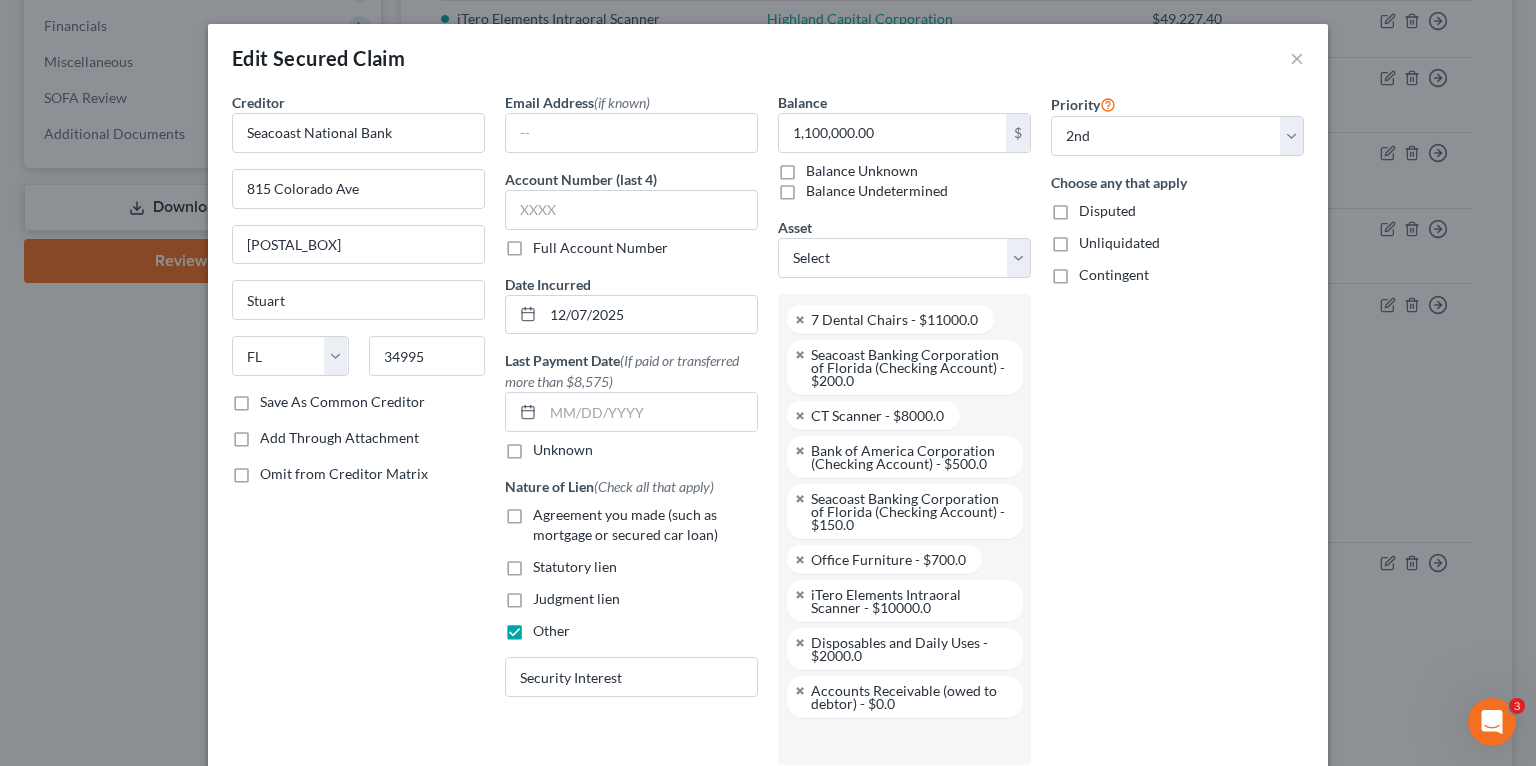 scroll, scrollTop: 196, scrollLeft: 0, axis: vertical 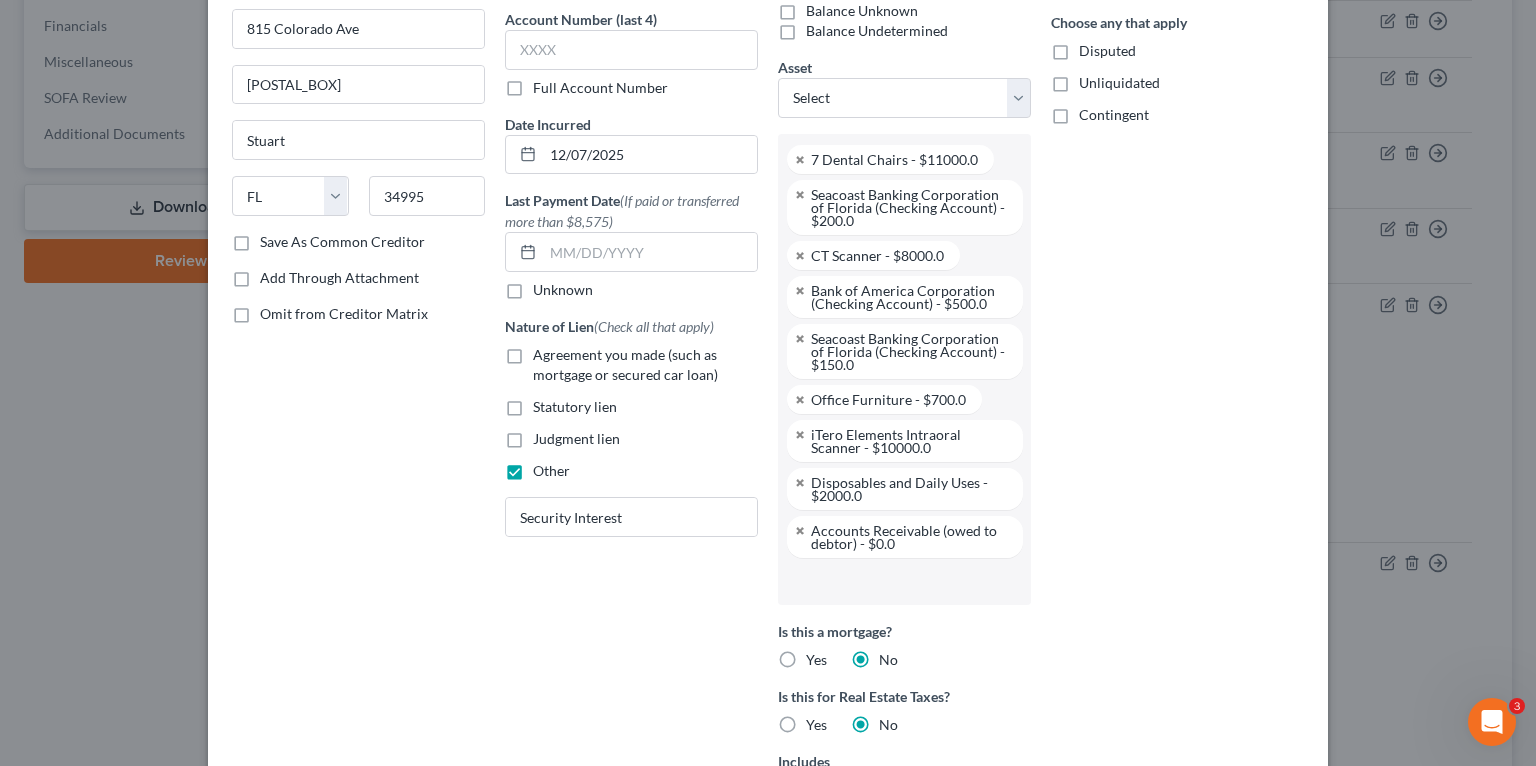 click at bounding box center (902, 581) 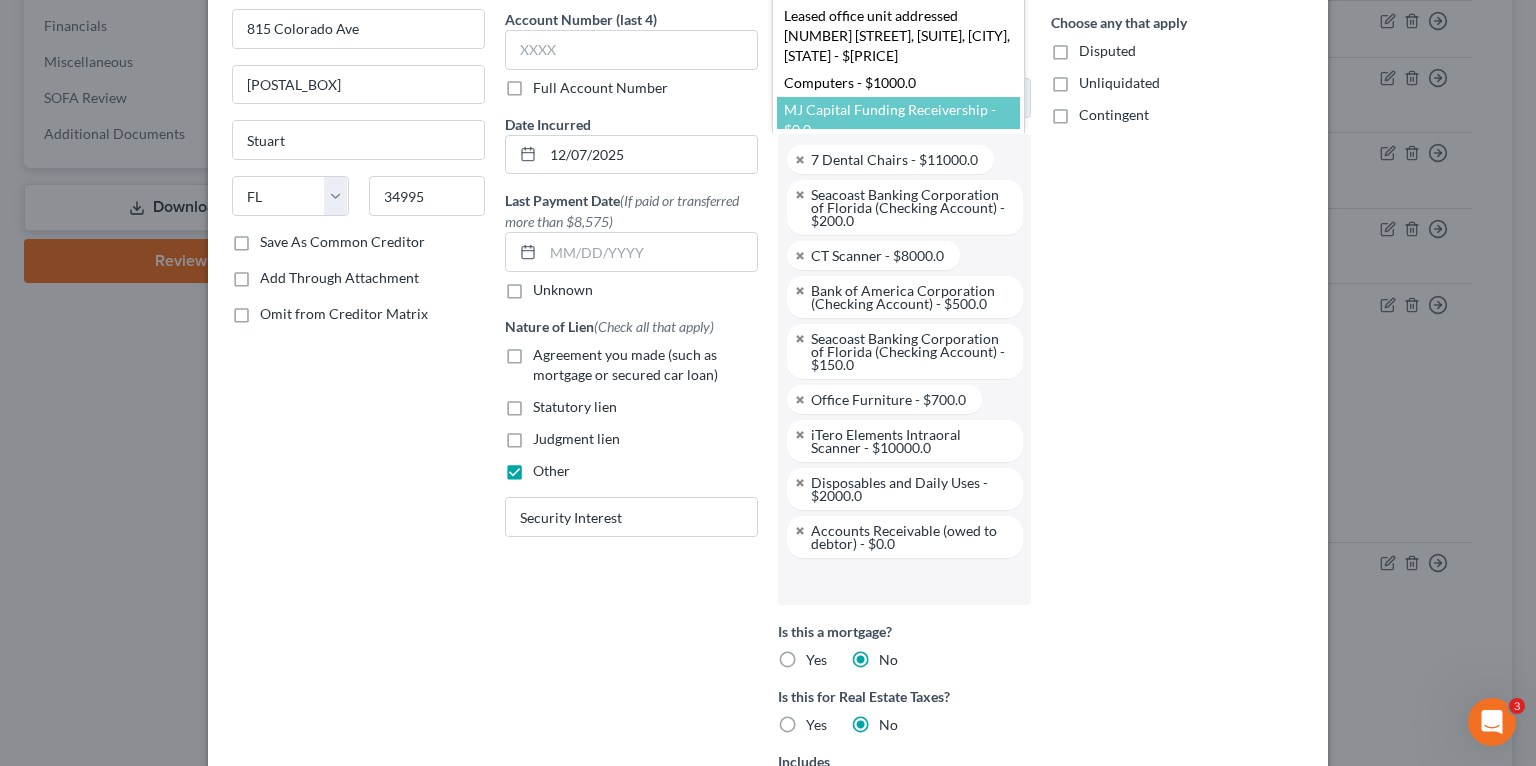 scroll, scrollTop: 27, scrollLeft: 0, axis: vertical 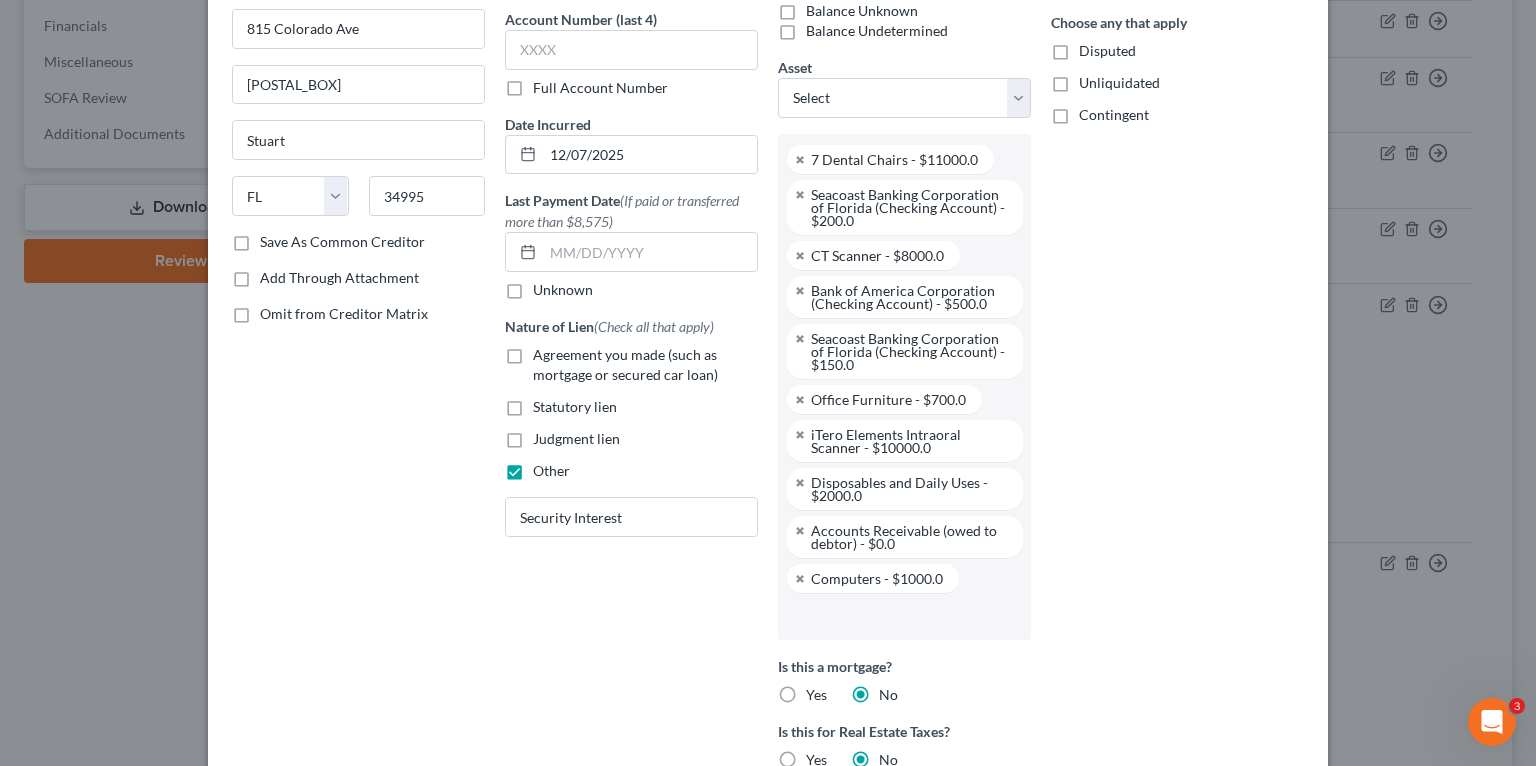 click at bounding box center [902, 616] 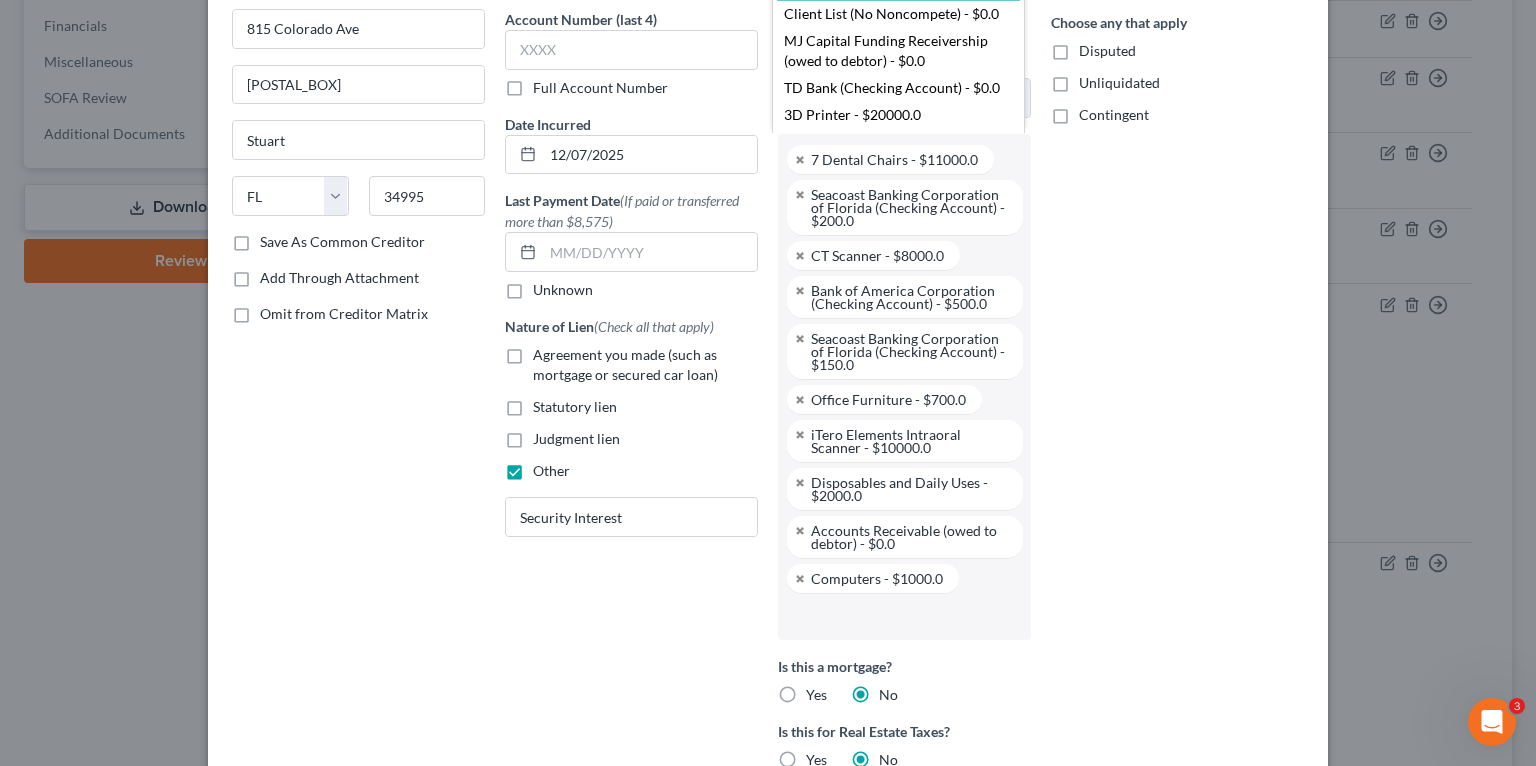 scroll, scrollTop: 136, scrollLeft: 0, axis: vertical 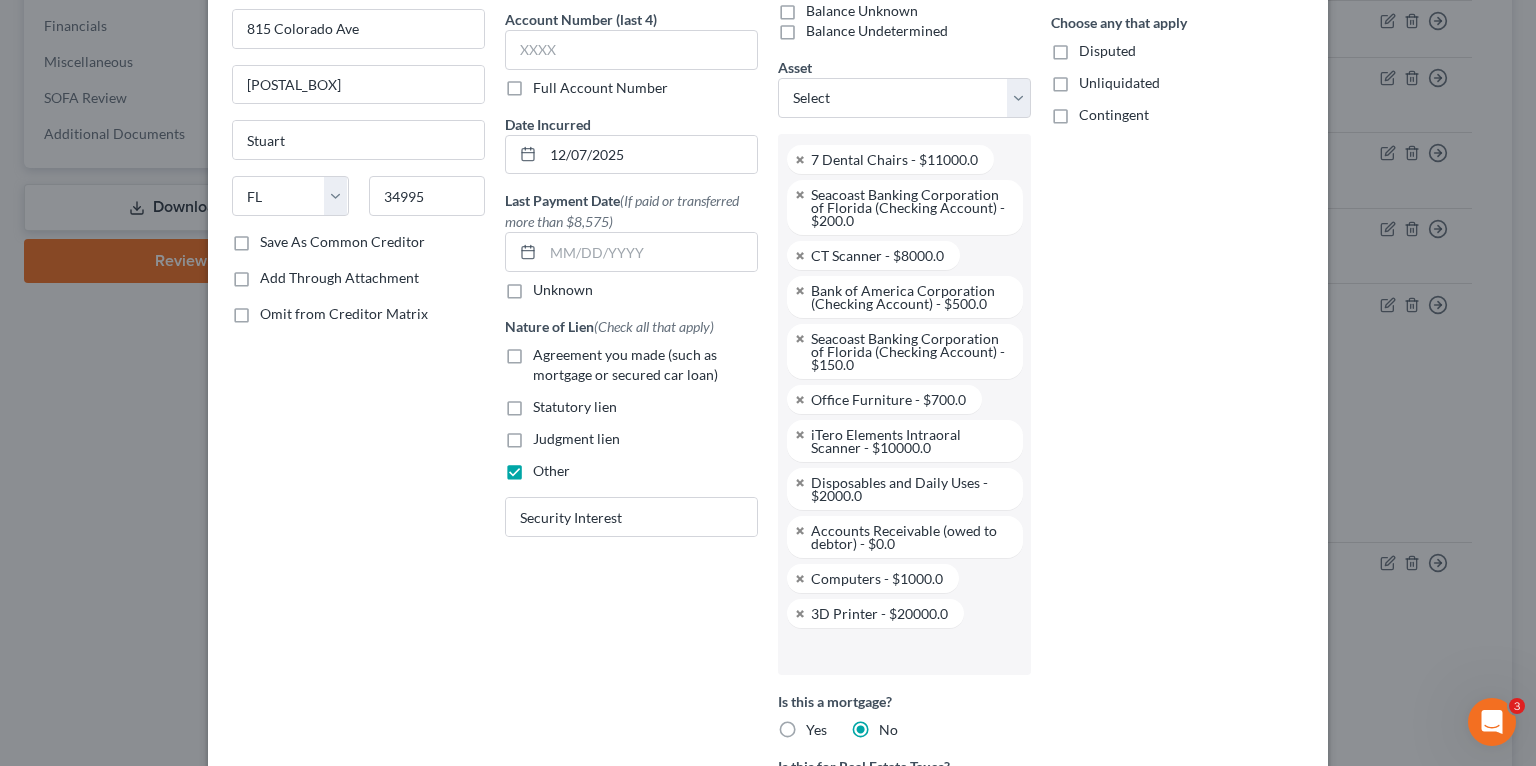 click on "Priority  Select 1st 2nd 3rd 4th 5th 6th 7th 8th 9th 10th 11th 12th 13th 14th 15th 16th 17th 18th 19th 20th 21th 22th 23th 24th 25th 26th 27th 28th 29th 30th Choose any that apply Disputed Unliquidated Contingent" at bounding box center (1177, 518) 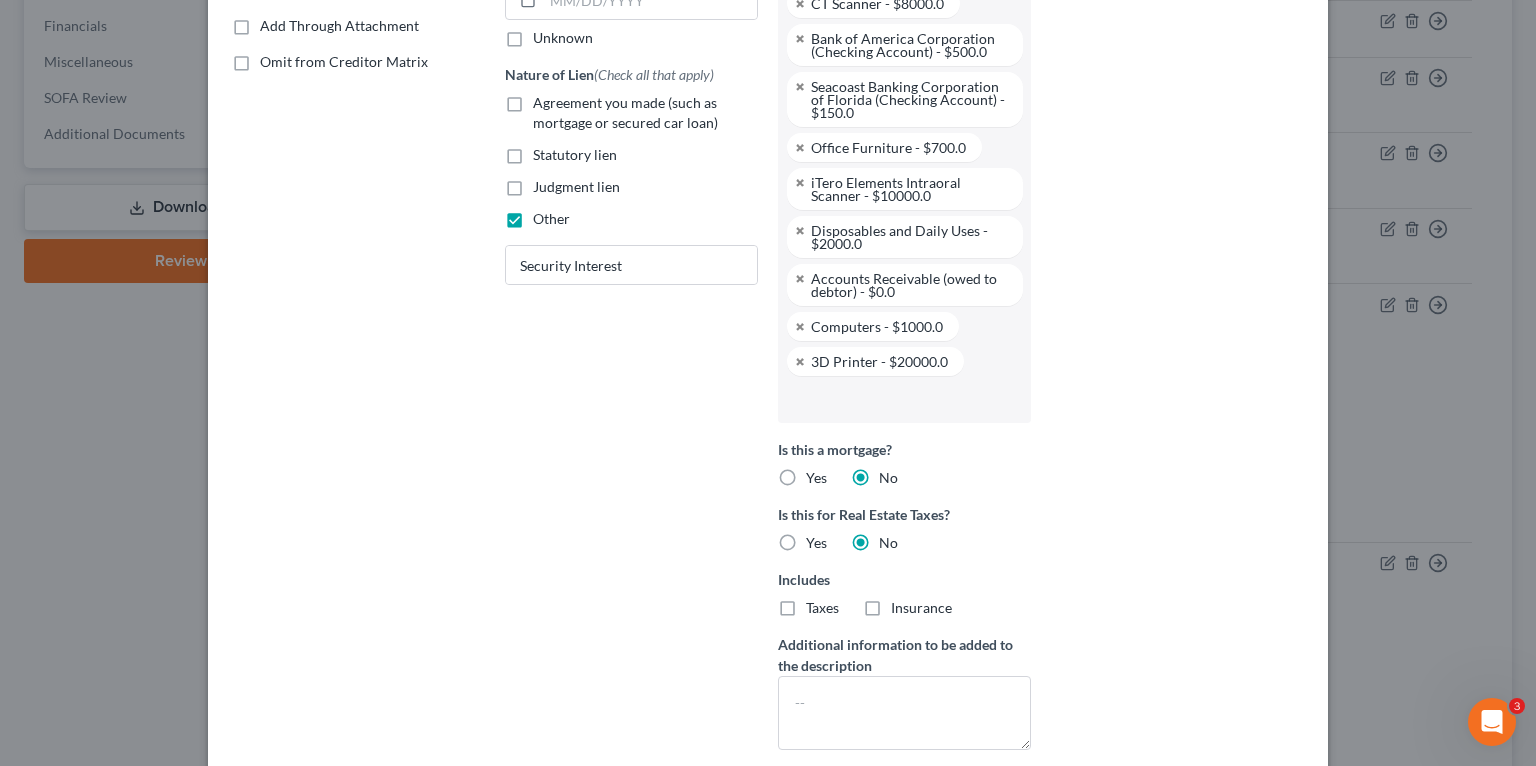 scroll, scrollTop: 640, scrollLeft: 0, axis: vertical 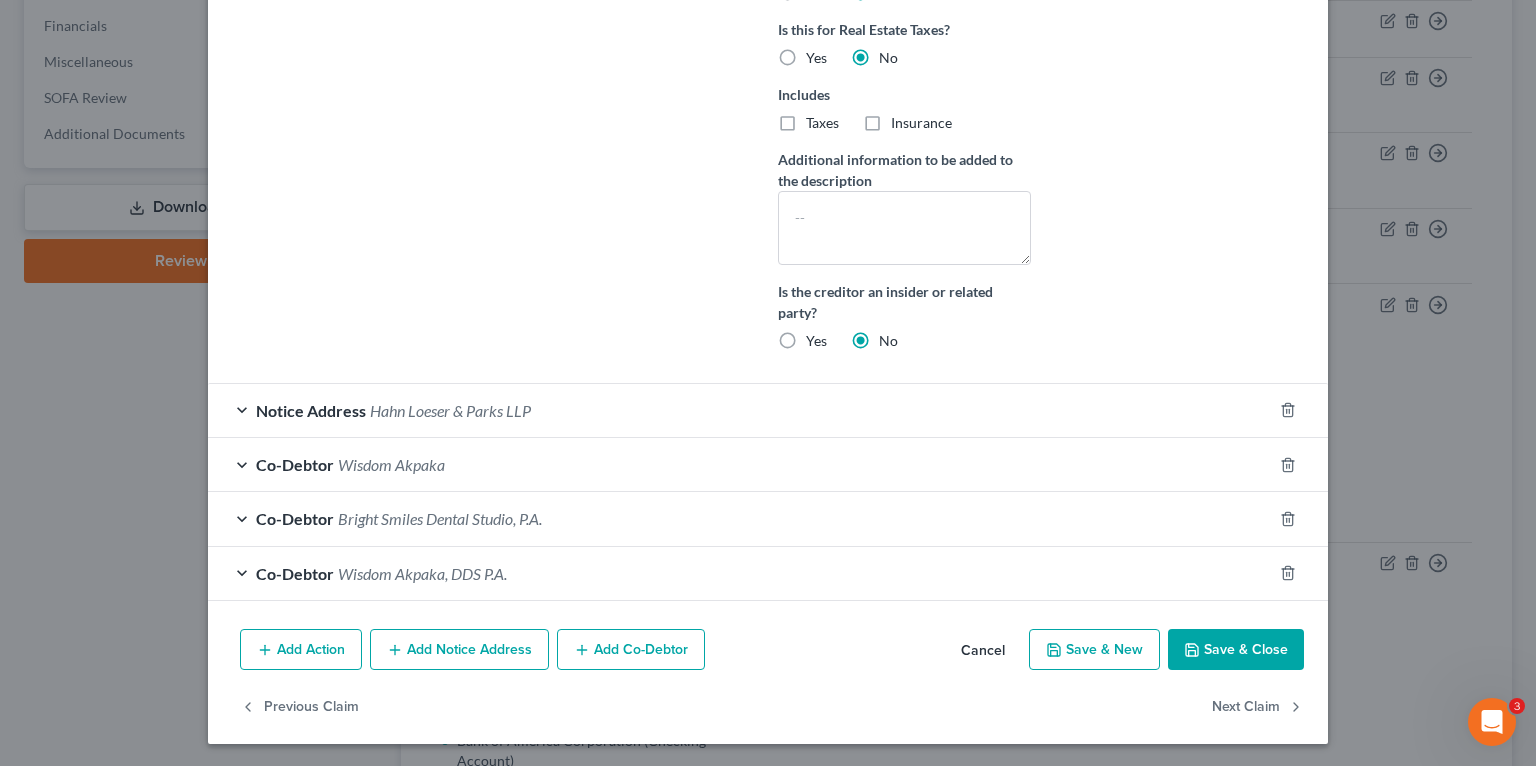 click on "Save & Close" at bounding box center [1236, 650] 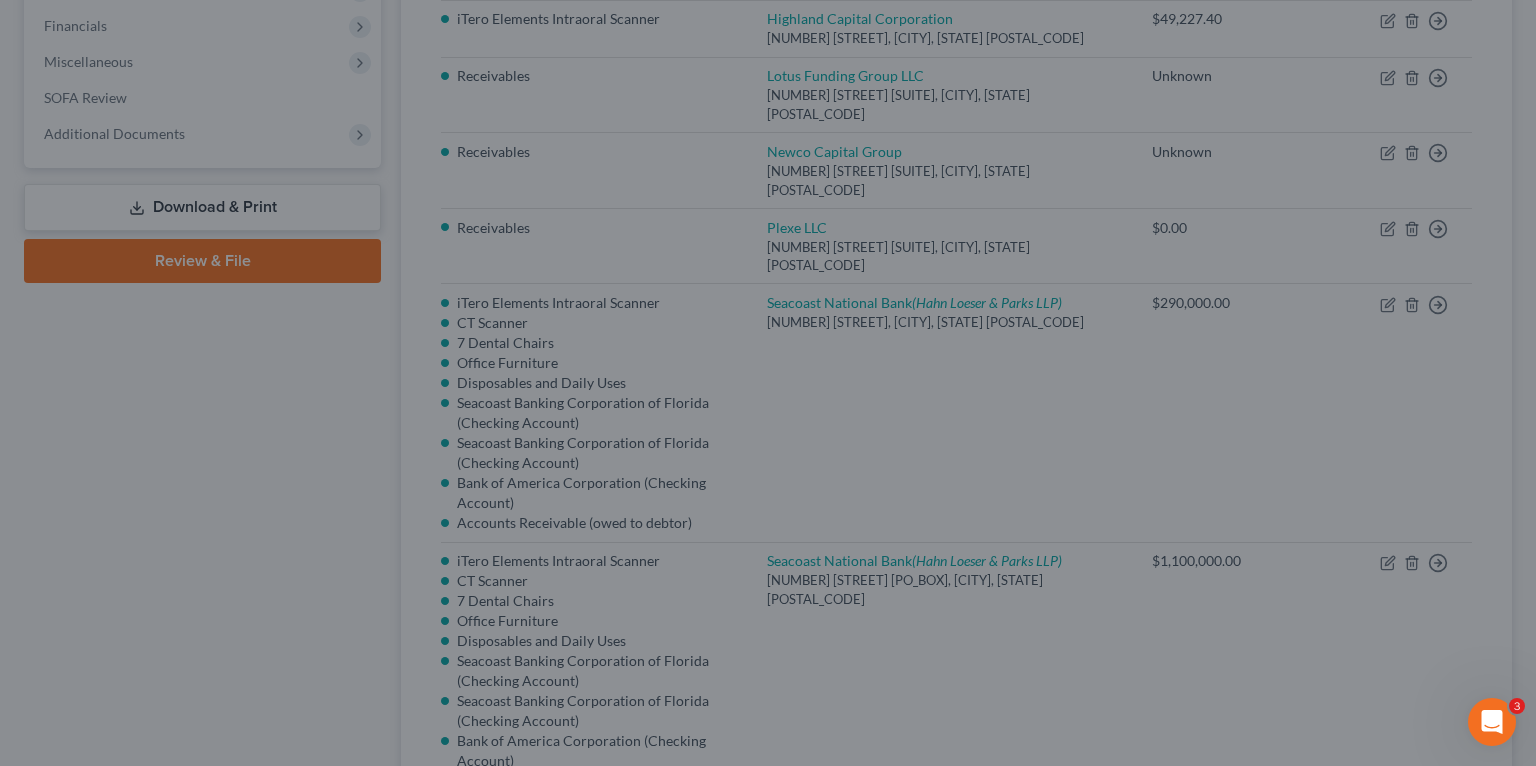 scroll, scrollTop: 345, scrollLeft: 0, axis: vertical 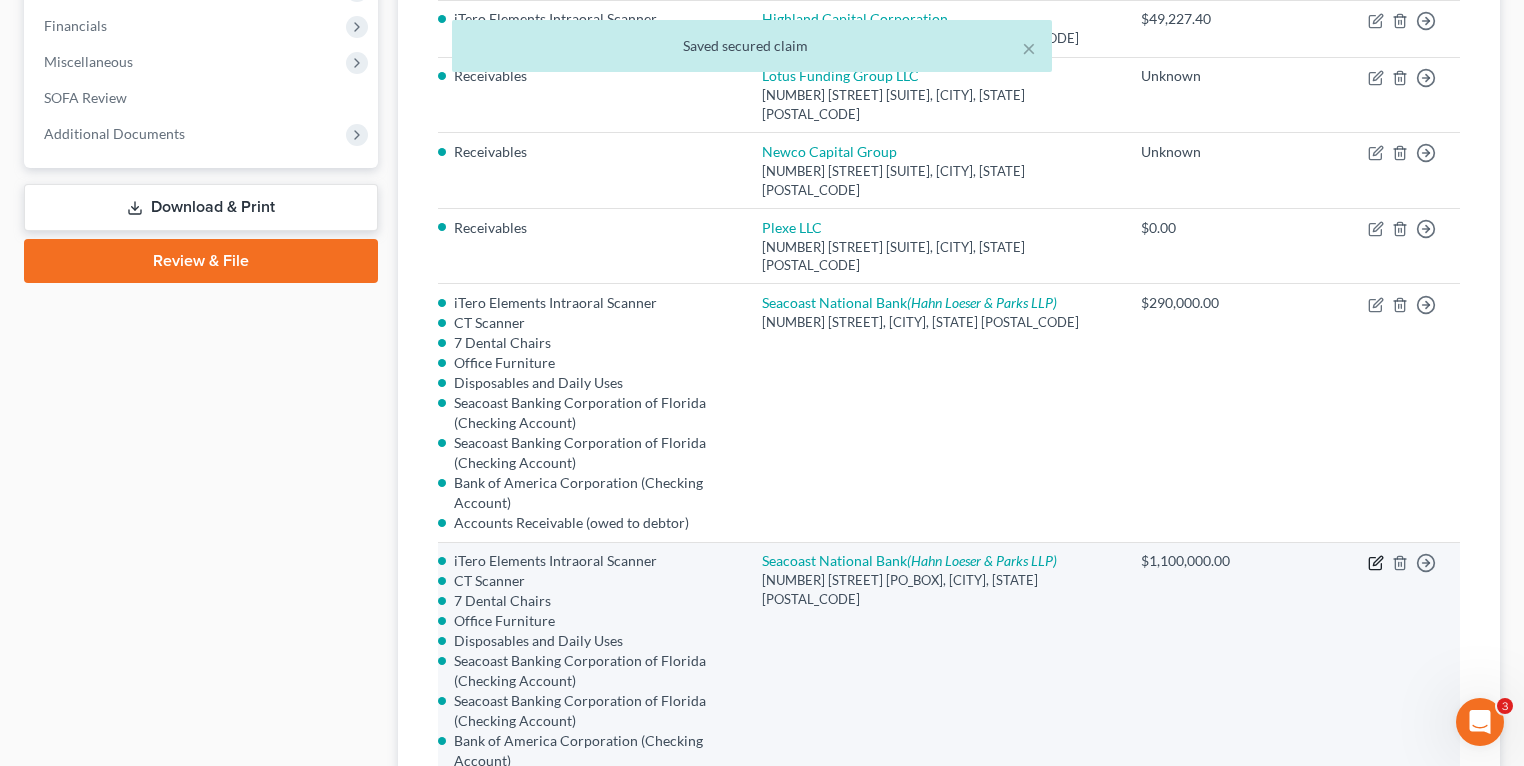 click 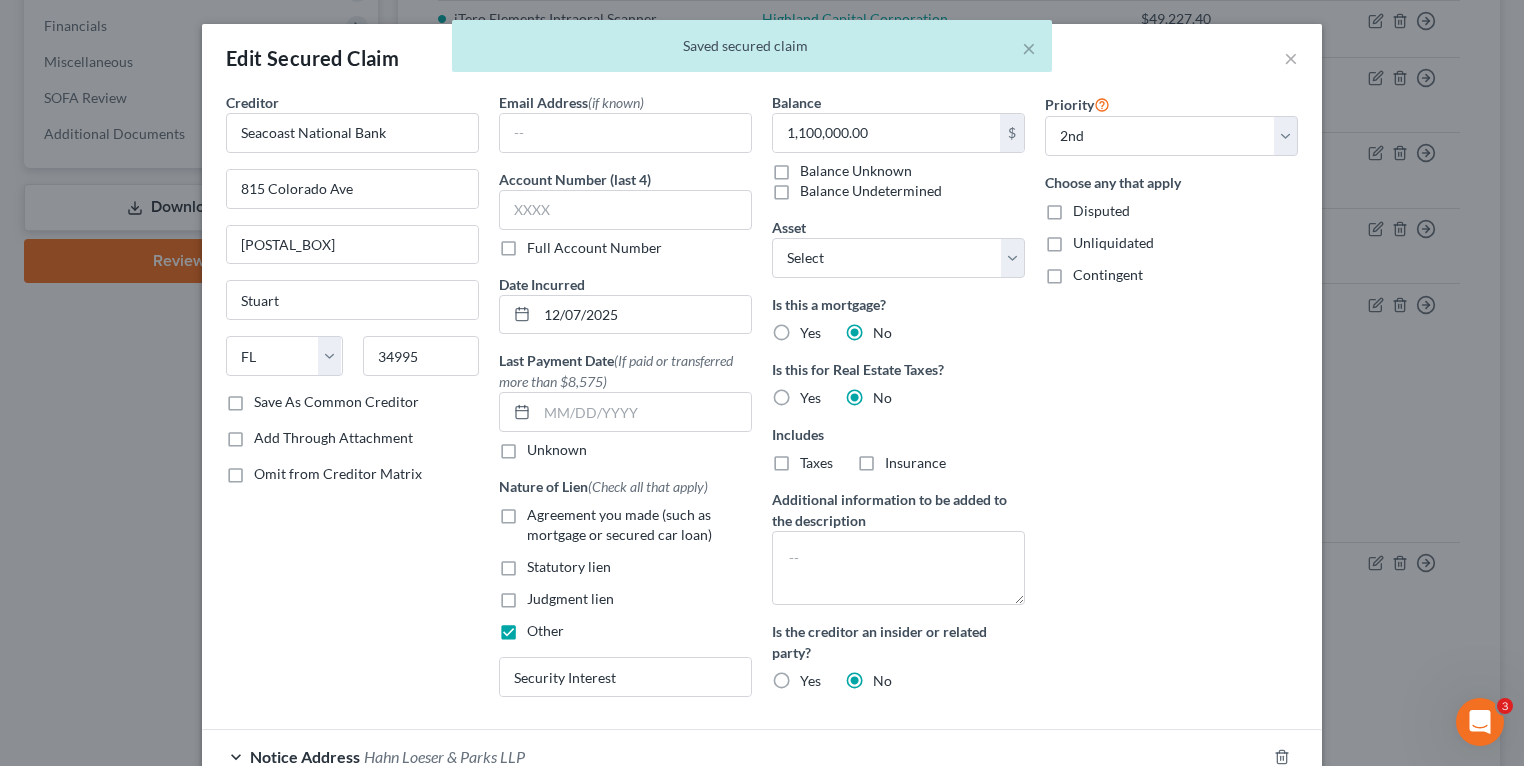type 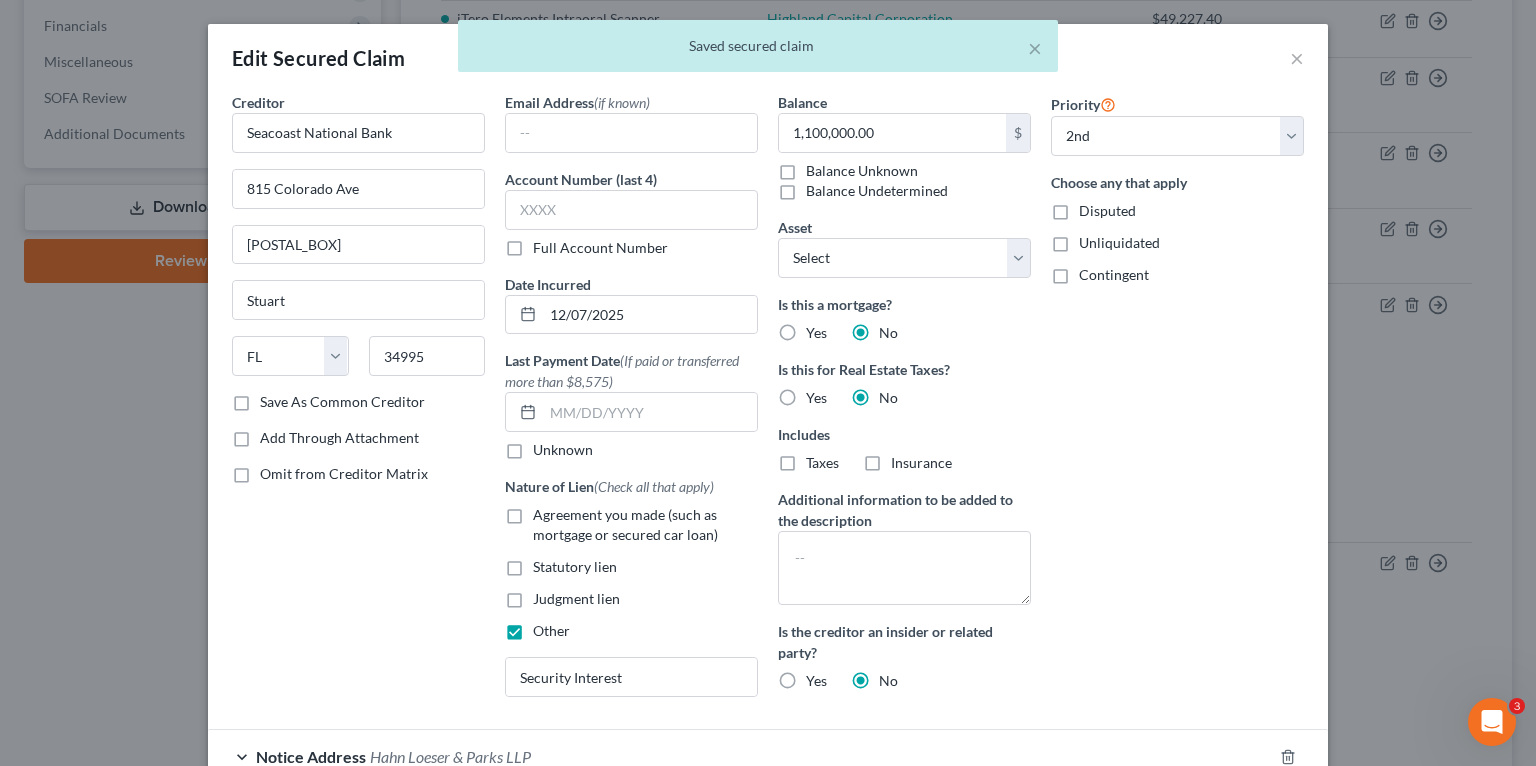select on "2701654" 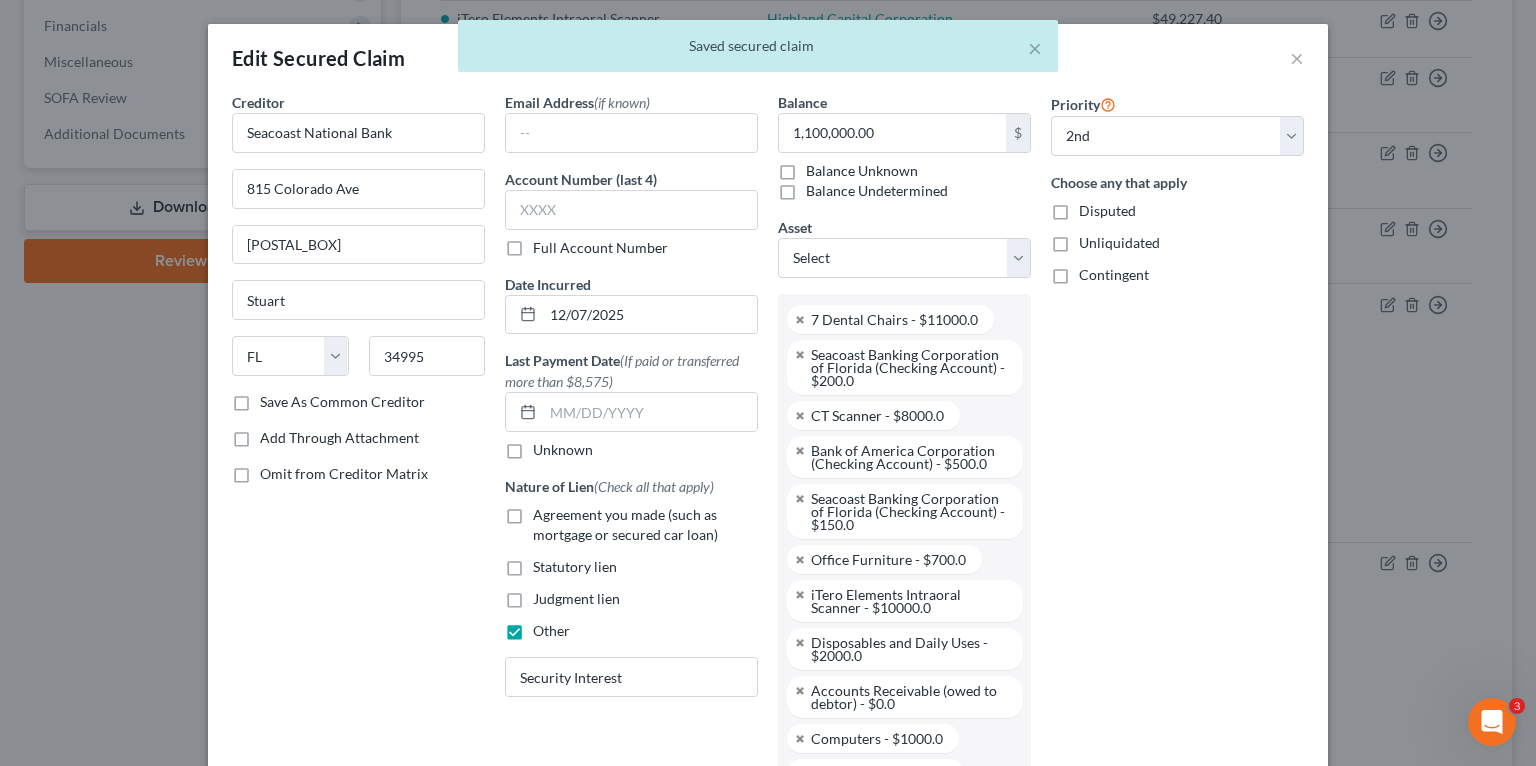 scroll, scrollTop: 302, scrollLeft: 0, axis: vertical 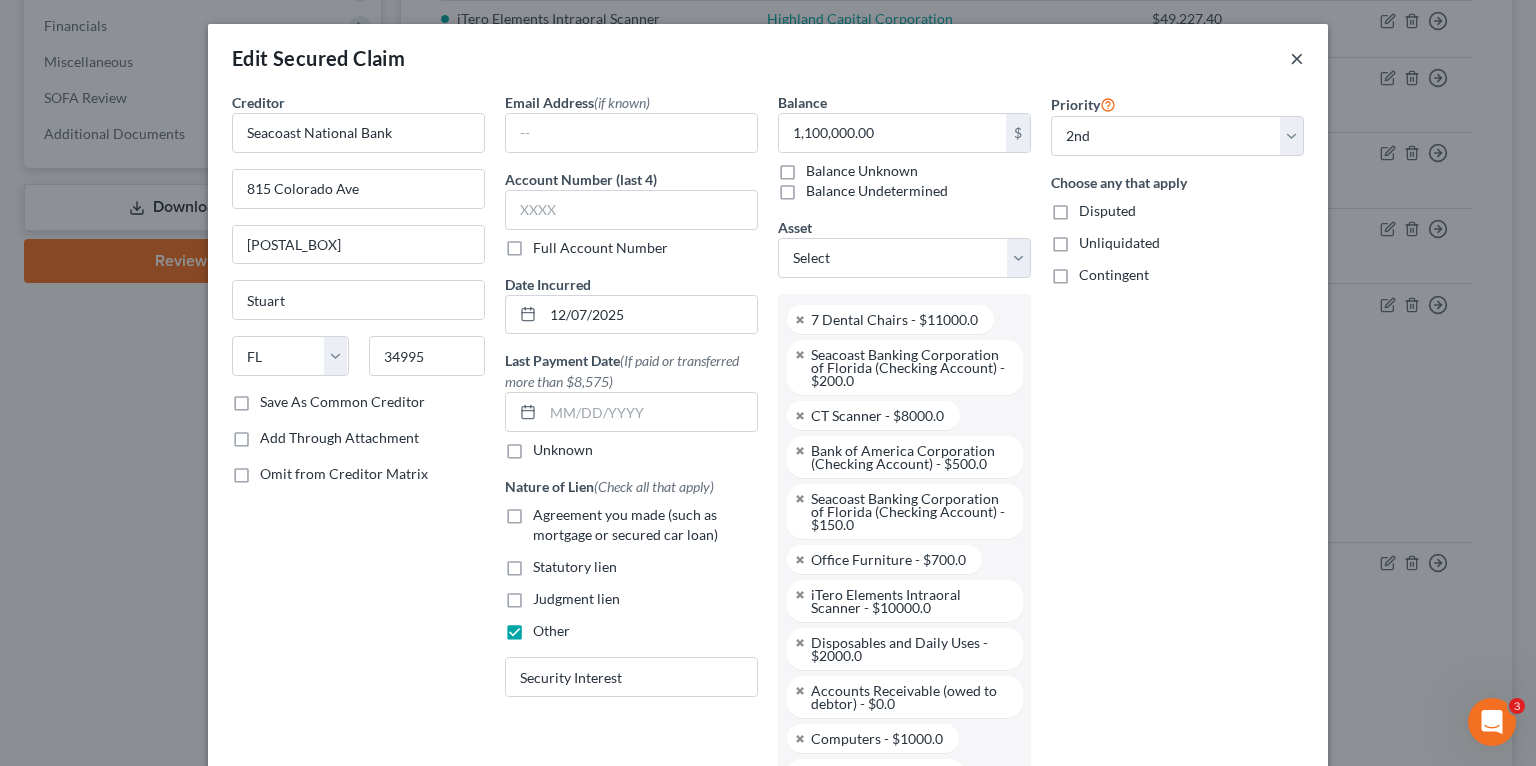 click on "×" at bounding box center (1297, 58) 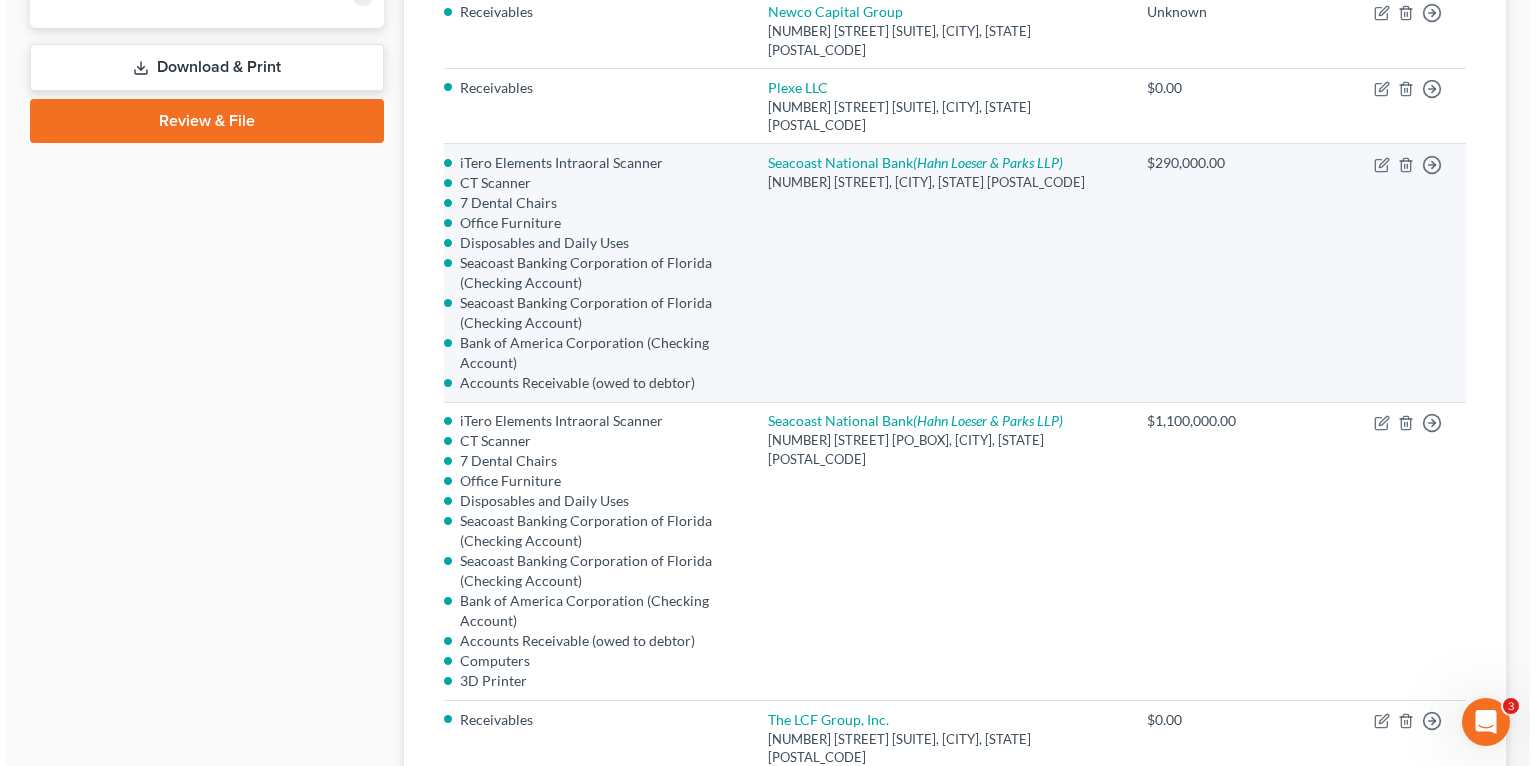 scroll, scrollTop: 560, scrollLeft: 0, axis: vertical 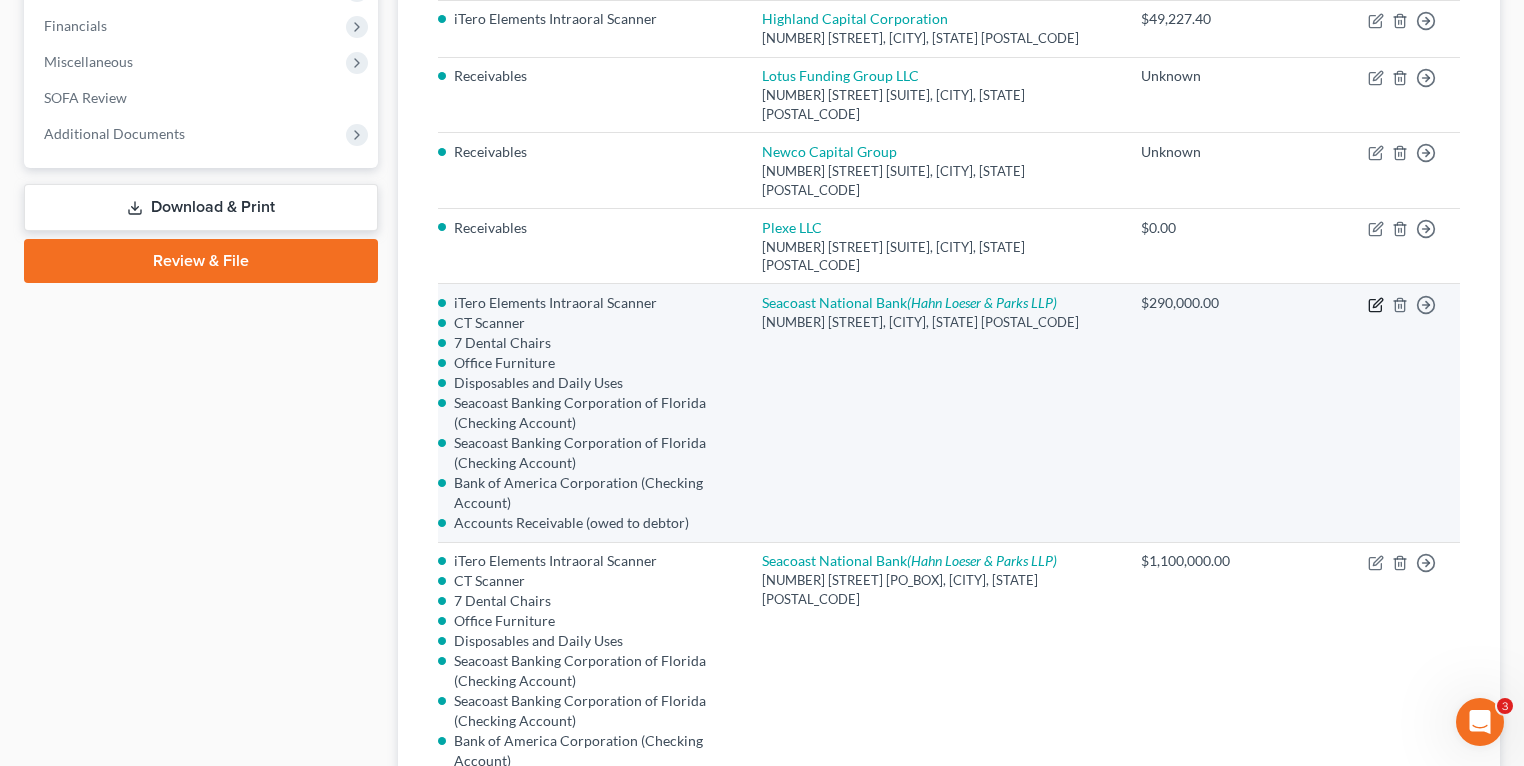 click 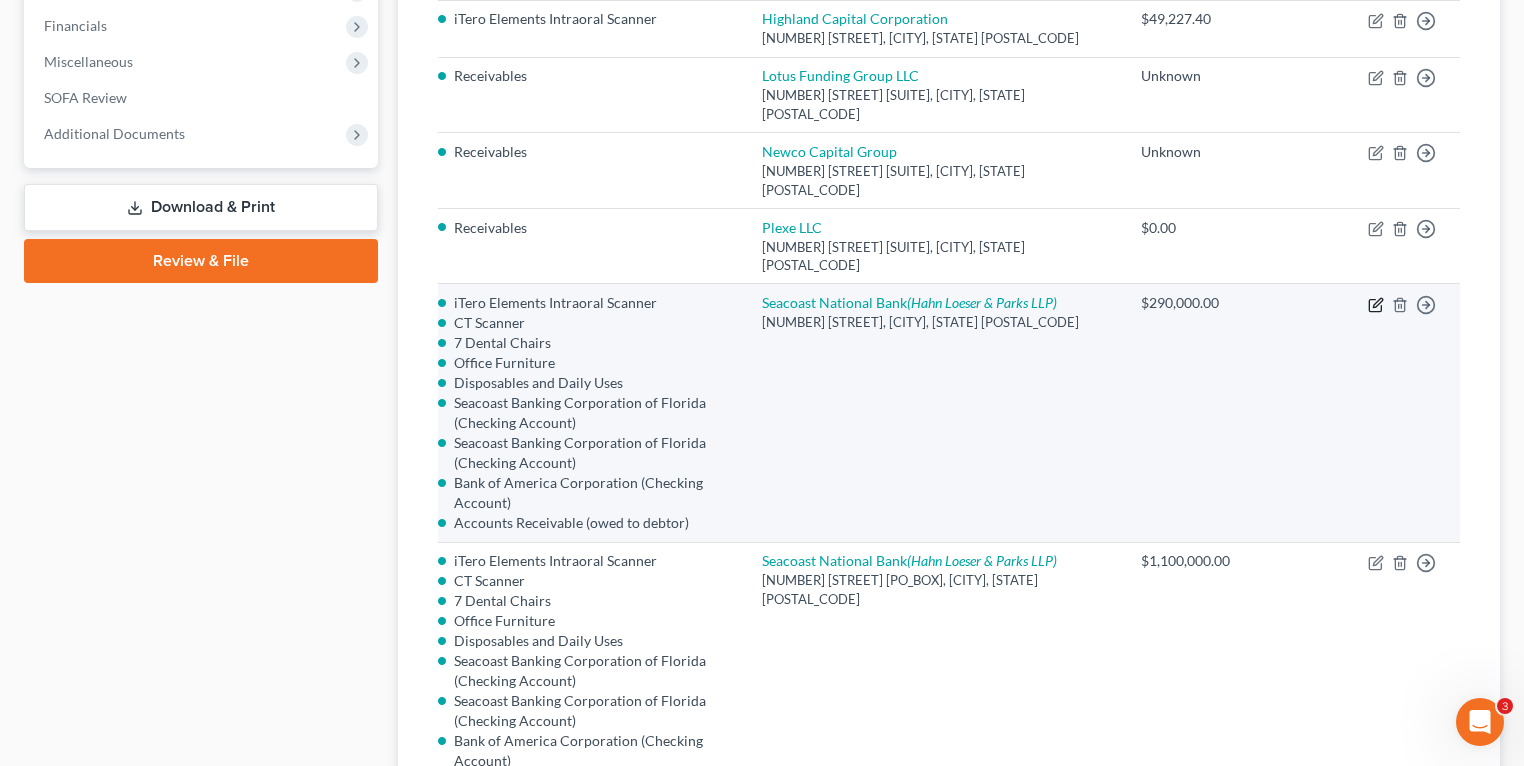 select on "2701654" 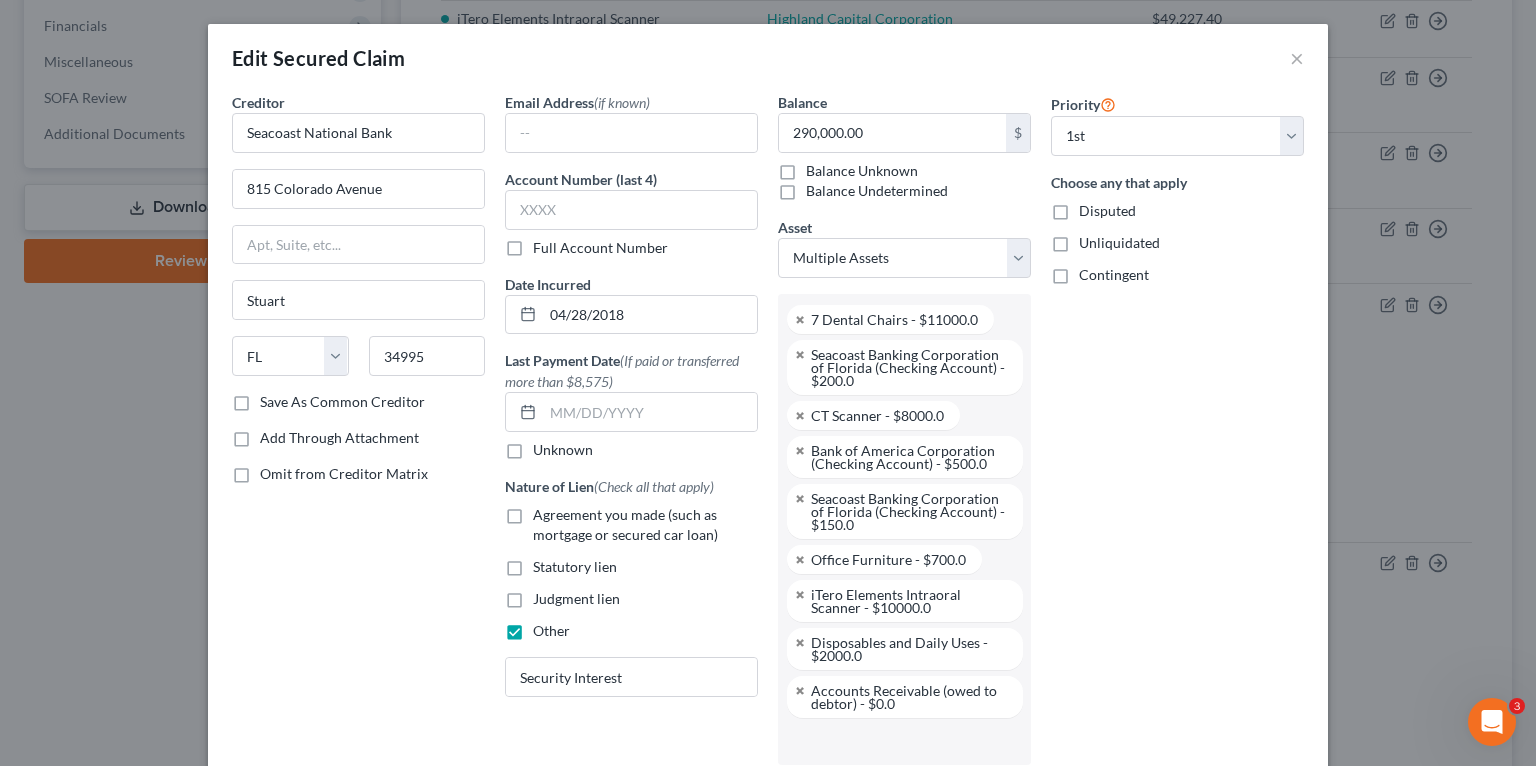 scroll, scrollTop: 231, scrollLeft: 0, axis: vertical 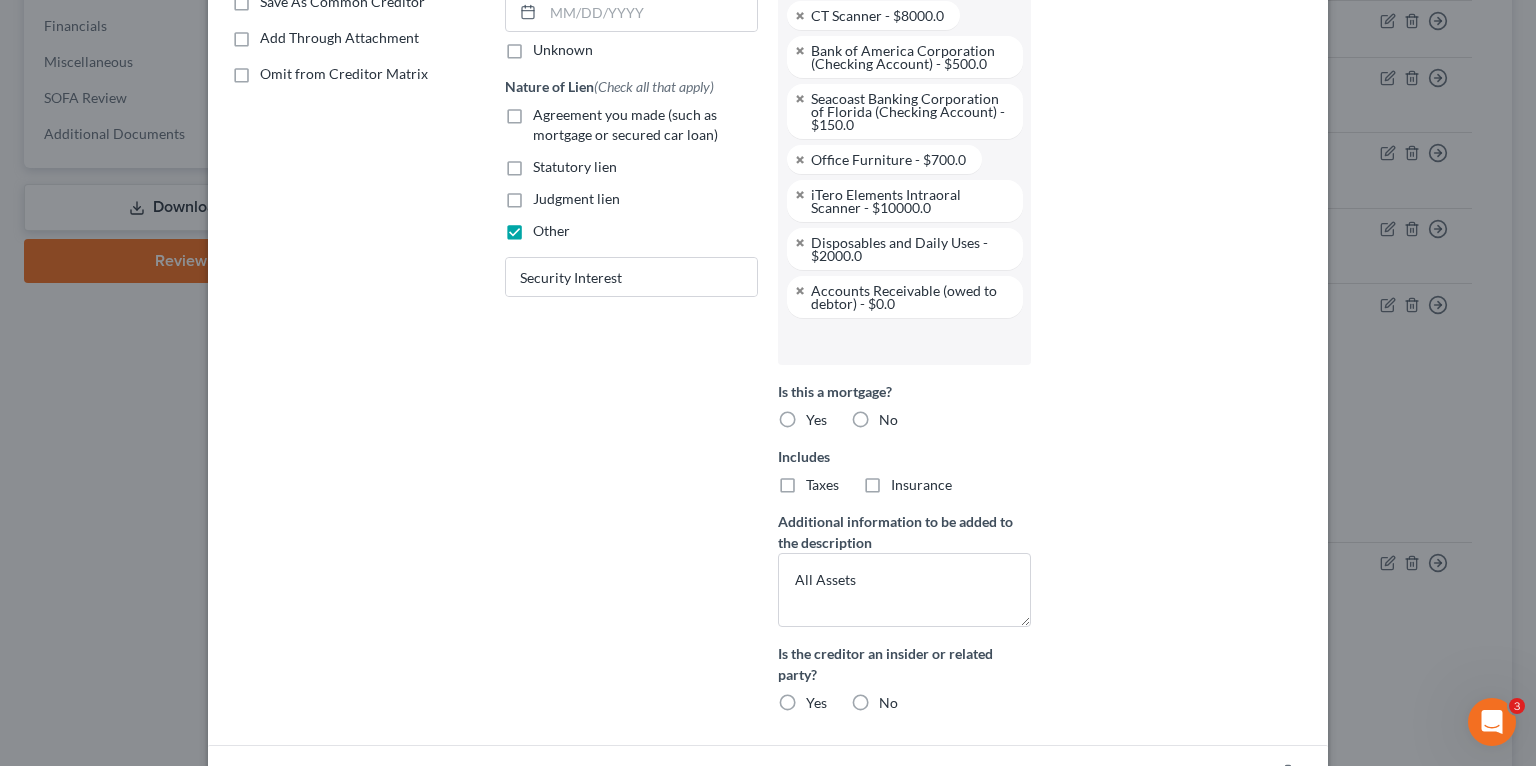 click at bounding box center (902, 341) 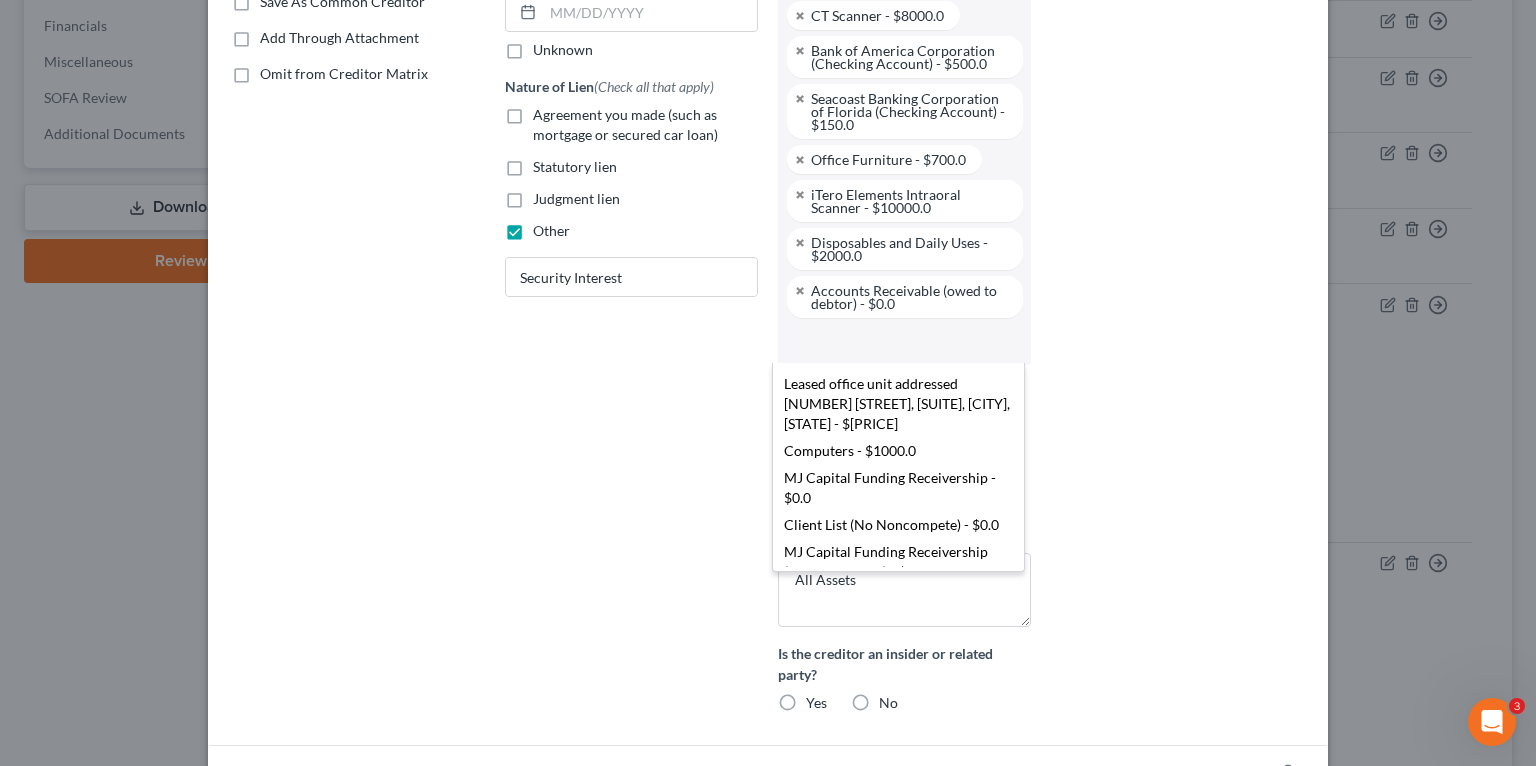 scroll, scrollTop: 160, scrollLeft: 0, axis: vertical 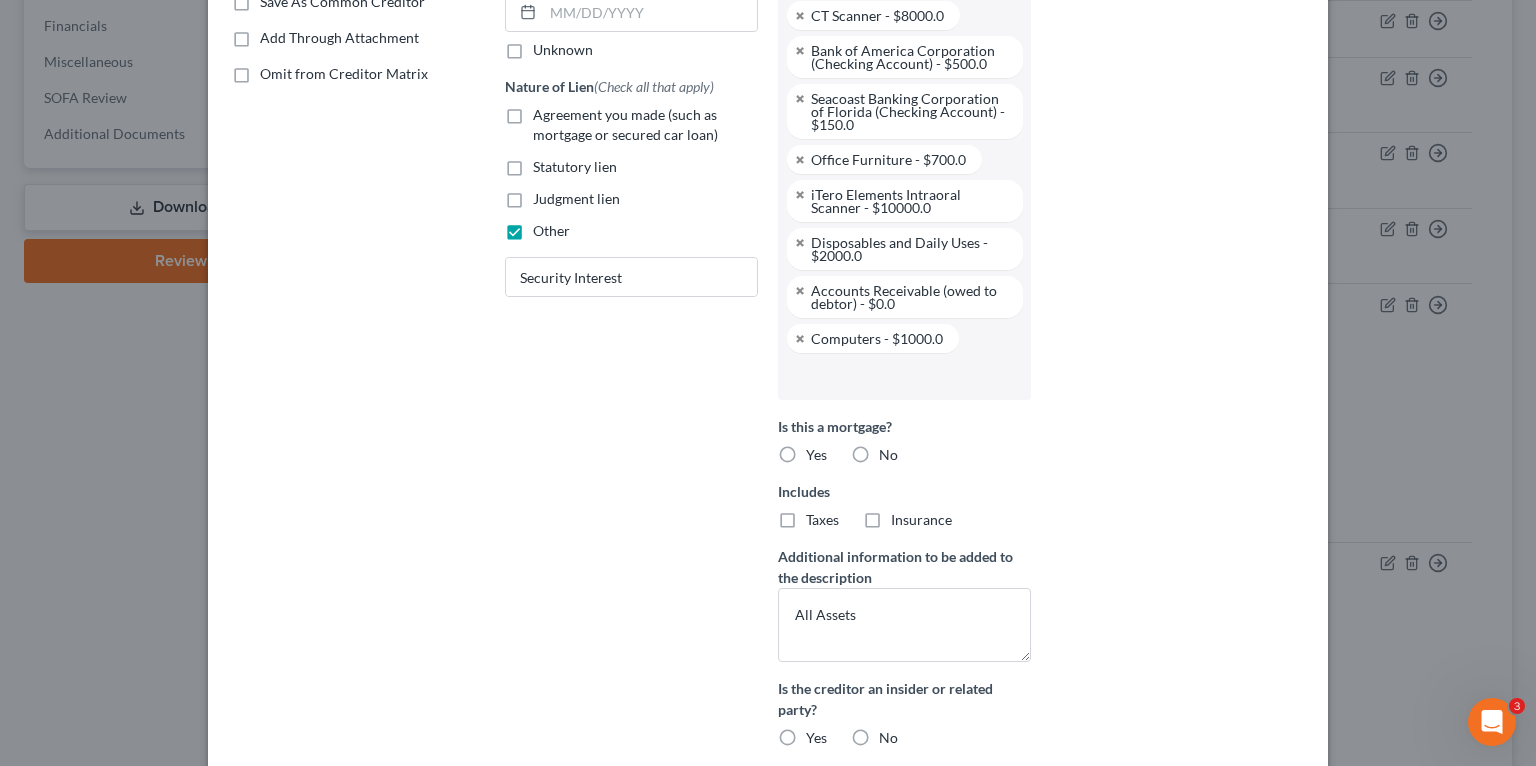 click at bounding box center (902, 376) 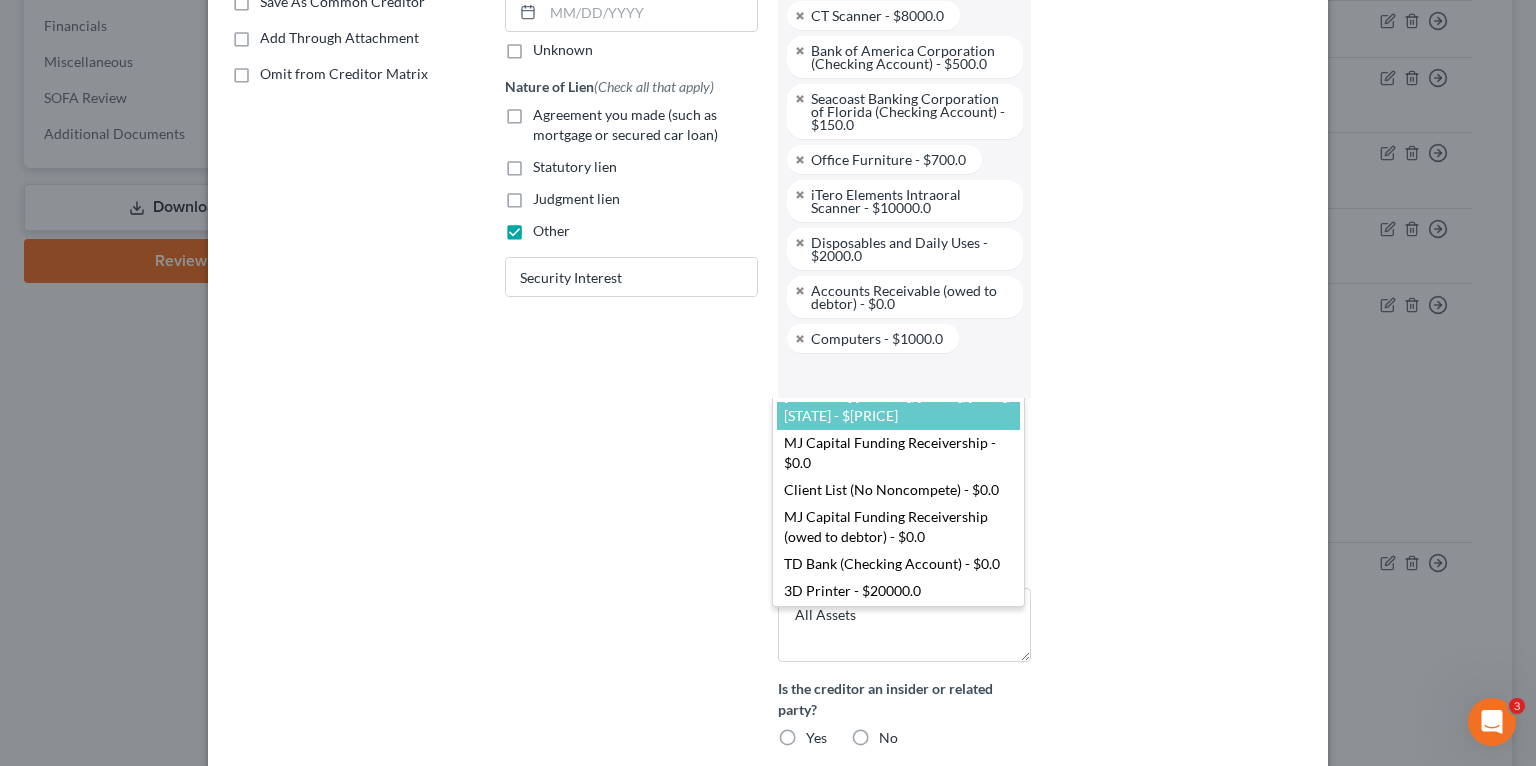 scroll, scrollTop: 190, scrollLeft: 0, axis: vertical 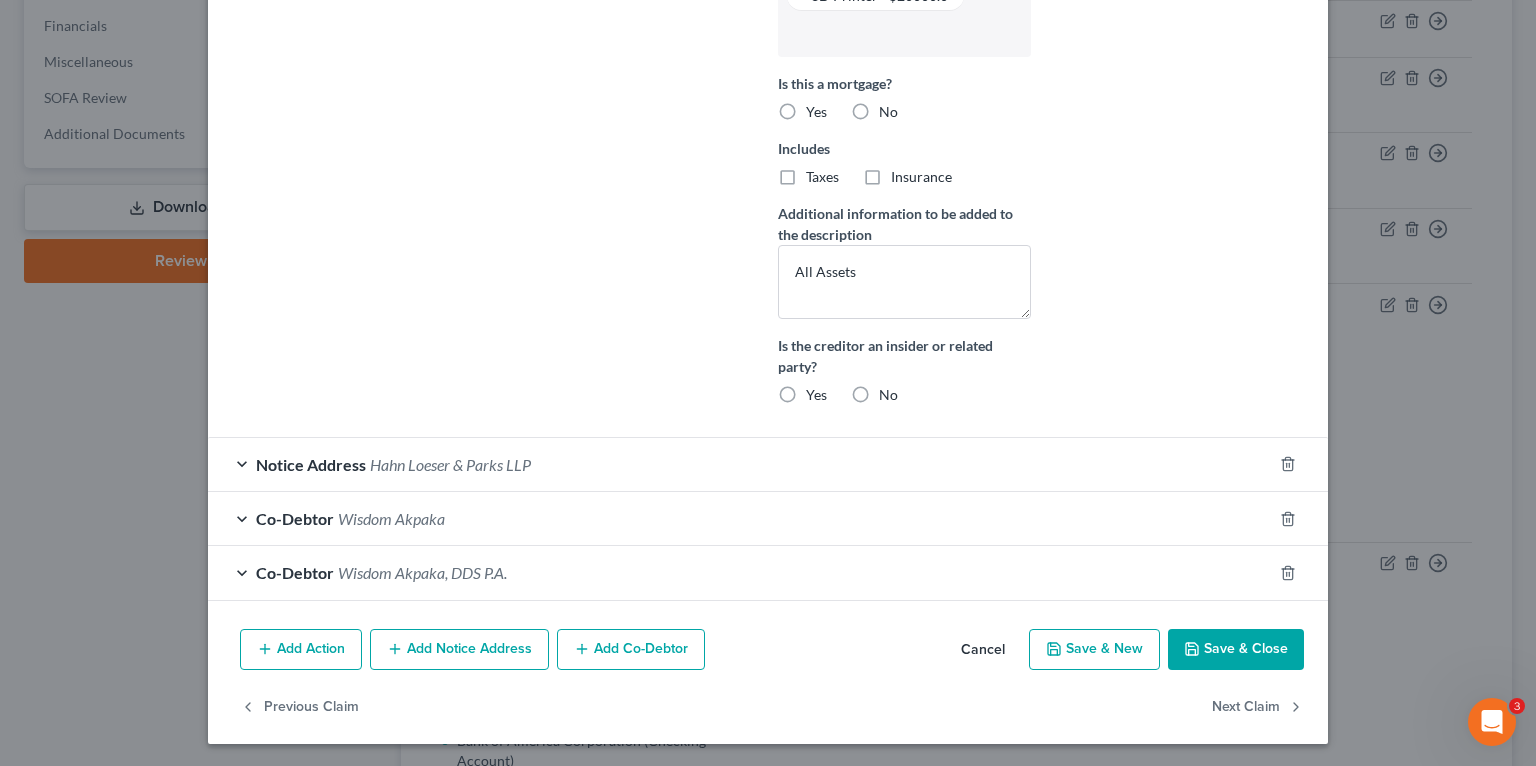click on "Save & Close" at bounding box center (1236, 650) 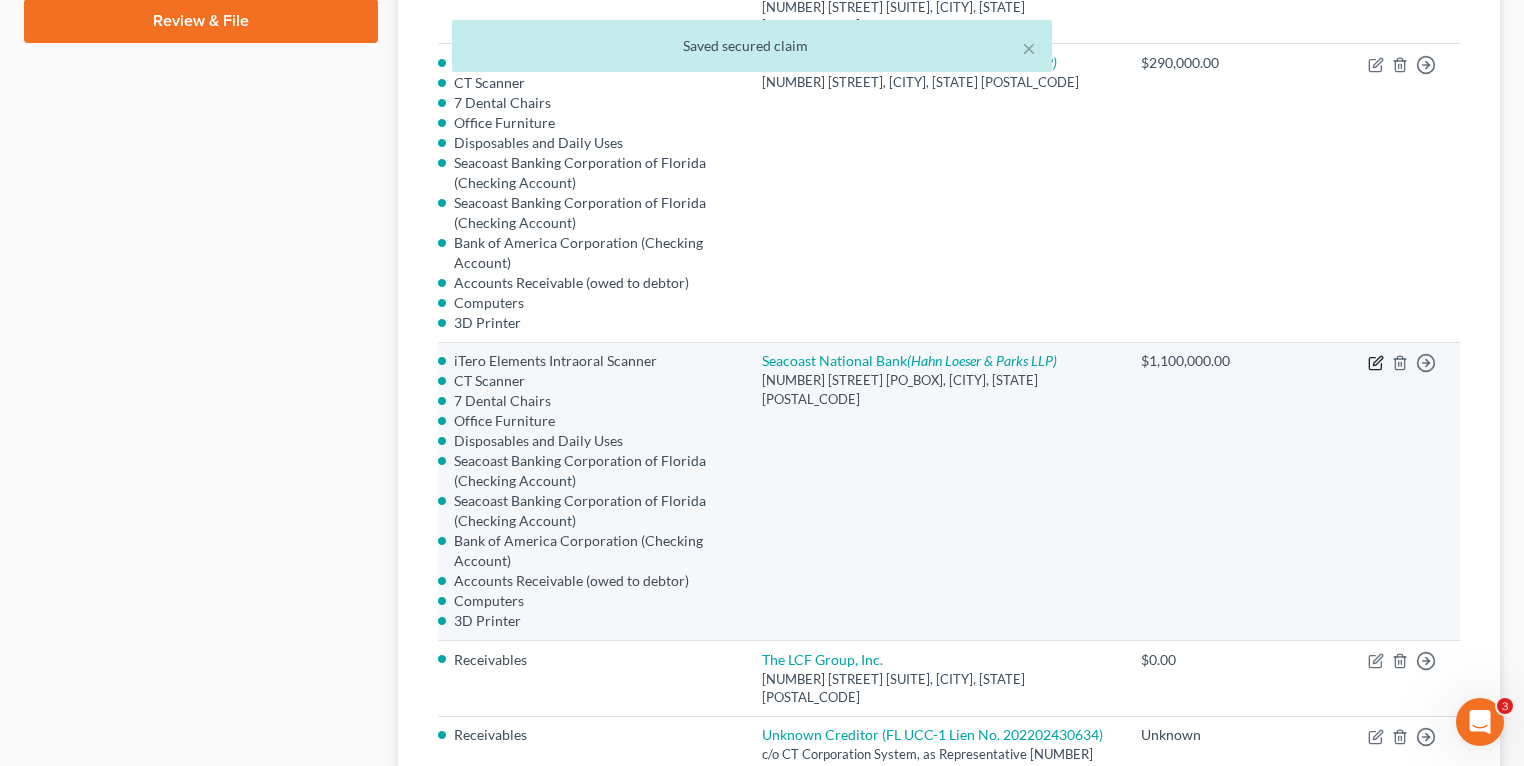 click 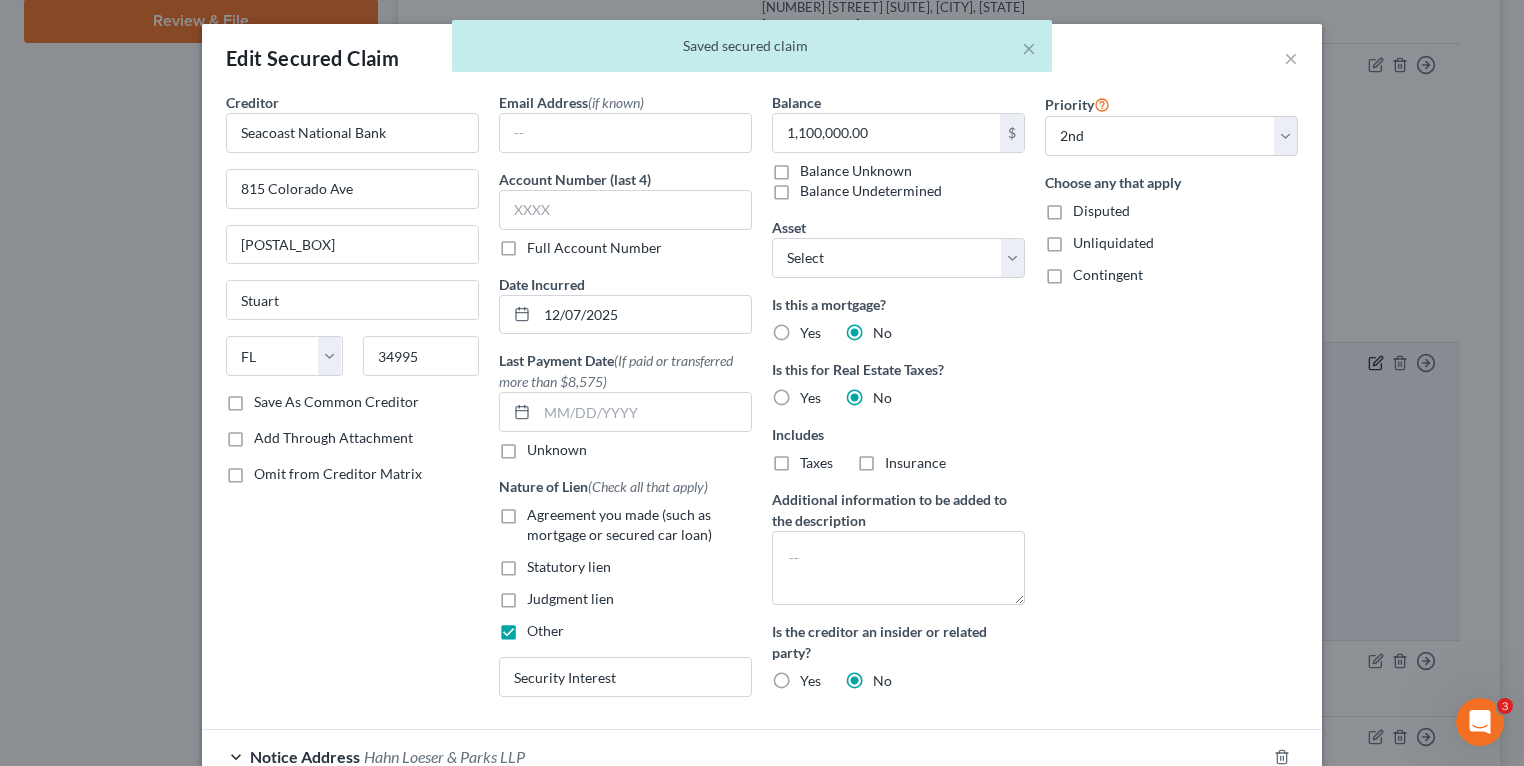type 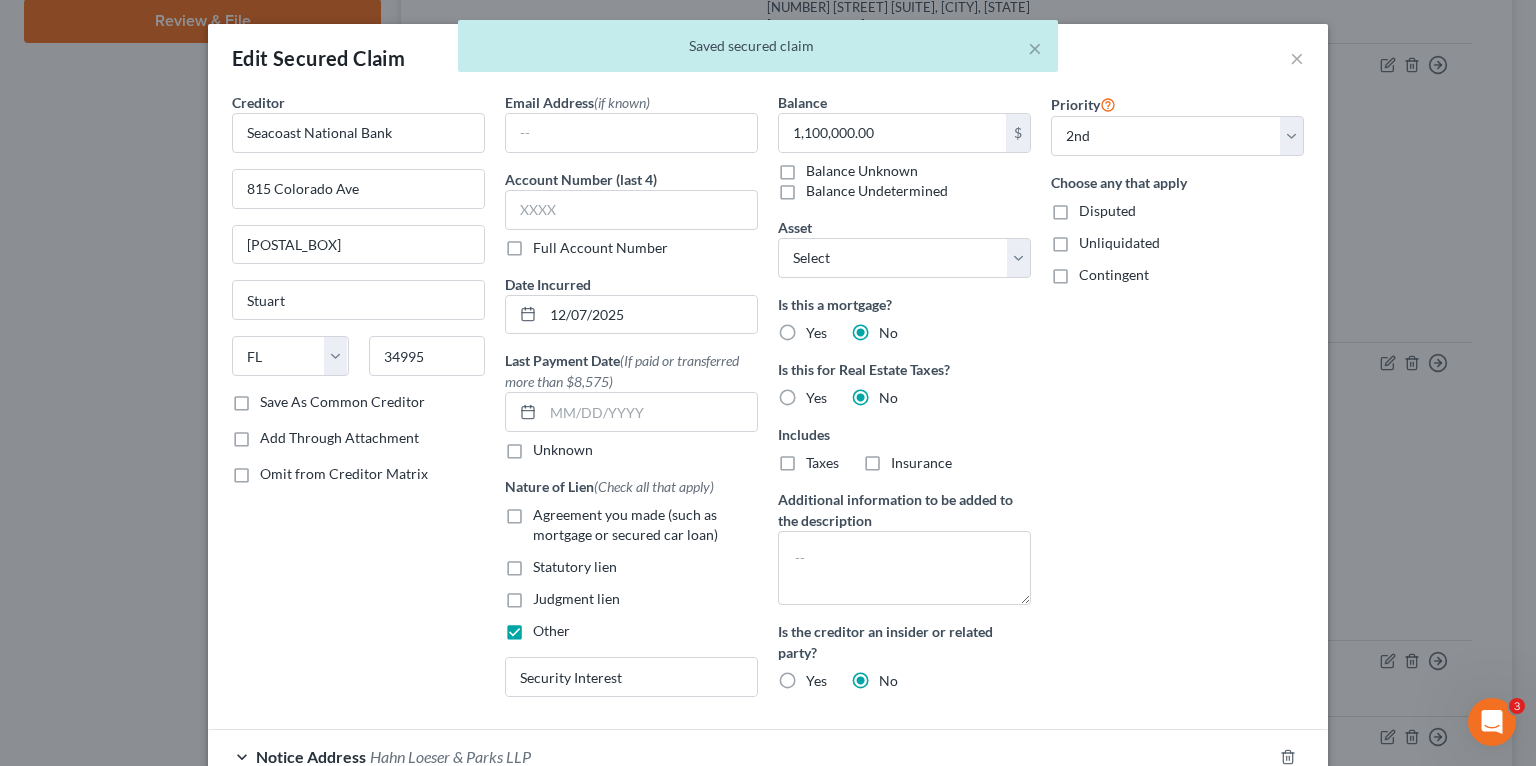 select on "2701654" 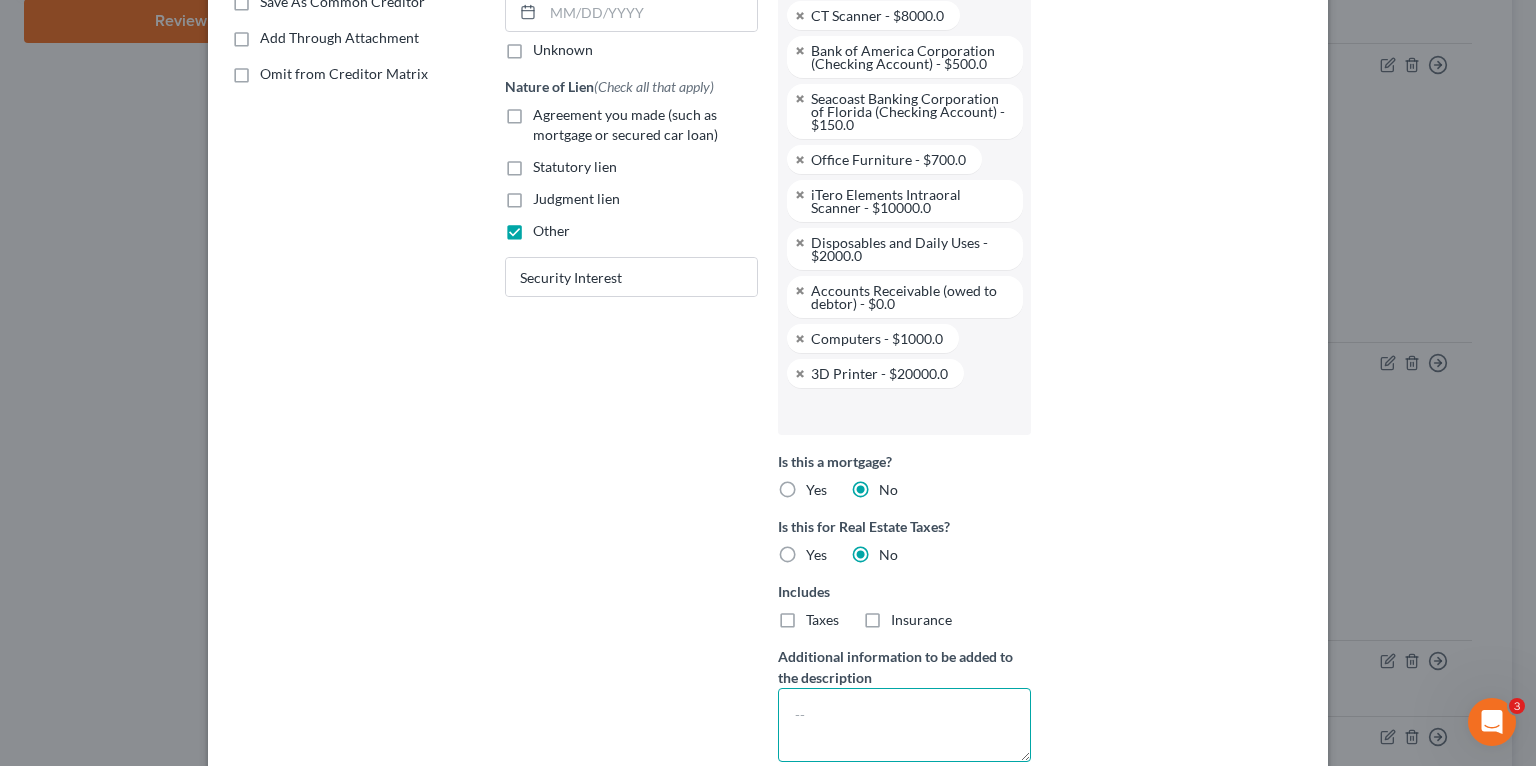 click at bounding box center (904, 725) 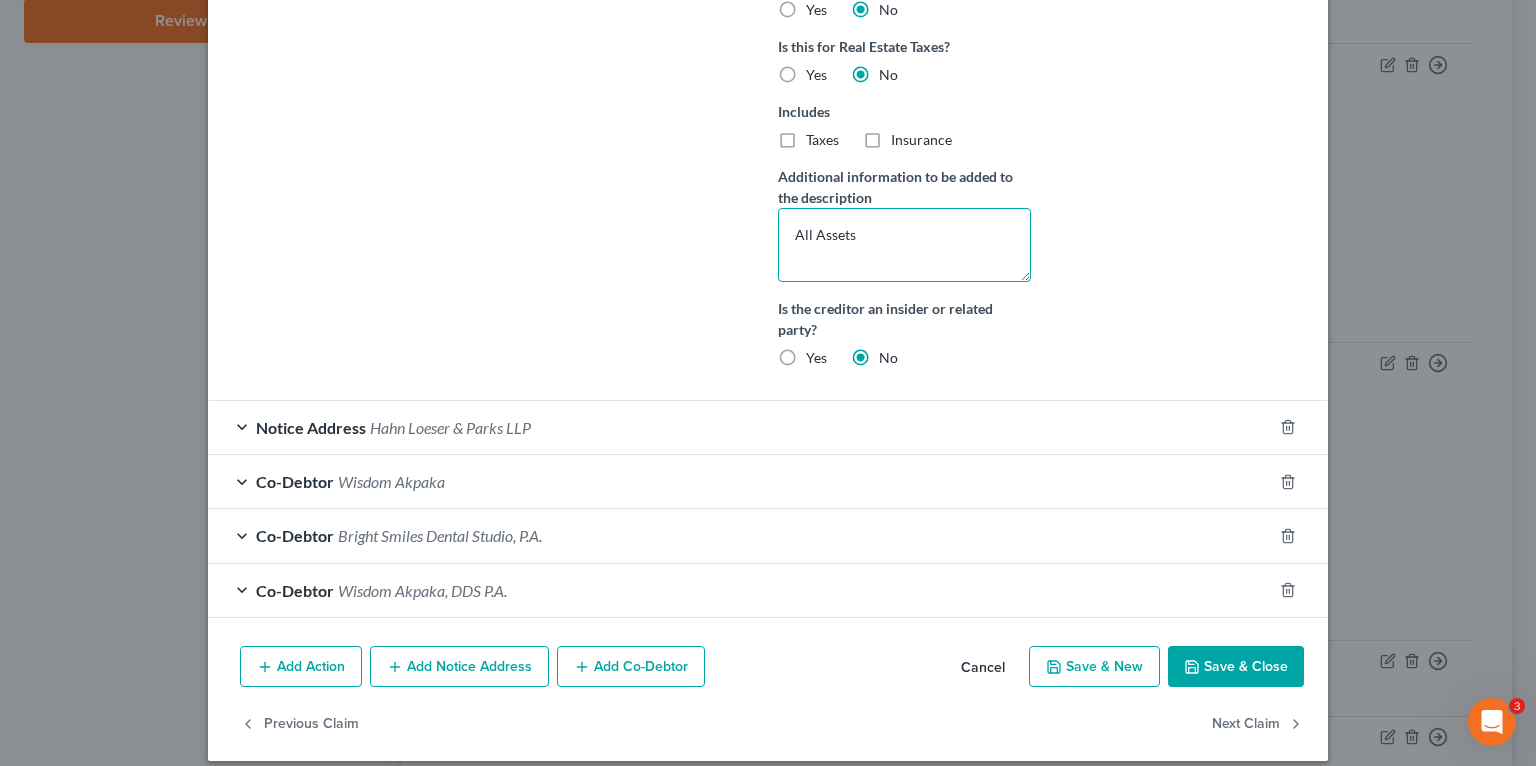 type on "All Assets" 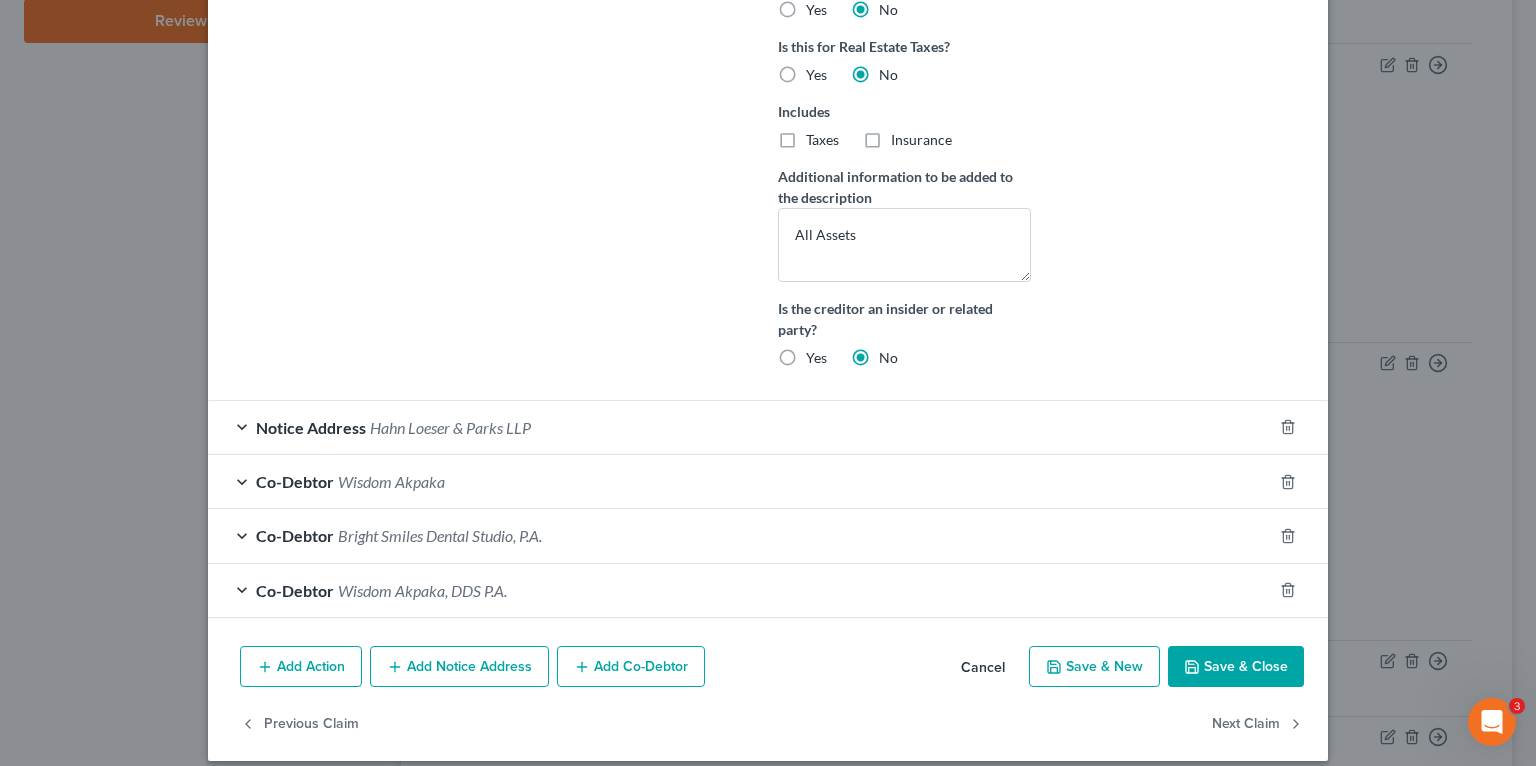 click on "Save & Close" at bounding box center (1236, 667) 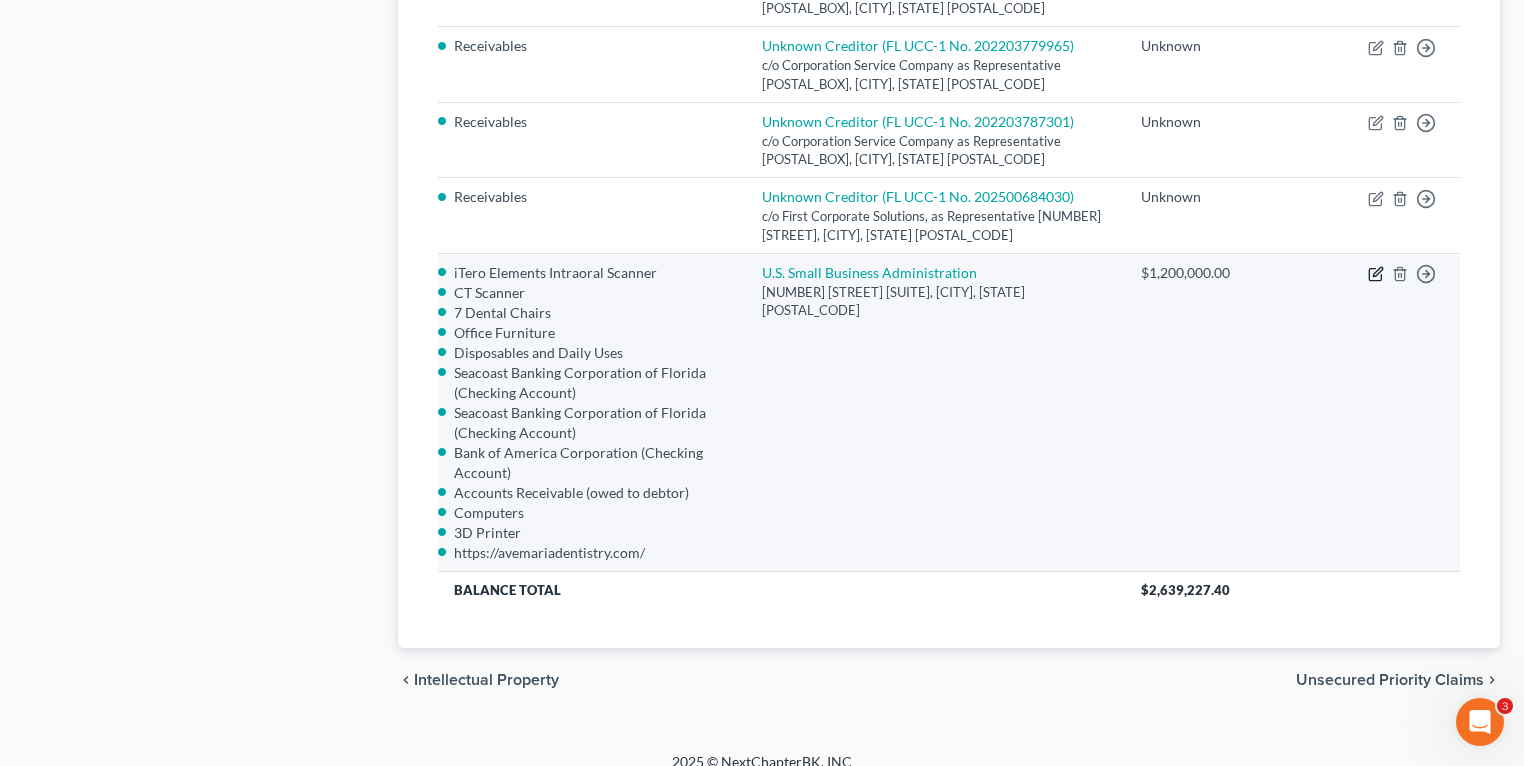click 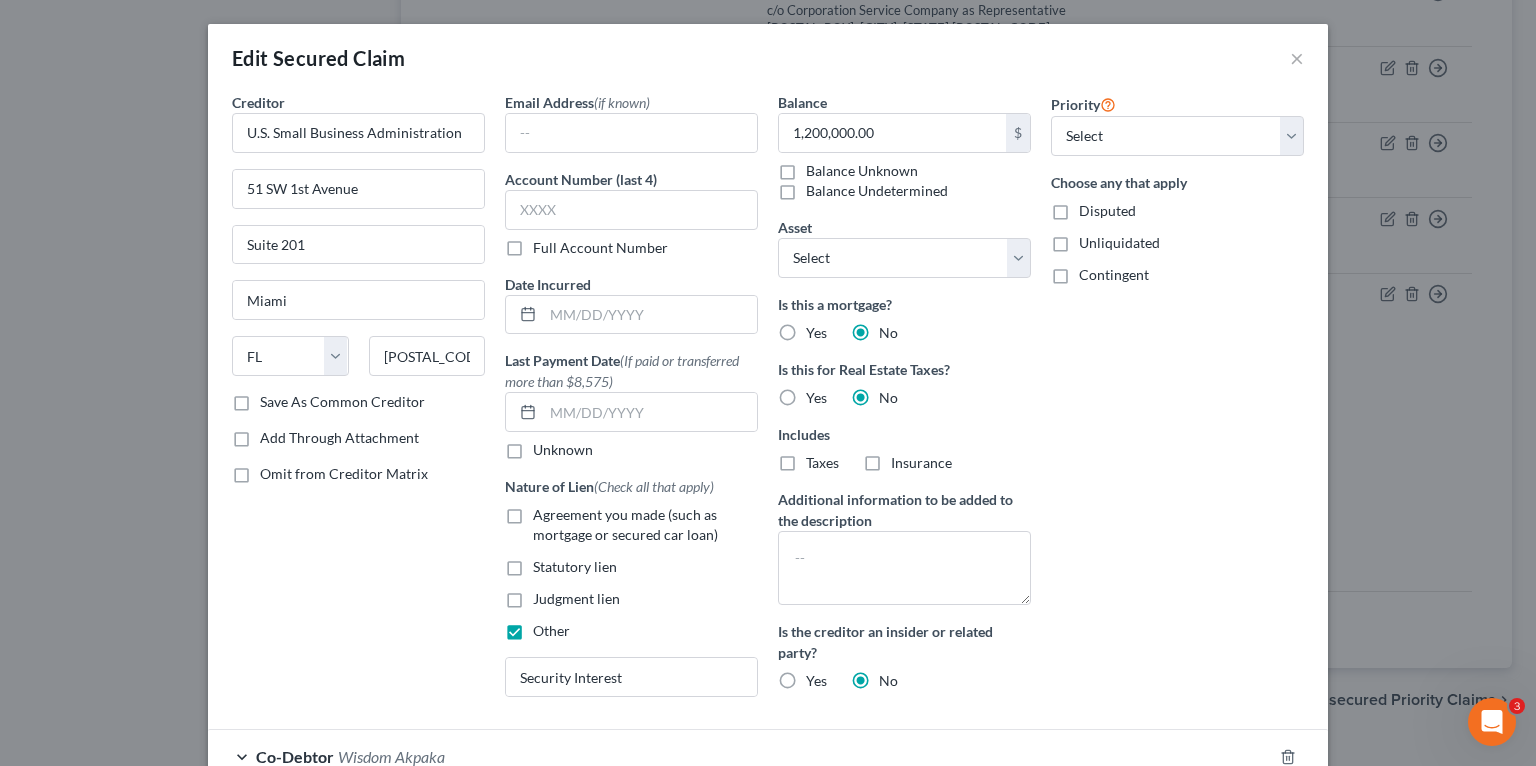 type 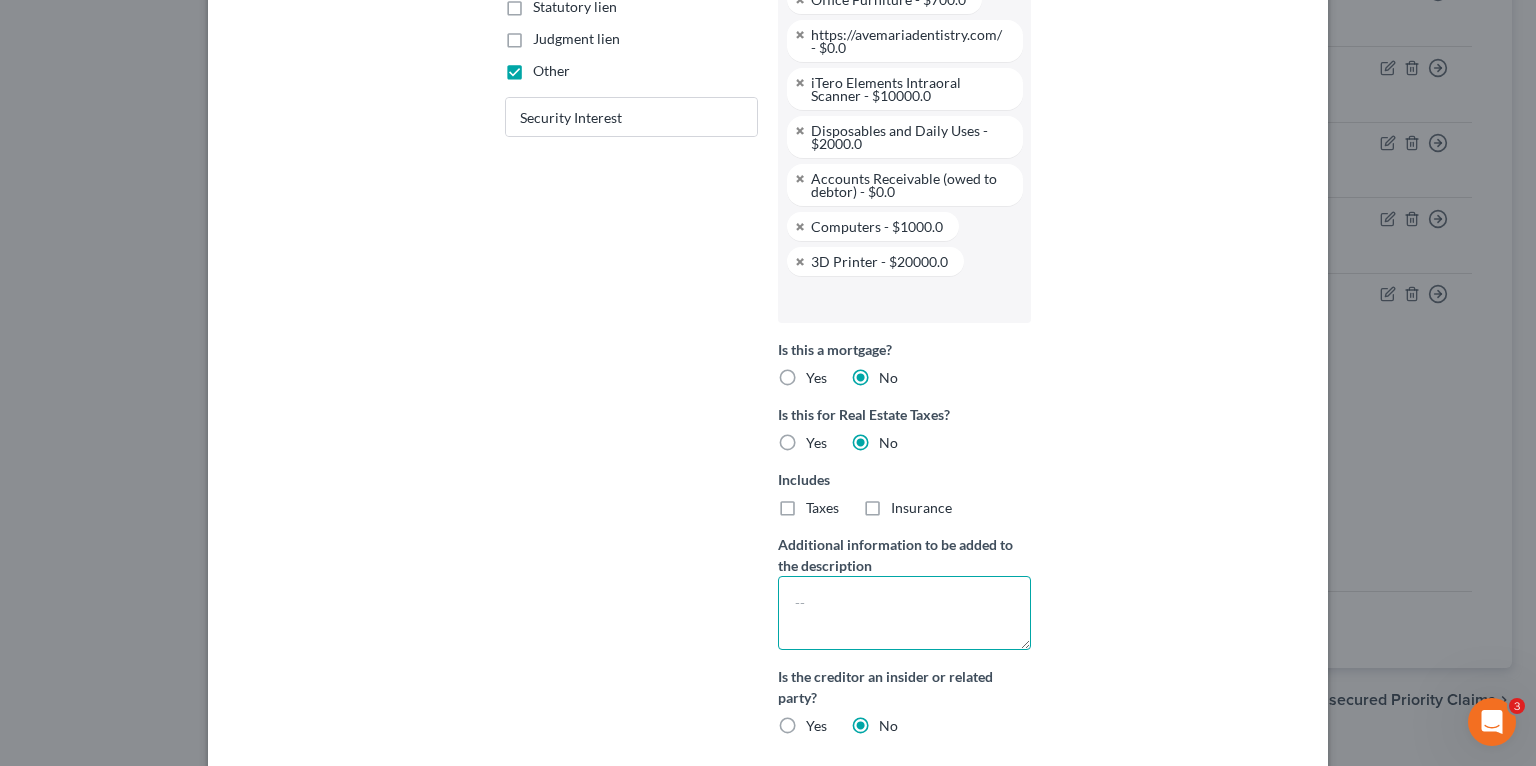 click at bounding box center (904, 613) 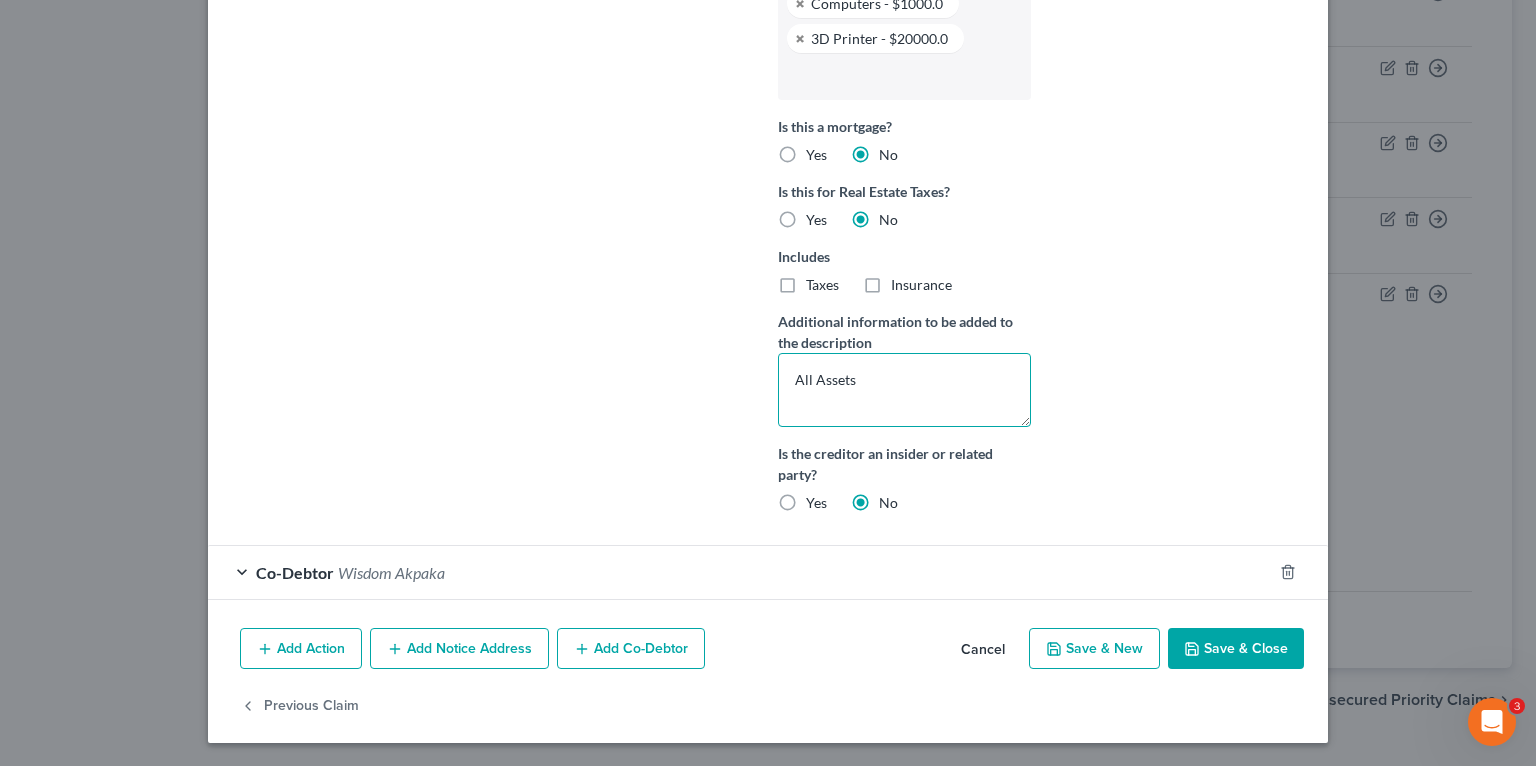 type on "All Assets" 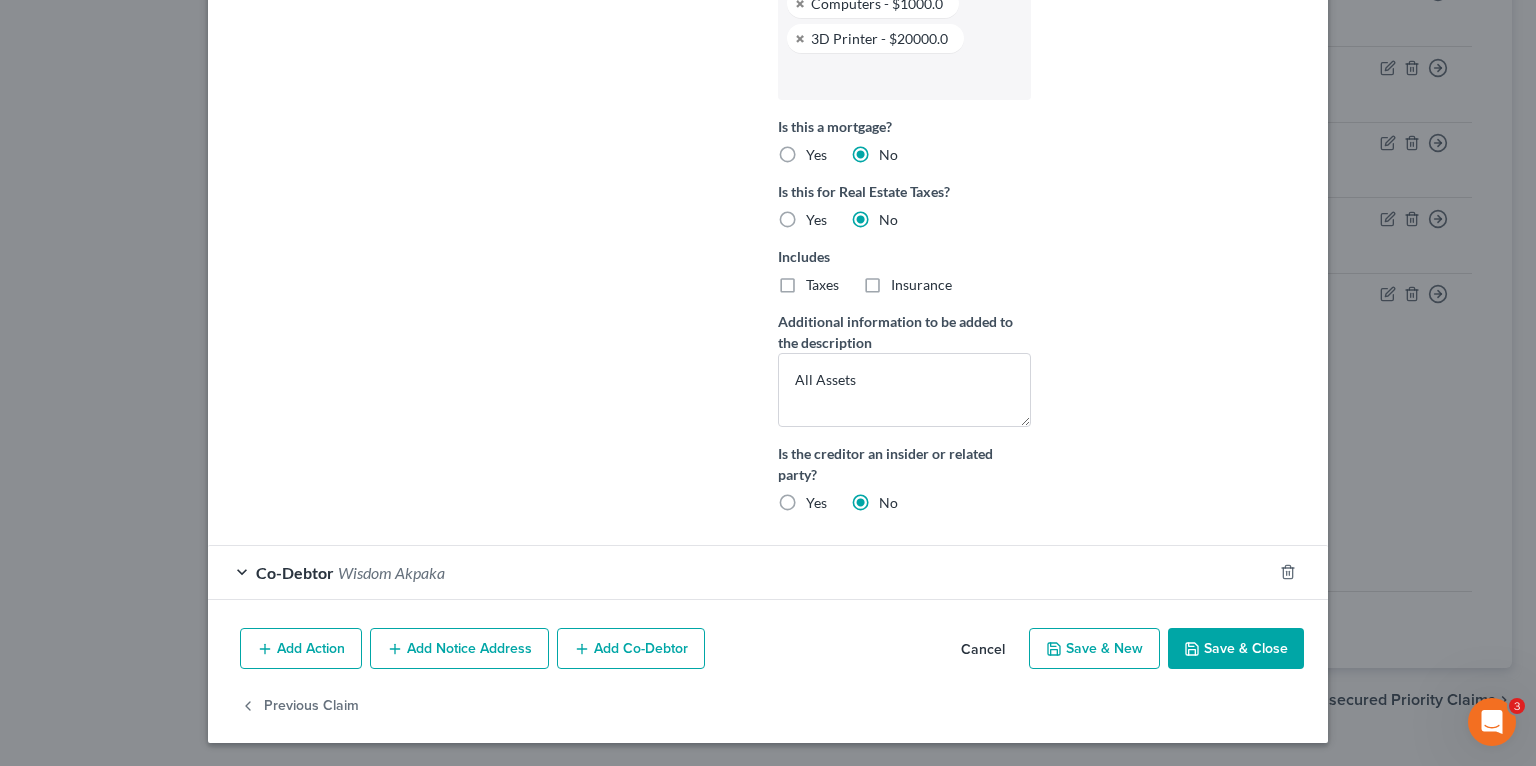 click on "Save & Close" at bounding box center [1236, 649] 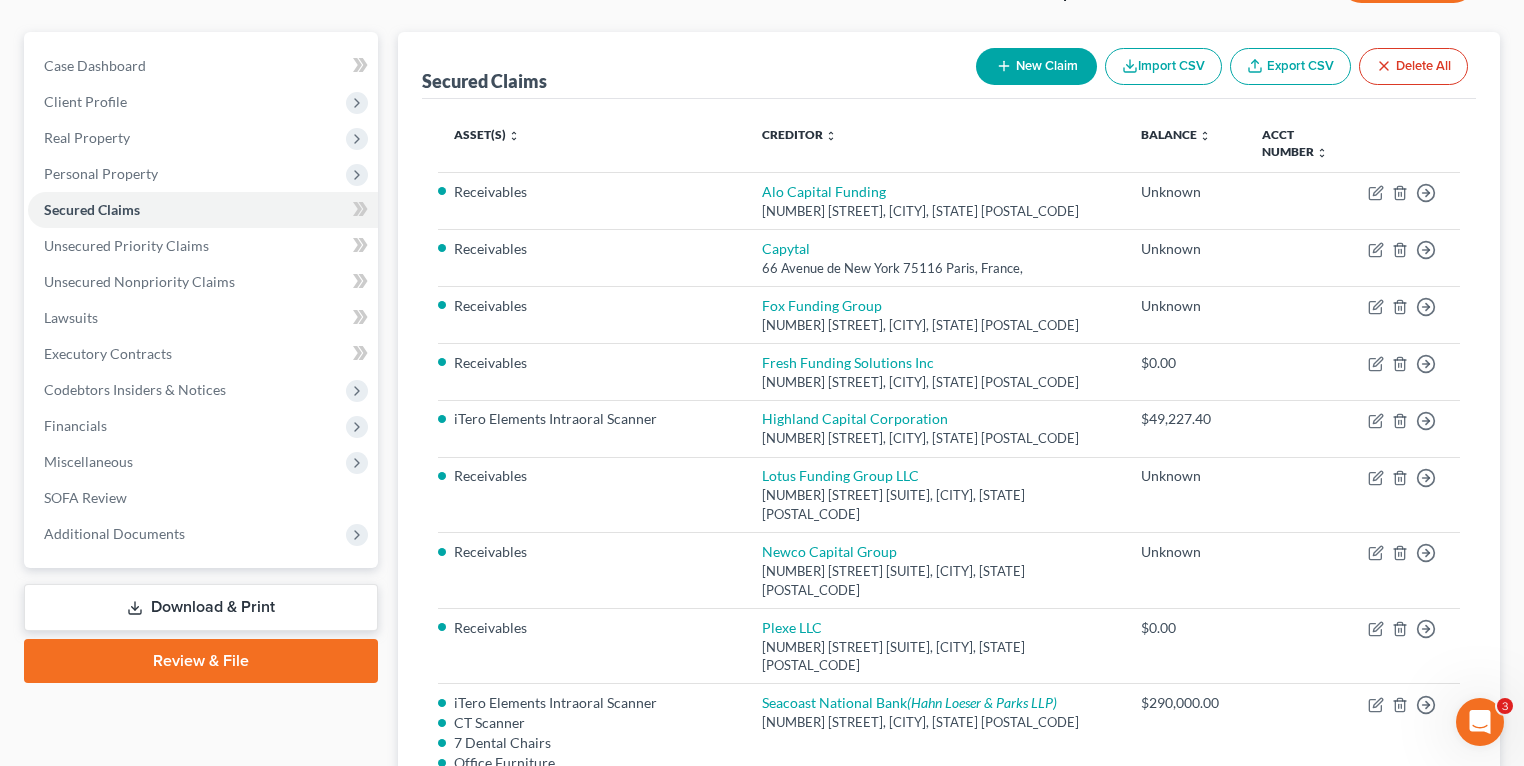 click on "Download & Print" at bounding box center [201, 607] 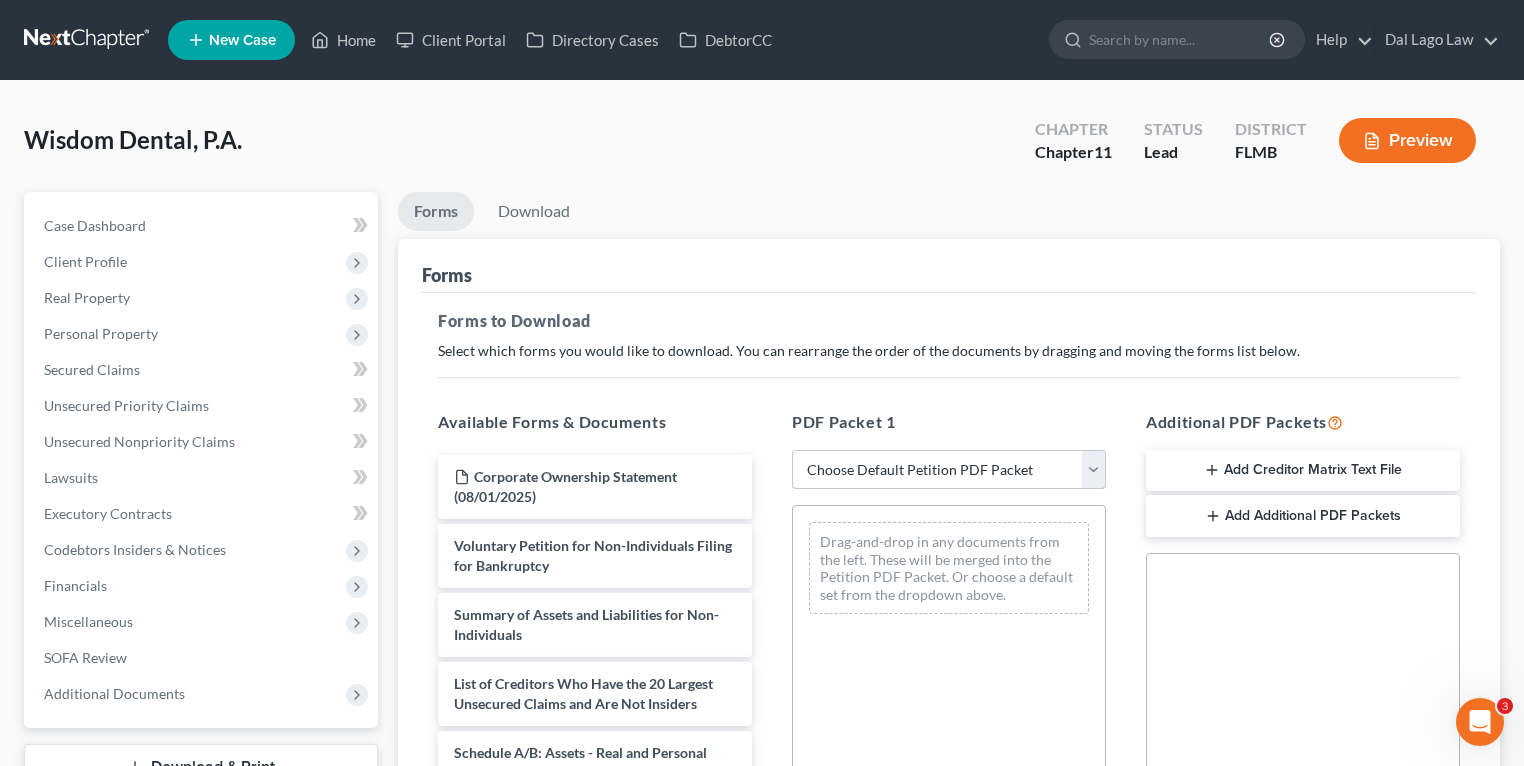 click on "Choose Default Petition PDF Packet Complete Bankruptcy Petition (all forms and schedules) Emergency Filing Forms (Petition and Creditor List Only) Amended Forms Signature Pages Only SOFA Only" at bounding box center [949, 470] 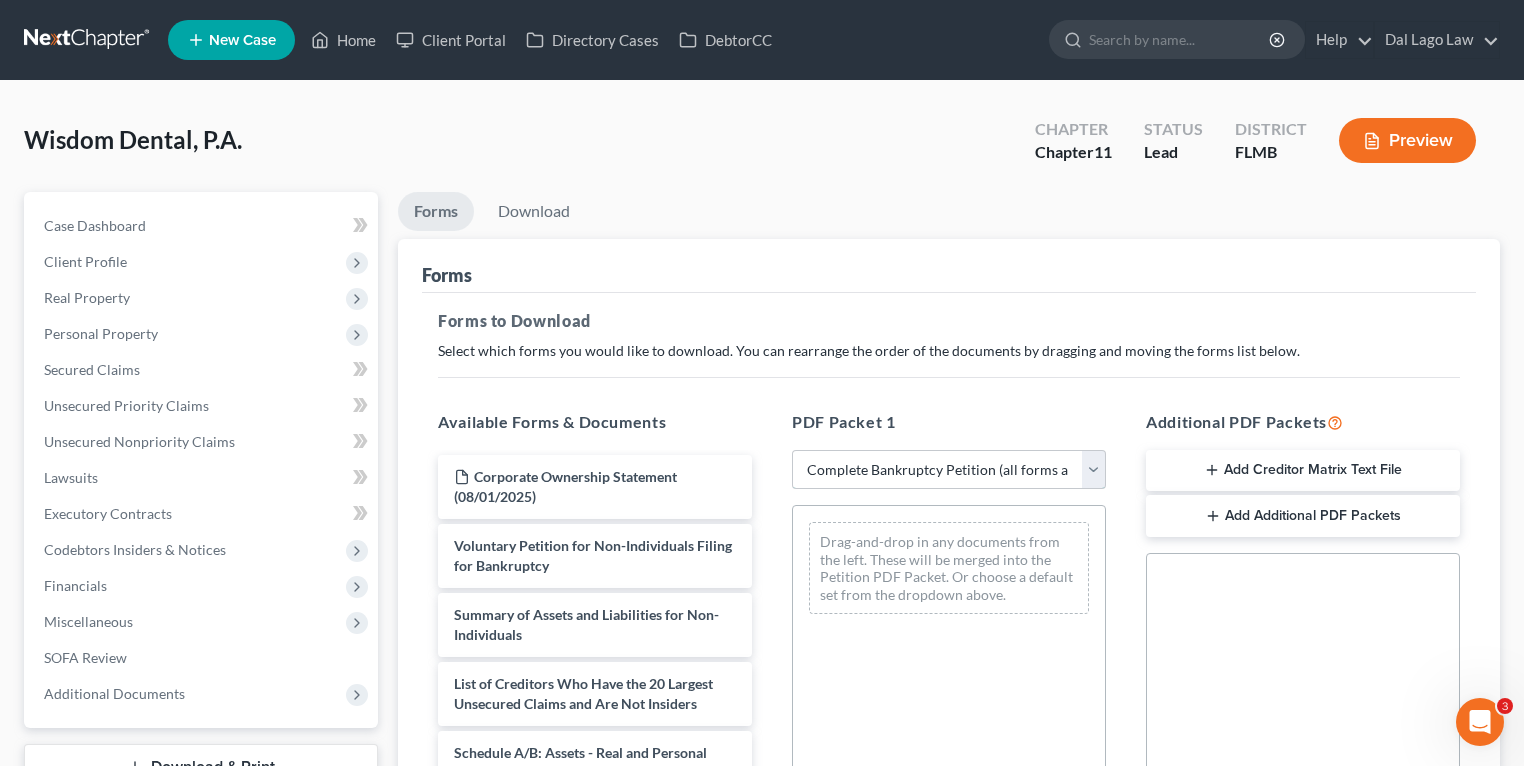 click on "Choose Default Petition PDF Packet Complete Bankruptcy Petition (all forms and schedules) Emergency Filing Forms (Petition and Creditor List Only) Amended Forms Signature Pages Only SOFA Only" at bounding box center (949, 470) 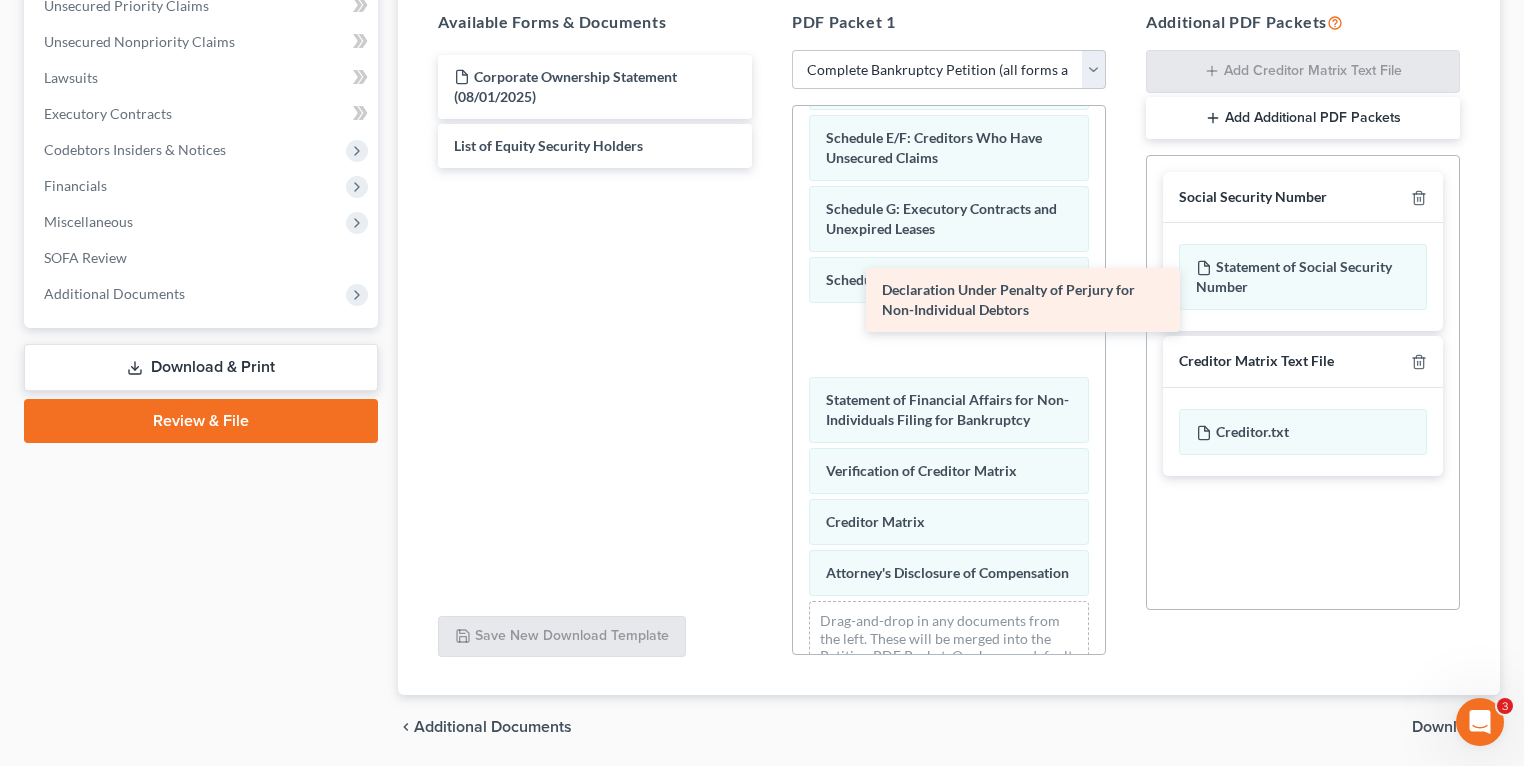 drag, startPoint x: 496, startPoint y: 166, endPoint x: 924, endPoint y: 312, distance: 452.21677 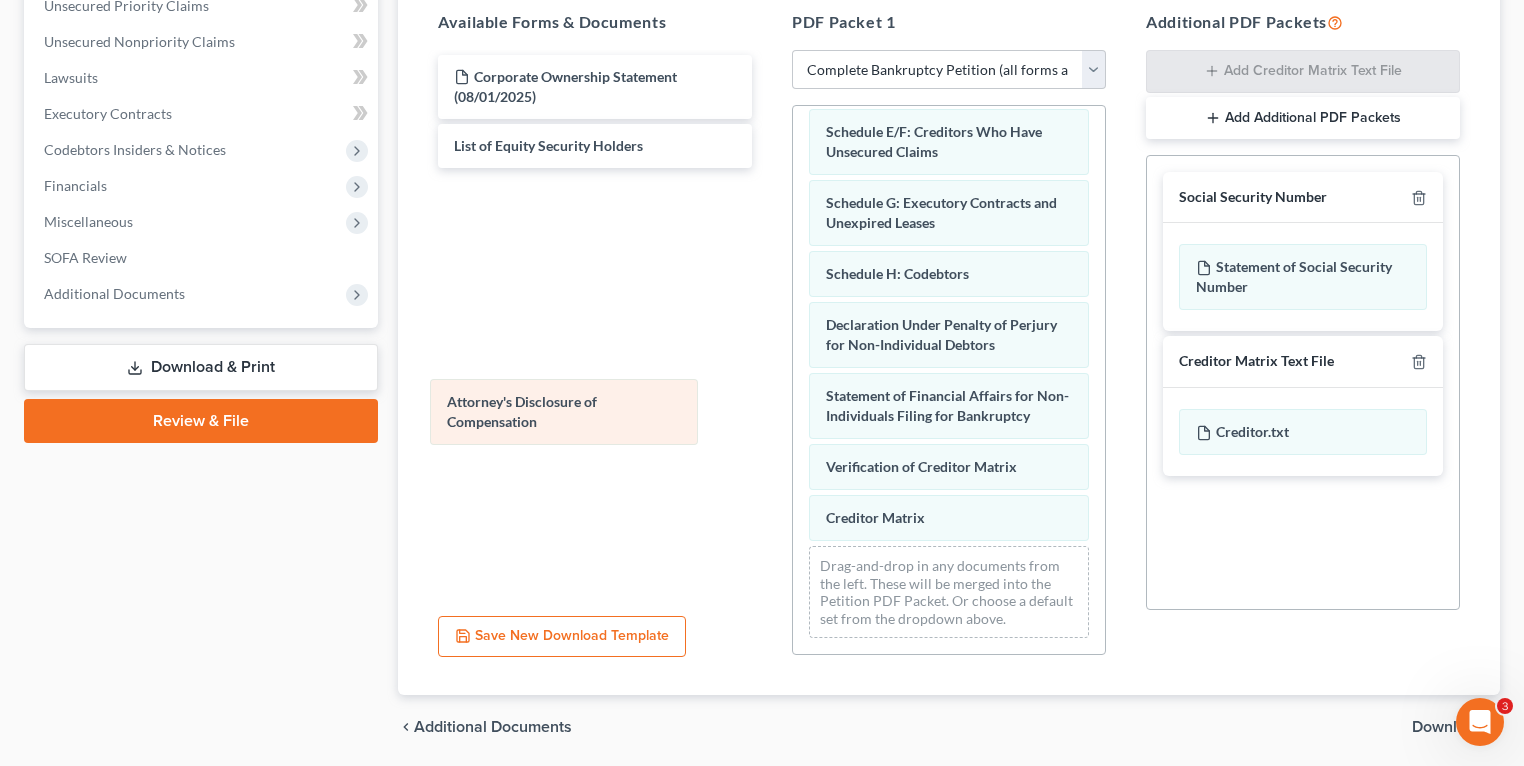 drag, startPoint x: 913, startPoint y: 524, endPoint x: 536, endPoint y: 428, distance: 389.03085 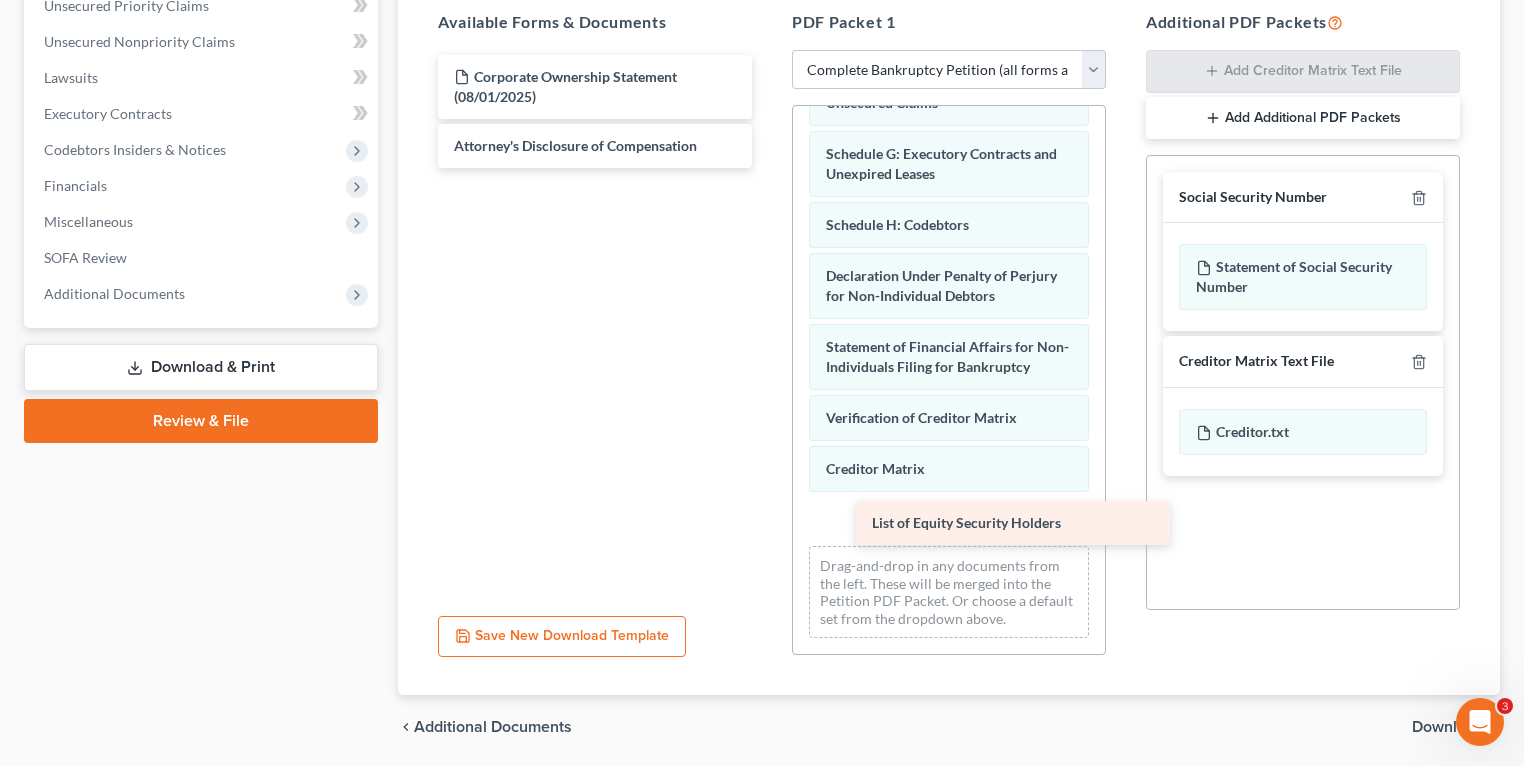 drag, startPoint x: 494, startPoint y: 151, endPoint x: 880, endPoint y: 513, distance: 529.18805 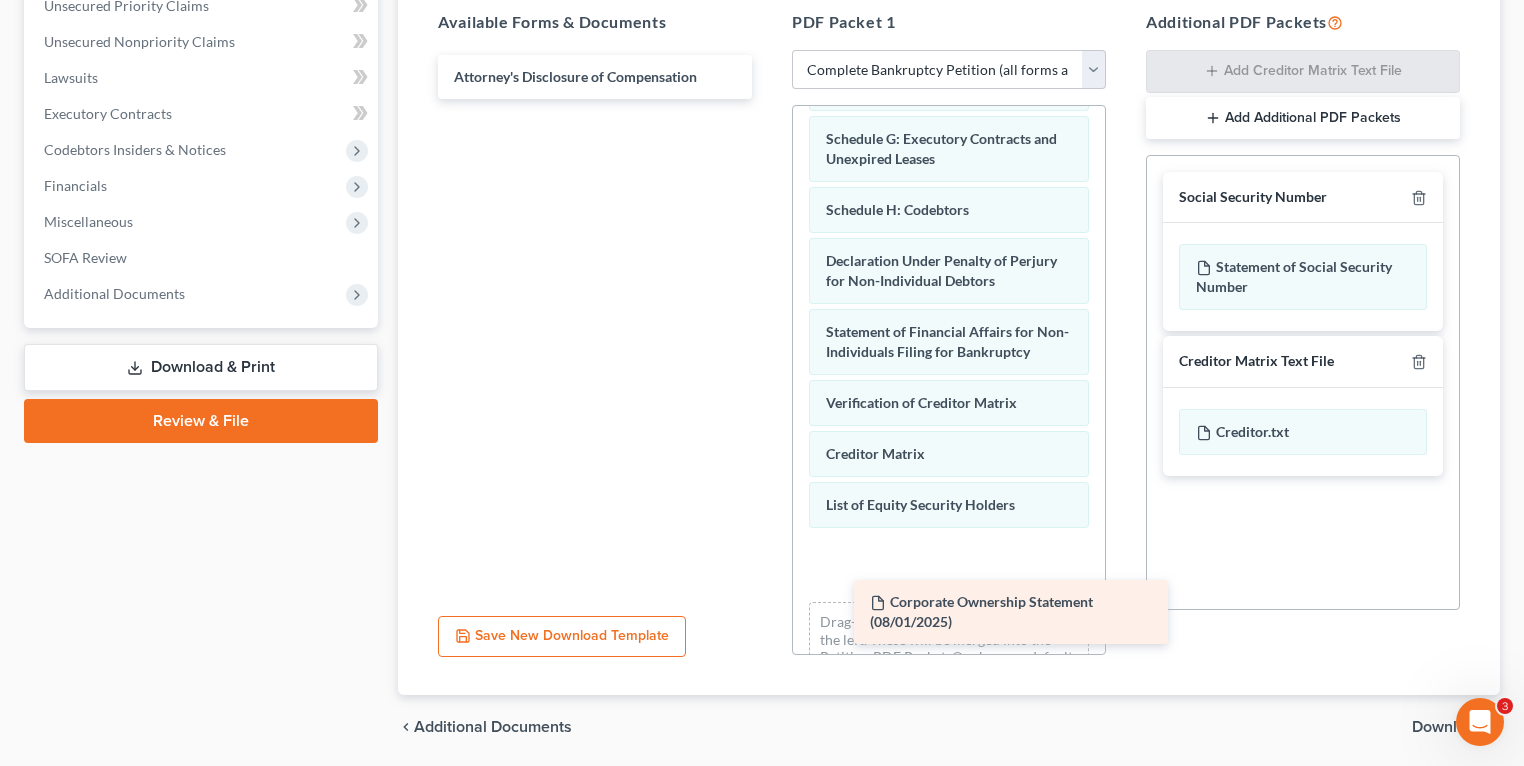 drag, startPoint x: 548, startPoint y: 92, endPoint x: 960, endPoint y: 585, distance: 642.4897 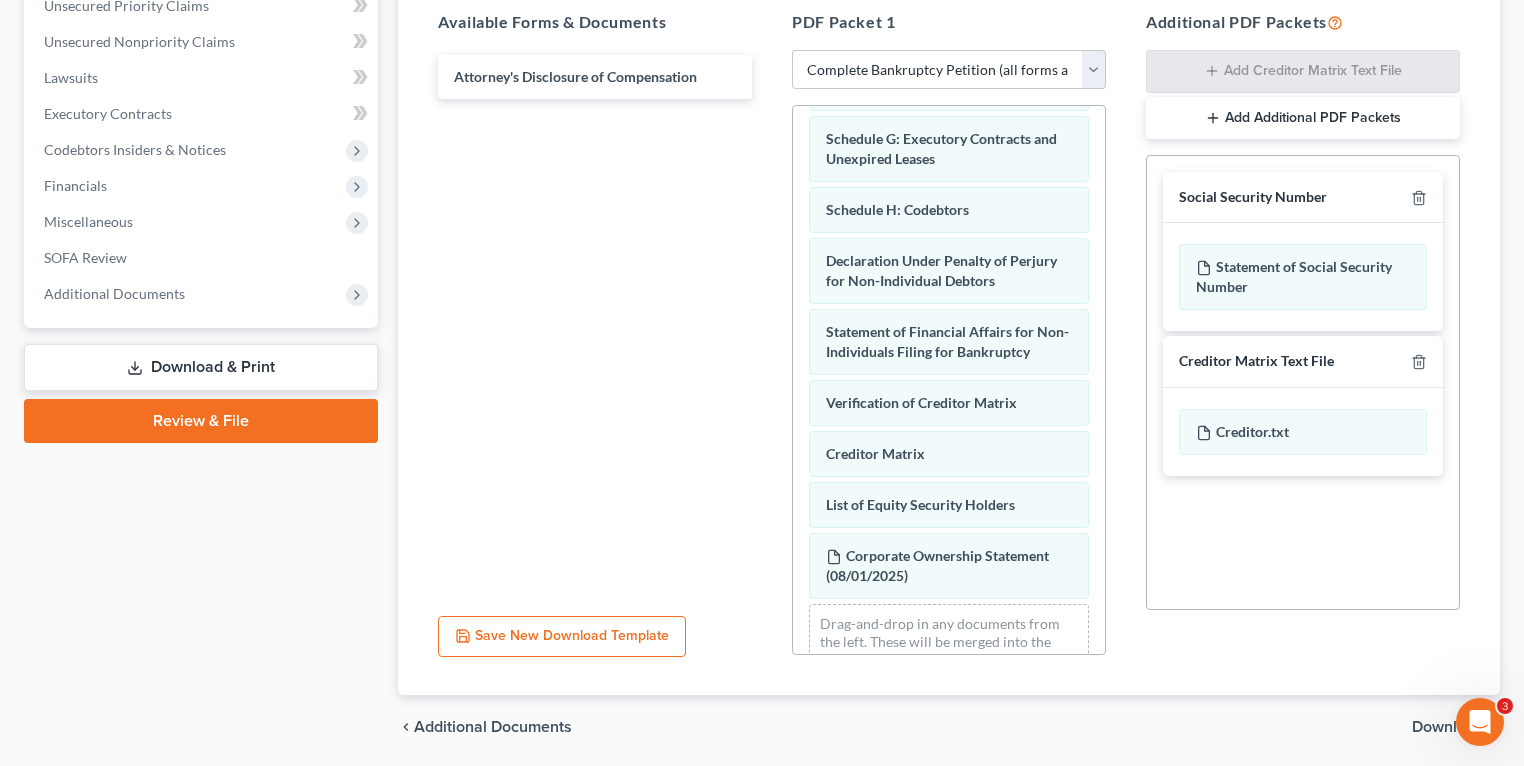 click on "Download" at bounding box center (1448, 727) 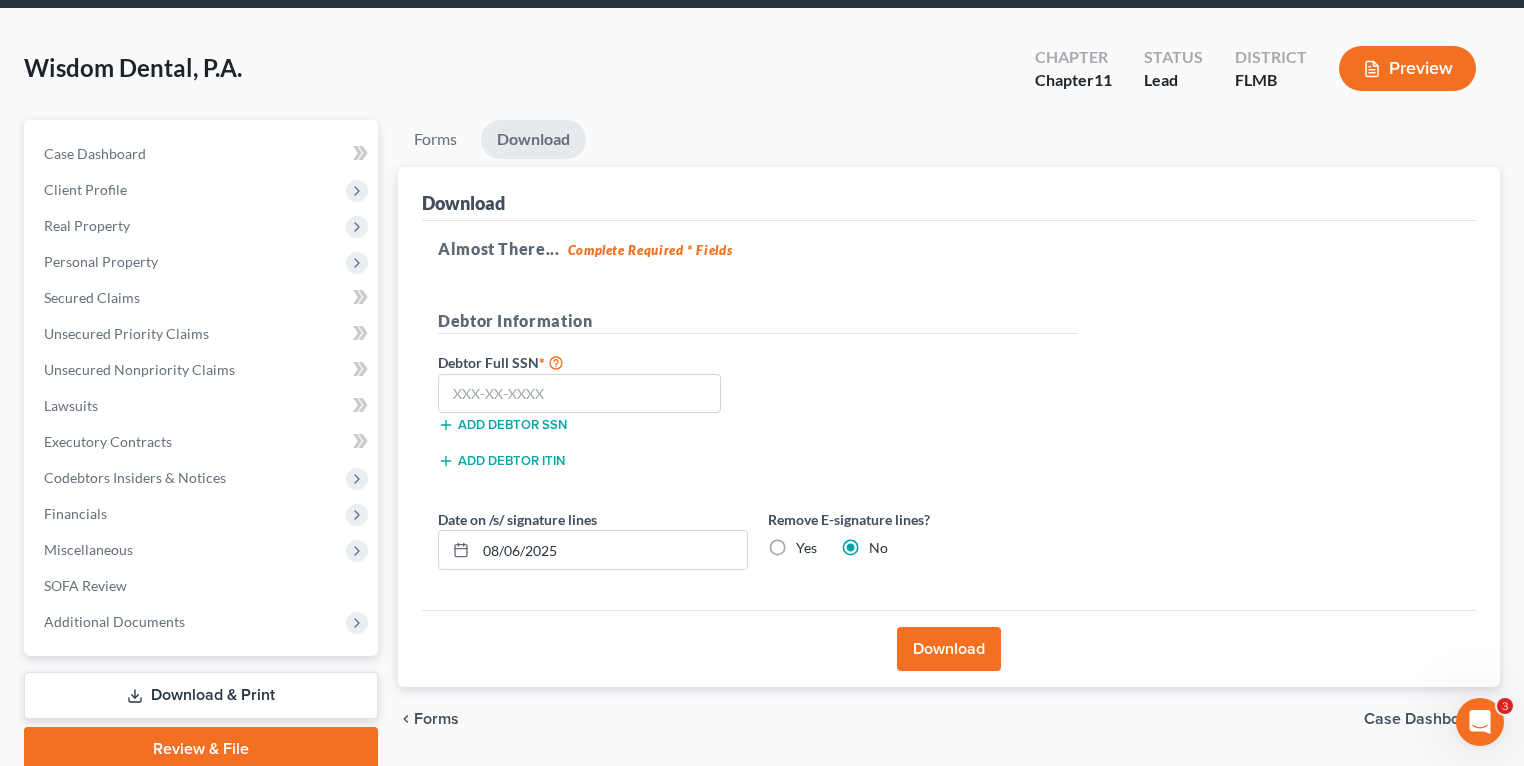 click on "Download" at bounding box center (949, 649) 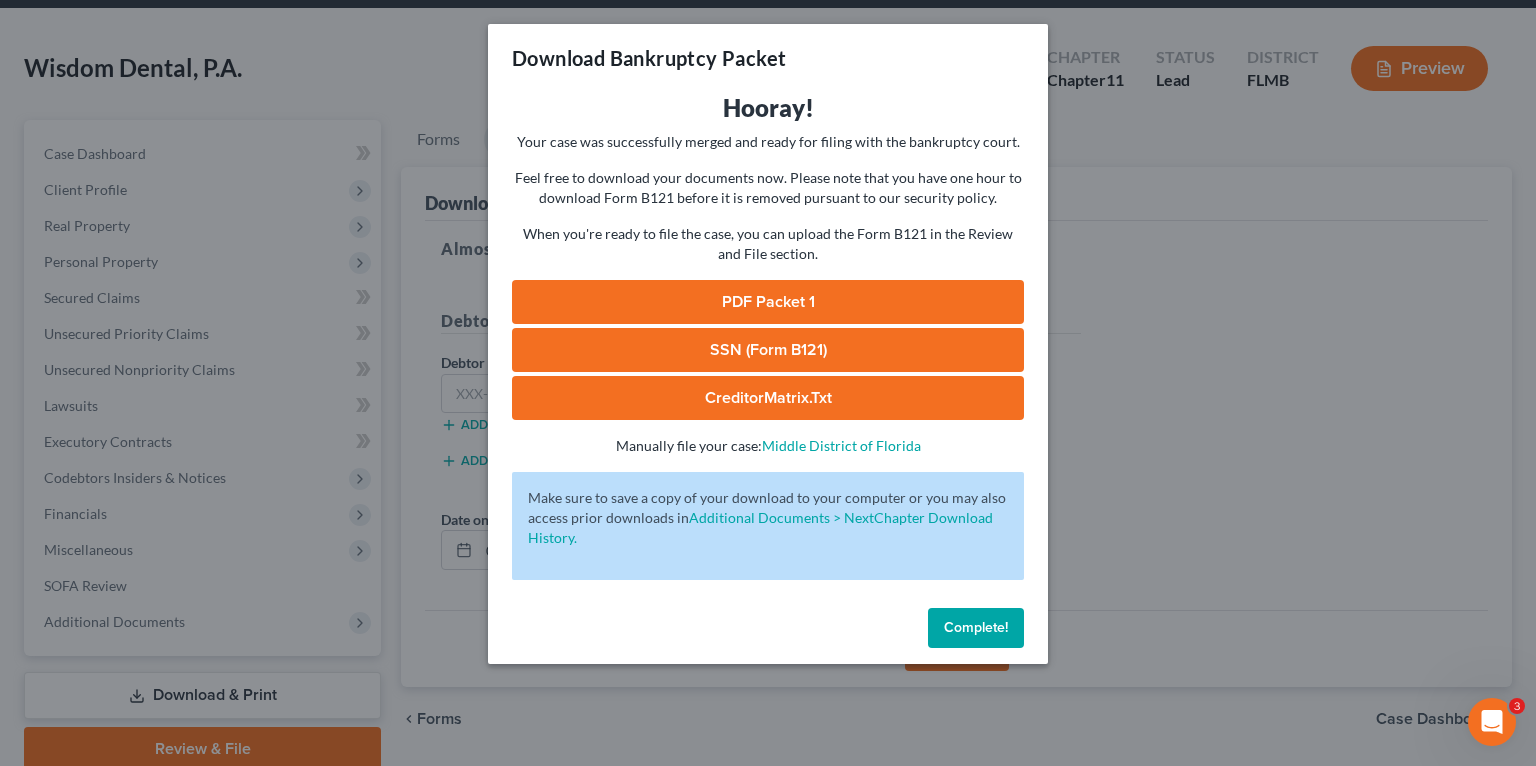 click on "PDF Packet 1" at bounding box center [768, 302] 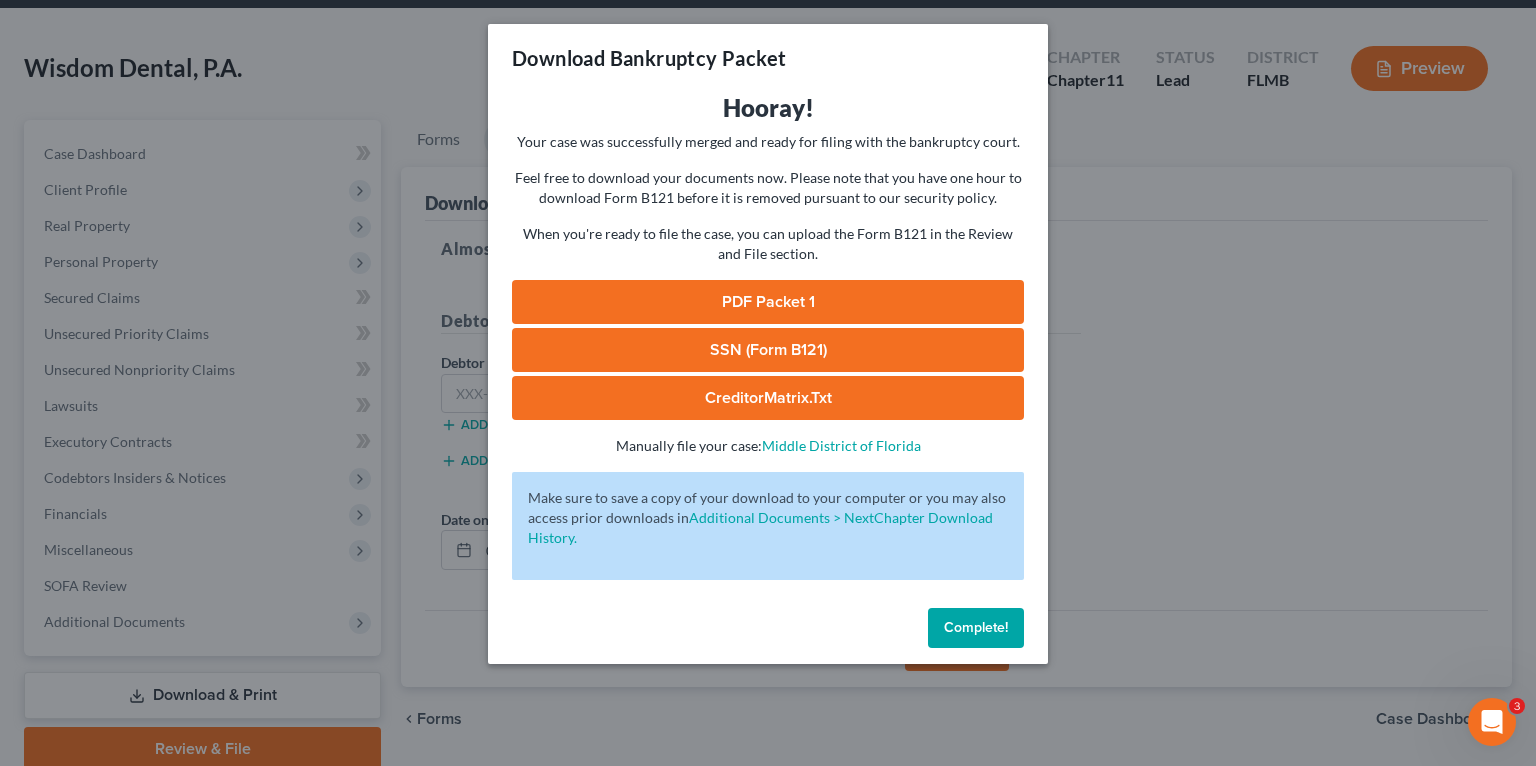 click on "CreditorMatrix.txt" at bounding box center (768, 398) 